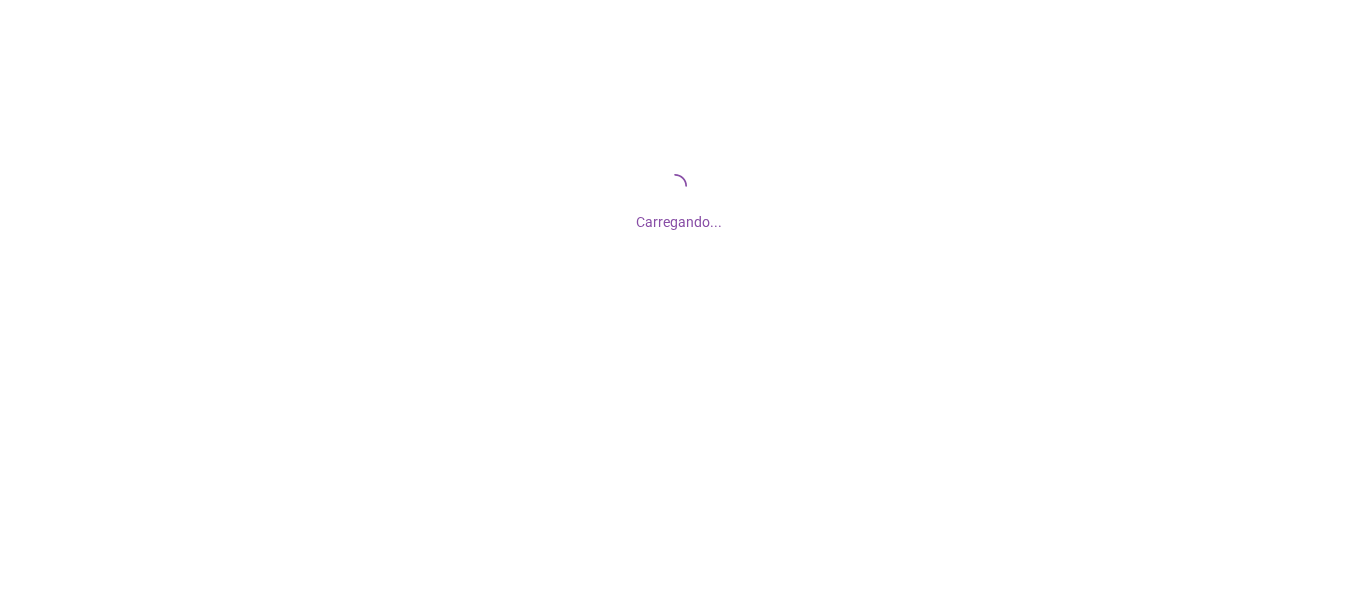 scroll, scrollTop: 0, scrollLeft: 0, axis: both 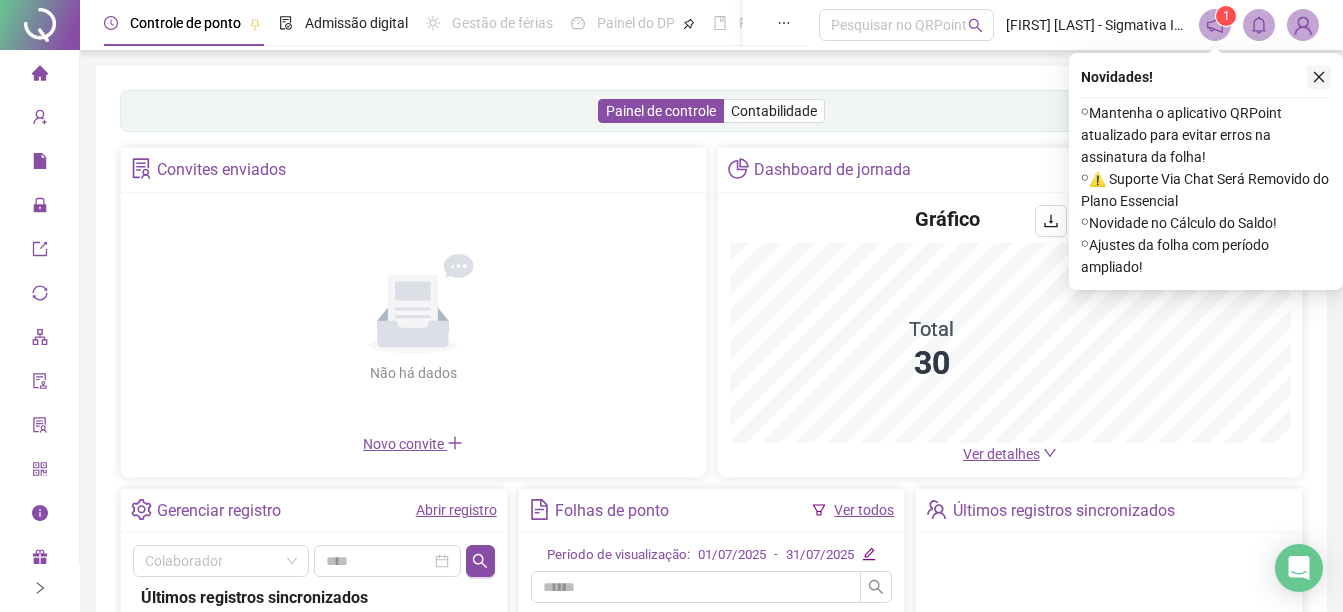 click 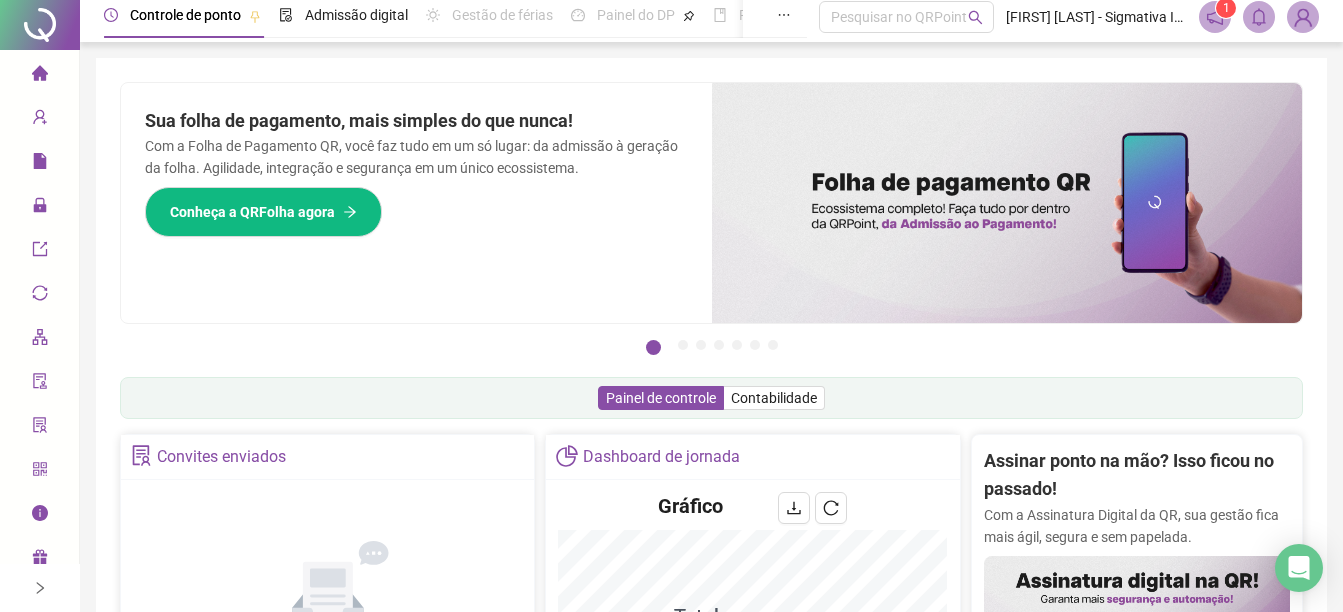 scroll, scrollTop: 0, scrollLeft: 0, axis: both 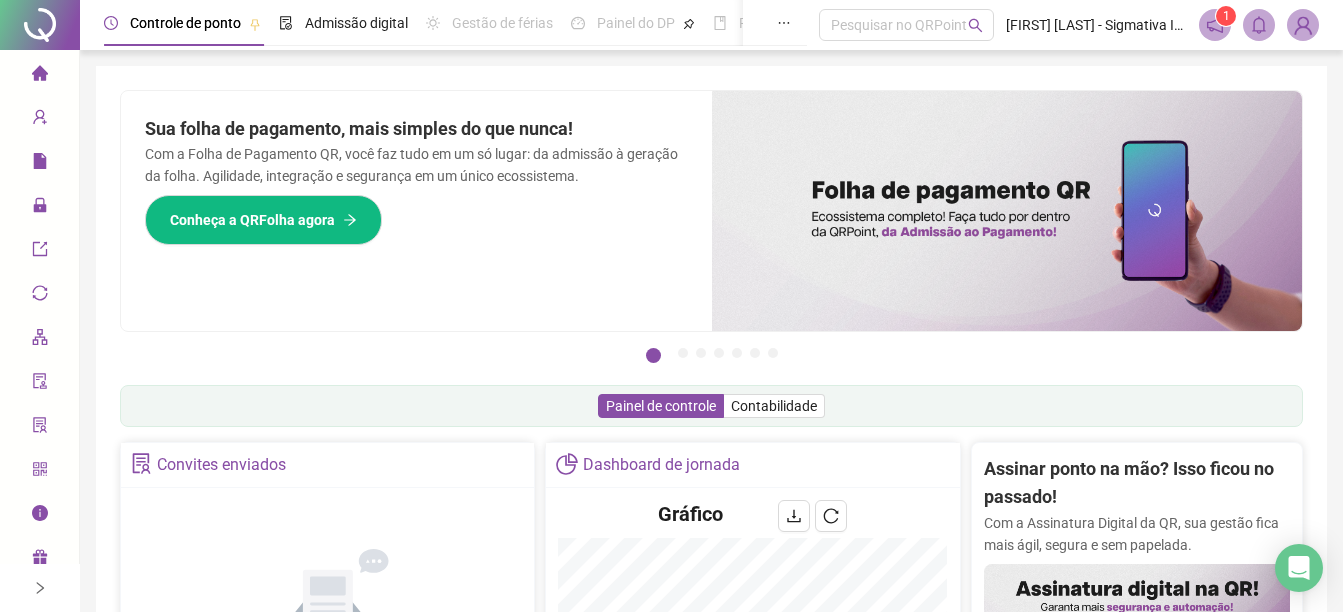 click 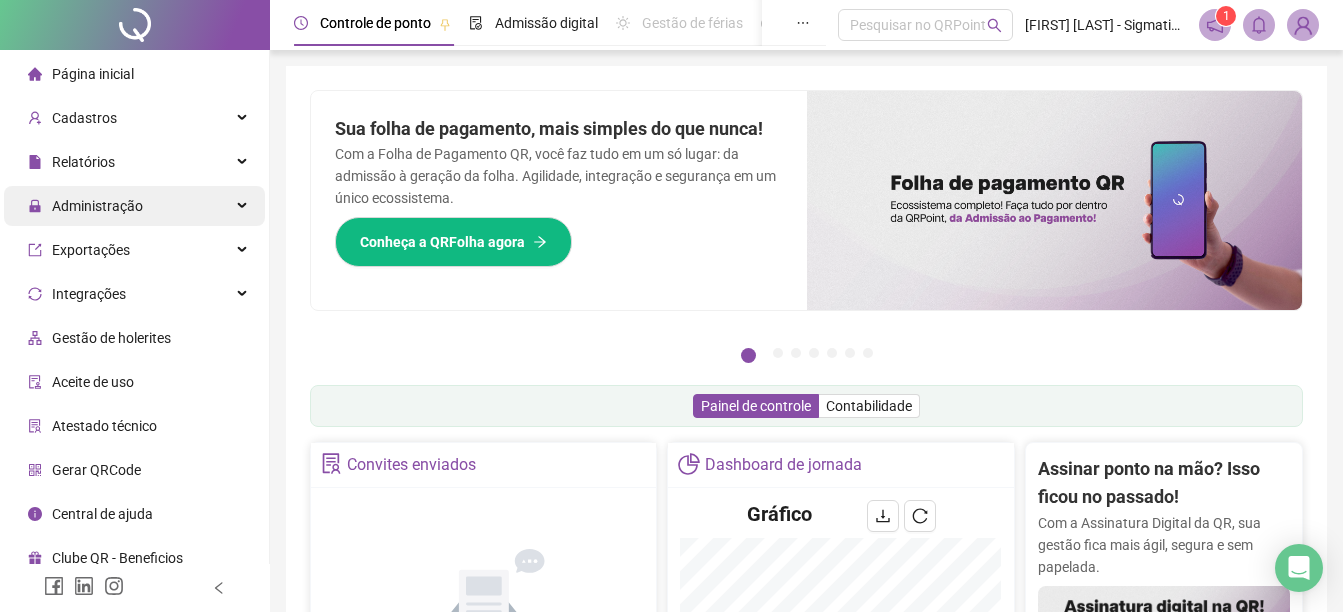 click on "Administração" at bounding box center (134, 206) 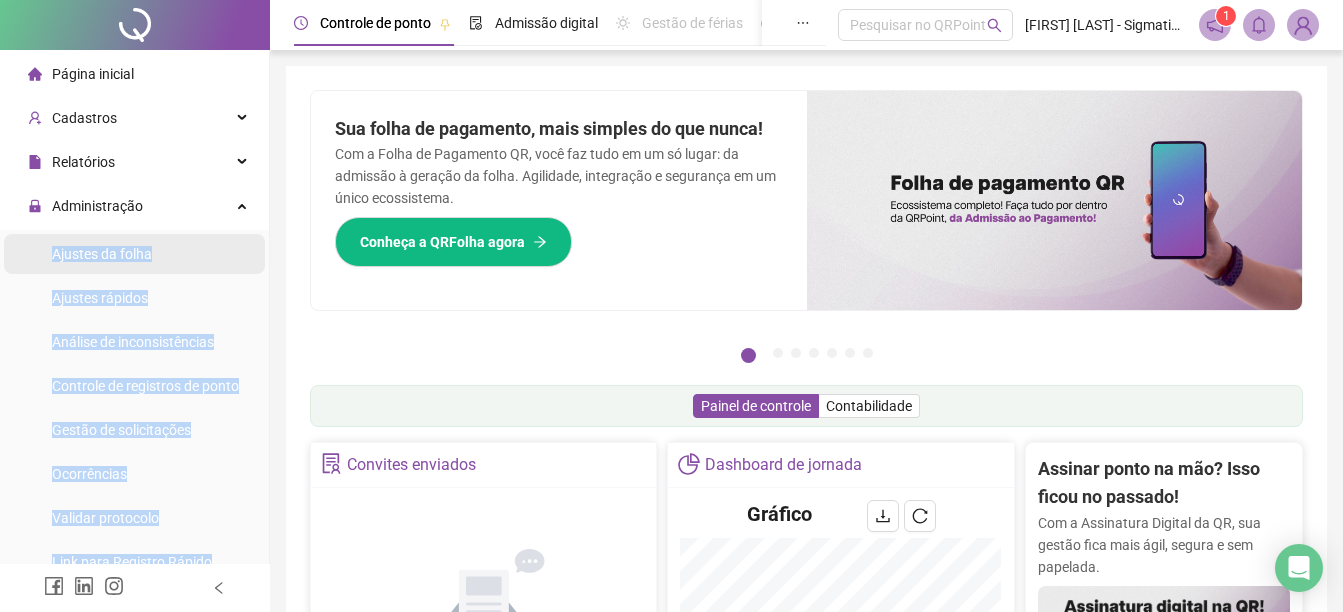 click on "Ajustes da folha" at bounding box center (102, 254) 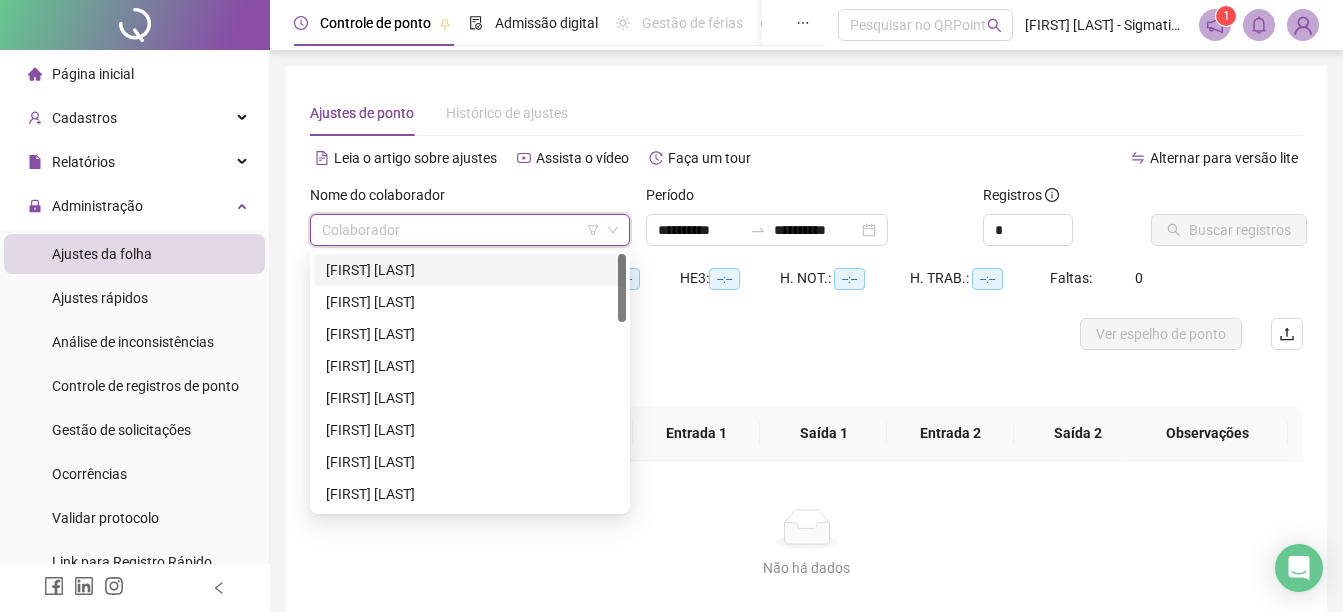 click at bounding box center [461, 230] 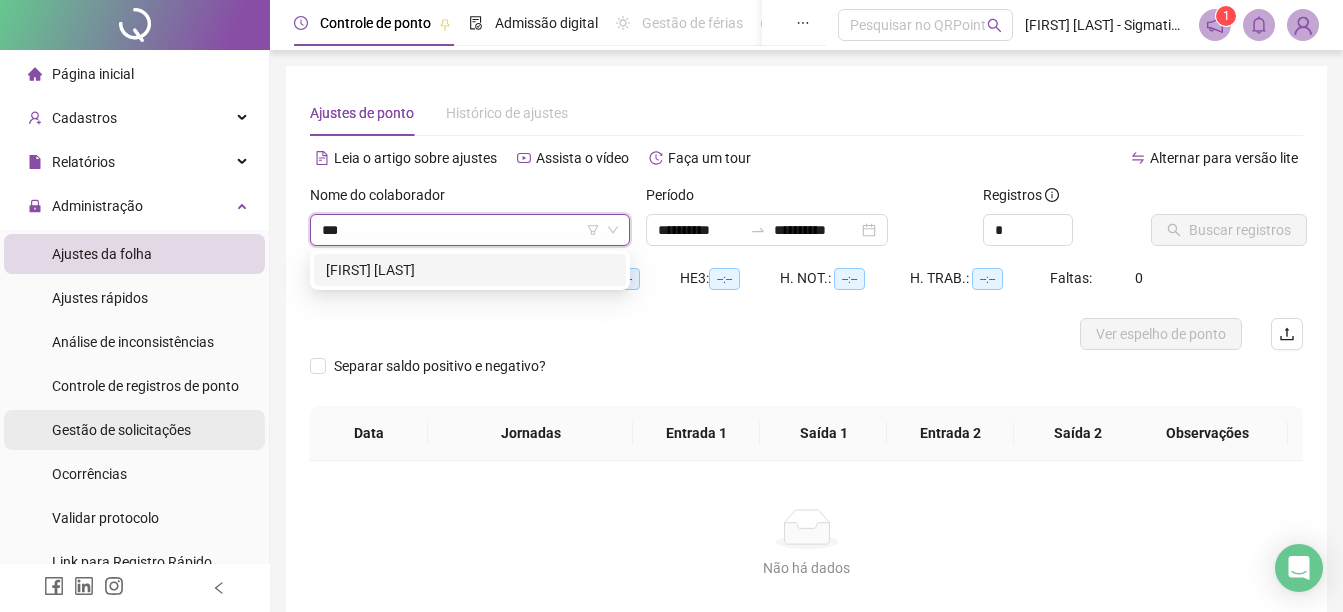 type on "***" 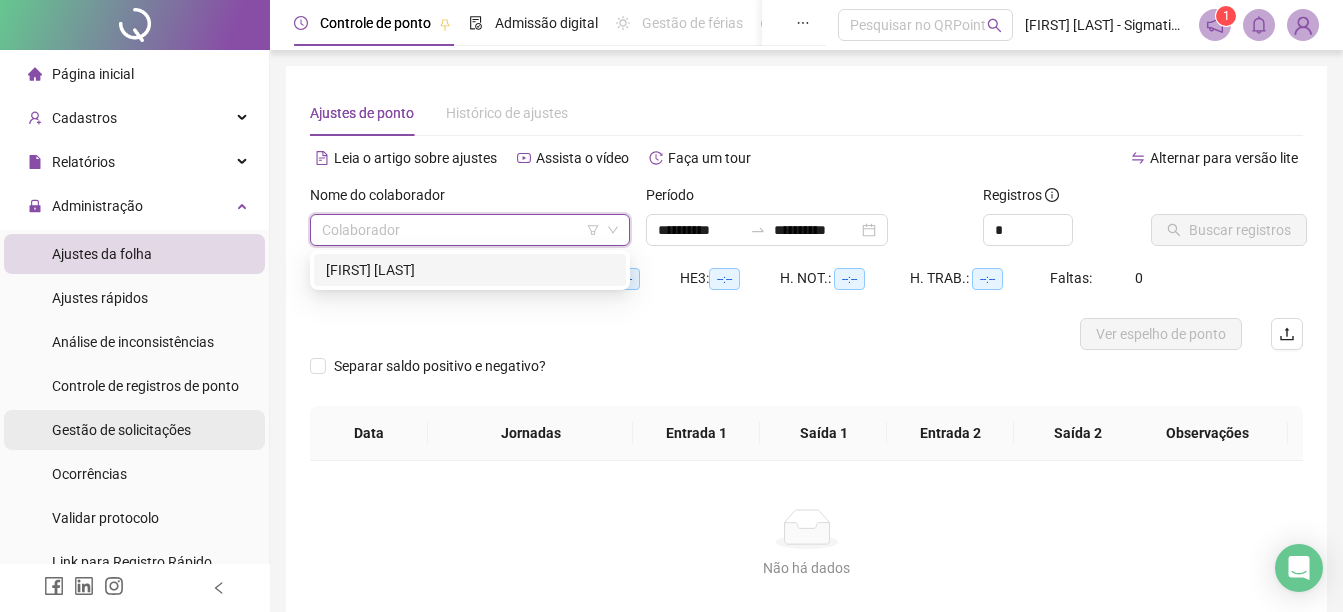 click on "Gestão de solicitações" at bounding box center [121, 430] 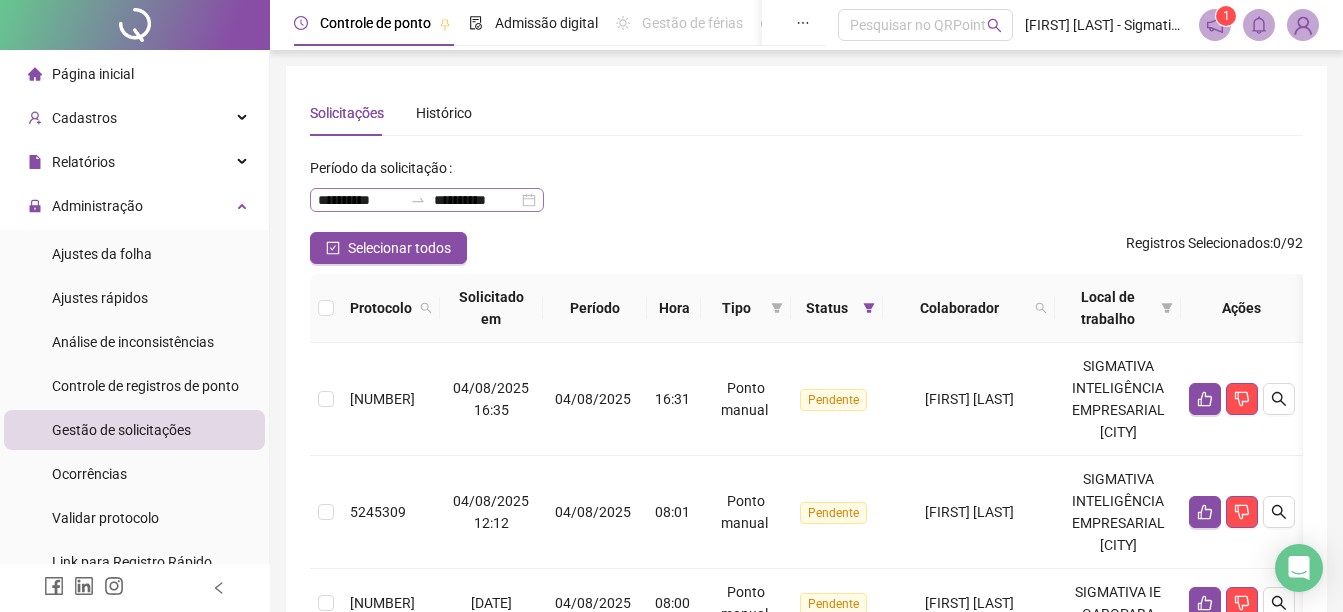 click on "**********" at bounding box center [427, 200] 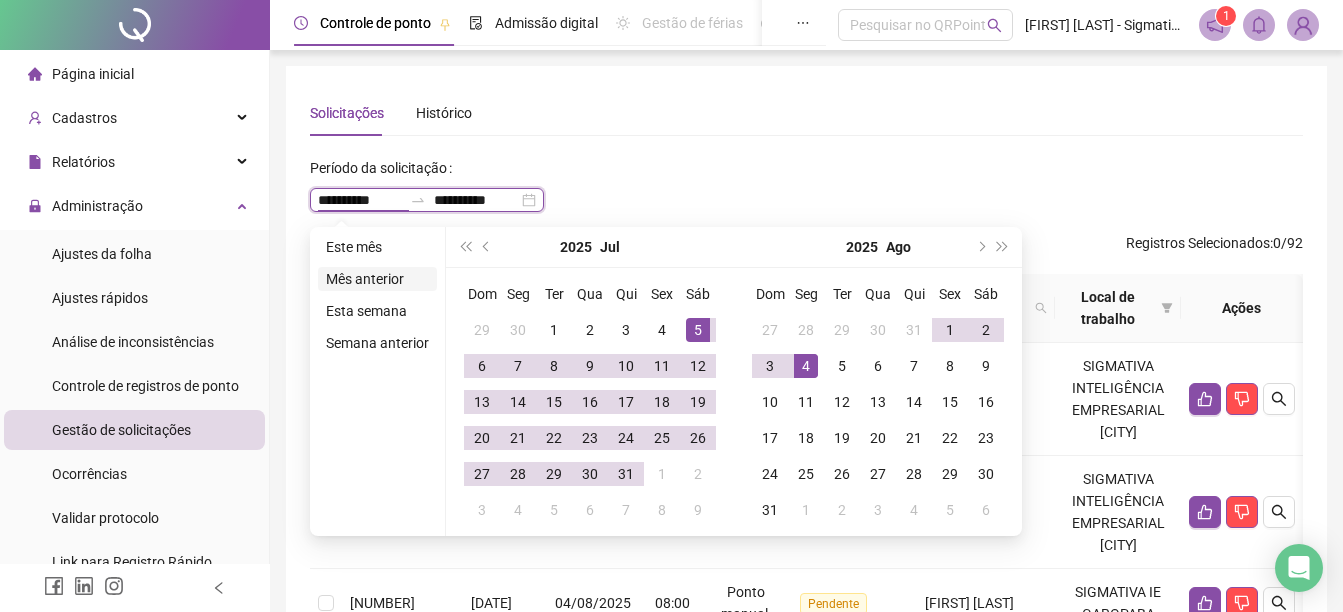 type on "**********" 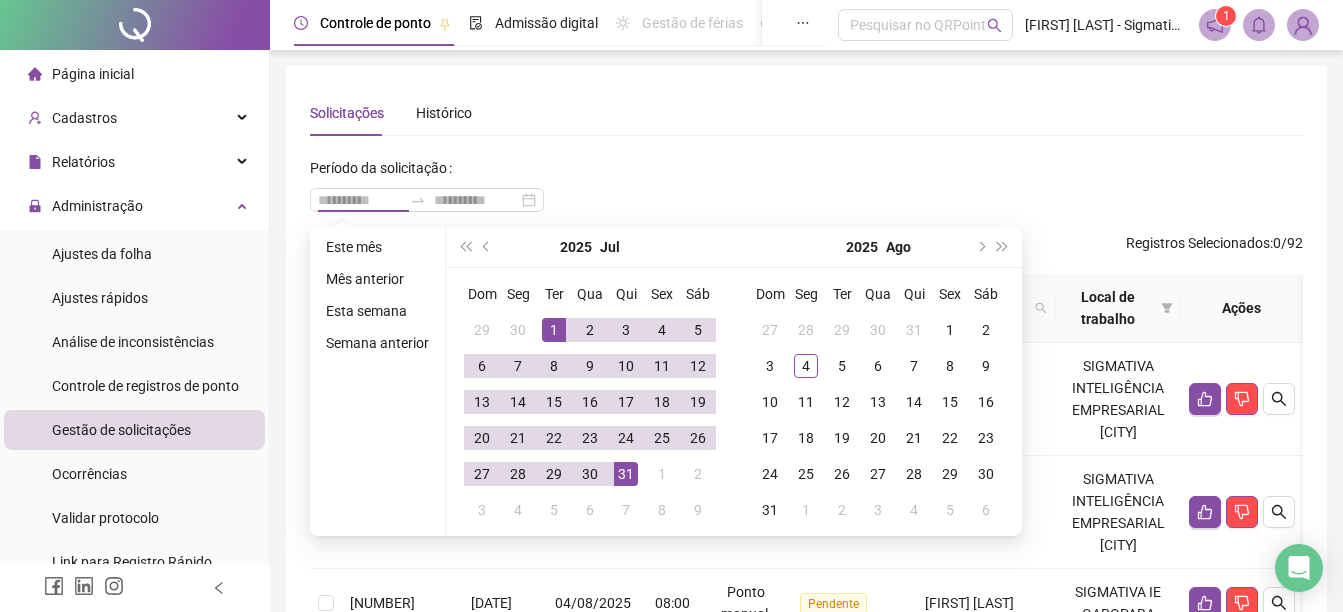 drag, startPoint x: 369, startPoint y: 272, endPoint x: 409, endPoint y: 274, distance: 40.04997 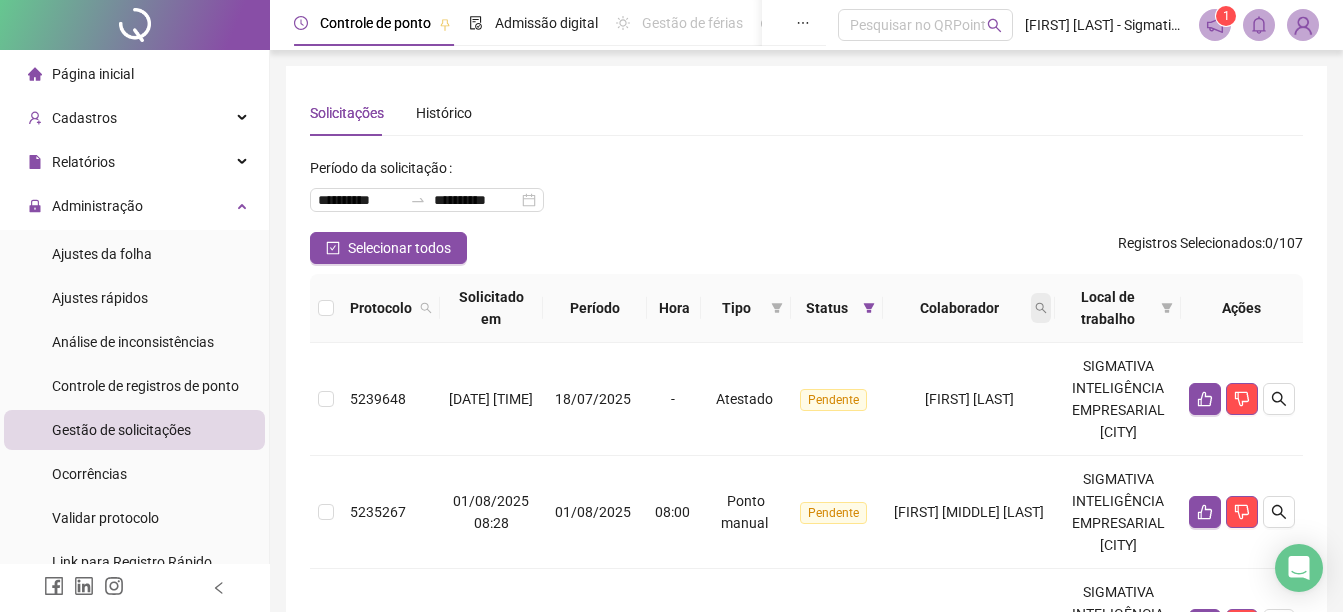 click 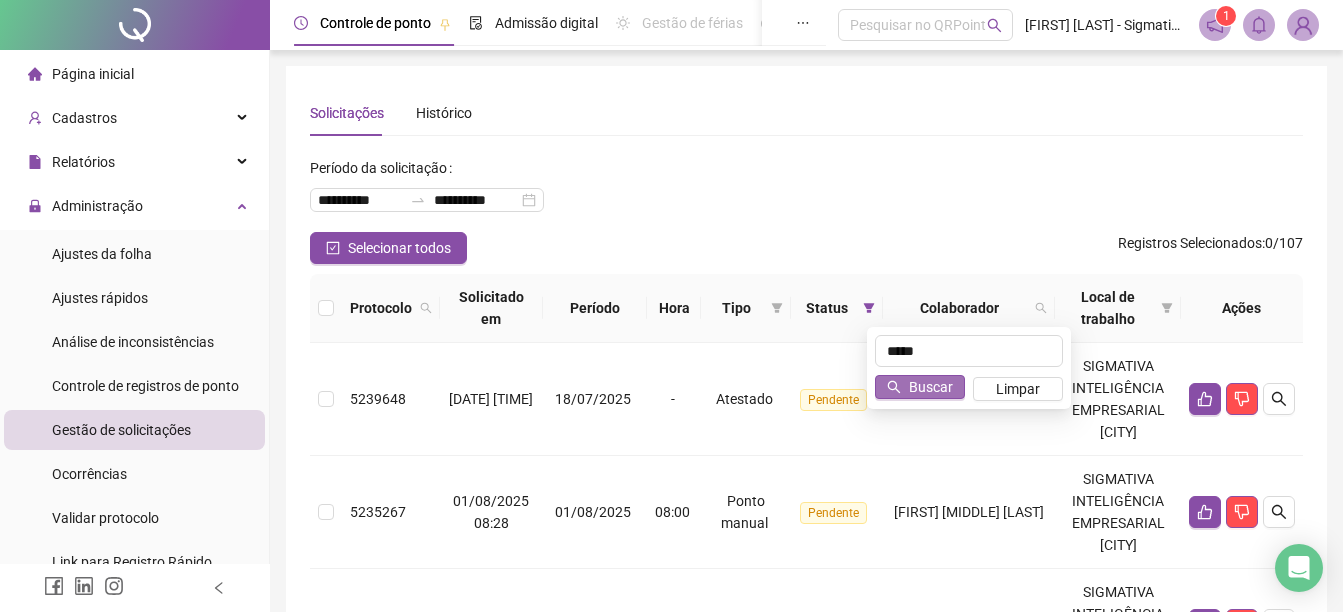 type on "*****" 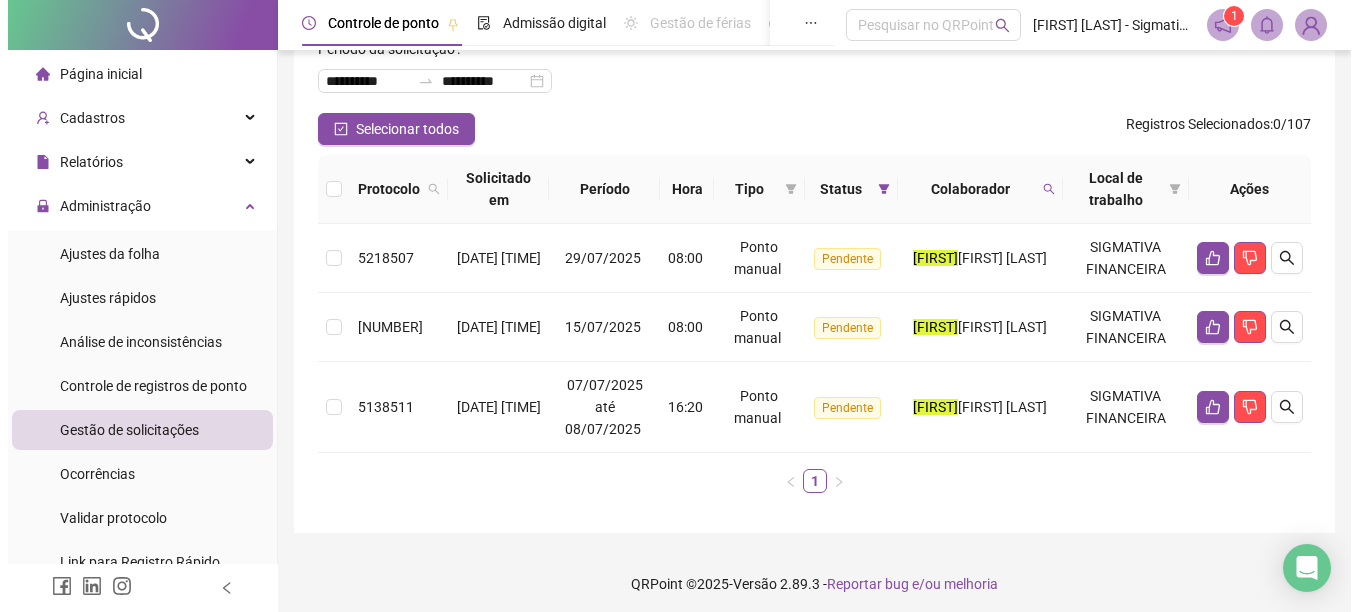 scroll, scrollTop: 126, scrollLeft: 0, axis: vertical 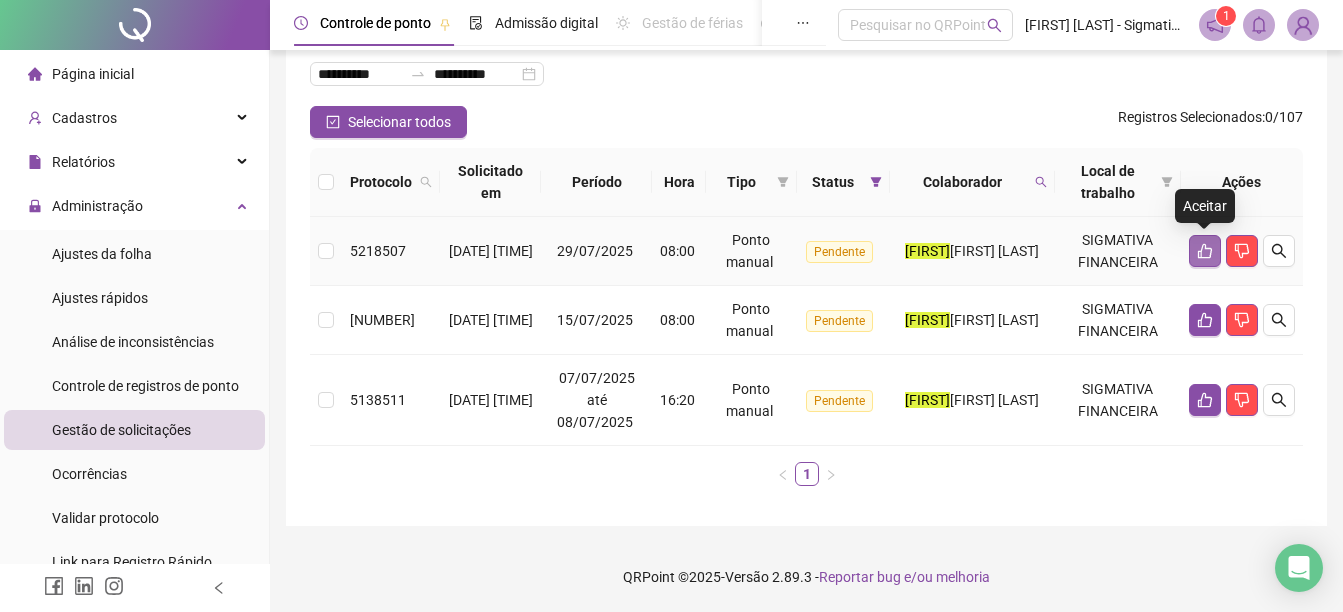 click 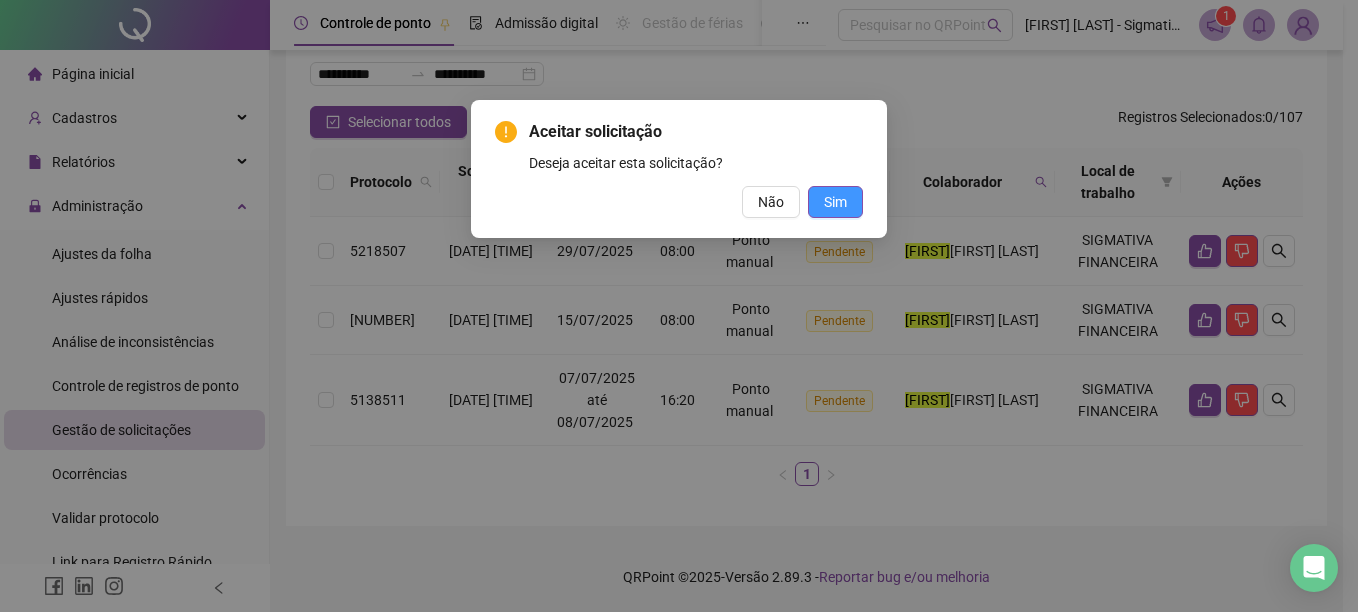 click on "Sim" at bounding box center (835, 202) 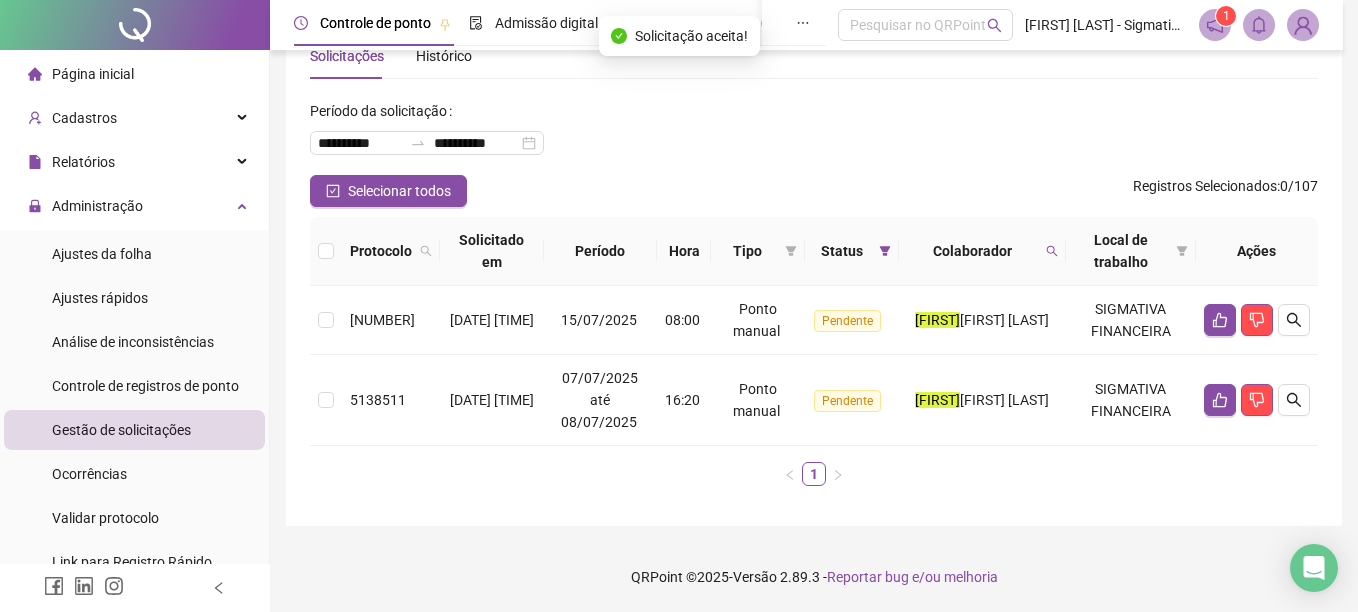 scroll, scrollTop: 57, scrollLeft: 0, axis: vertical 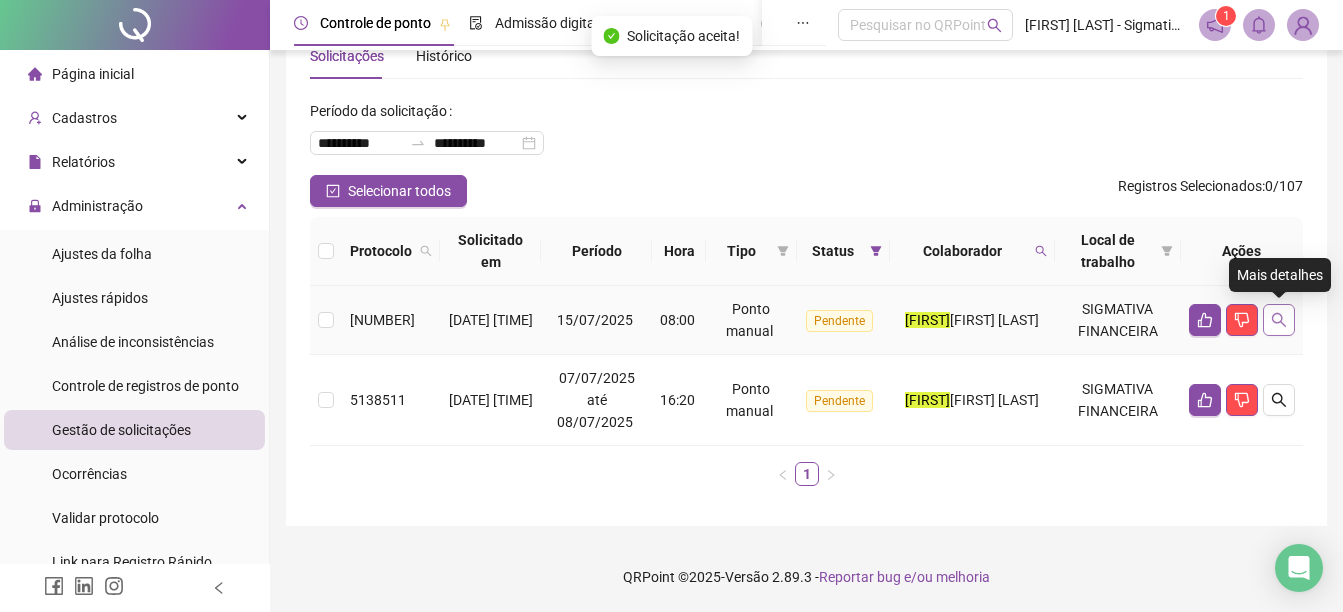 click 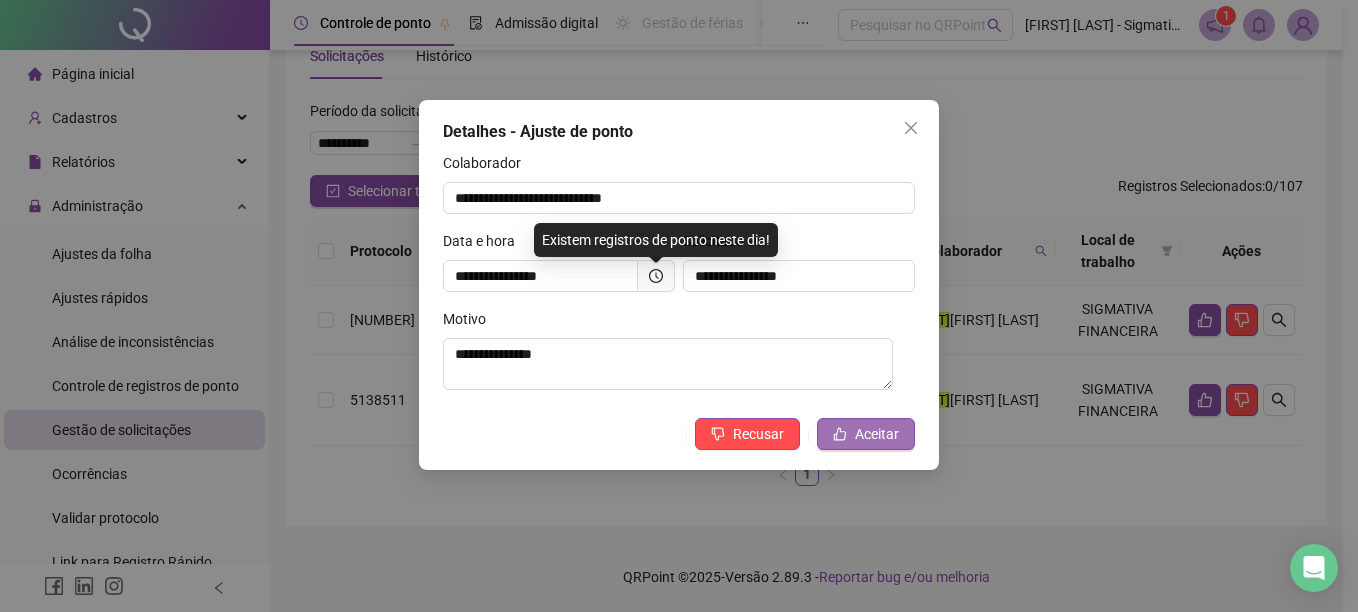 click on "Aceitar" at bounding box center [877, 434] 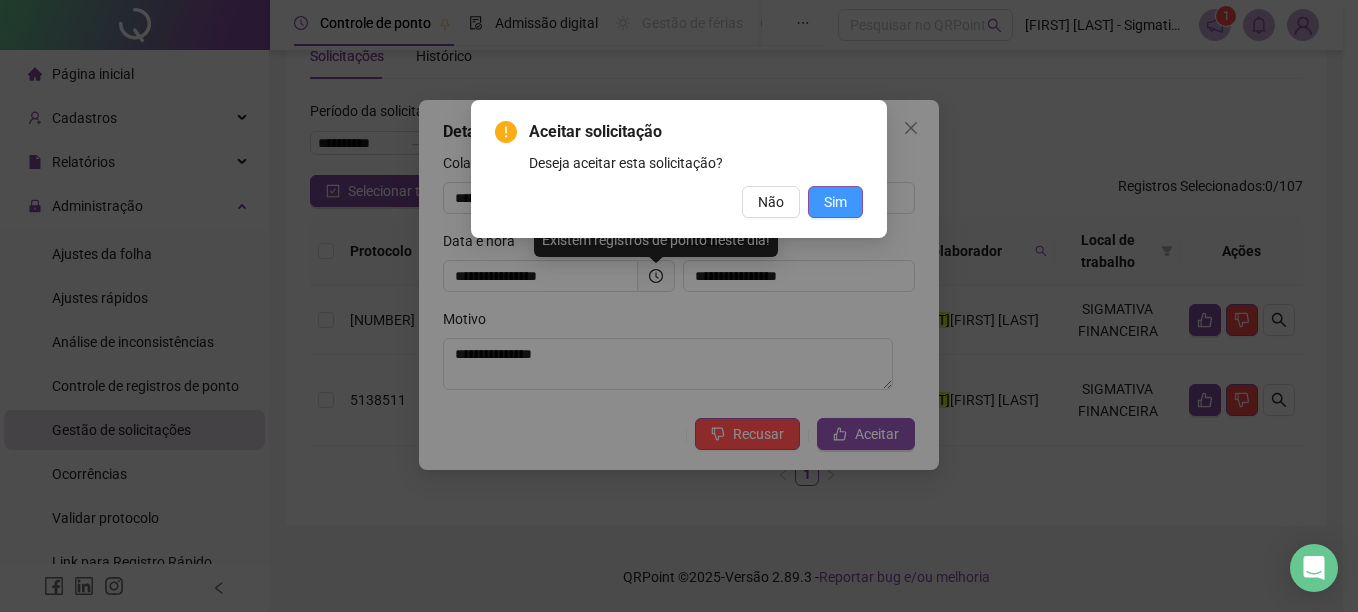 click on "Sim" at bounding box center (835, 202) 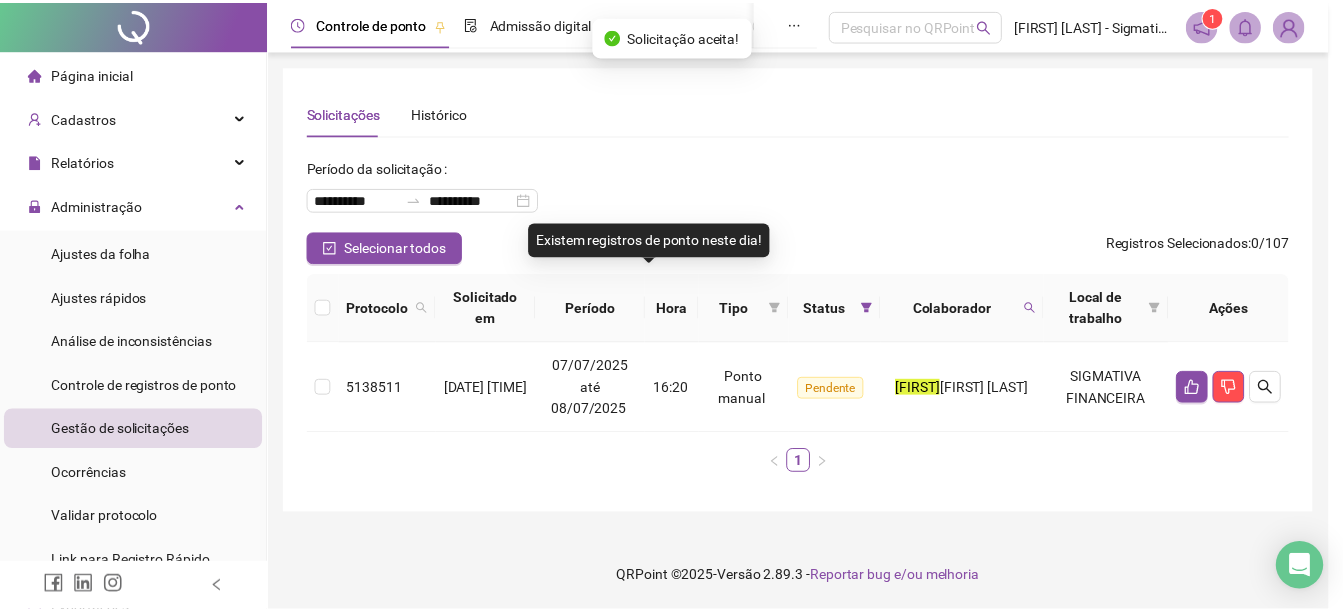 scroll, scrollTop: 0, scrollLeft: 0, axis: both 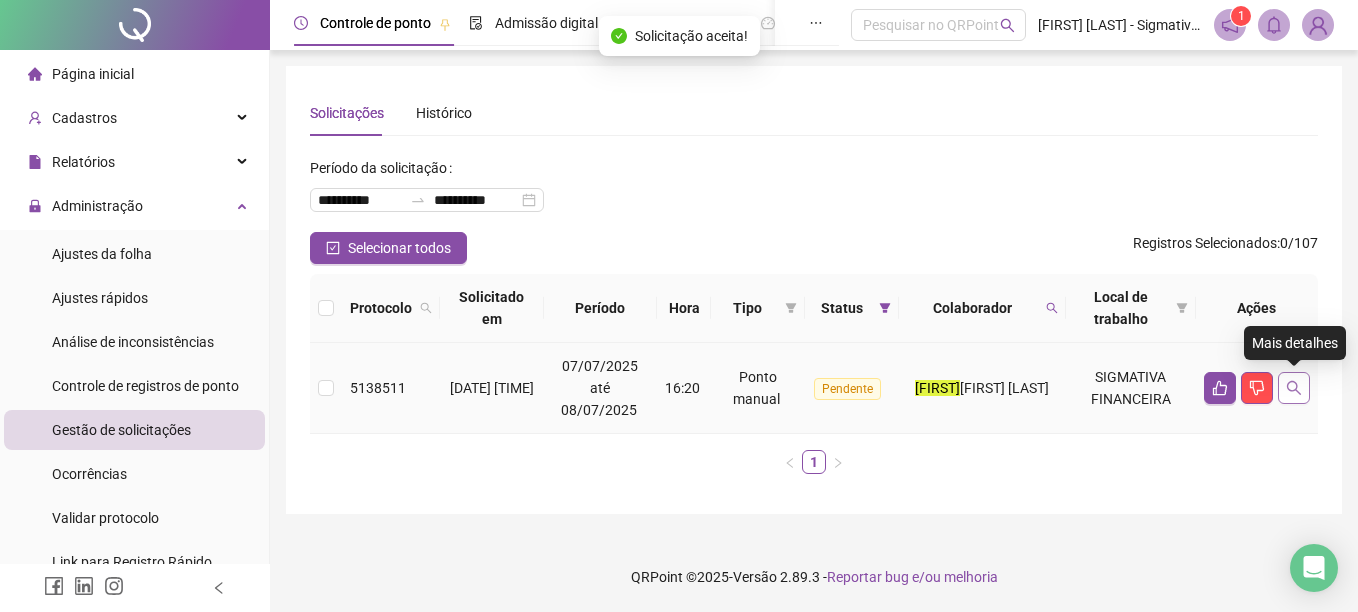 click 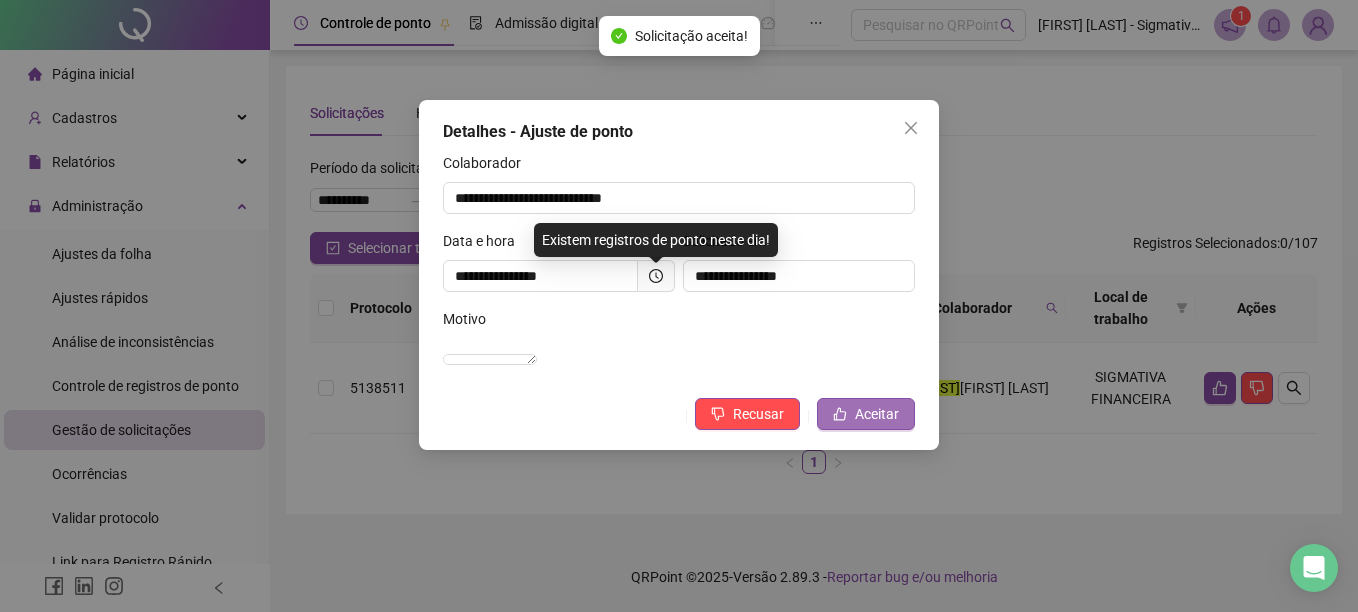 click on "Aceitar" at bounding box center (877, 414) 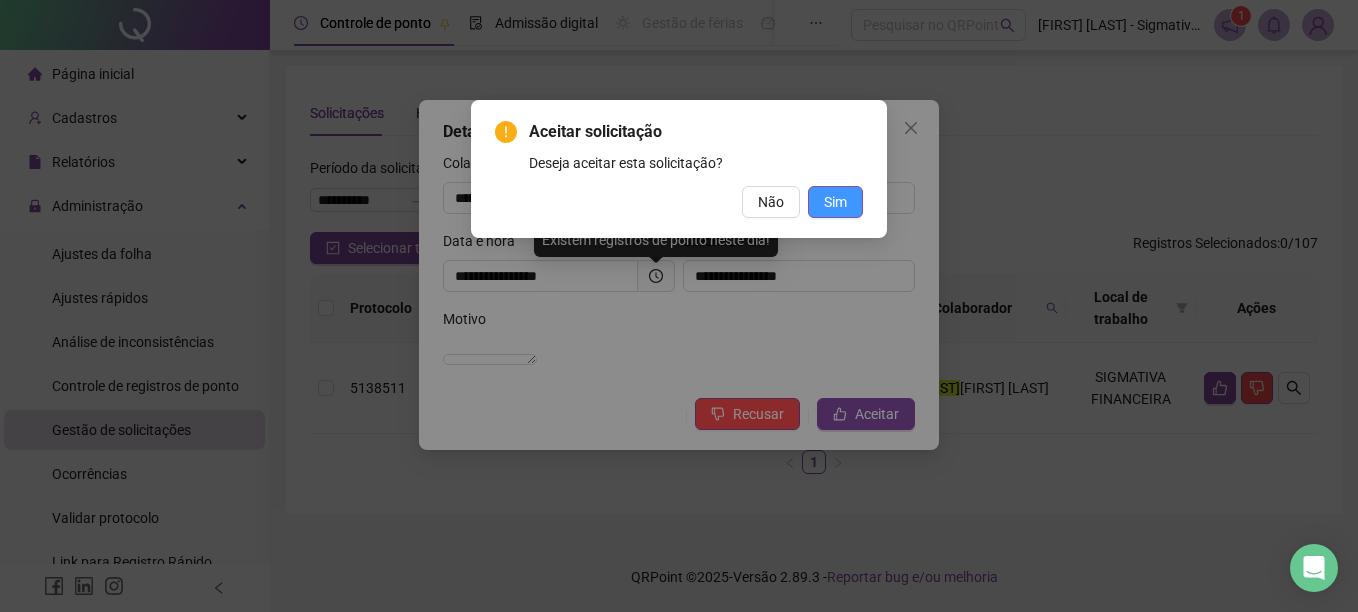 click on "Sim" at bounding box center (835, 202) 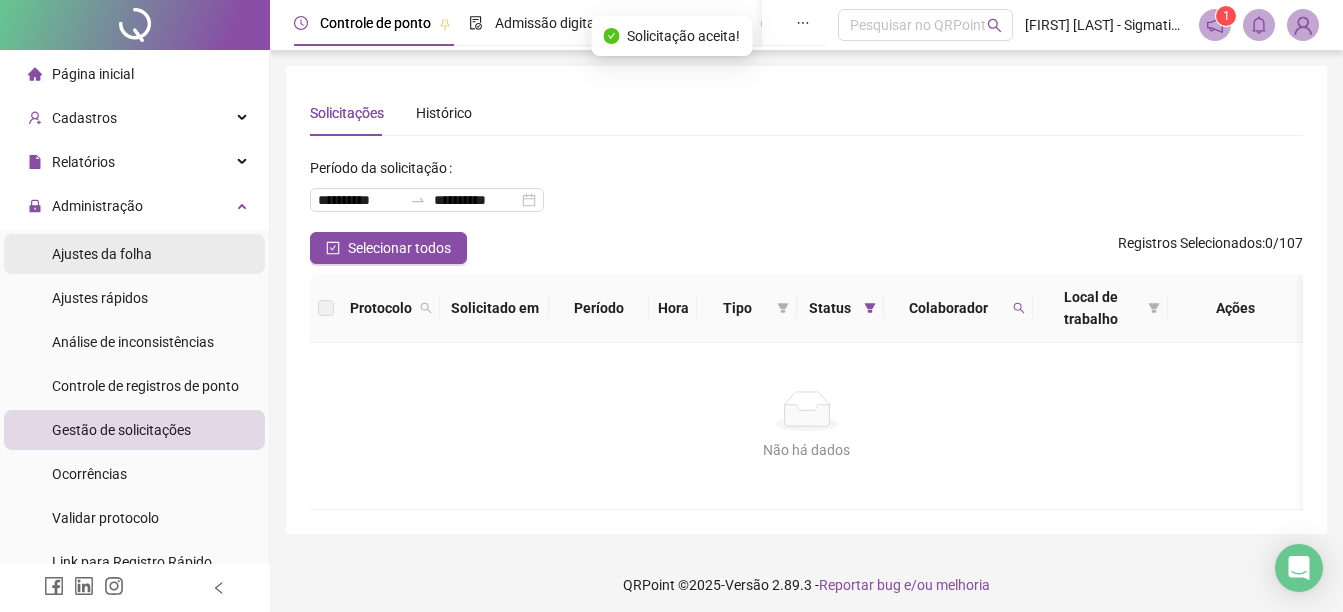 drag, startPoint x: 110, startPoint y: 253, endPoint x: 177, endPoint y: 248, distance: 67.18631 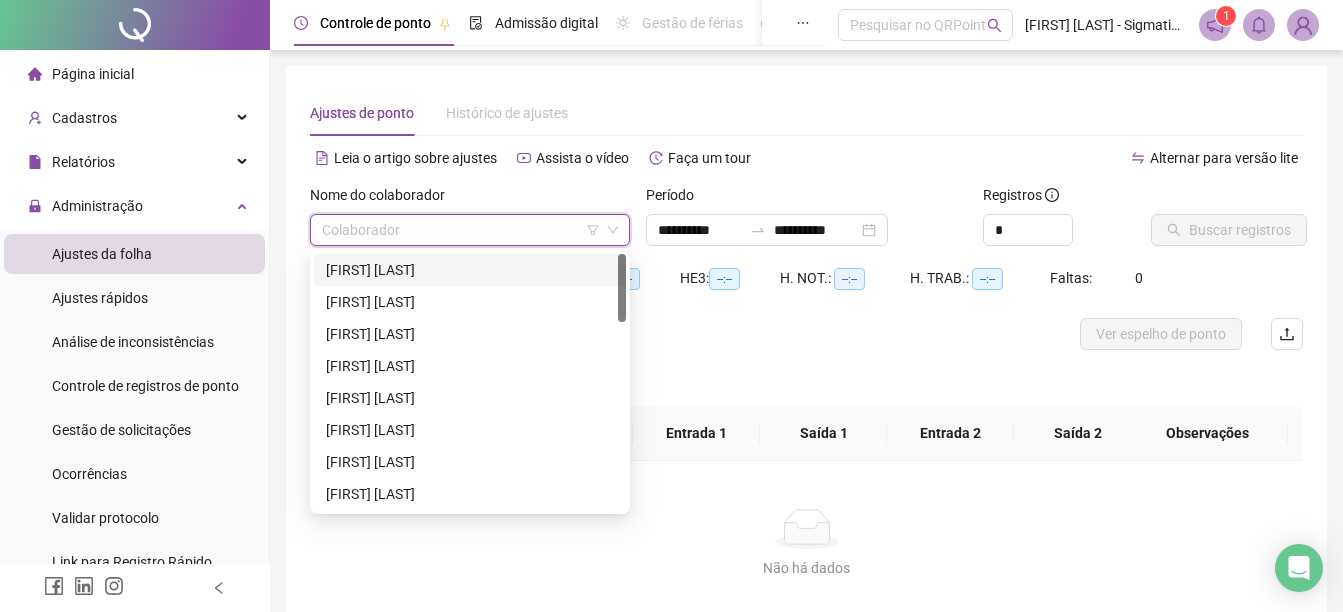 click at bounding box center [461, 230] 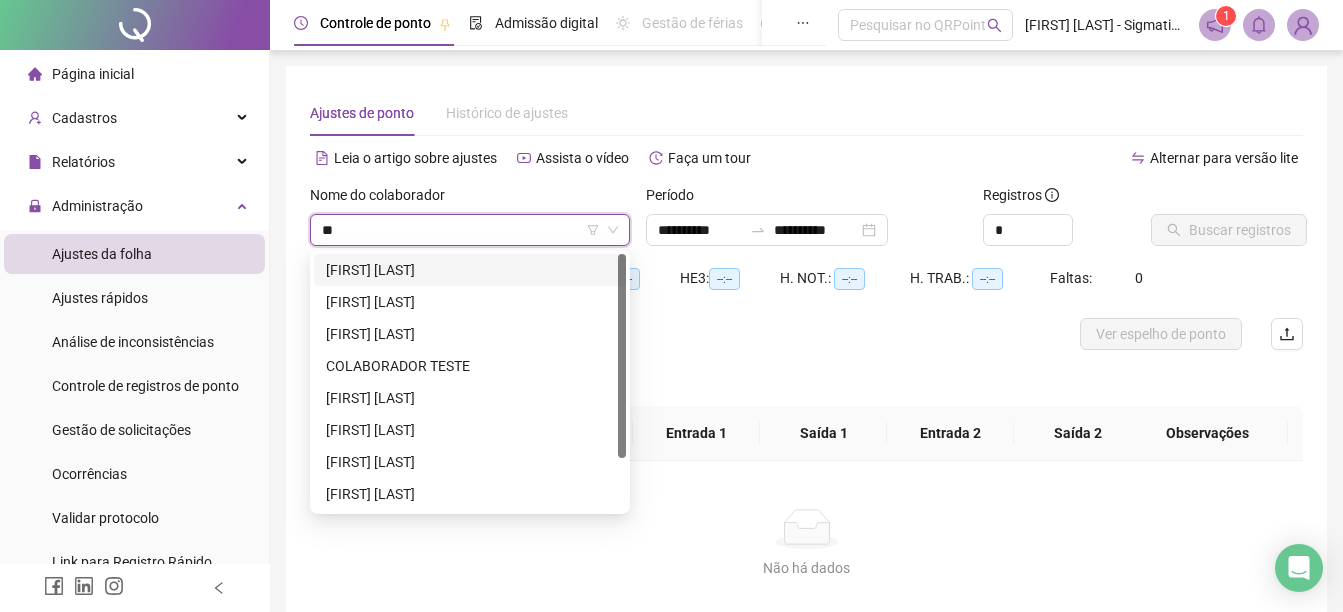 type on "***" 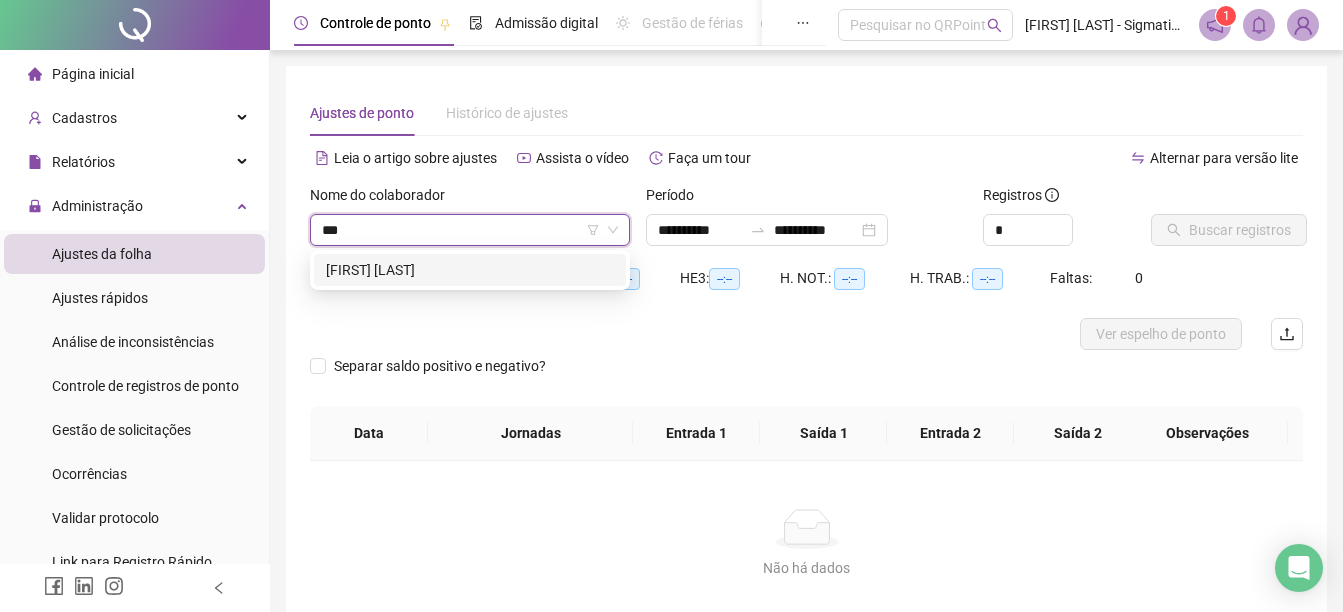 drag, startPoint x: 393, startPoint y: 269, endPoint x: 551, endPoint y: 259, distance: 158.31615 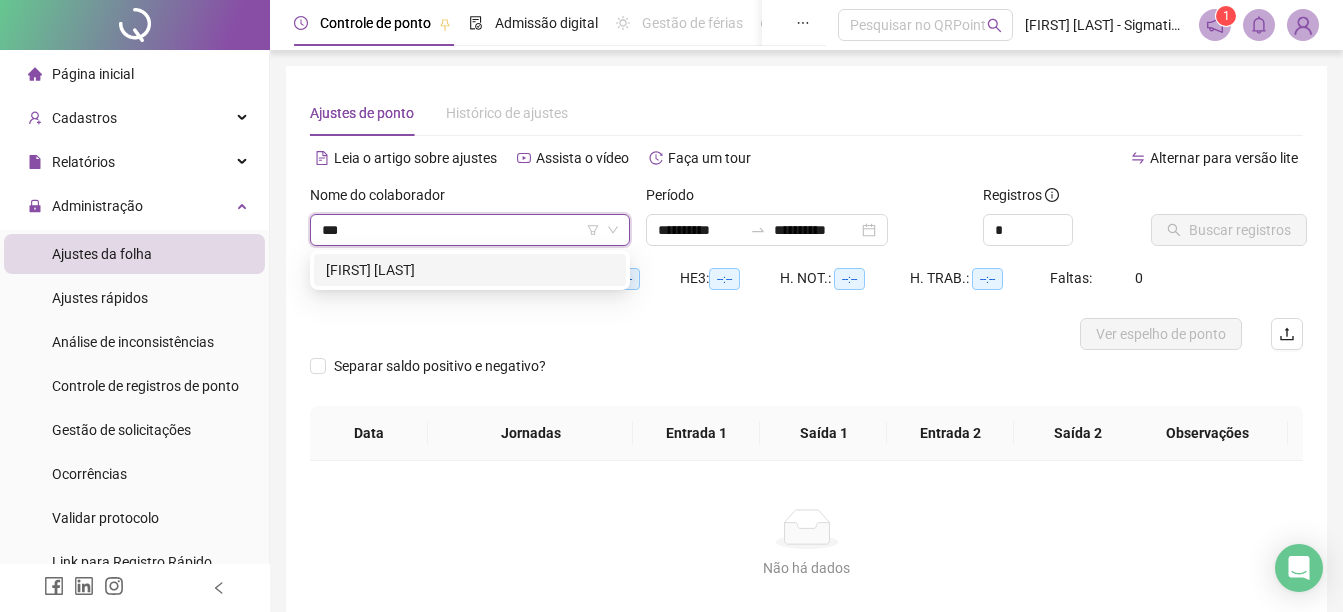 type 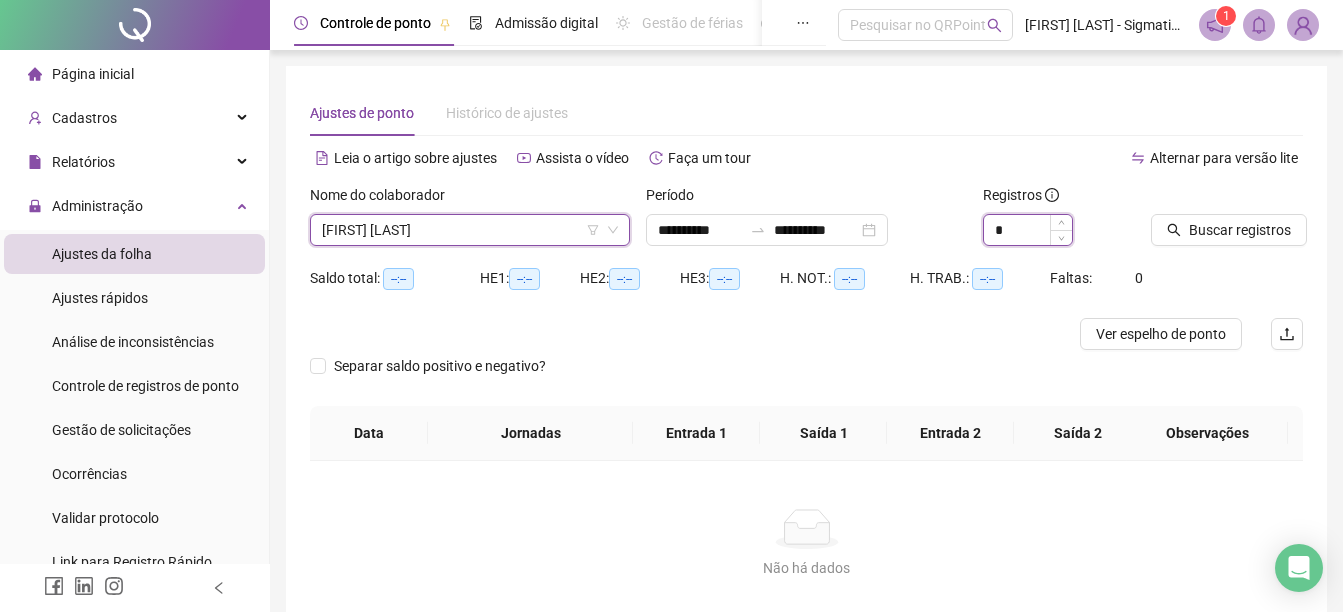 drag, startPoint x: 996, startPoint y: 238, endPoint x: 1007, endPoint y: 240, distance: 11.18034 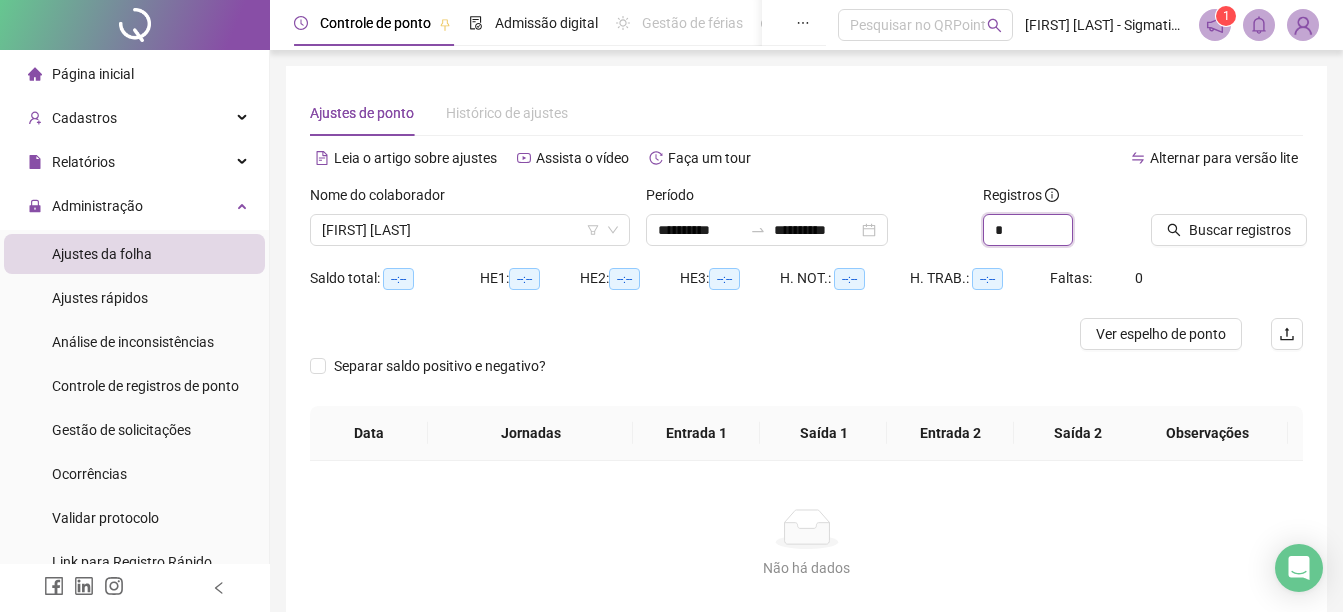 drag, startPoint x: 1019, startPoint y: 240, endPoint x: 977, endPoint y: 239, distance: 42.0119 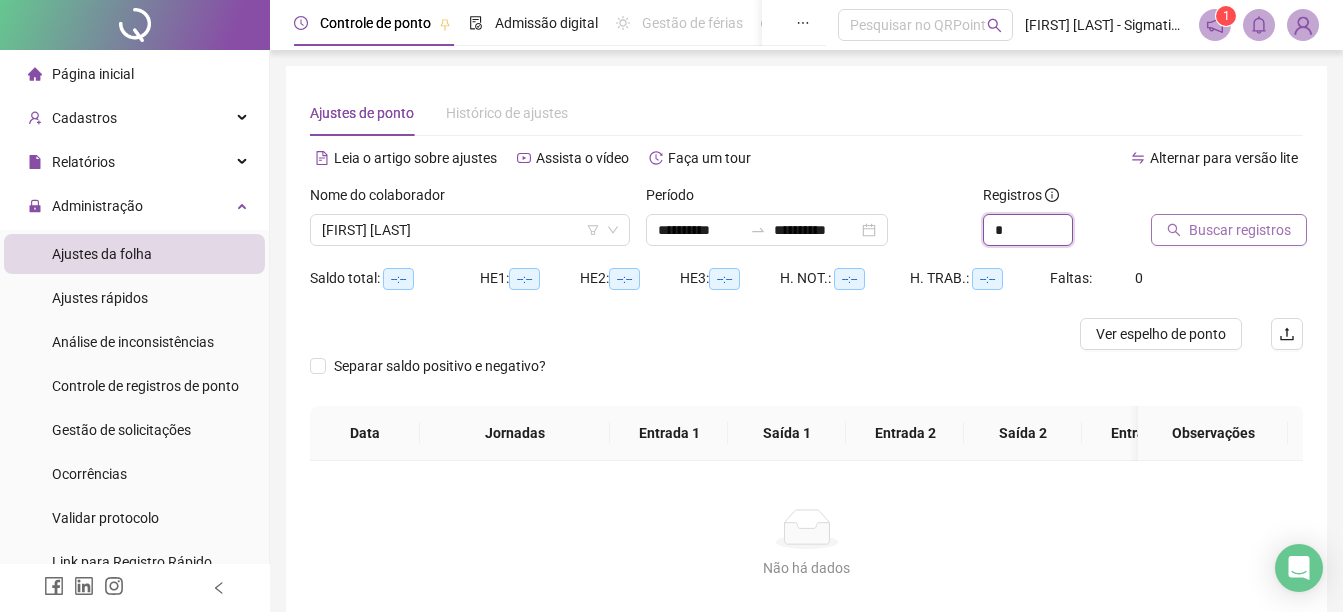 type on "*" 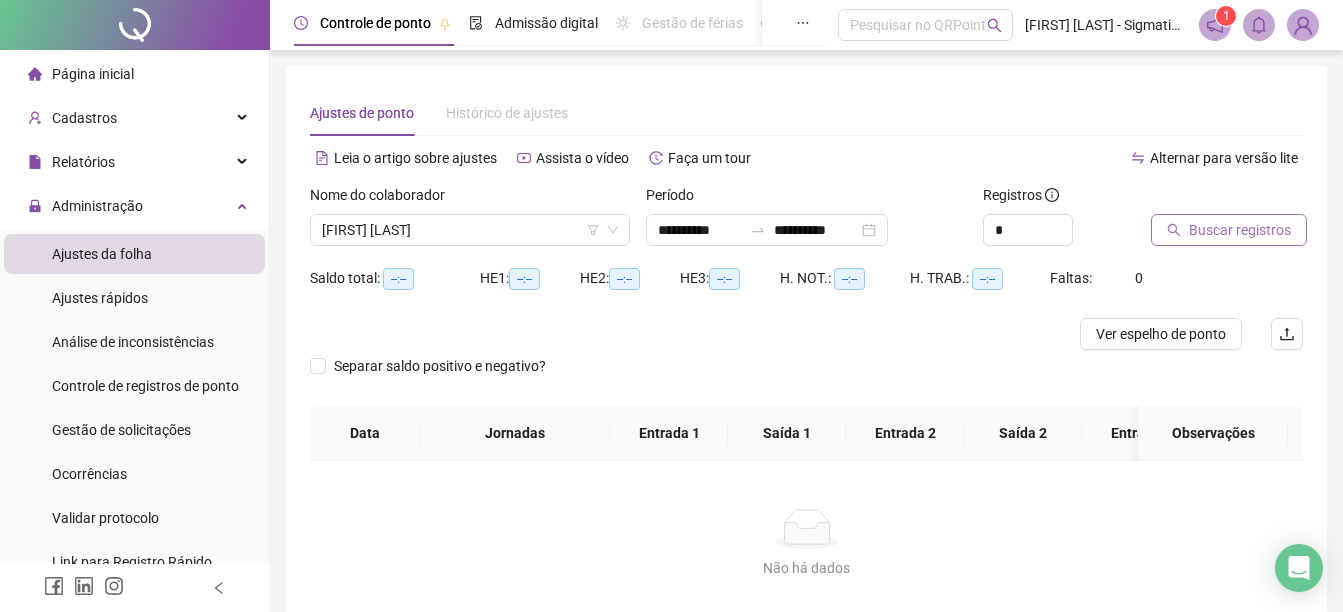 click on "Buscar registros" at bounding box center (1240, 230) 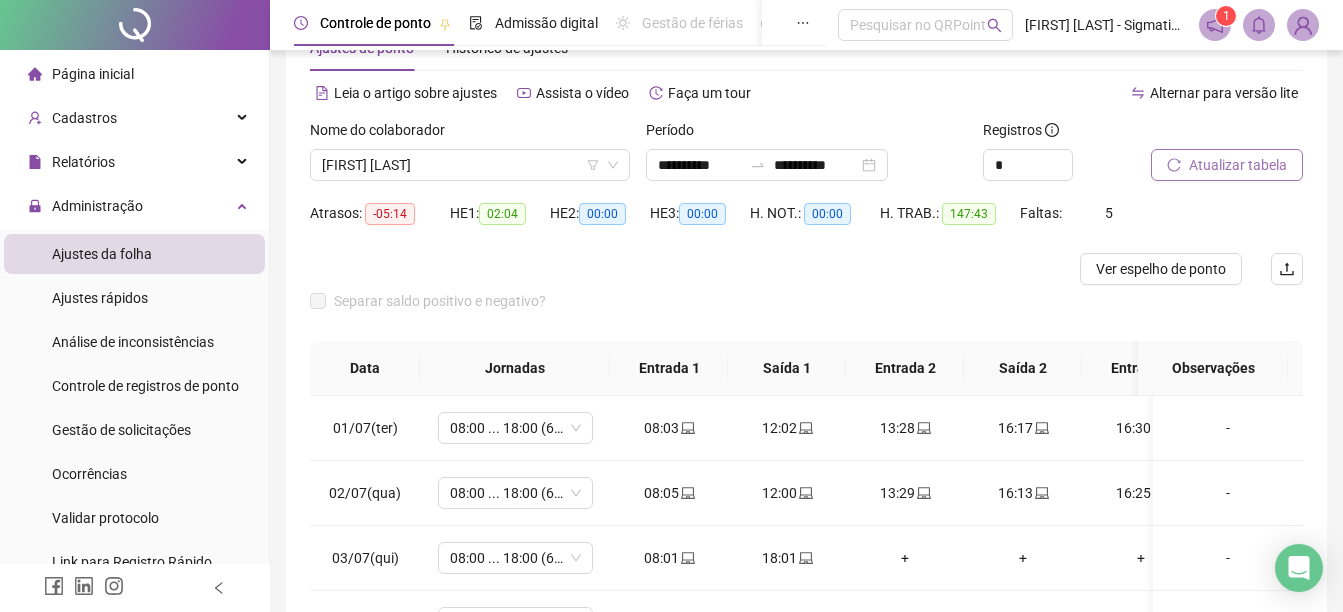 scroll, scrollTop: 100, scrollLeft: 0, axis: vertical 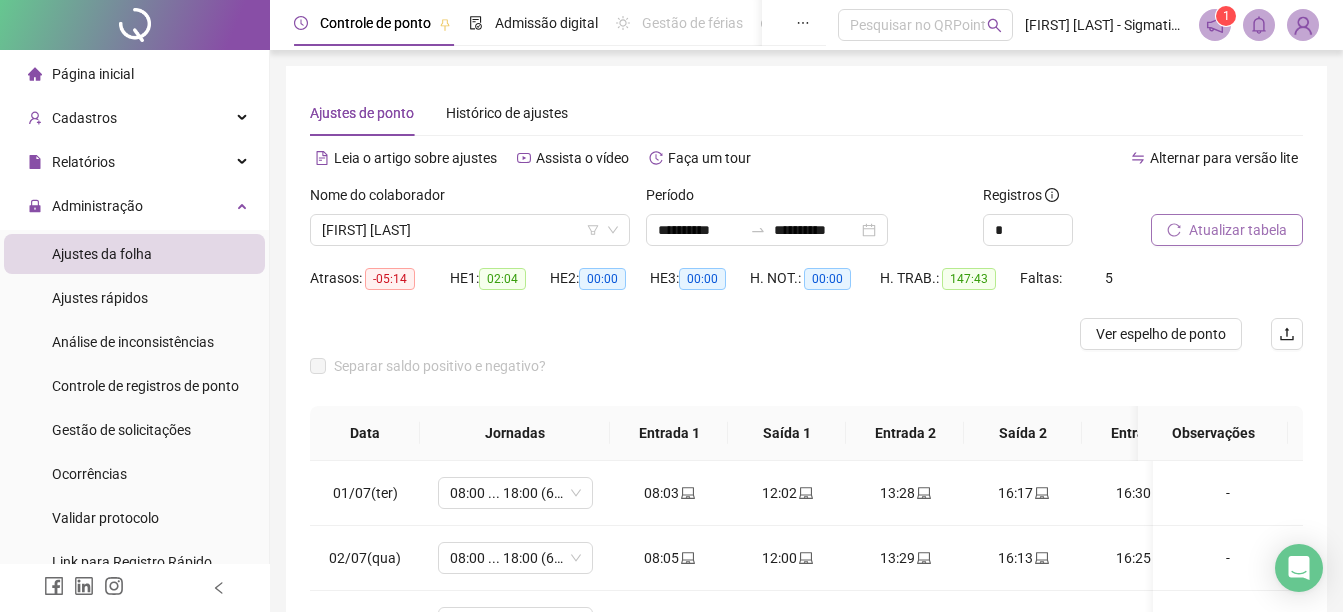 click 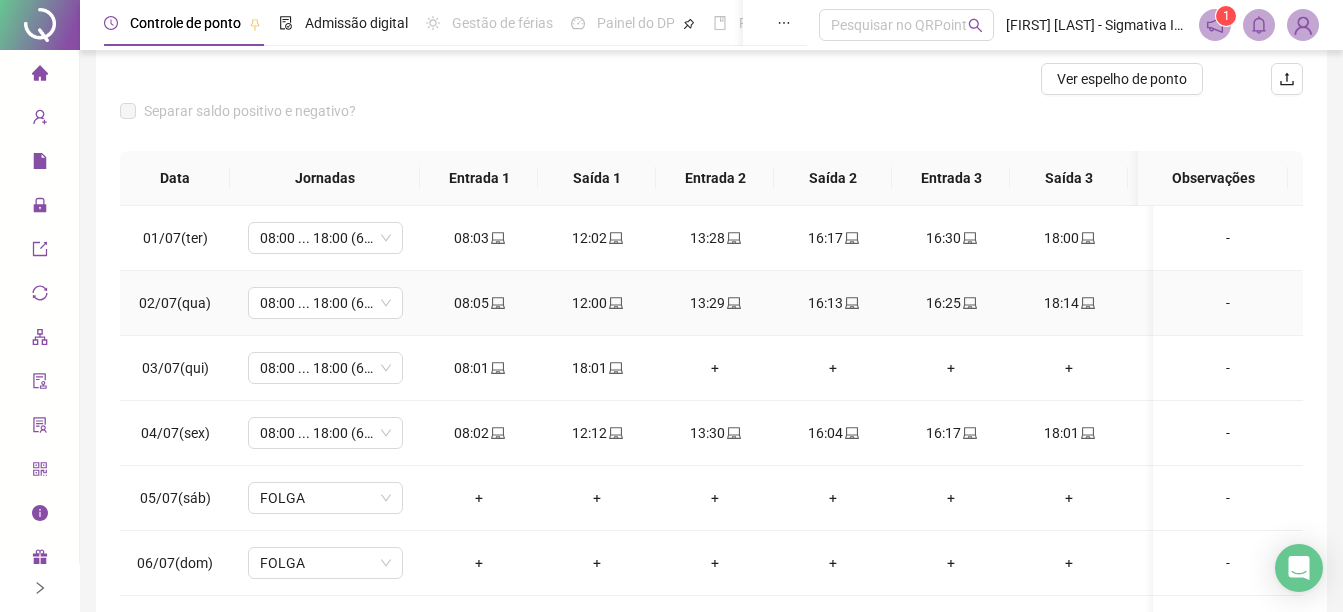 scroll, scrollTop: 300, scrollLeft: 0, axis: vertical 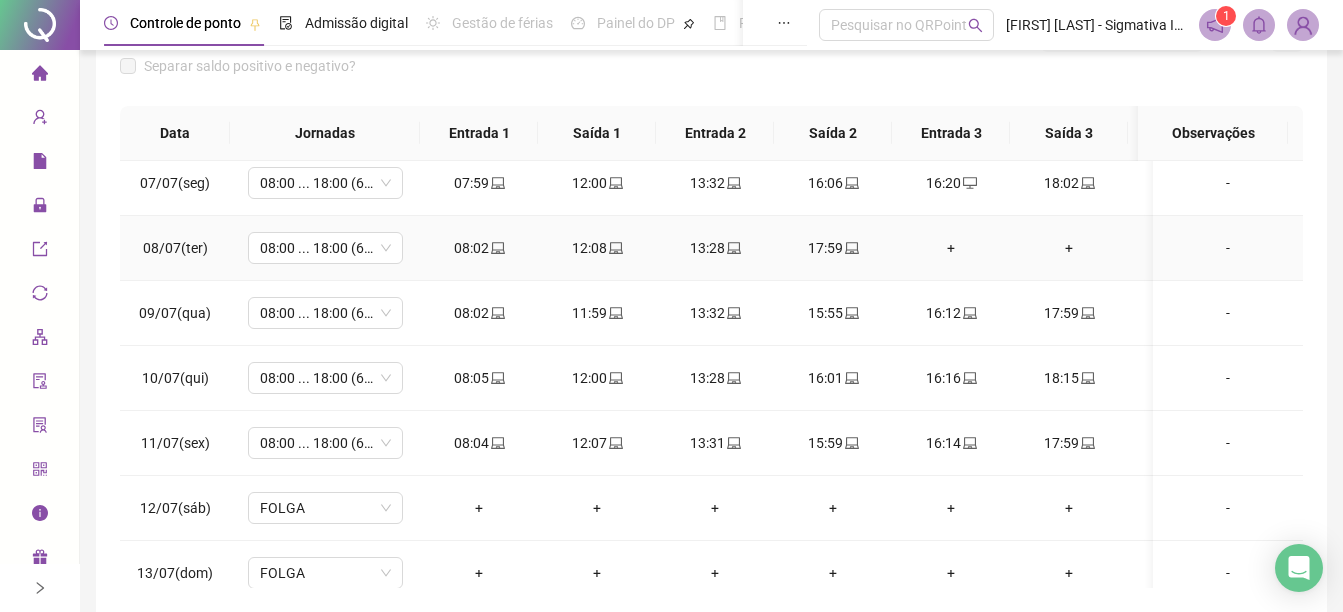 click on "+" at bounding box center [951, 248] 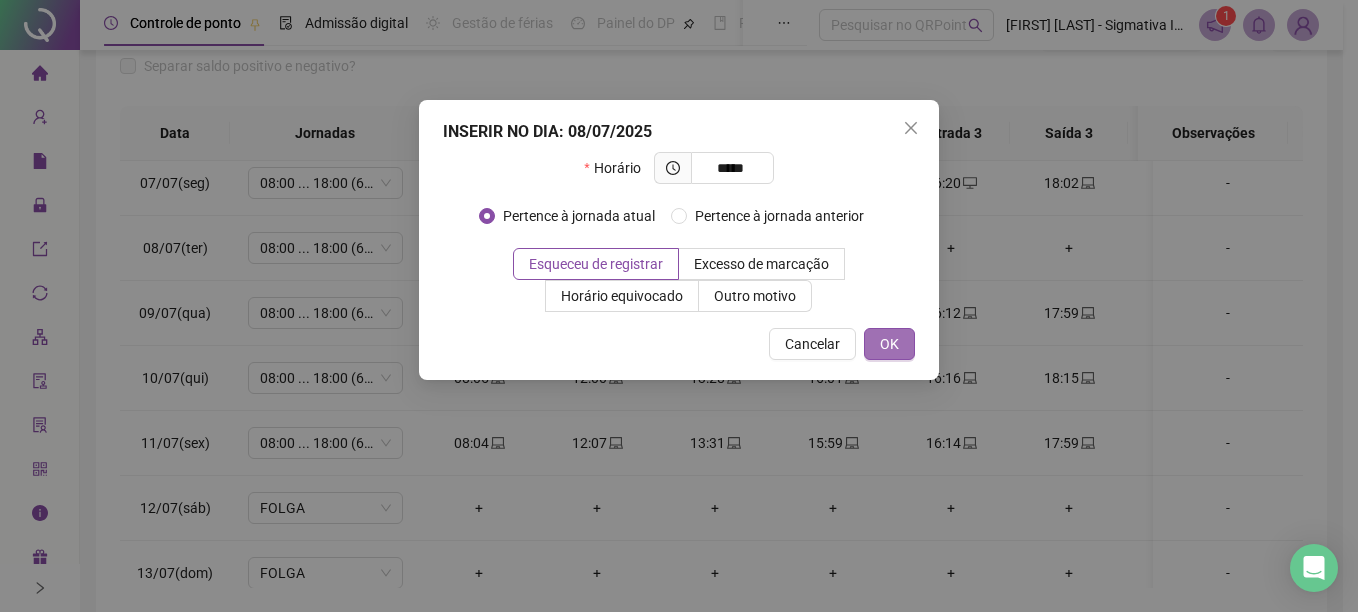 type on "*****" 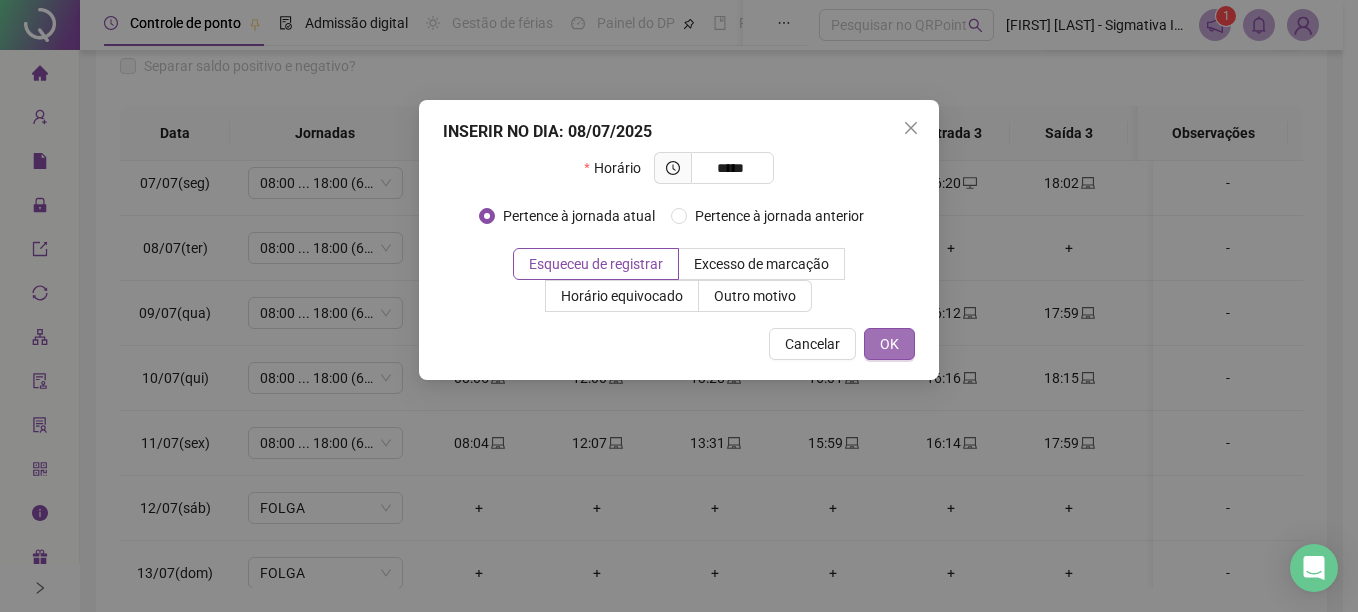 click on "OK" at bounding box center [889, 344] 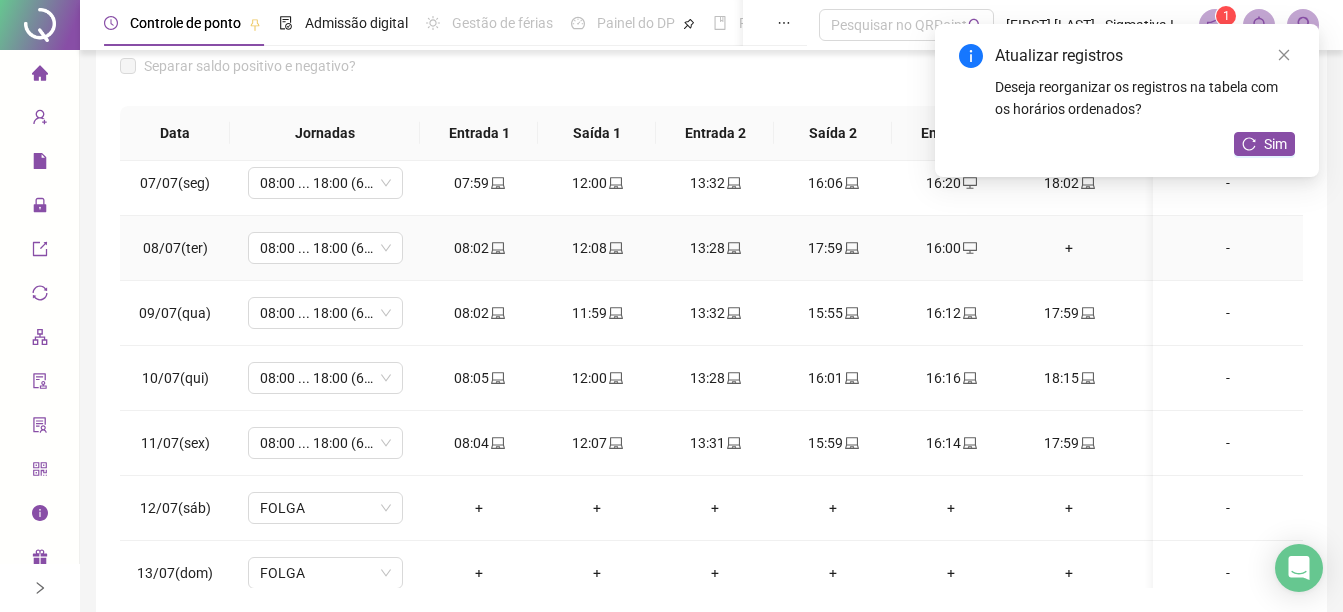 click on "+" at bounding box center [1069, 248] 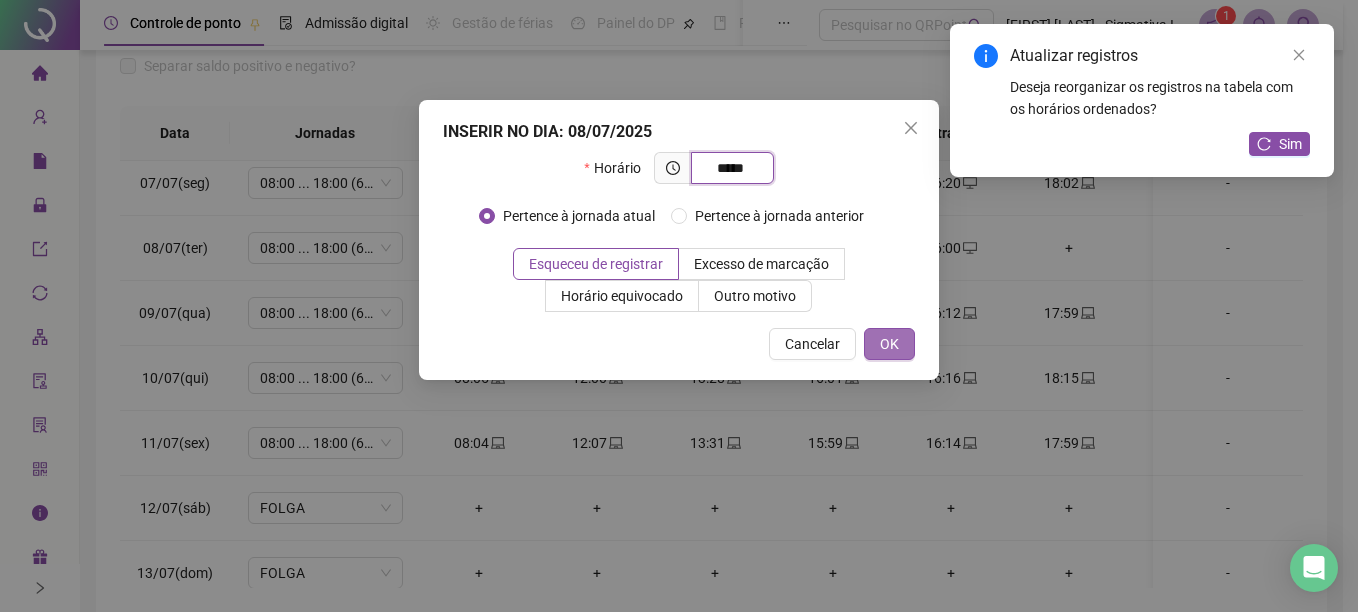 type on "*****" 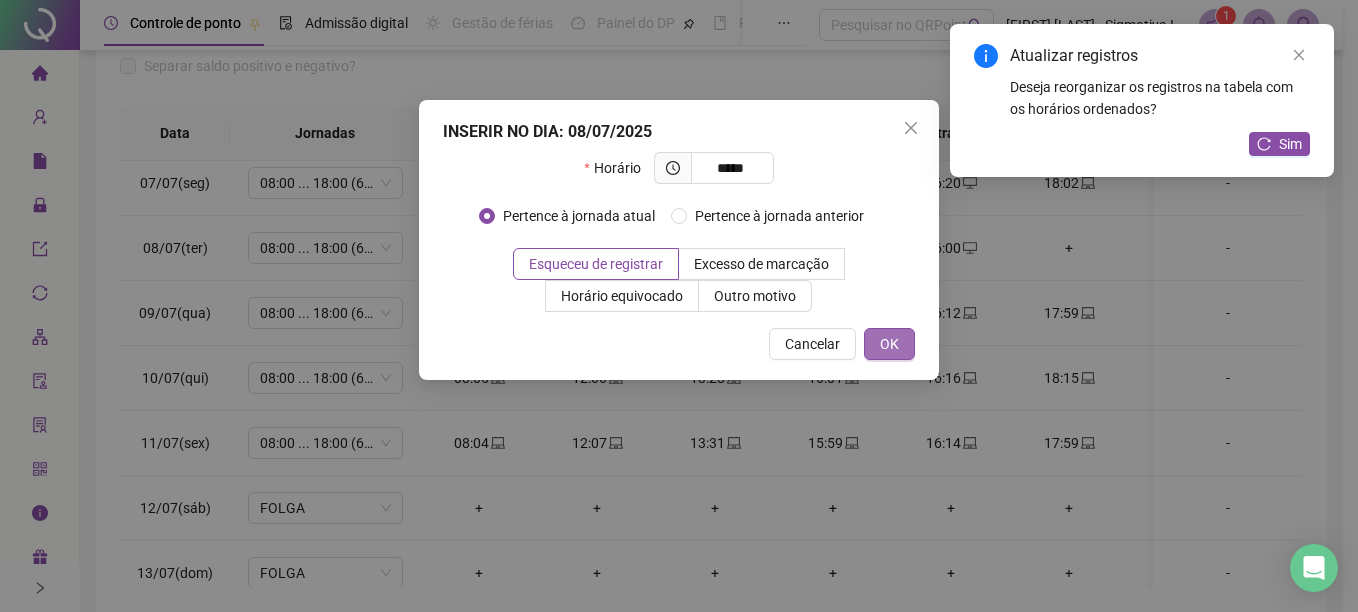drag, startPoint x: 887, startPoint y: 331, endPoint x: 900, endPoint y: 328, distance: 13.341664 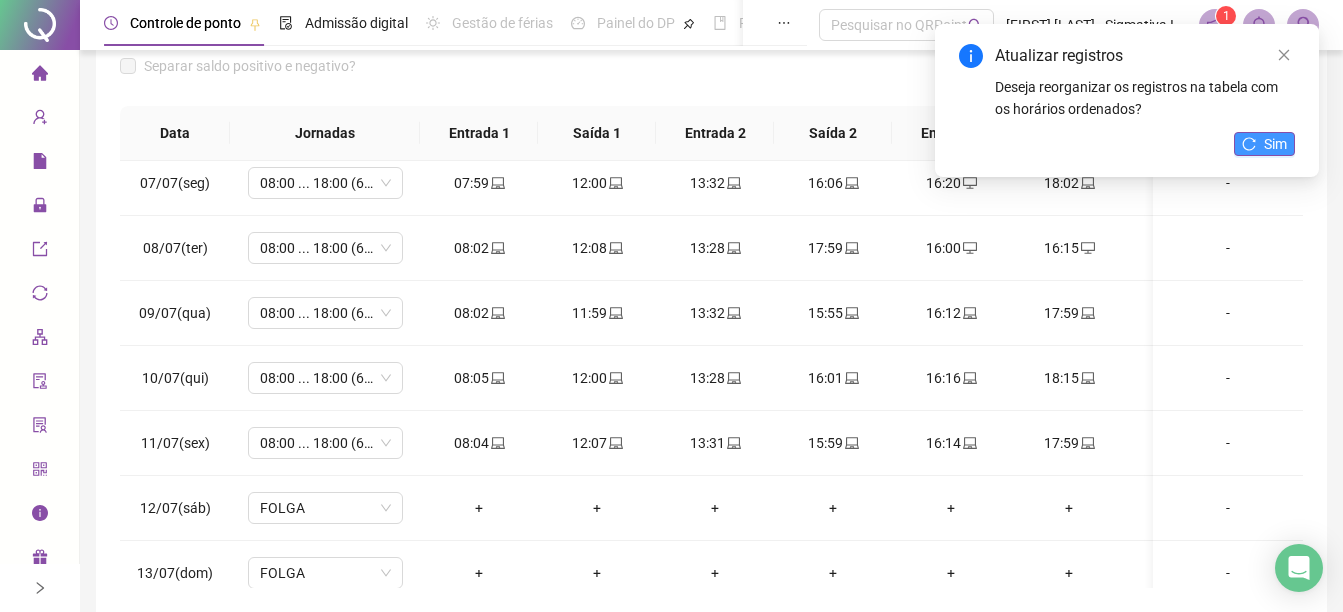 click on "Sim" at bounding box center [1264, 144] 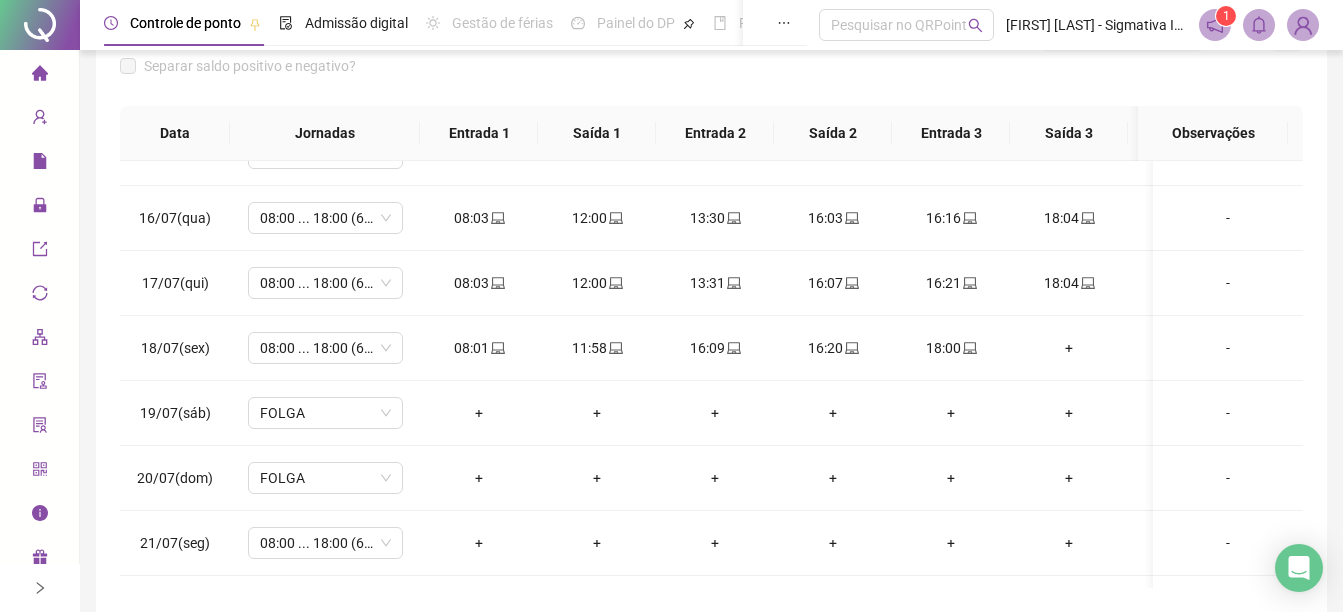 scroll, scrollTop: 1000, scrollLeft: 0, axis: vertical 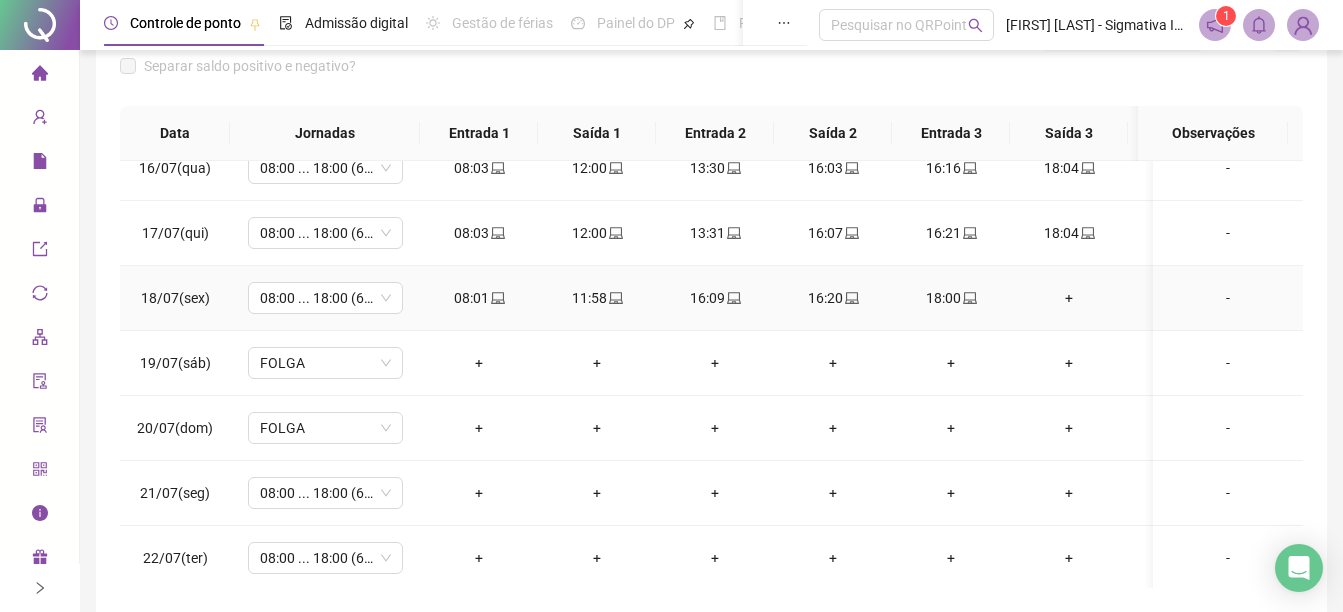 click on "+" at bounding box center (1069, 298) 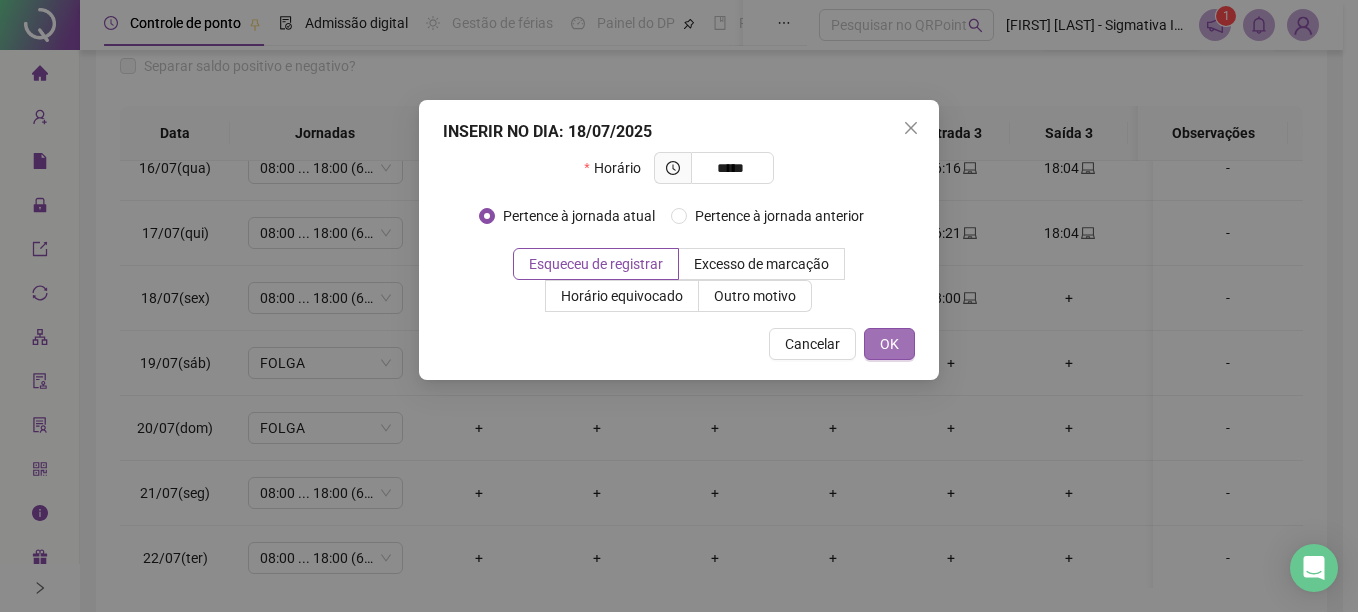 type on "*****" 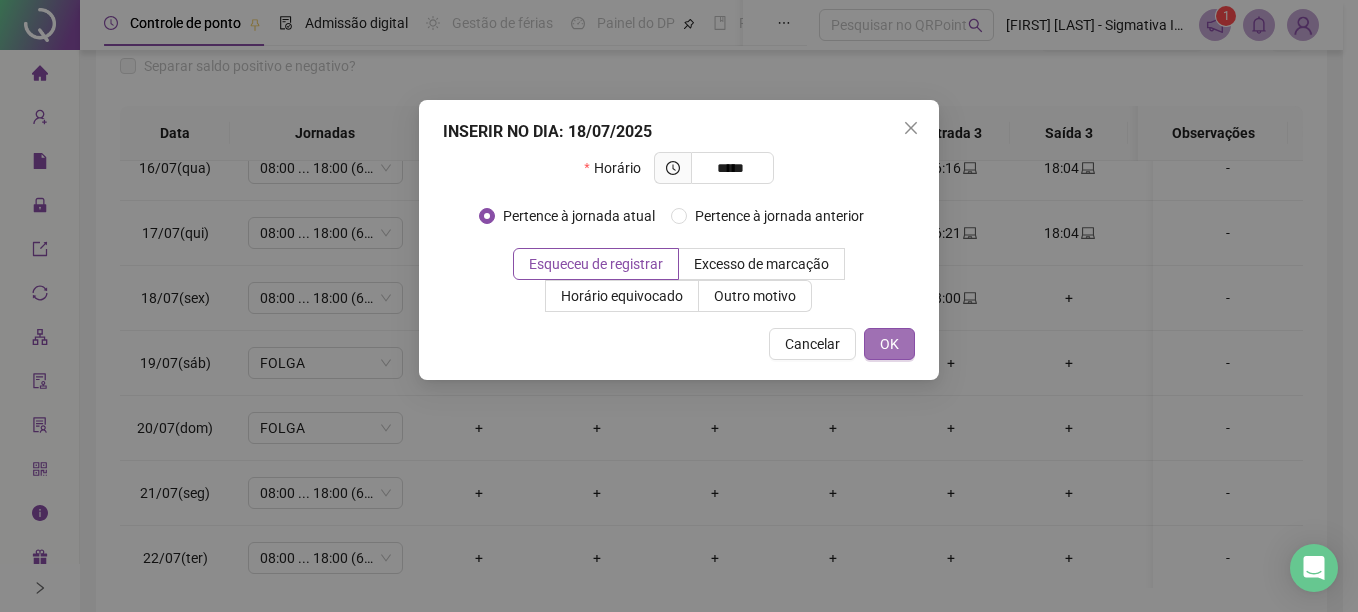 click on "OK" at bounding box center [889, 344] 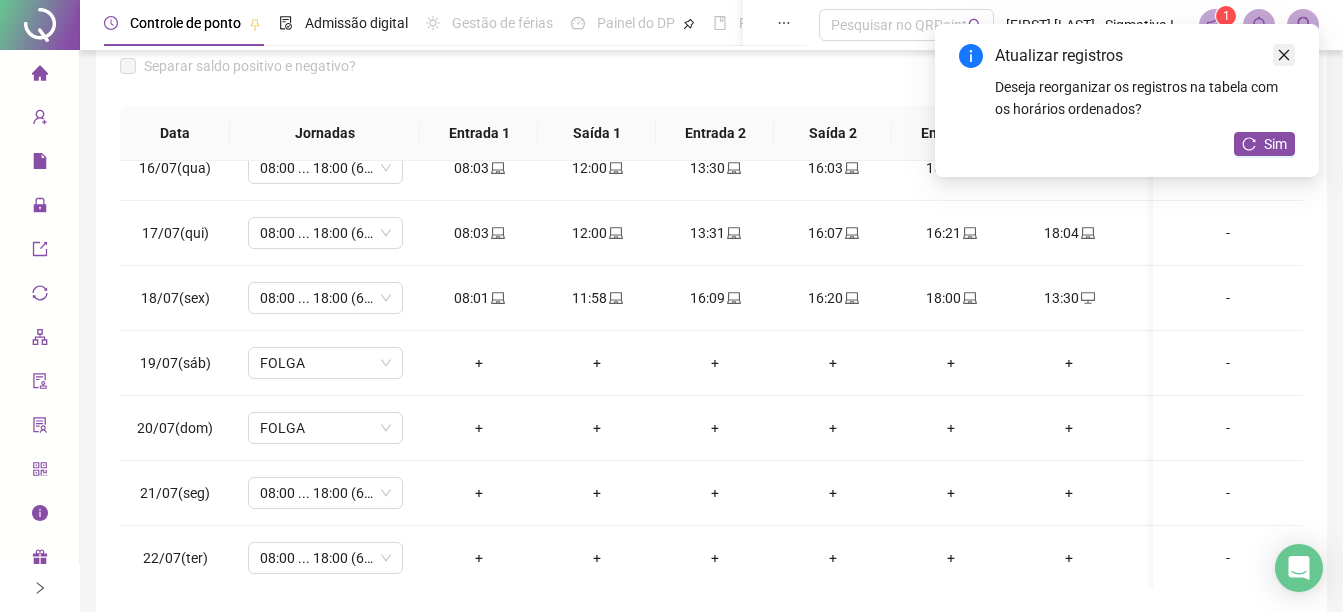 click at bounding box center [1284, 55] 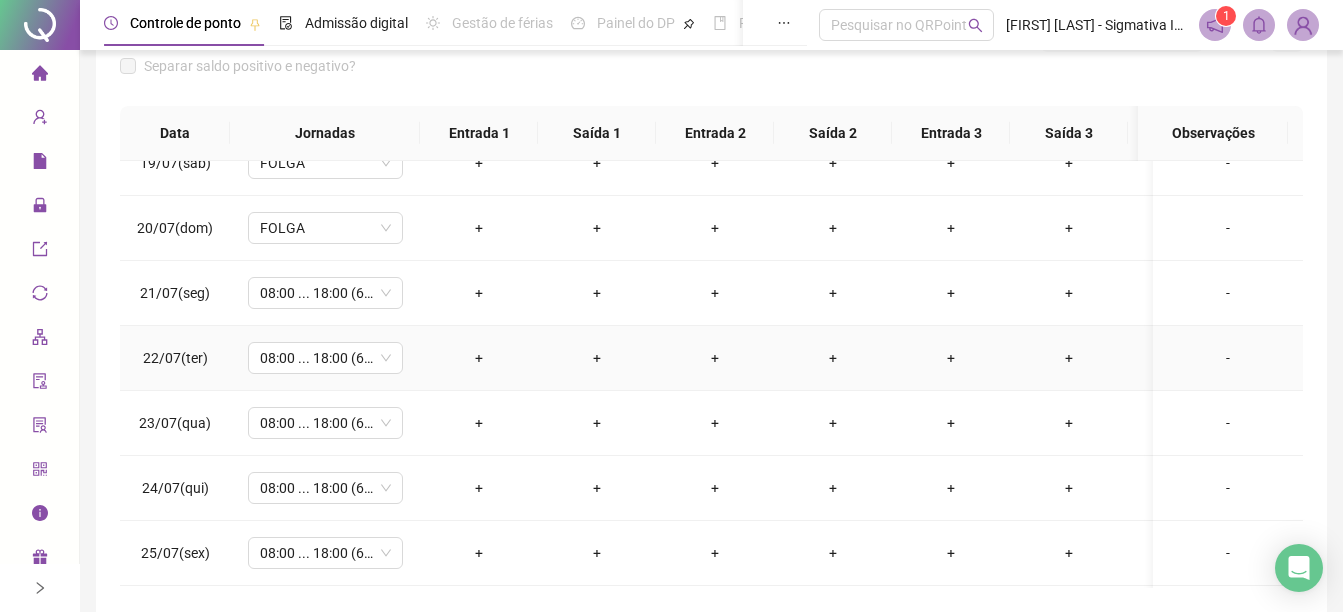 scroll, scrollTop: 1100, scrollLeft: 0, axis: vertical 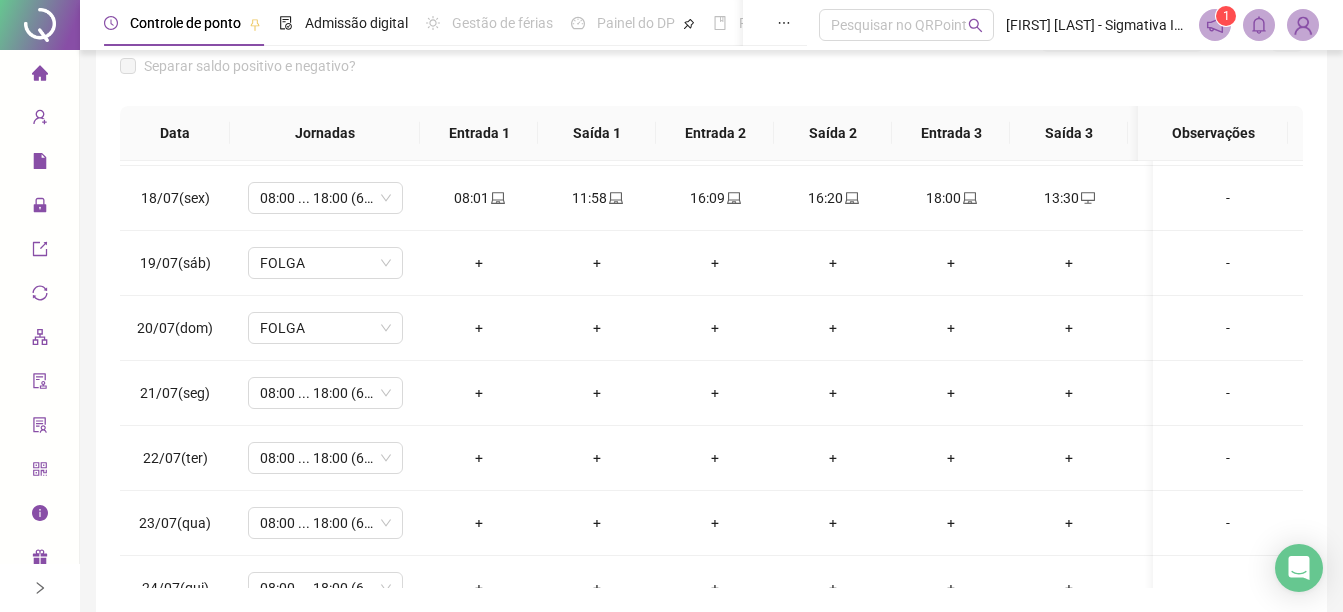 click 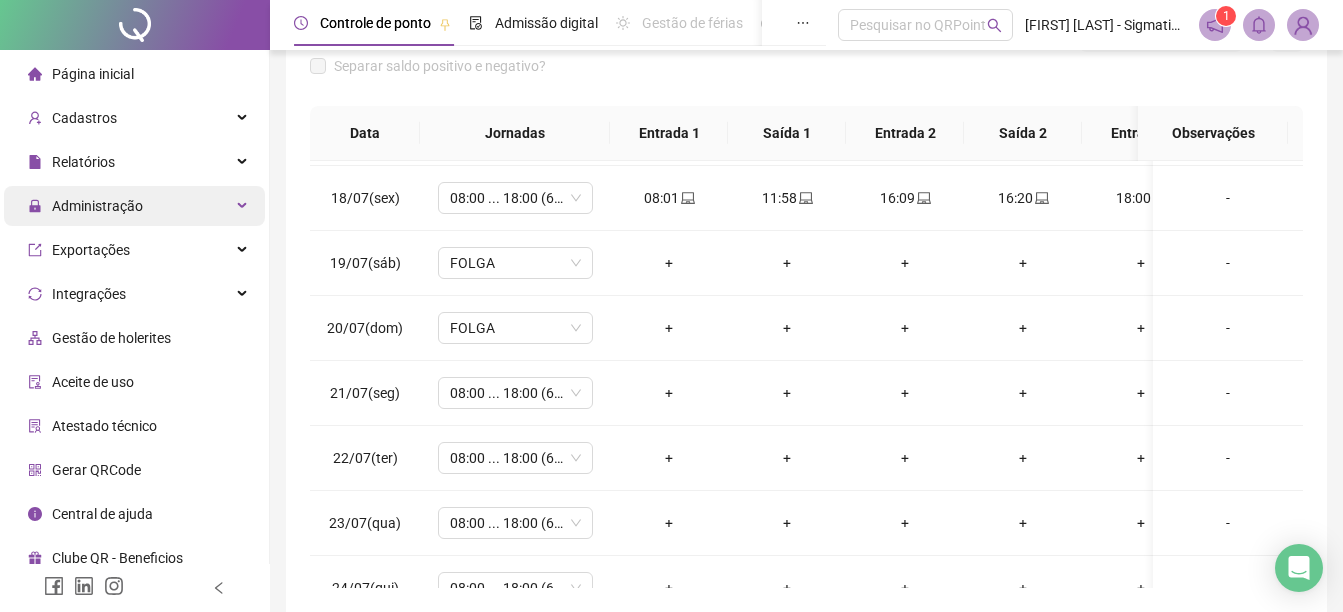 click on "Administração" at bounding box center (134, 206) 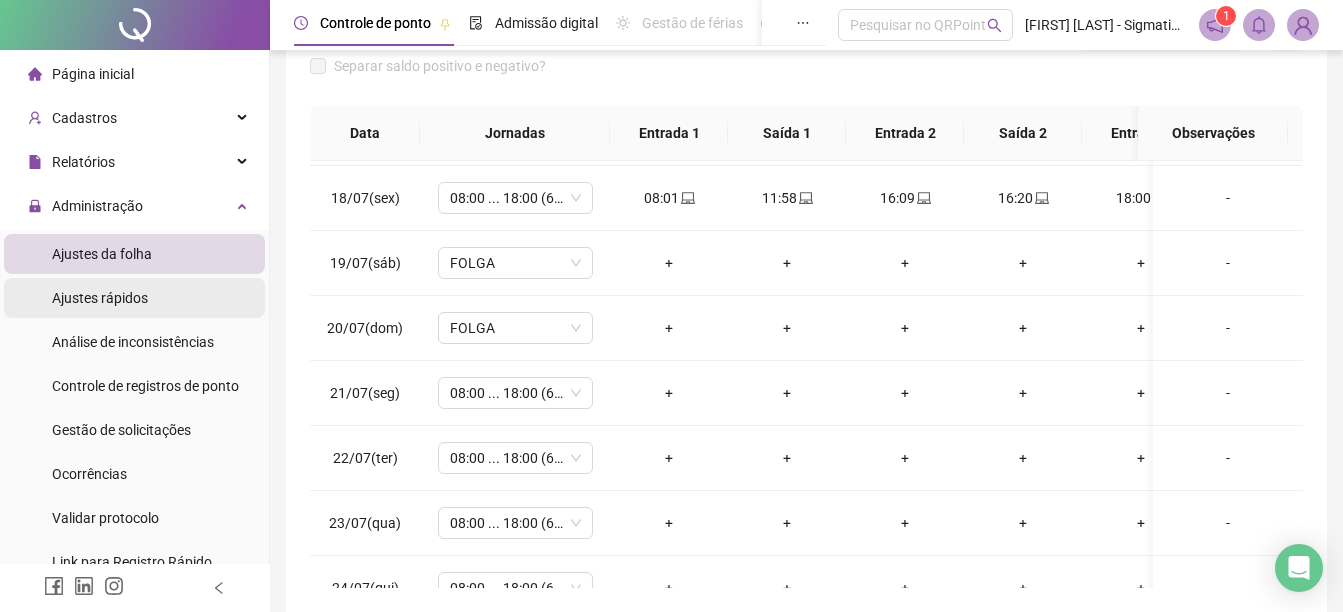 click on "Ajustes rápidos" at bounding box center (100, 298) 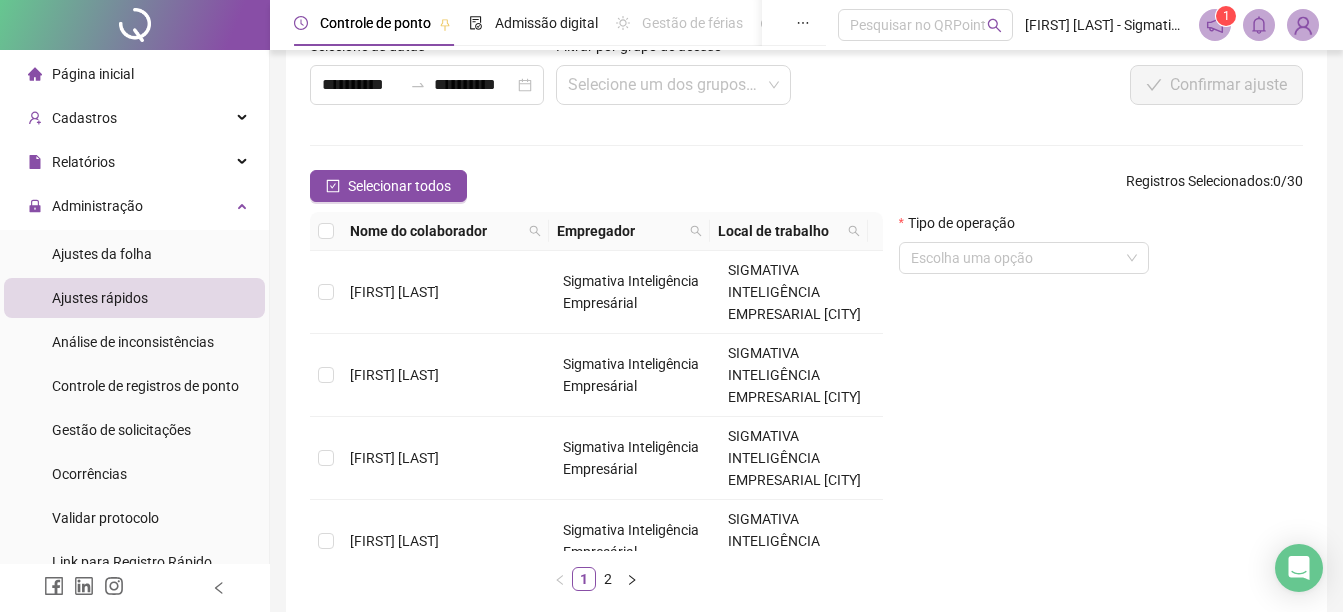 scroll, scrollTop: 22, scrollLeft: 0, axis: vertical 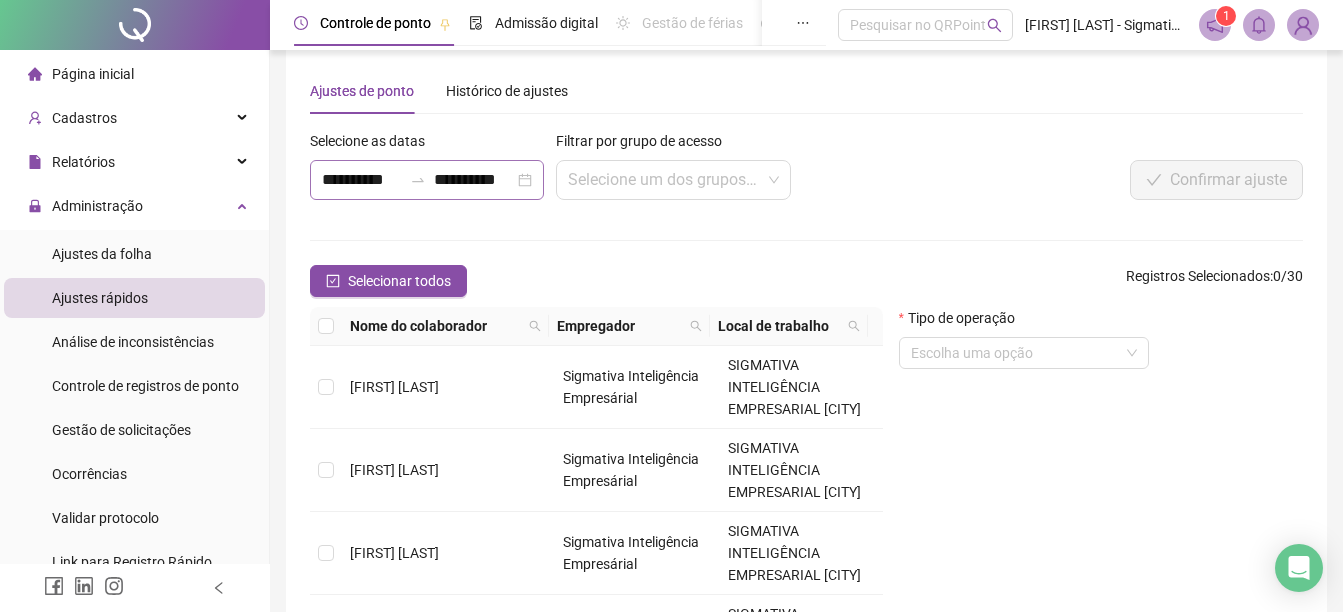 click on "**********" at bounding box center [427, 180] 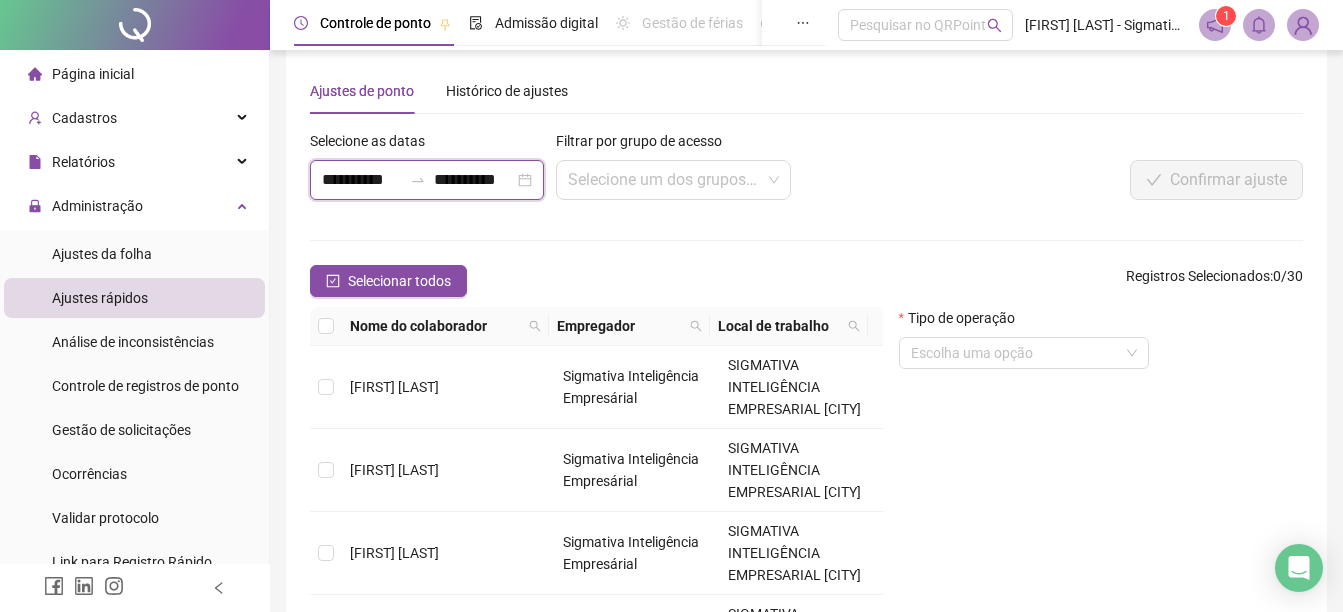 scroll, scrollTop: 0, scrollLeft: 1, axis: horizontal 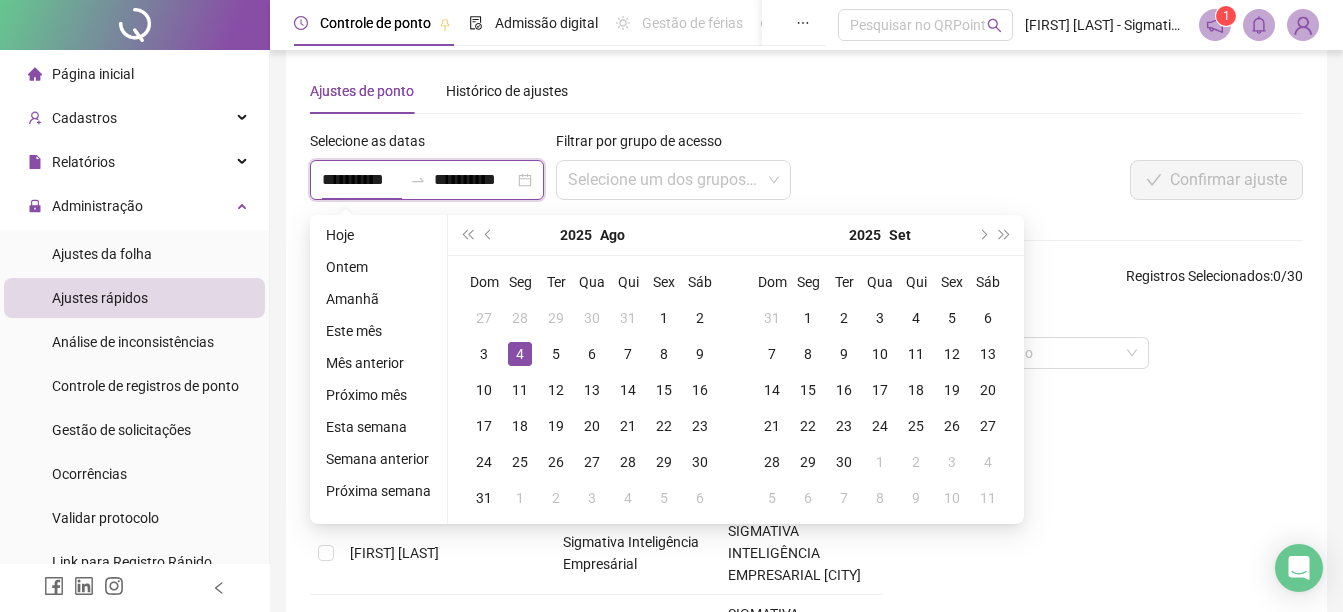 type on "**********" 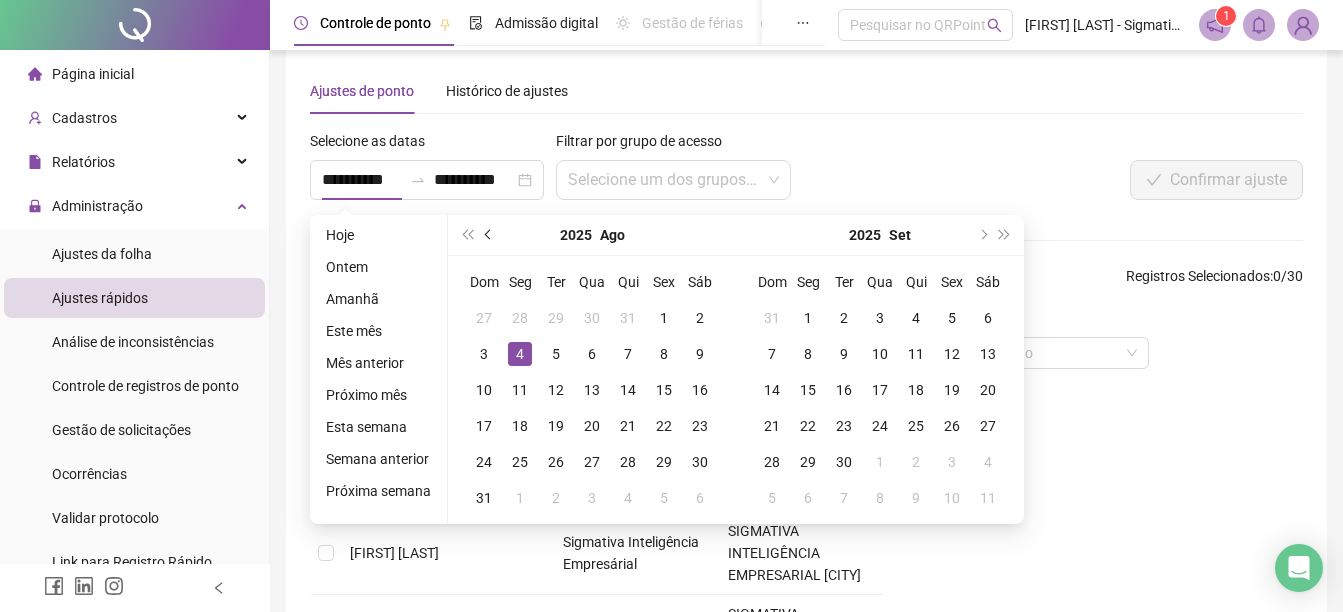 scroll, scrollTop: 0, scrollLeft: 0, axis: both 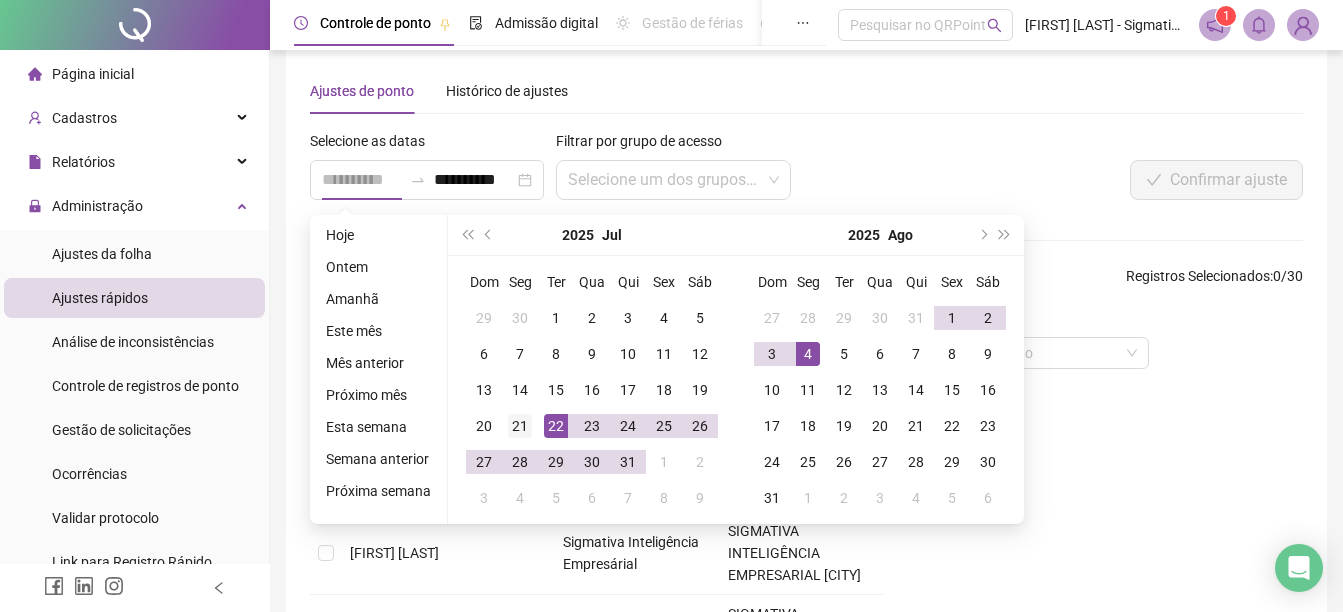 type on "**********" 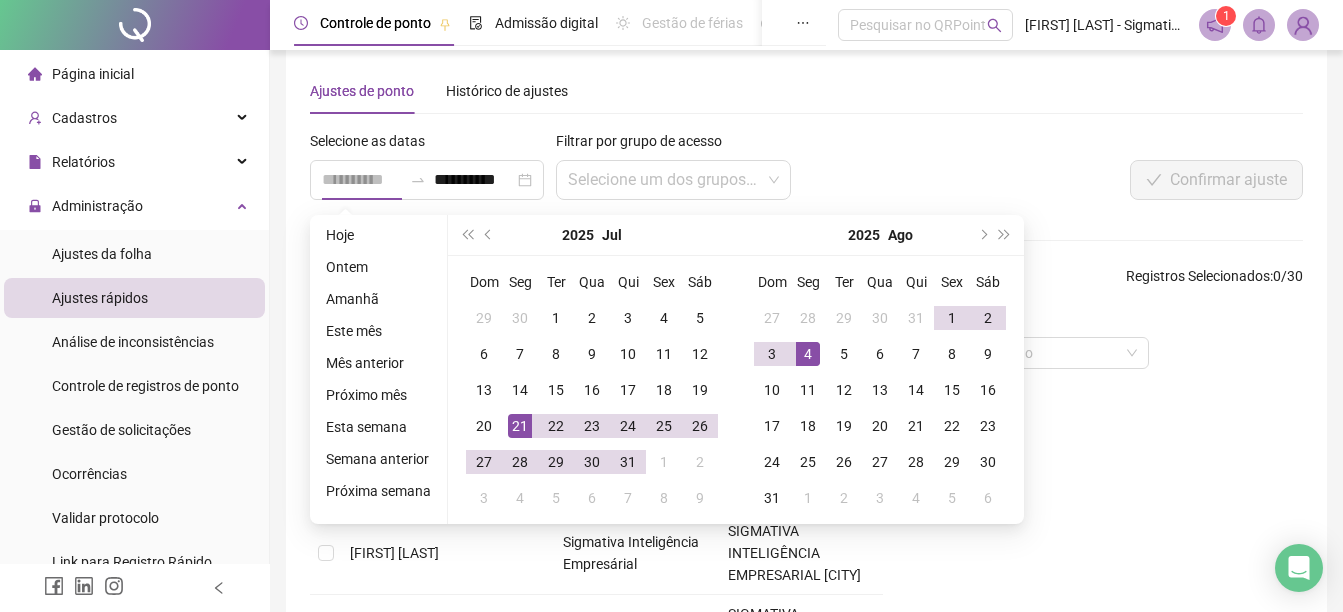 drag, startPoint x: 525, startPoint y: 426, endPoint x: 579, endPoint y: 427, distance: 54.00926 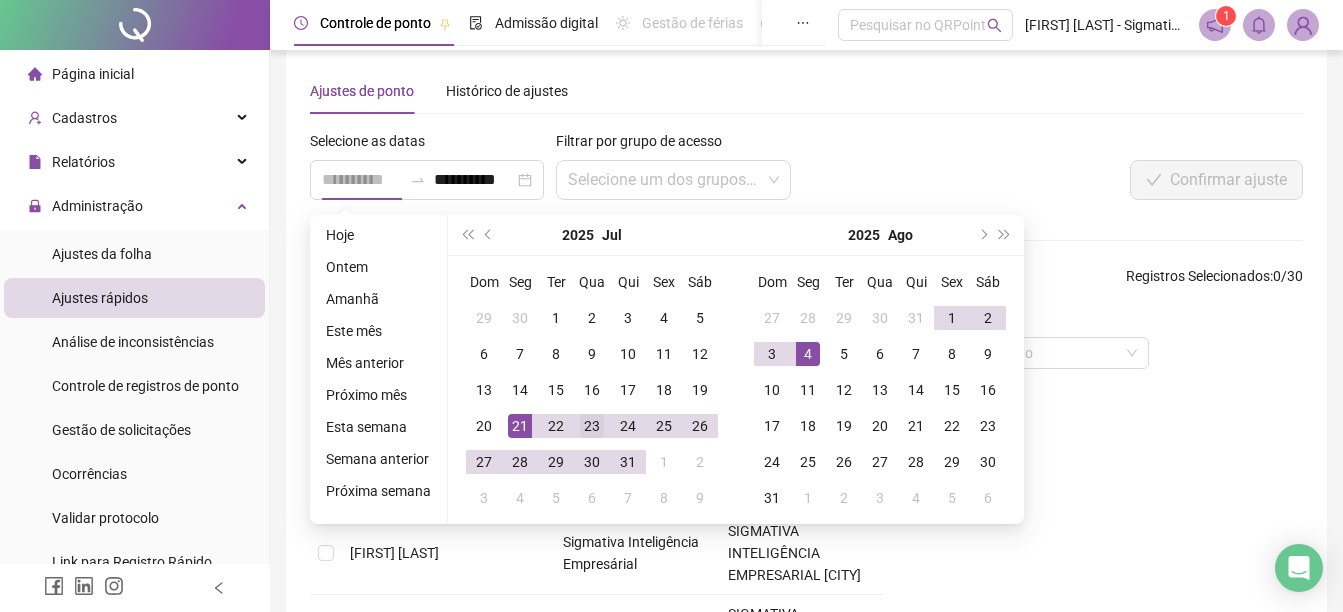 click on "21" at bounding box center (520, 426) 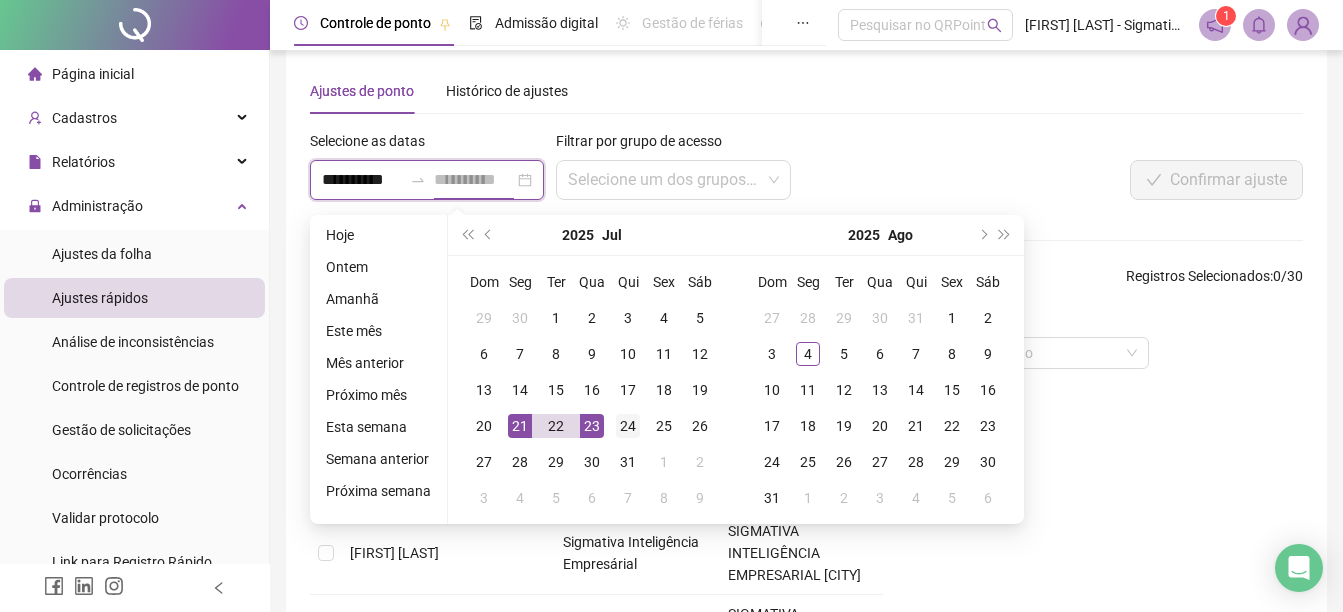 scroll, scrollTop: 0, scrollLeft: 1, axis: horizontal 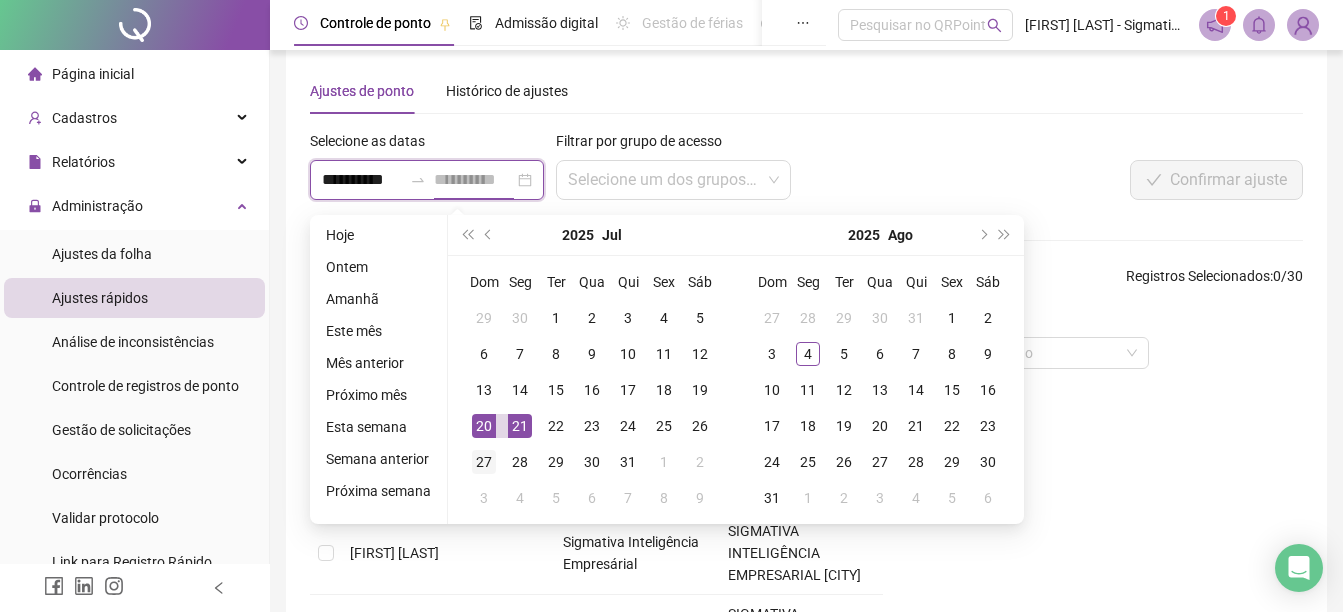 type on "**********" 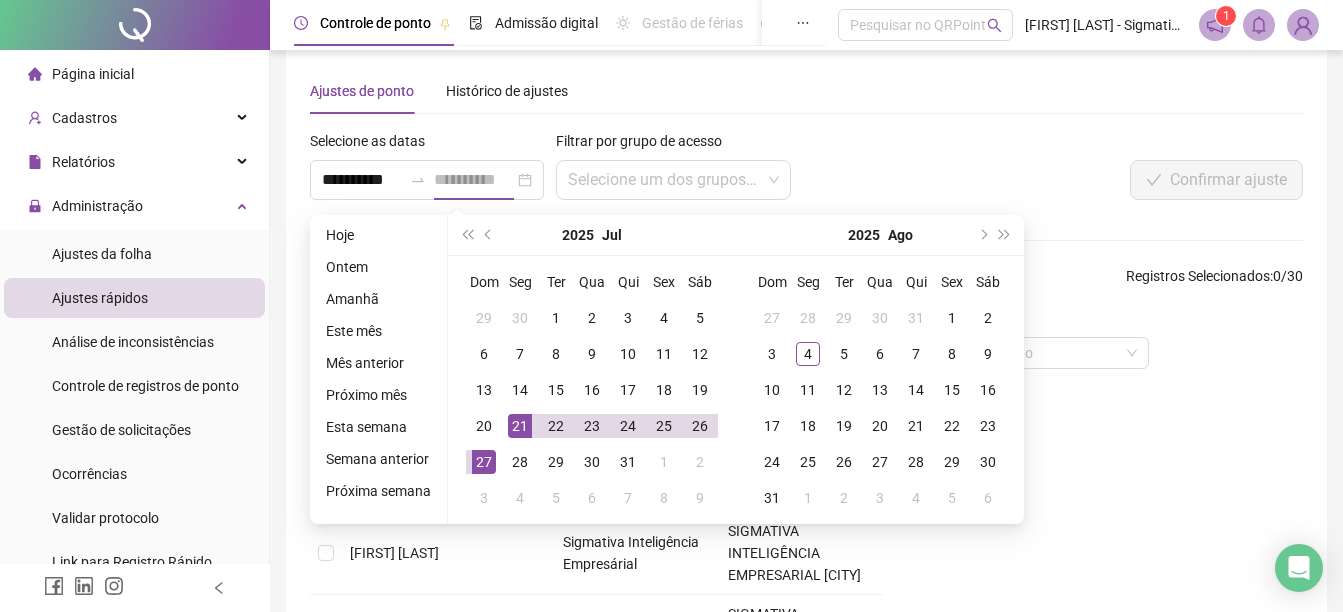 scroll, scrollTop: 0, scrollLeft: 0, axis: both 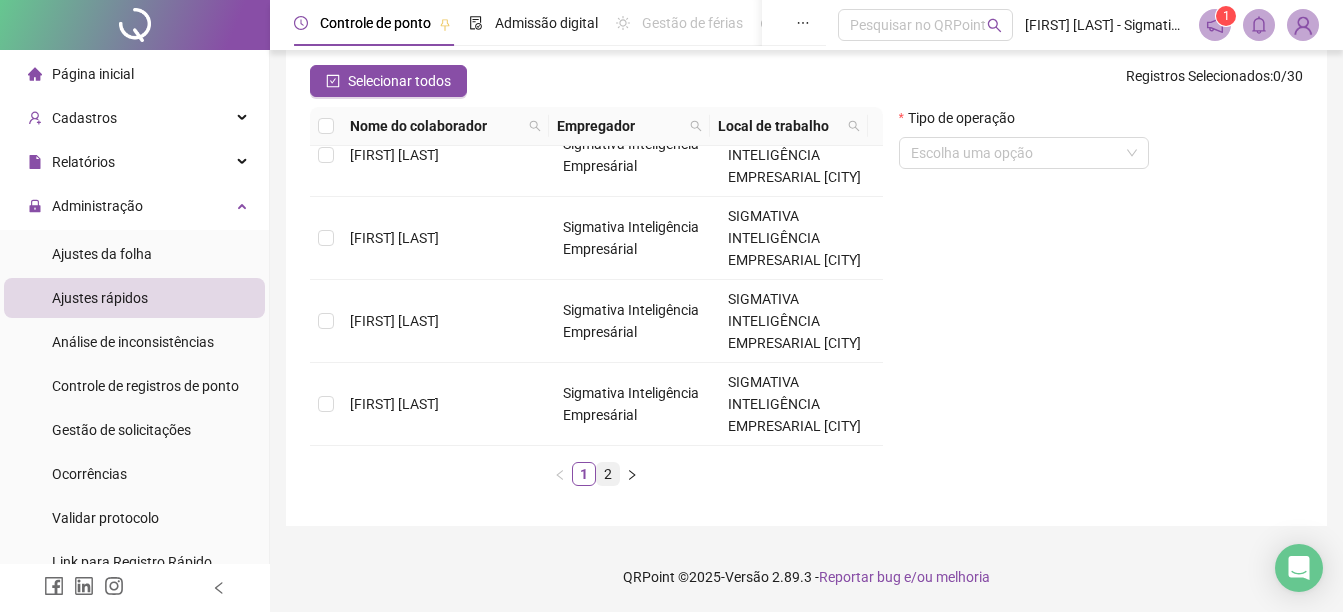 click on "2" at bounding box center [608, 474] 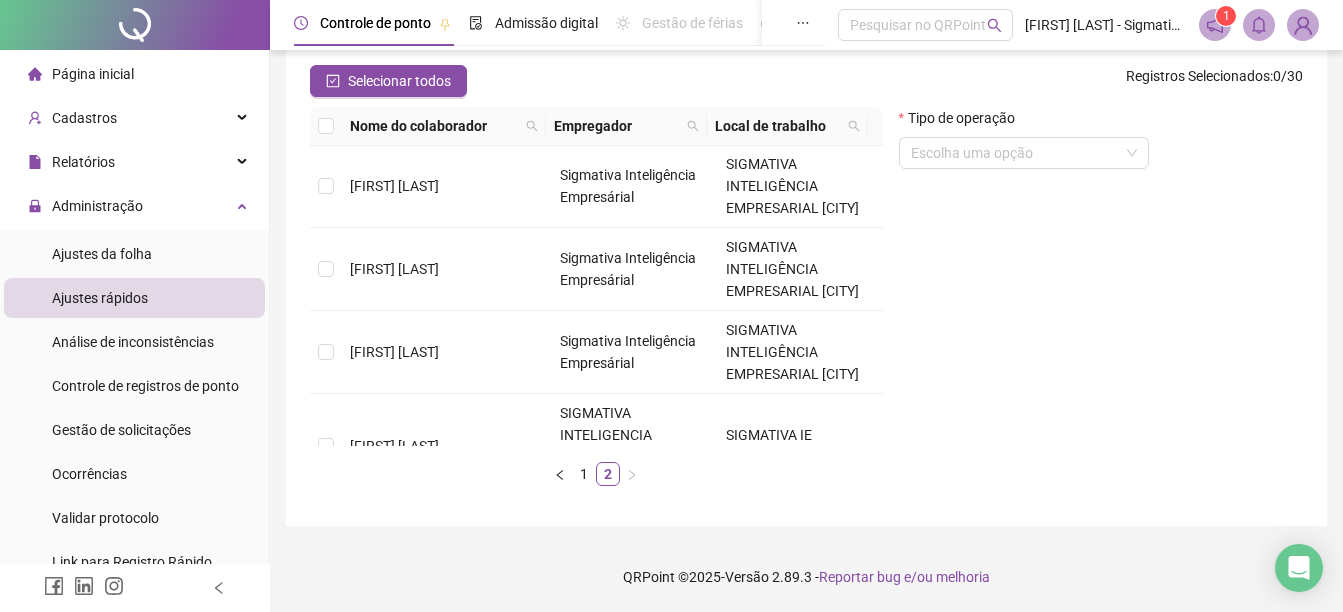 scroll, scrollTop: 0, scrollLeft: 0, axis: both 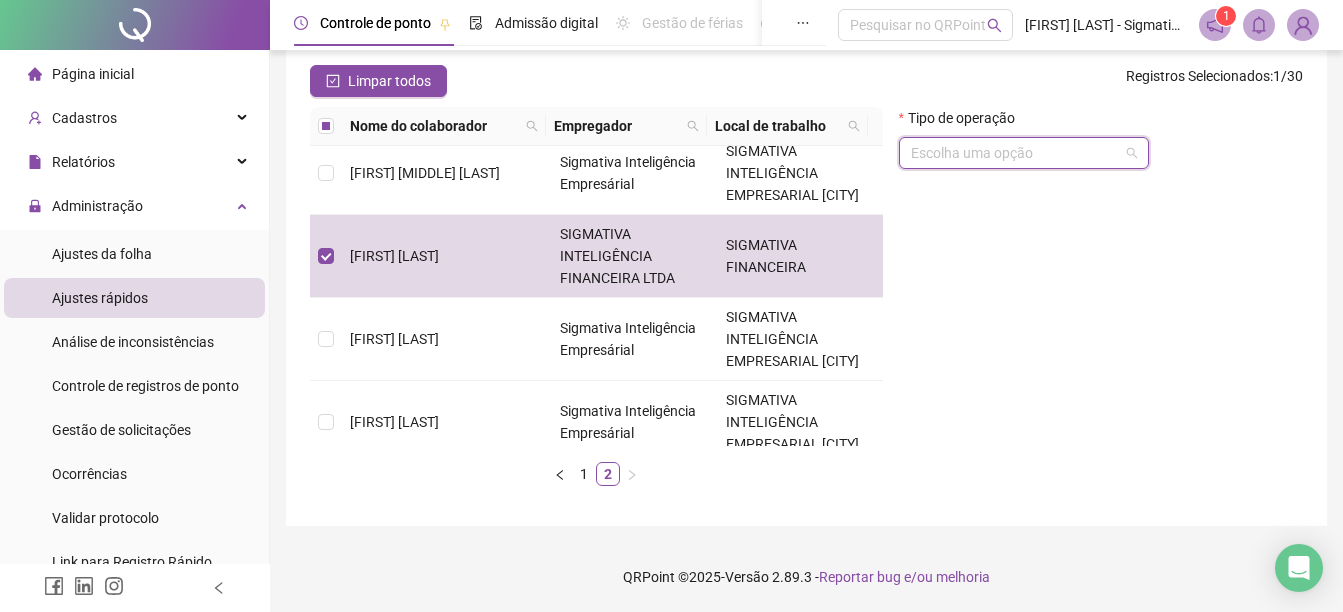 click at bounding box center (1015, 153) 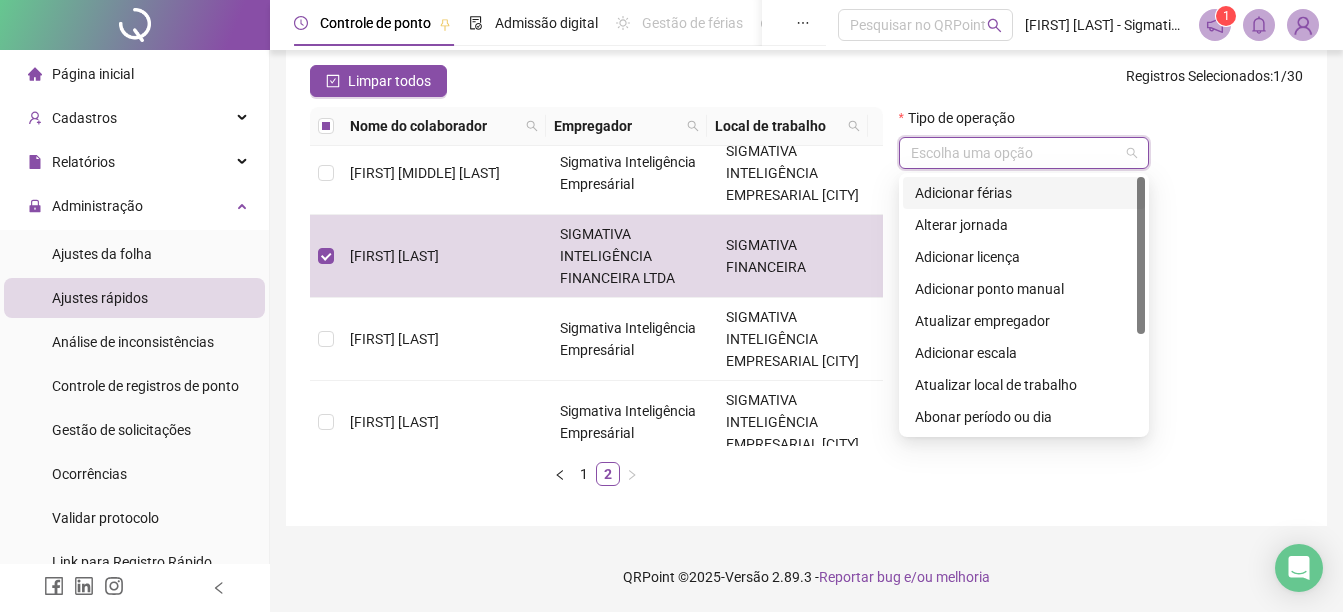click on "Adicionar férias" at bounding box center (1024, 193) 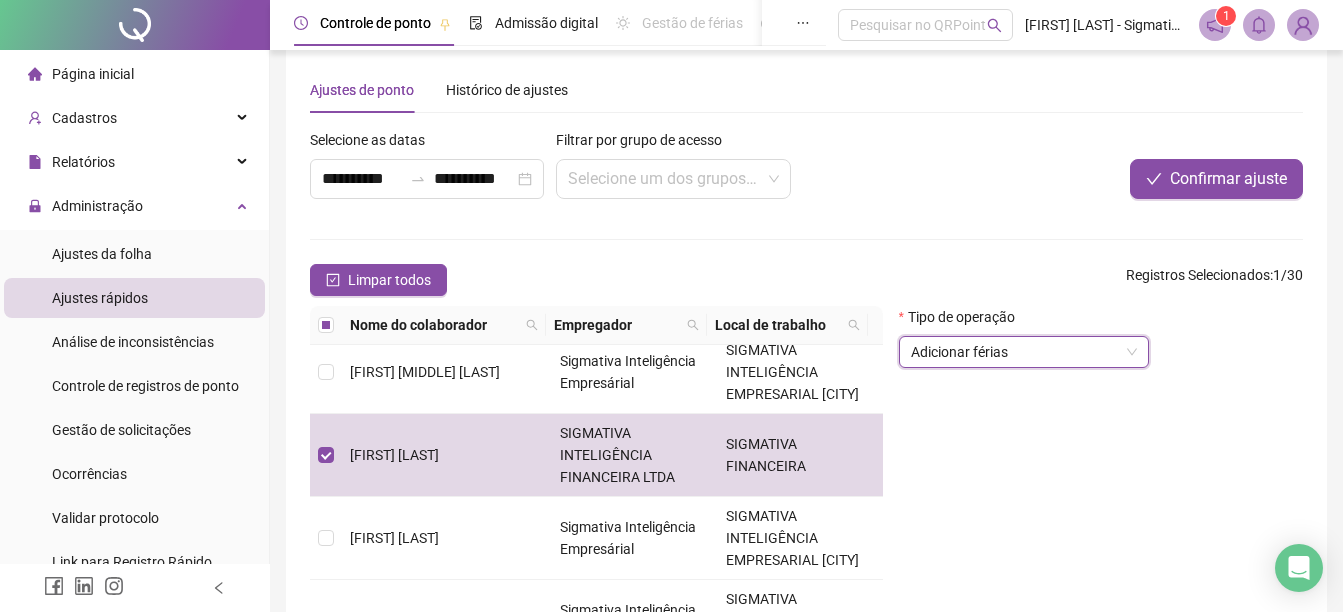scroll, scrollTop: 22, scrollLeft: 0, axis: vertical 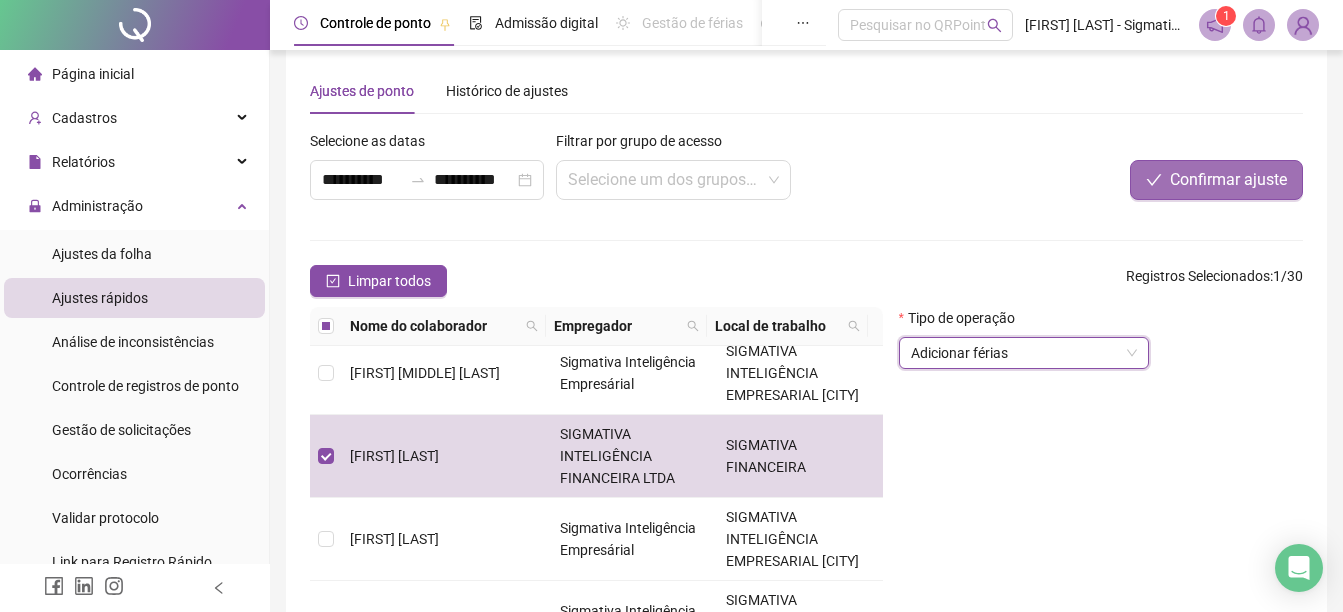 click on "Confirmar ajuste" at bounding box center (1228, 180) 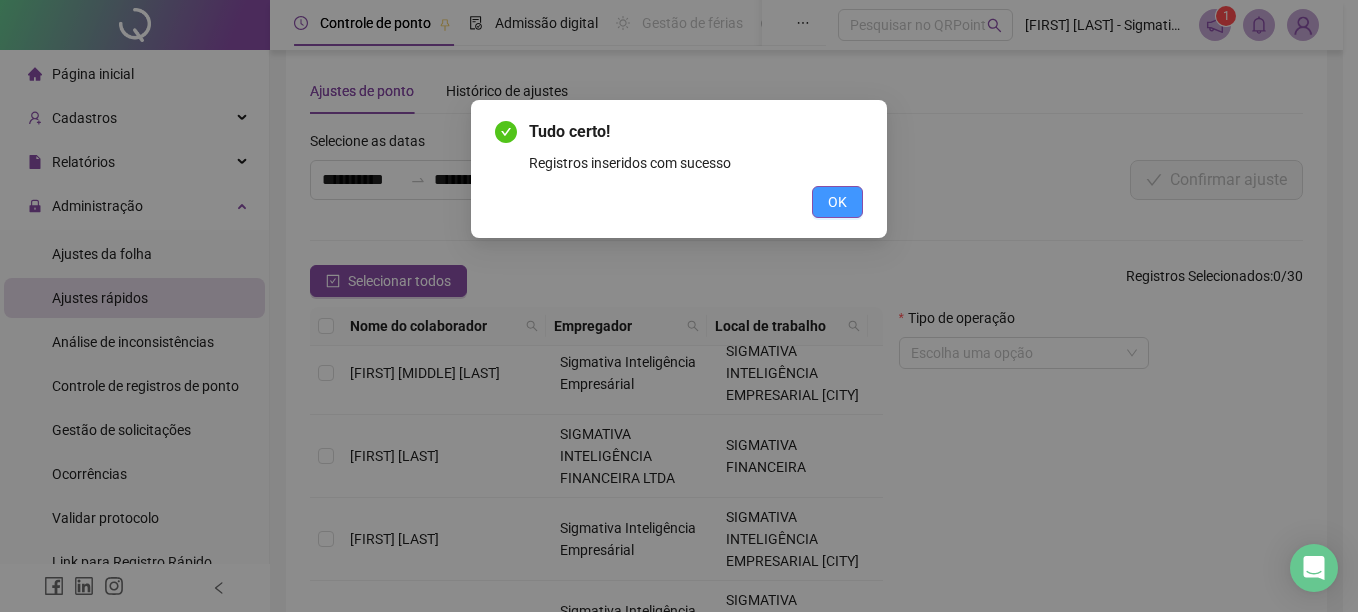 click on "OK" at bounding box center (837, 202) 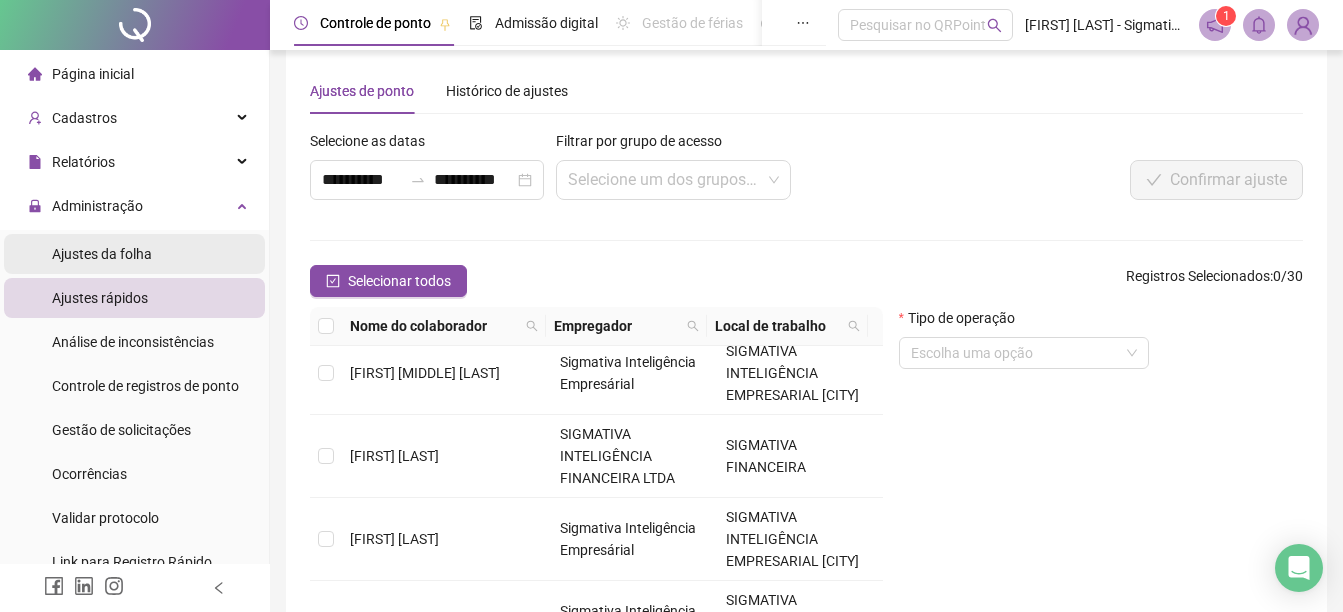 click on "Ajustes da folha" at bounding box center [102, 254] 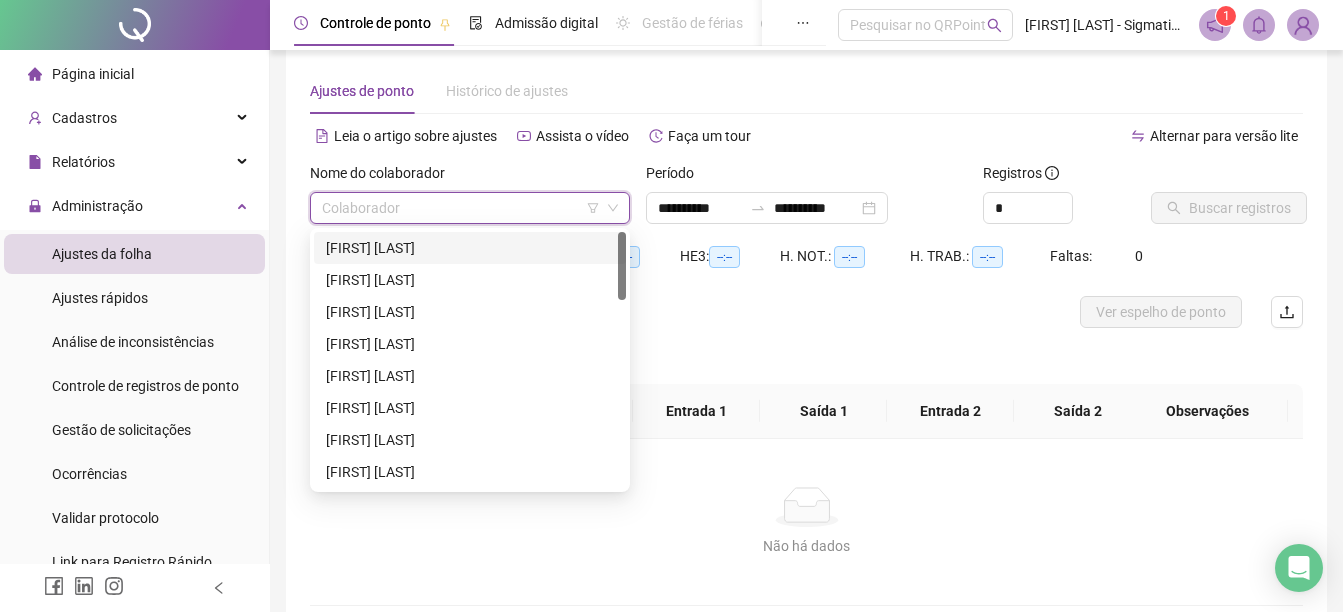 click at bounding box center [461, 208] 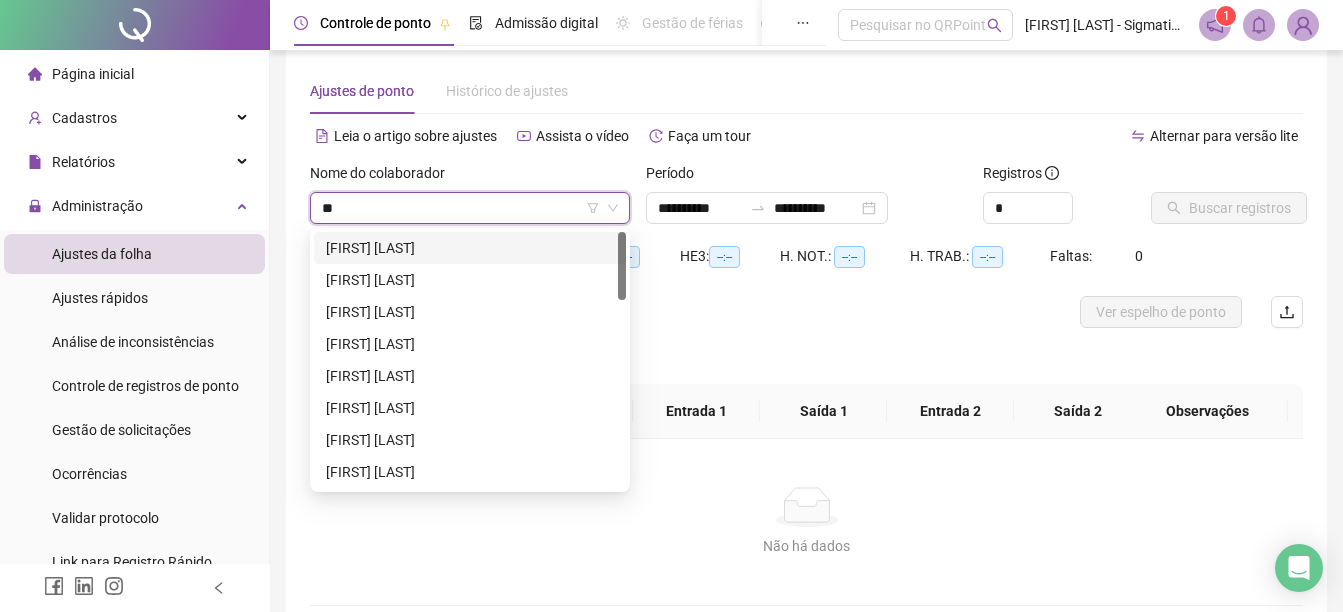 type on "***" 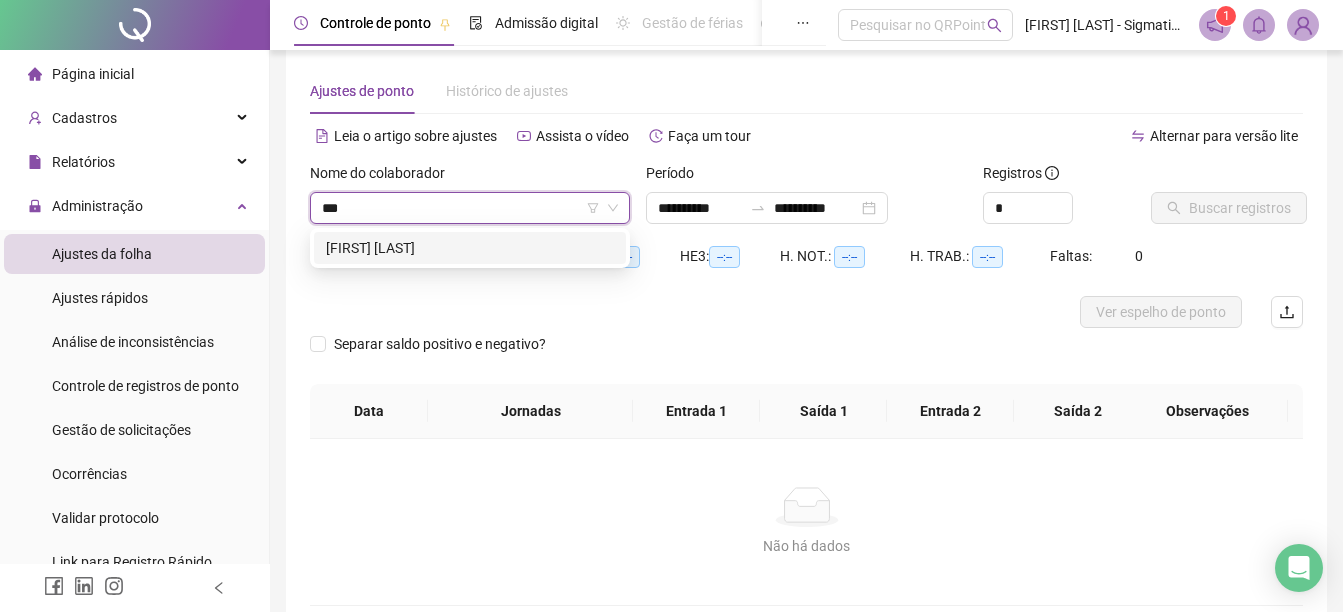 click on "[FIRST] [LAST]" at bounding box center (470, 248) 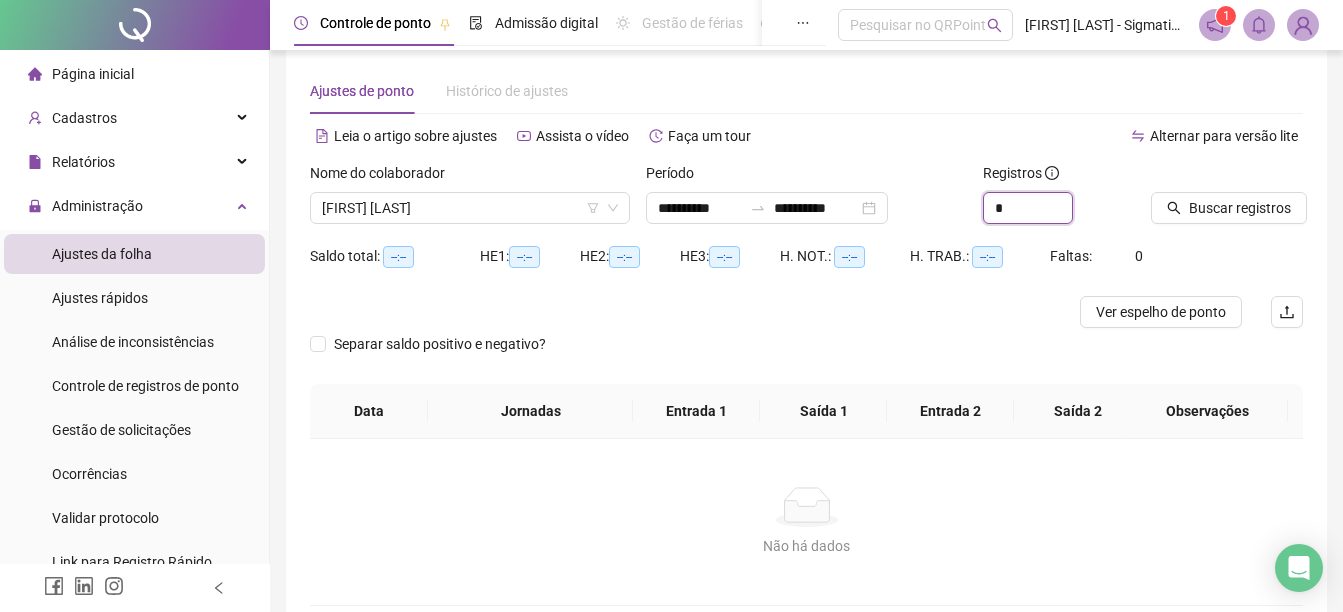 drag, startPoint x: 1047, startPoint y: 209, endPoint x: 942, endPoint y: 210, distance: 105.00476 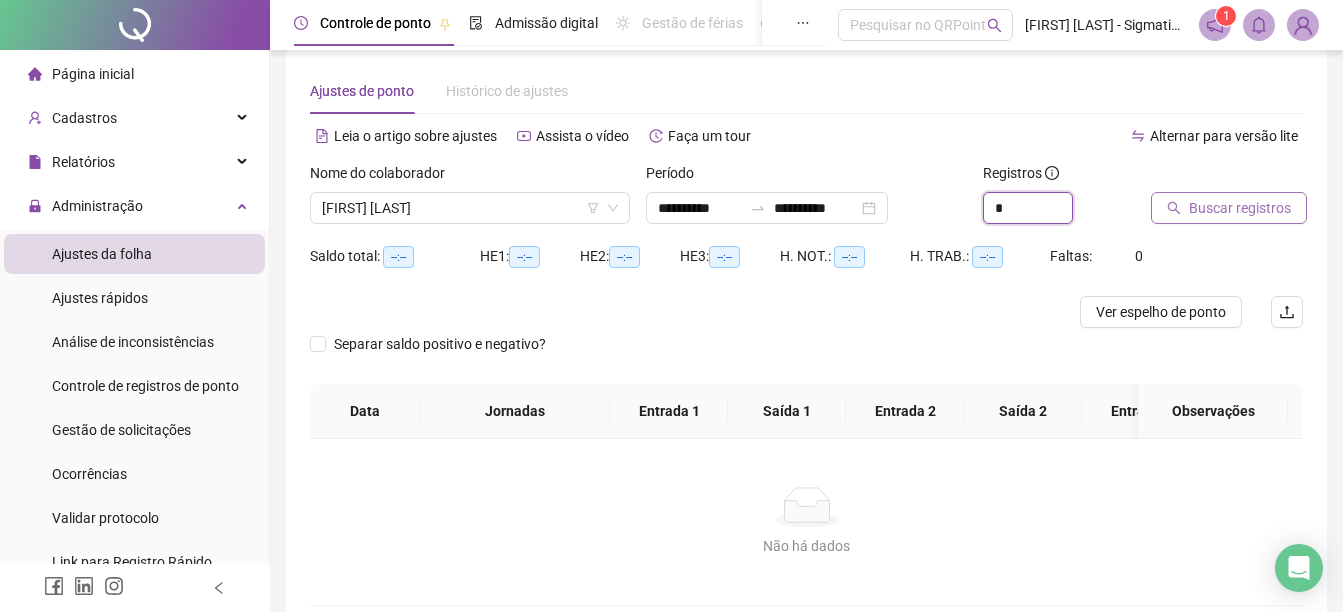 type on "*" 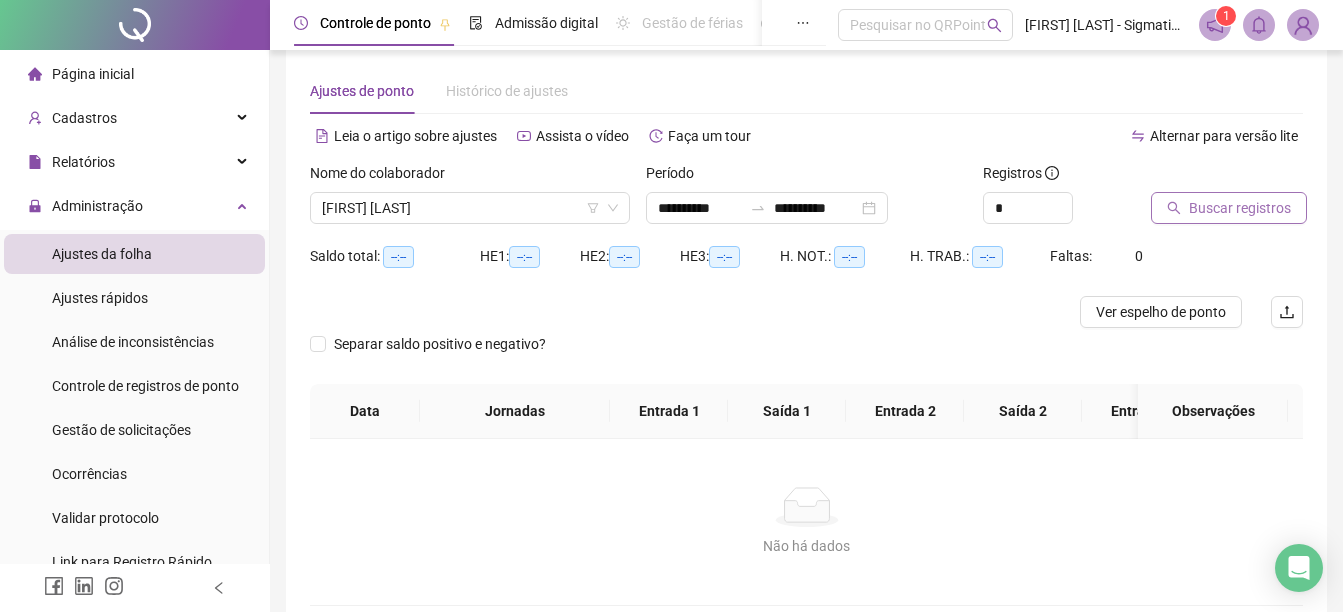 click on "Buscar registros" at bounding box center [1229, 208] 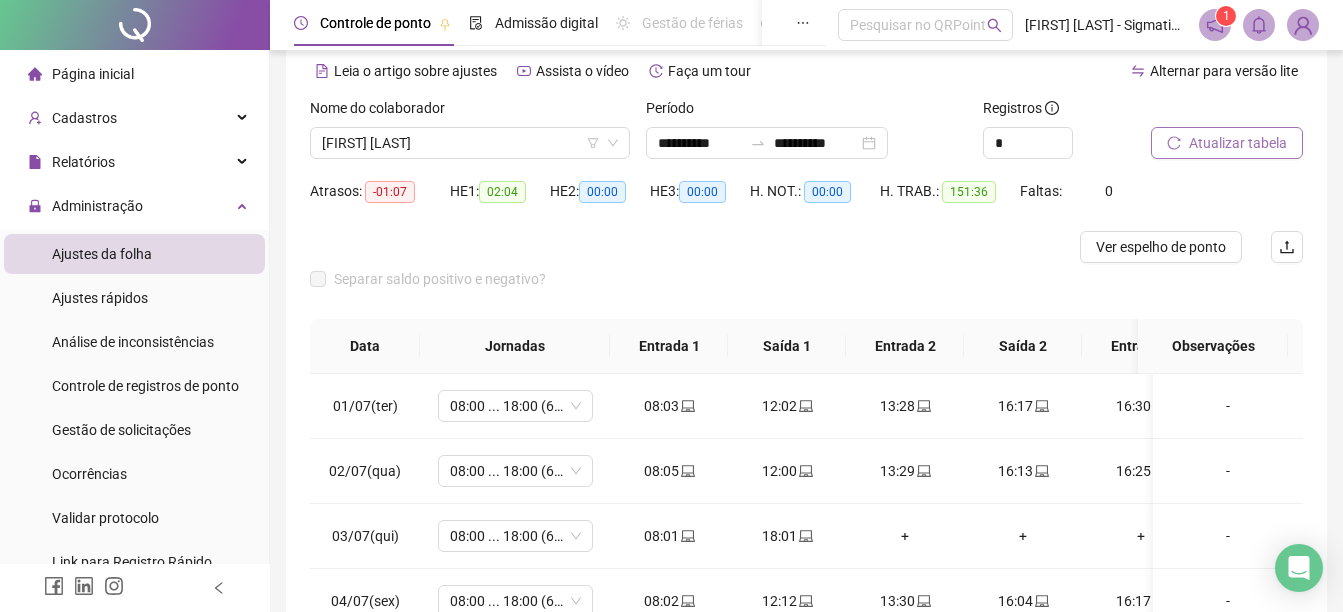 scroll, scrollTop: 122, scrollLeft: 0, axis: vertical 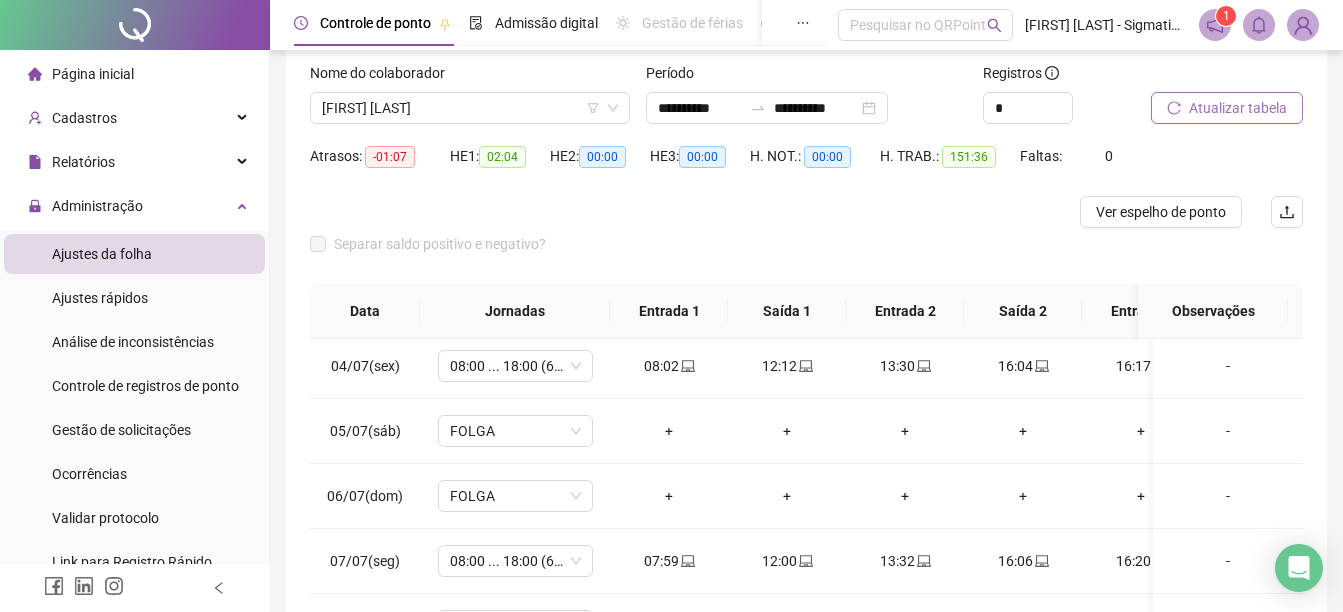 click 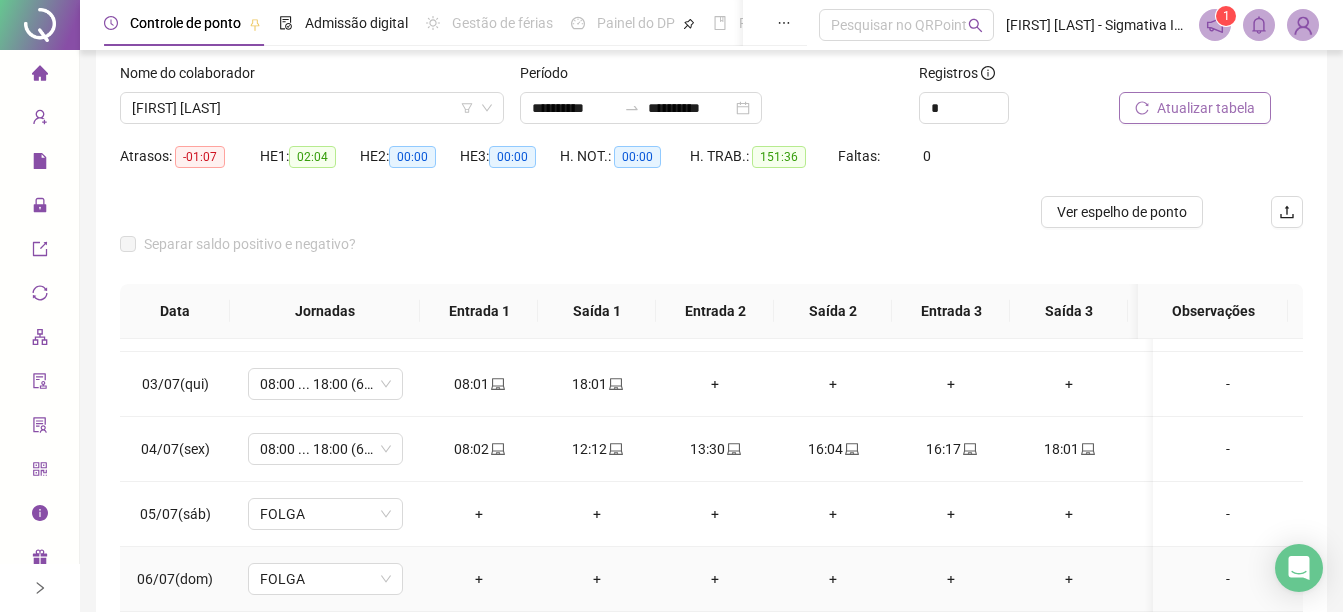 scroll, scrollTop: 0, scrollLeft: 0, axis: both 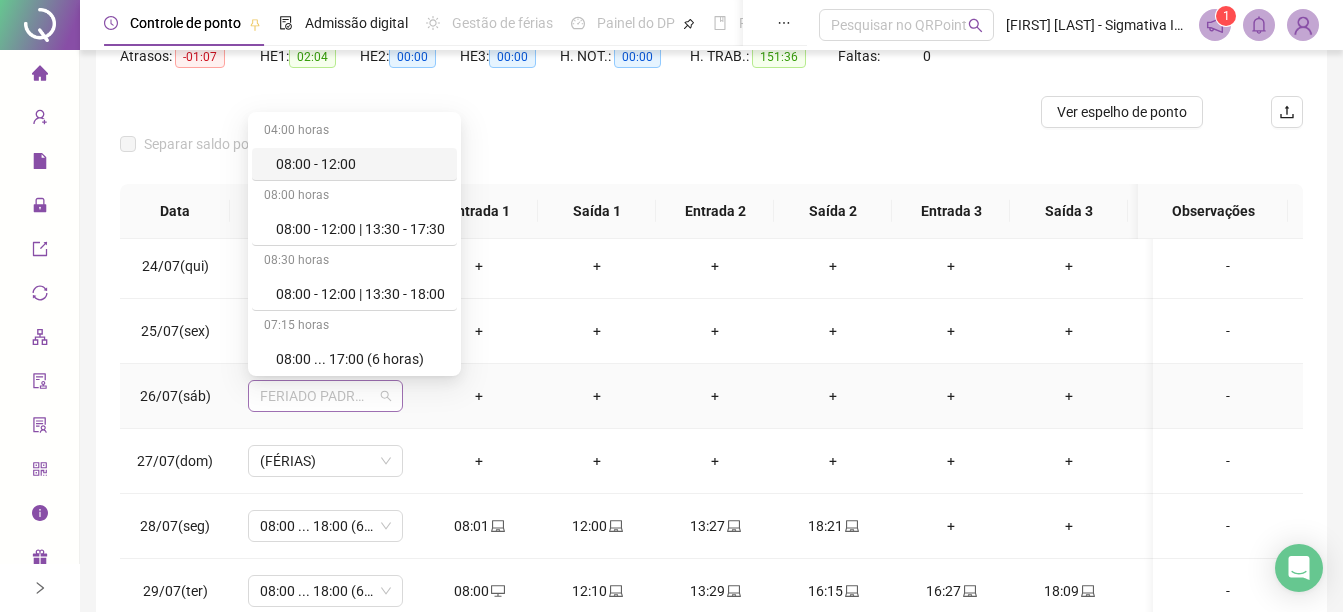 click on "FERIADO  PADROEIRO DE GAROPABA" at bounding box center [325, 396] 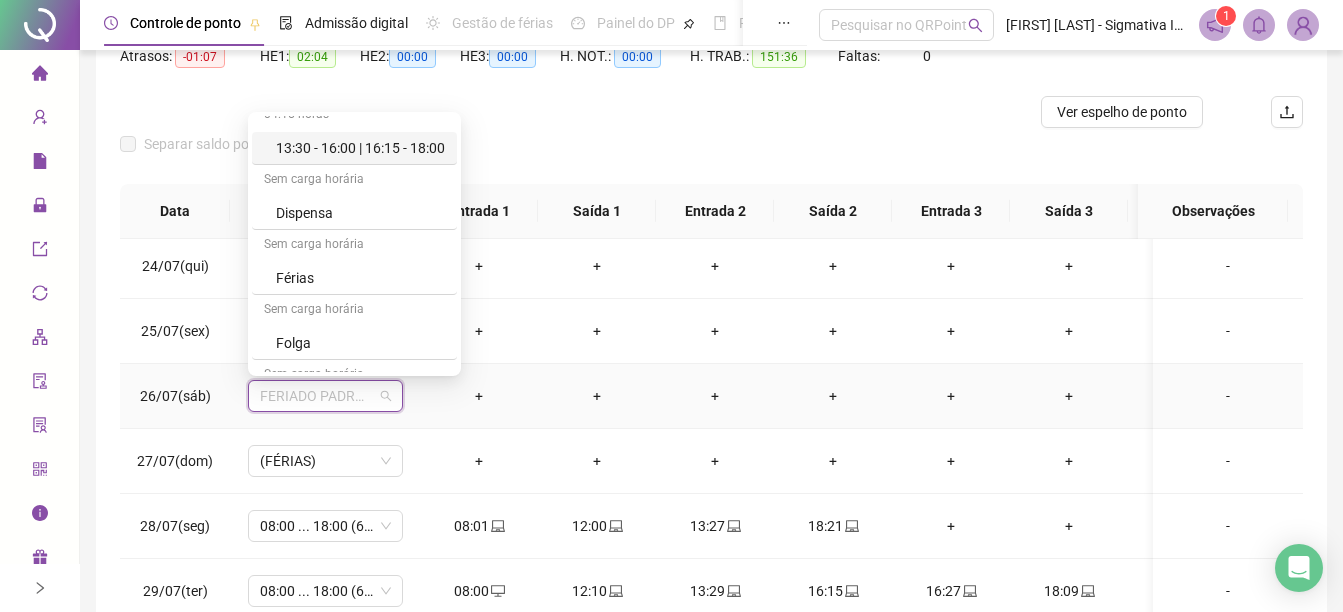 scroll, scrollTop: 600, scrollLeft: 0, axis: vertical 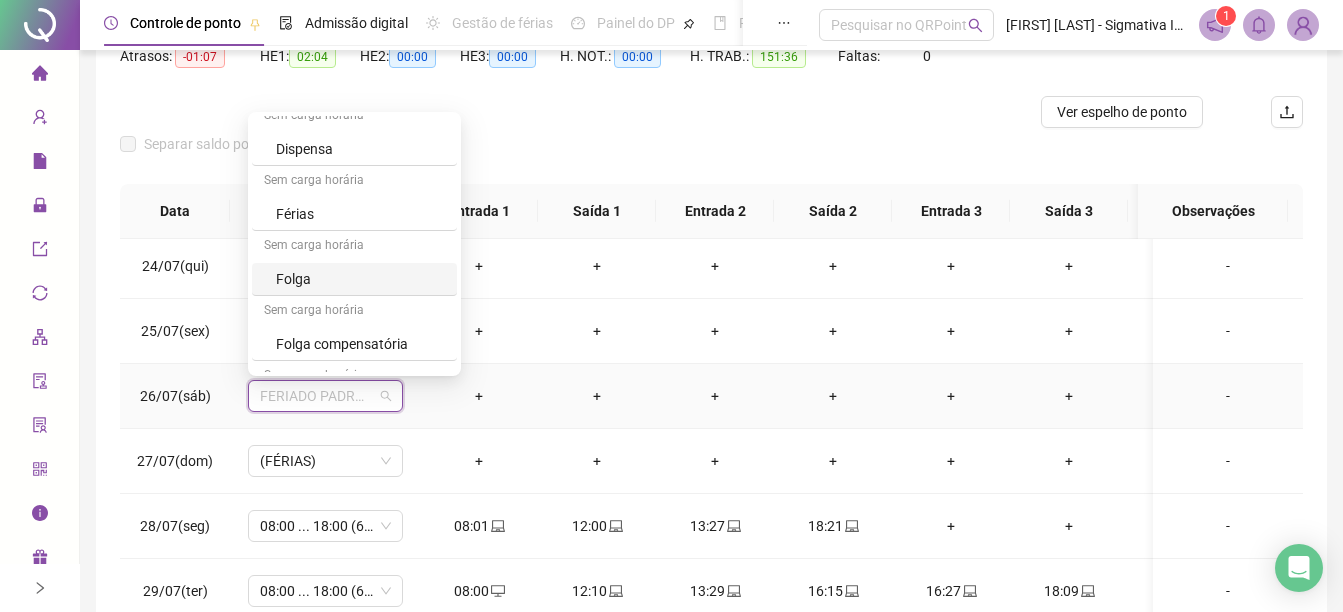 click on "Folga" at bounding box center (360, 279) 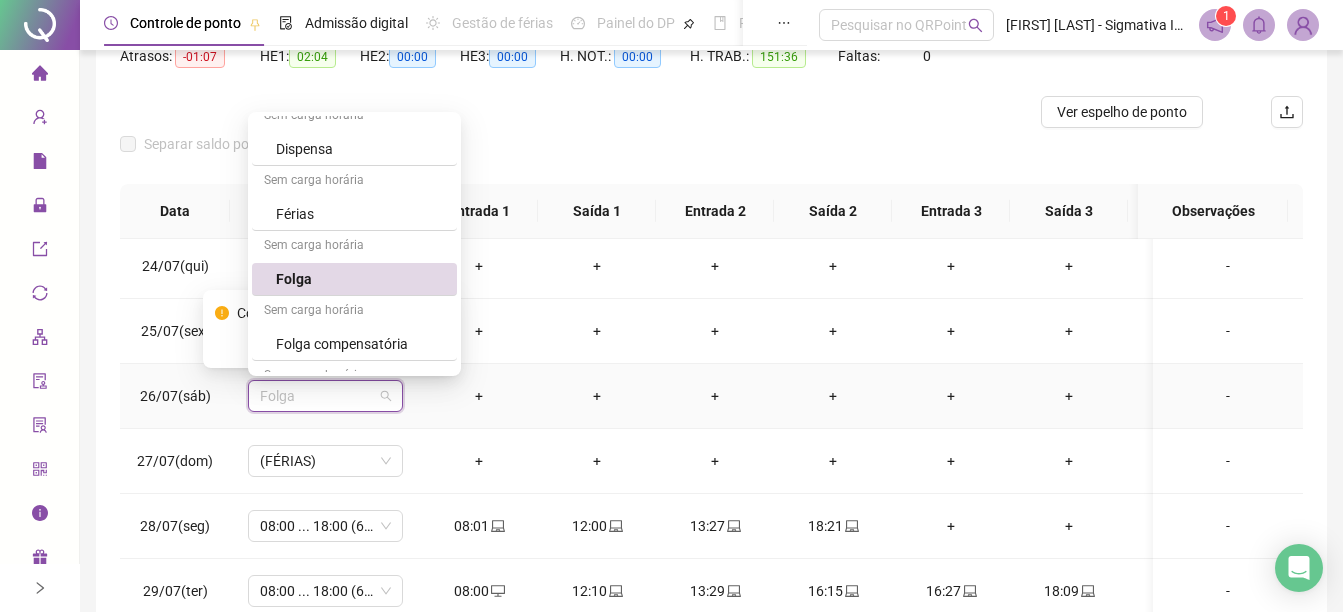 click on "Folga" at bounding box center [325, 396] 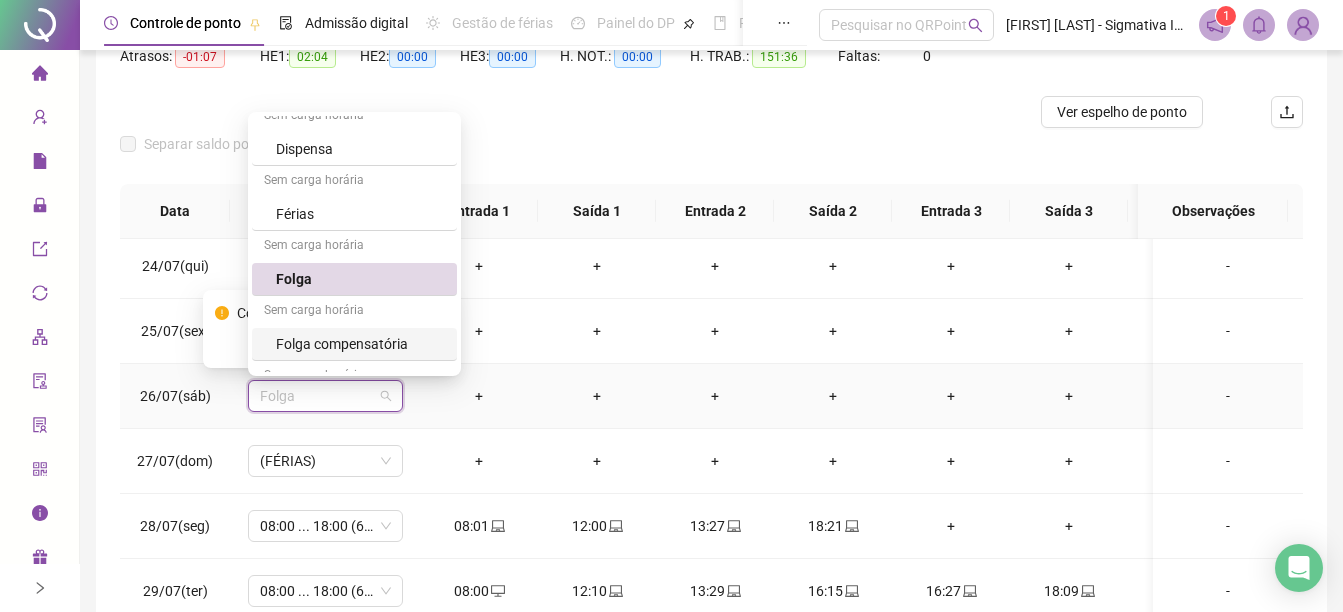 click on "Folga compensatória" at bounding box center [360, 344] 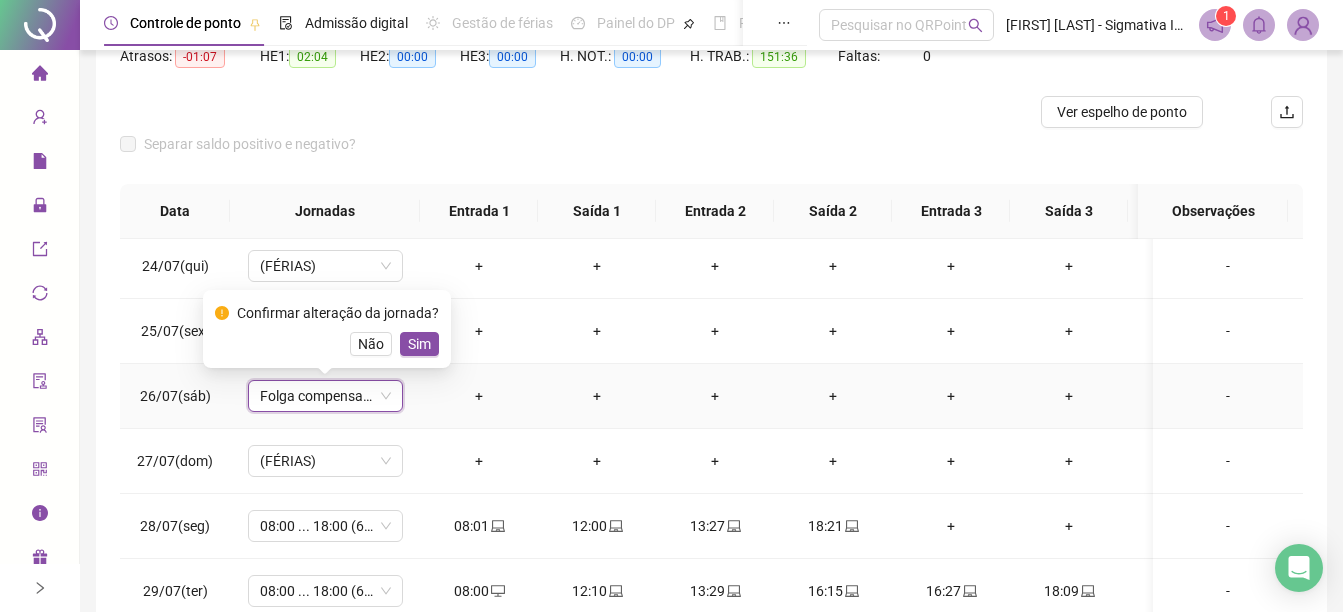 click on "Sim" at bounding box center [419, 344] 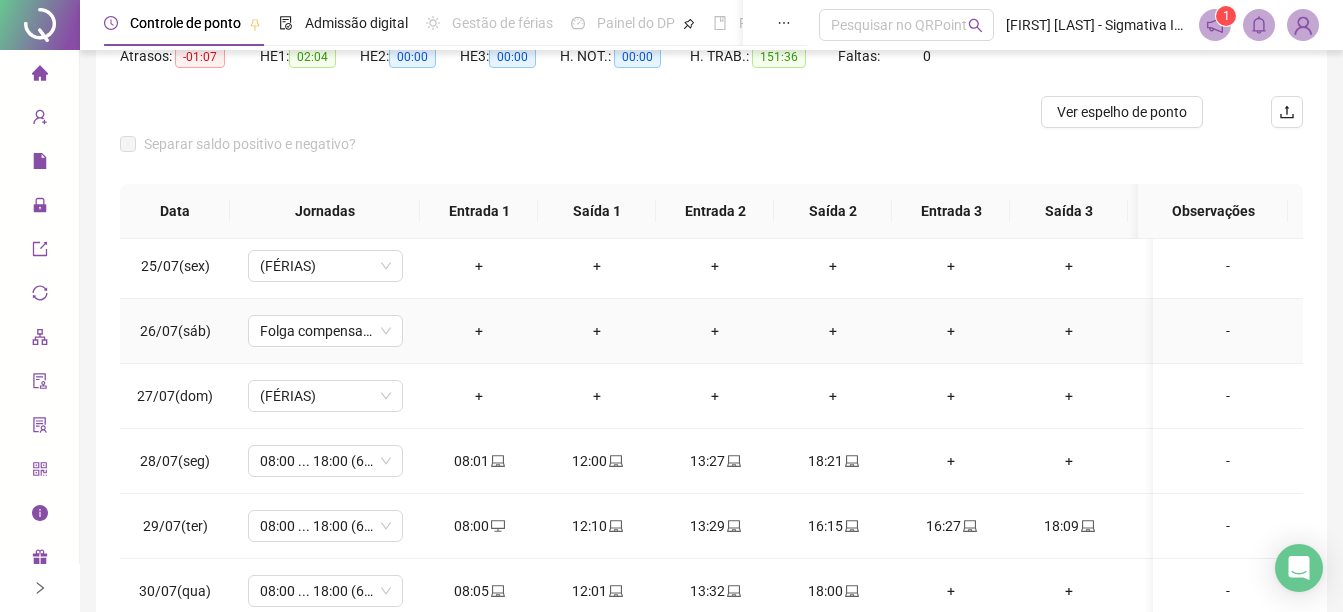 scroll, scrollTop: 1603, scrollLeft: 0, axis: vertical 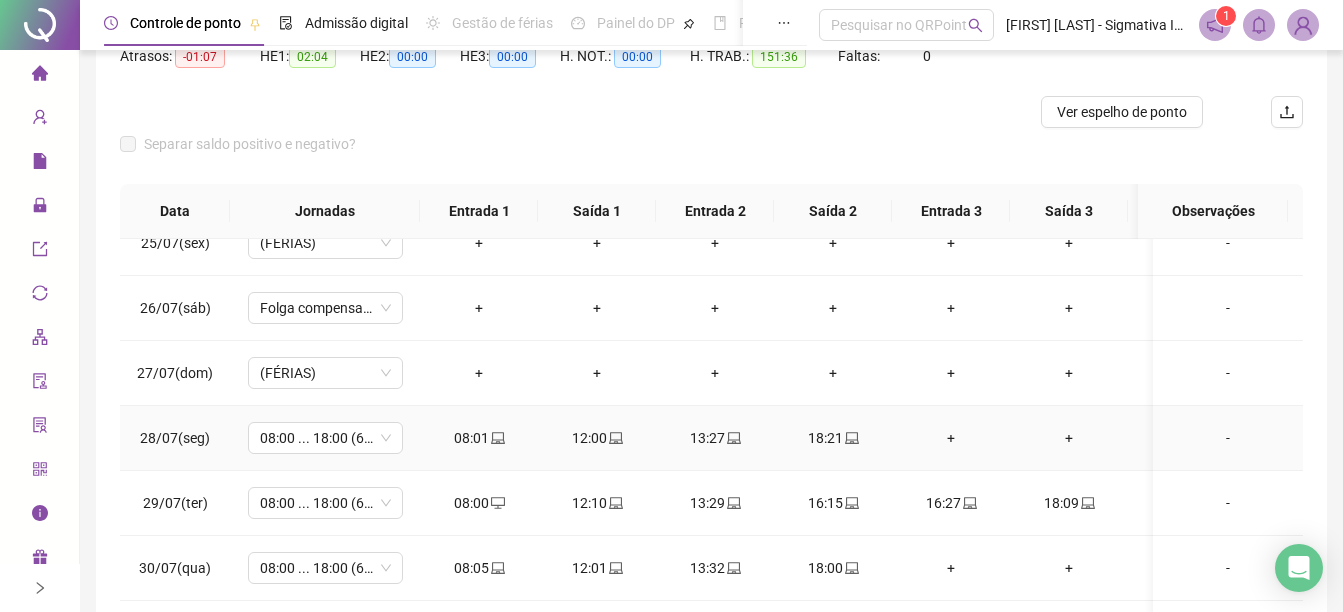 click on "+" at bounding box center [951, 438] 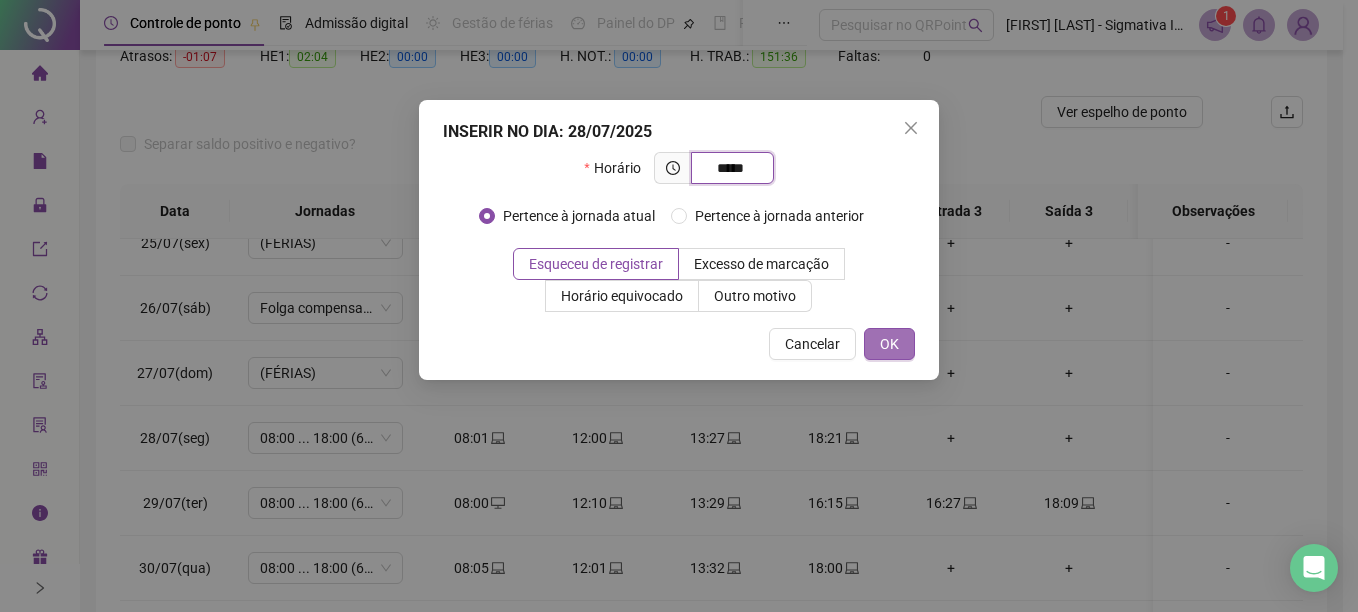 type on "*****" 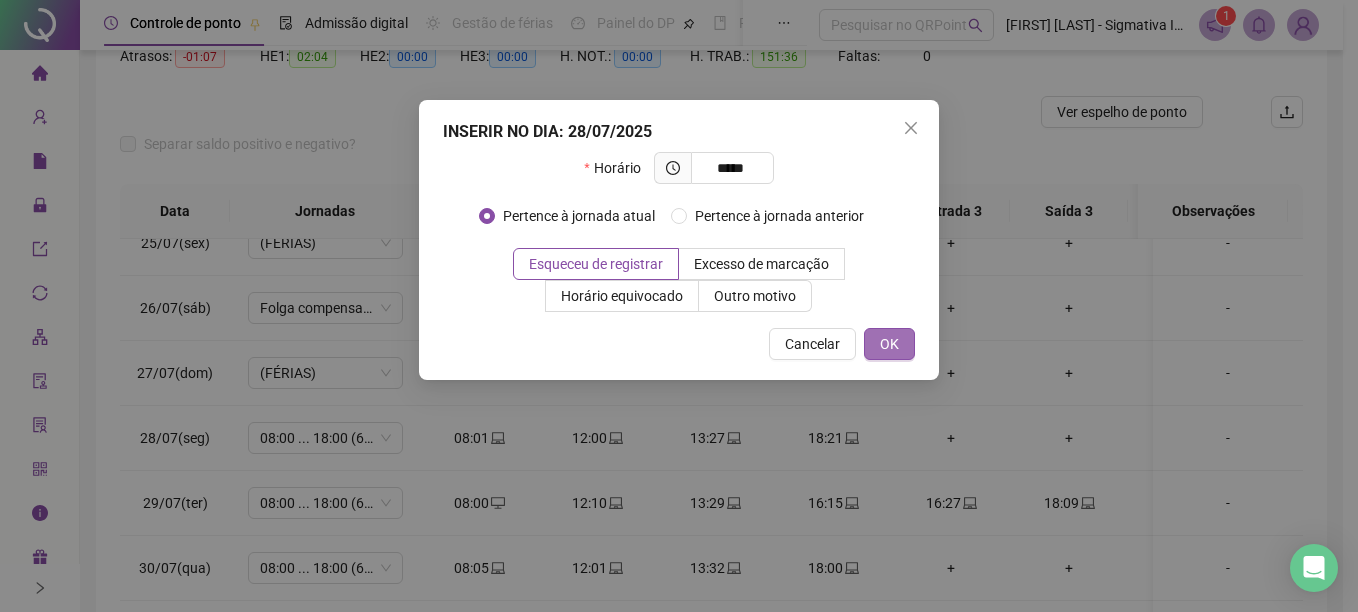click on "OK" at bounding box center (889, 344) 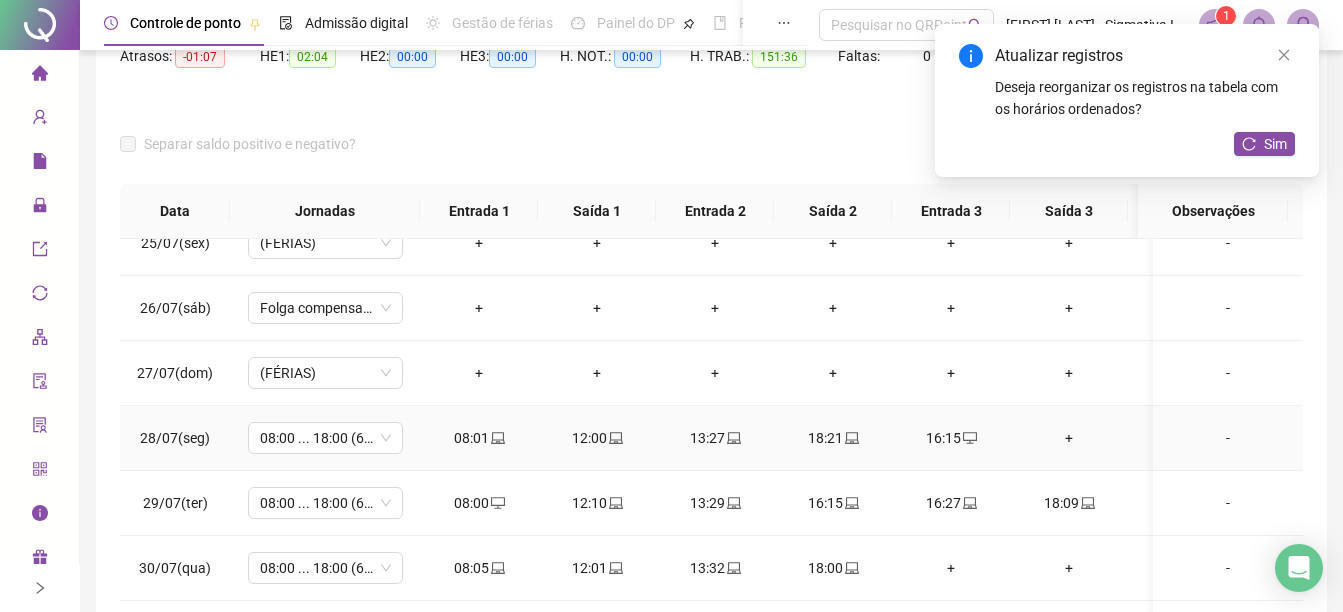click on "+" at bounding box center [1069, 438] 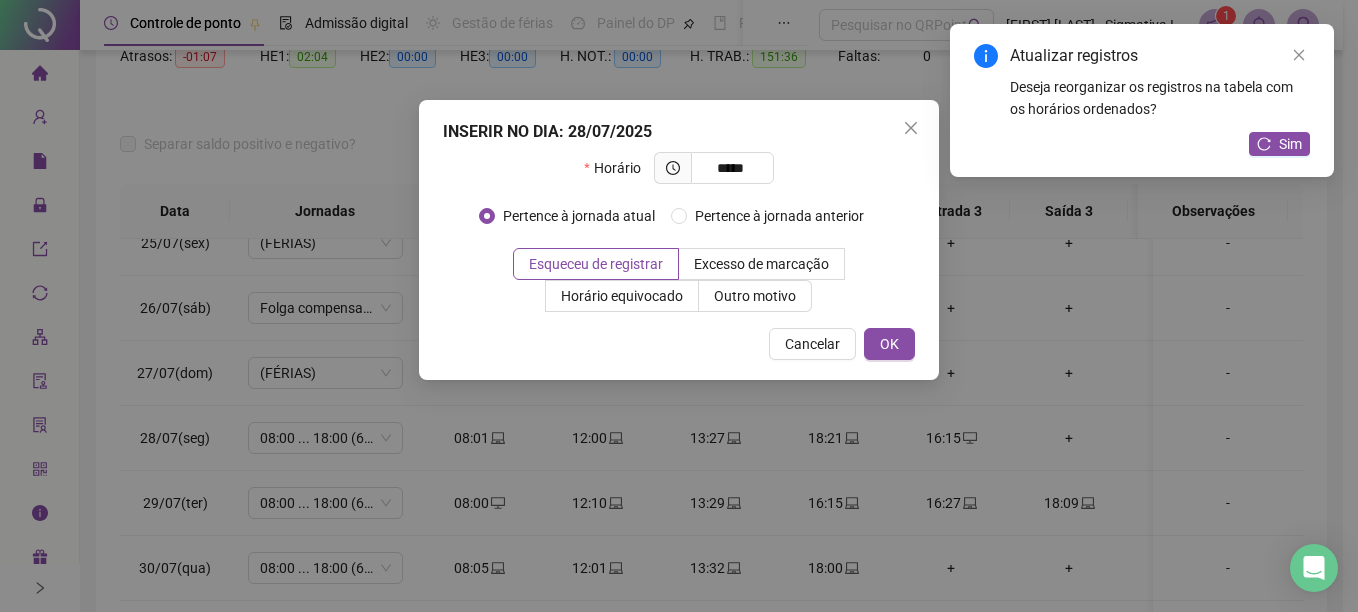 type on "*****" 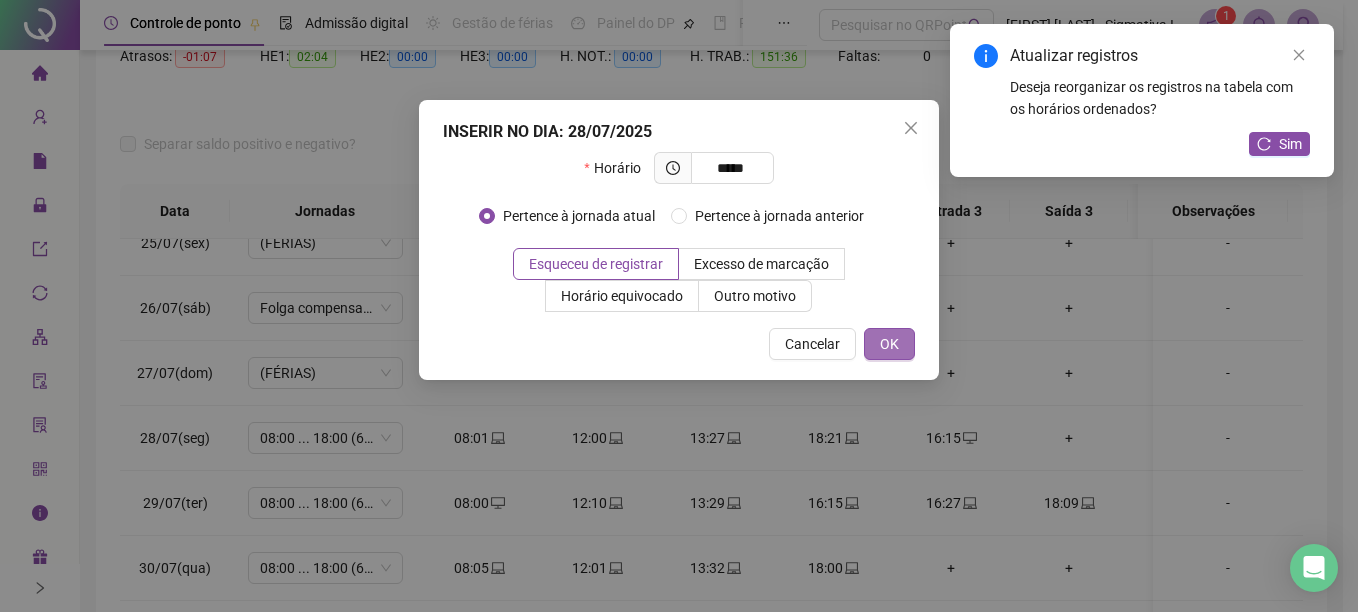 click on "OK" at bounding box center (889, 344) 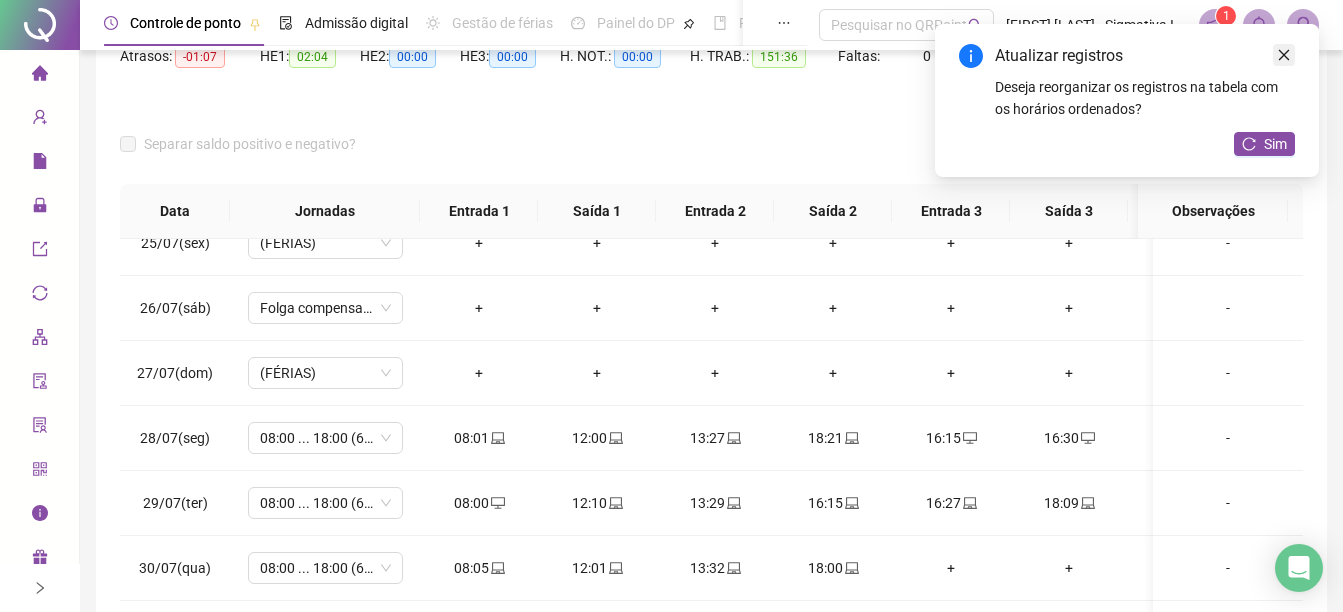 click 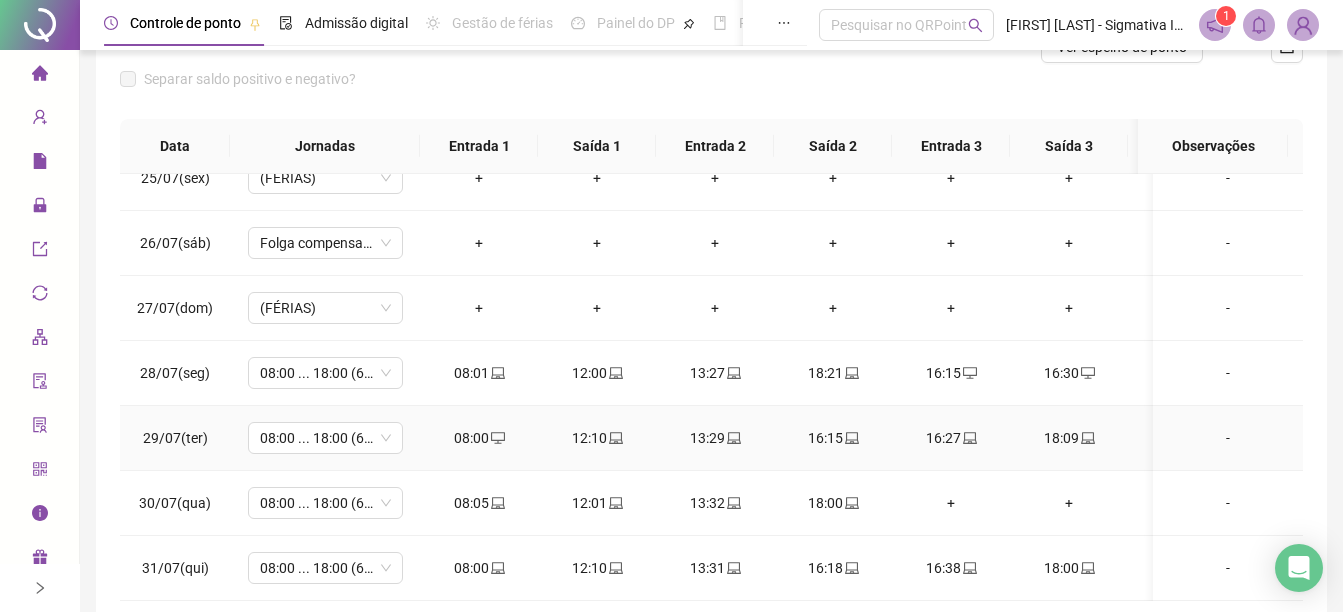 scroll, scrollTop: 386, scrollLeft: 0, axis: vertical 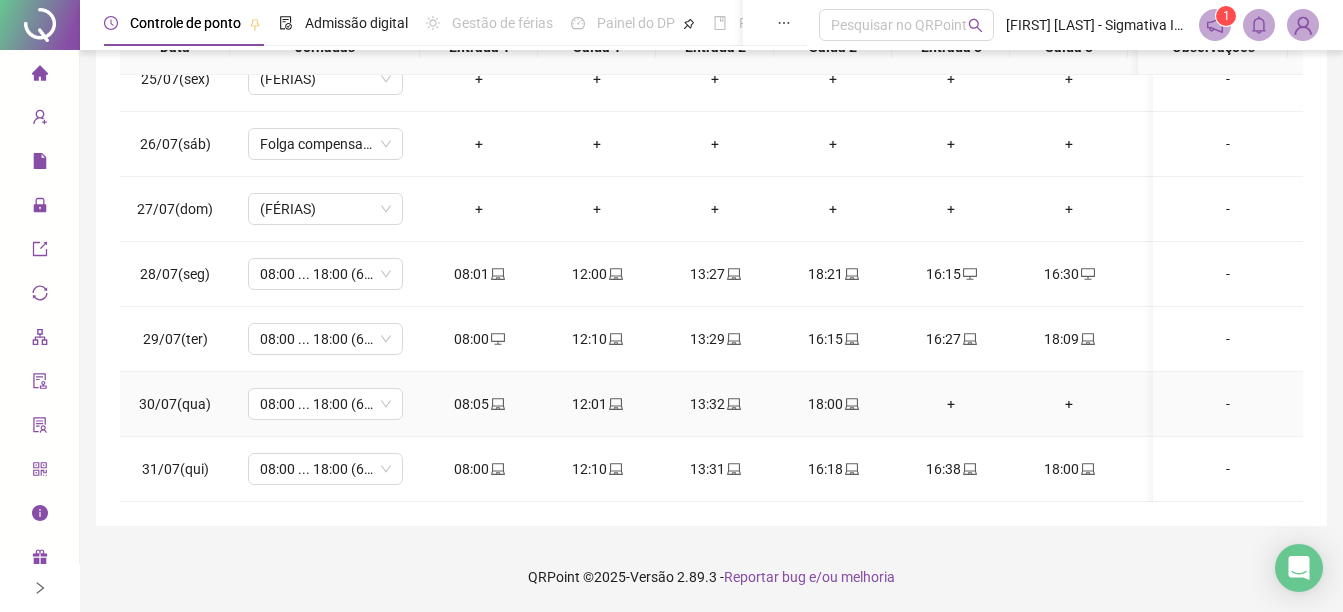 click on "+" at bounding box center [951, 404] 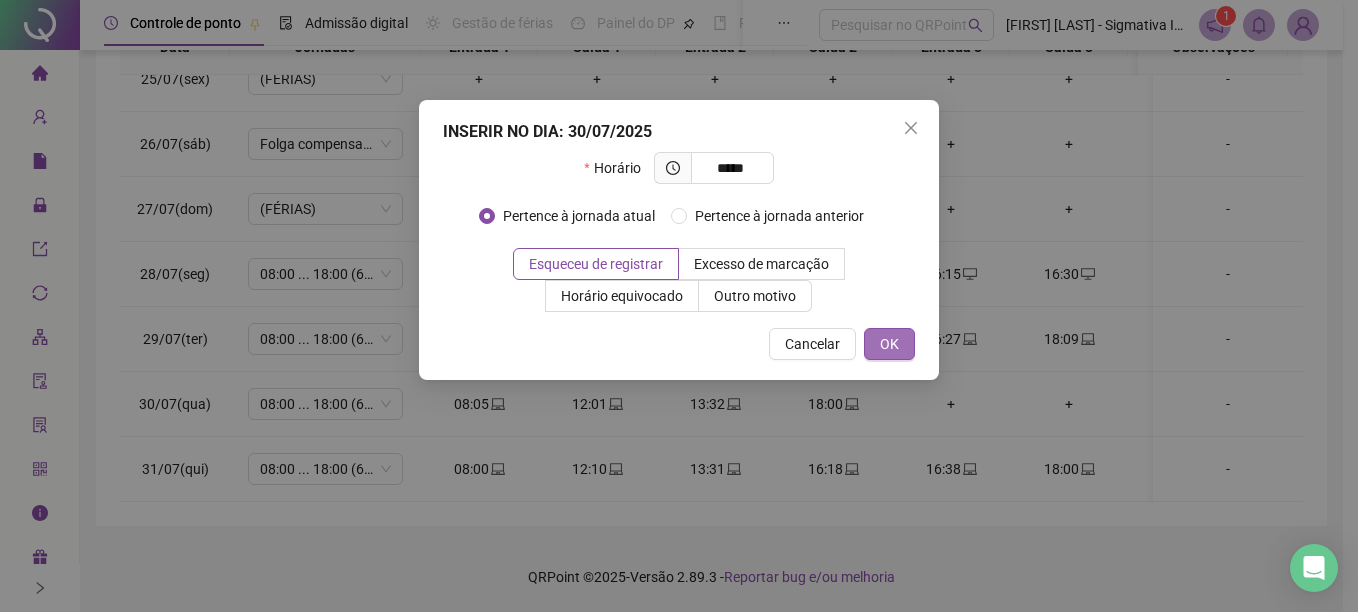 type on "*****" 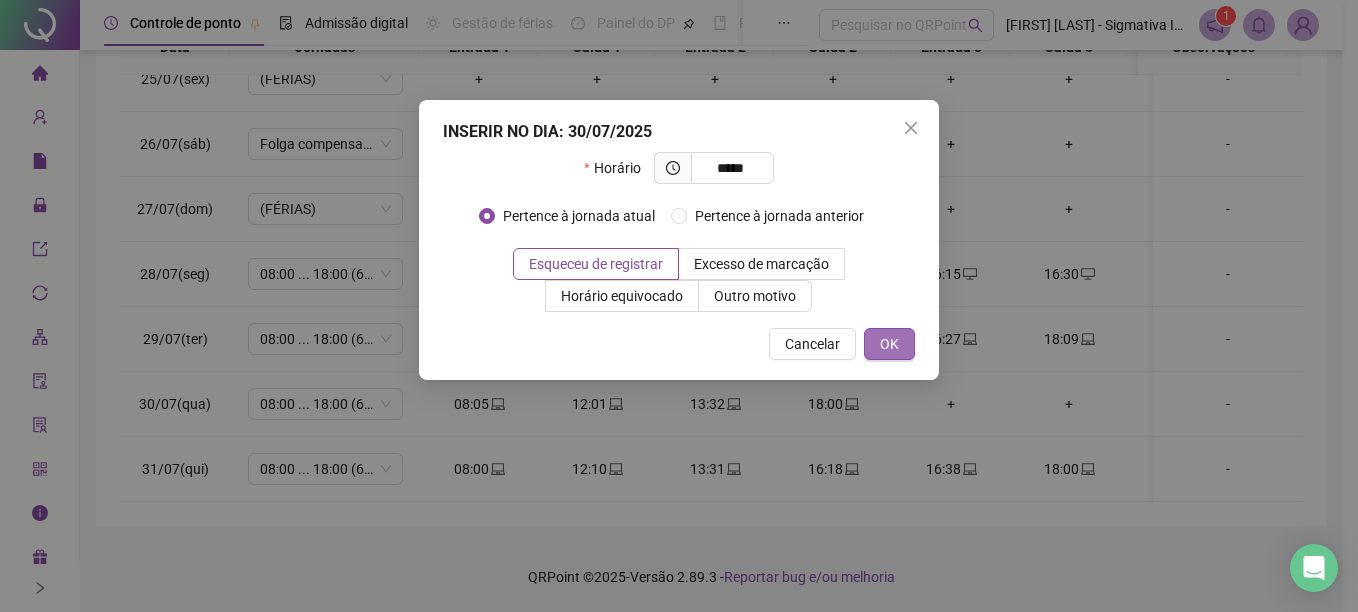 click on "OK" at bounding box center [889, 344] 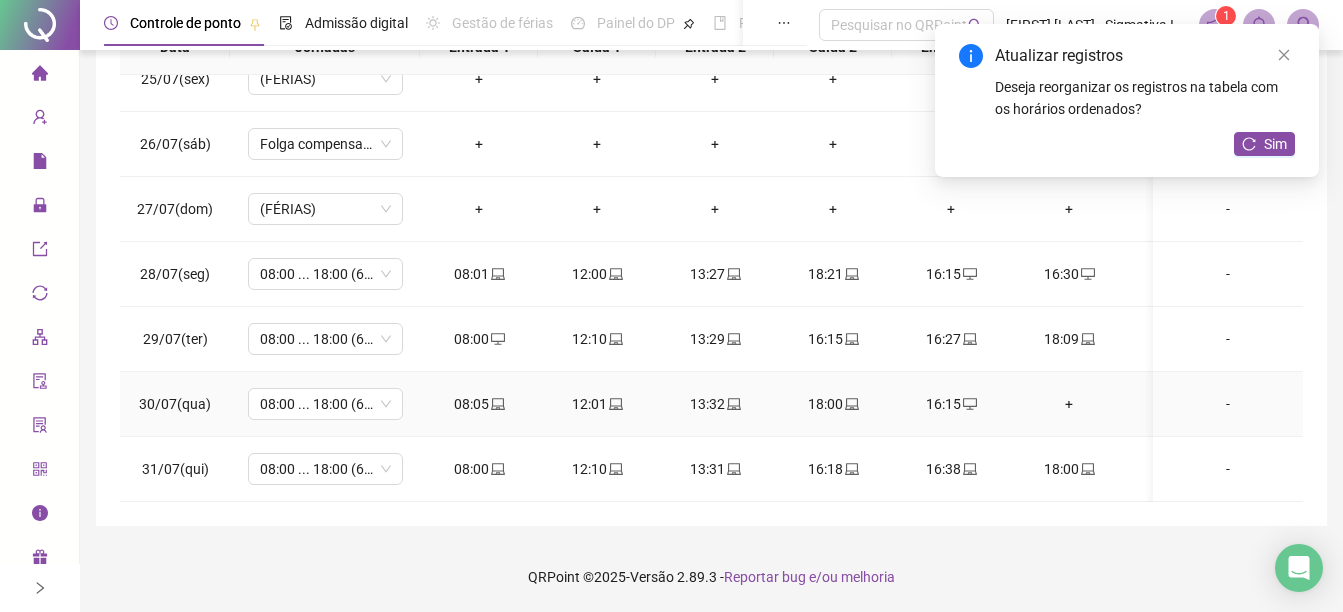 click on "+" at bounding box center (1069, 404) 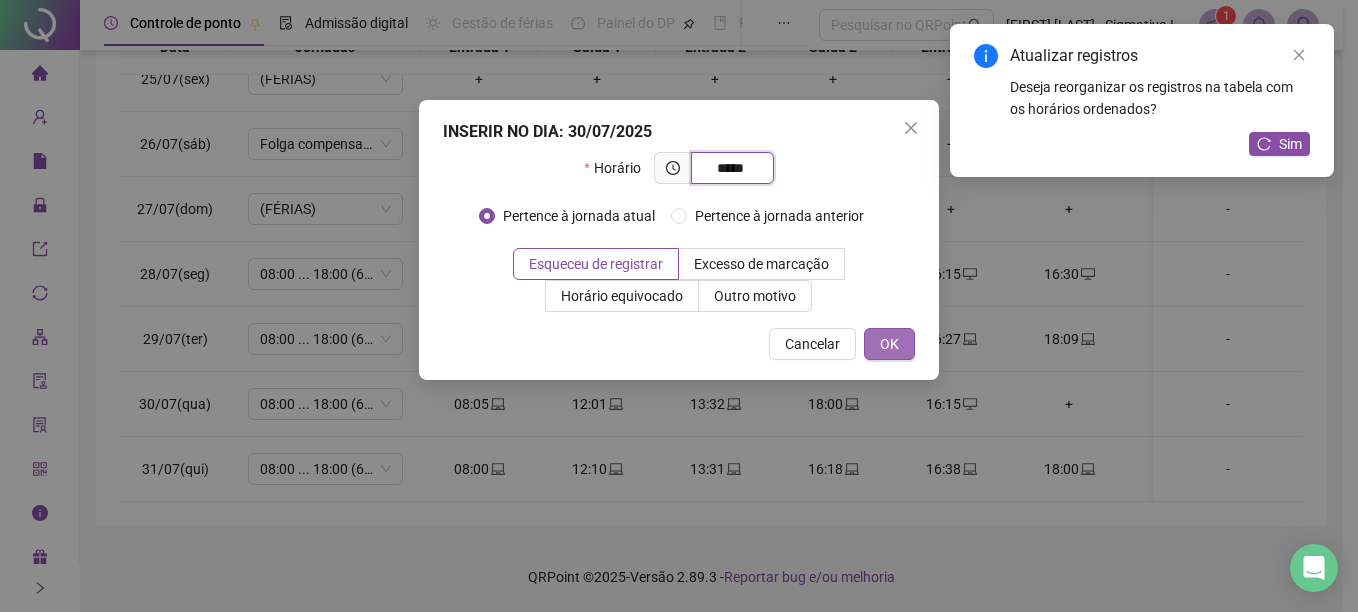 type on "*****" 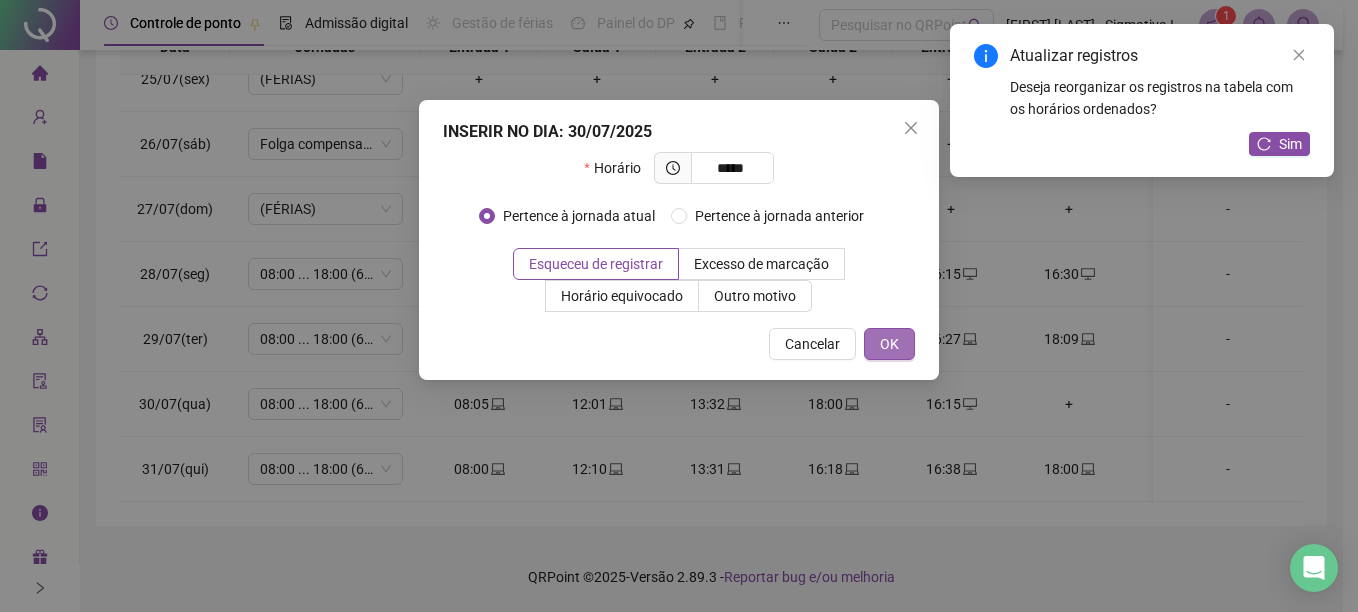 click on "OK" at bounding box center (889, 344) 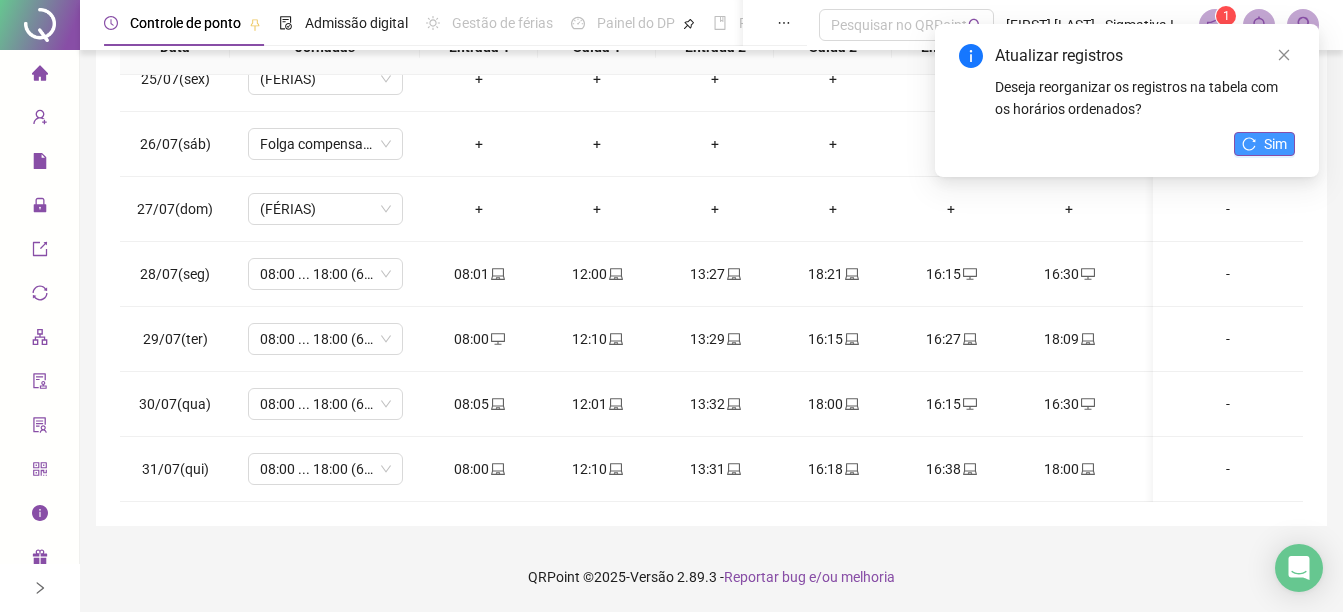 click on "Sim" at bounding box center [1275, 144] 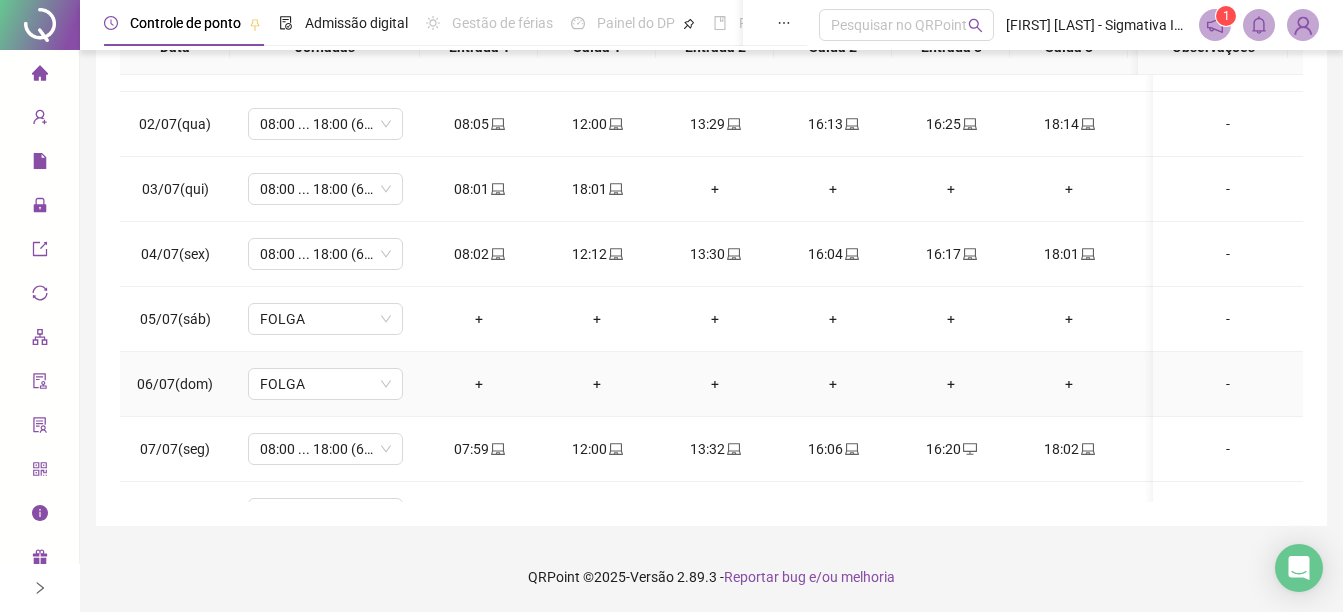 scroll, scrollTop: 0, scrollLeft: 0, axis: both 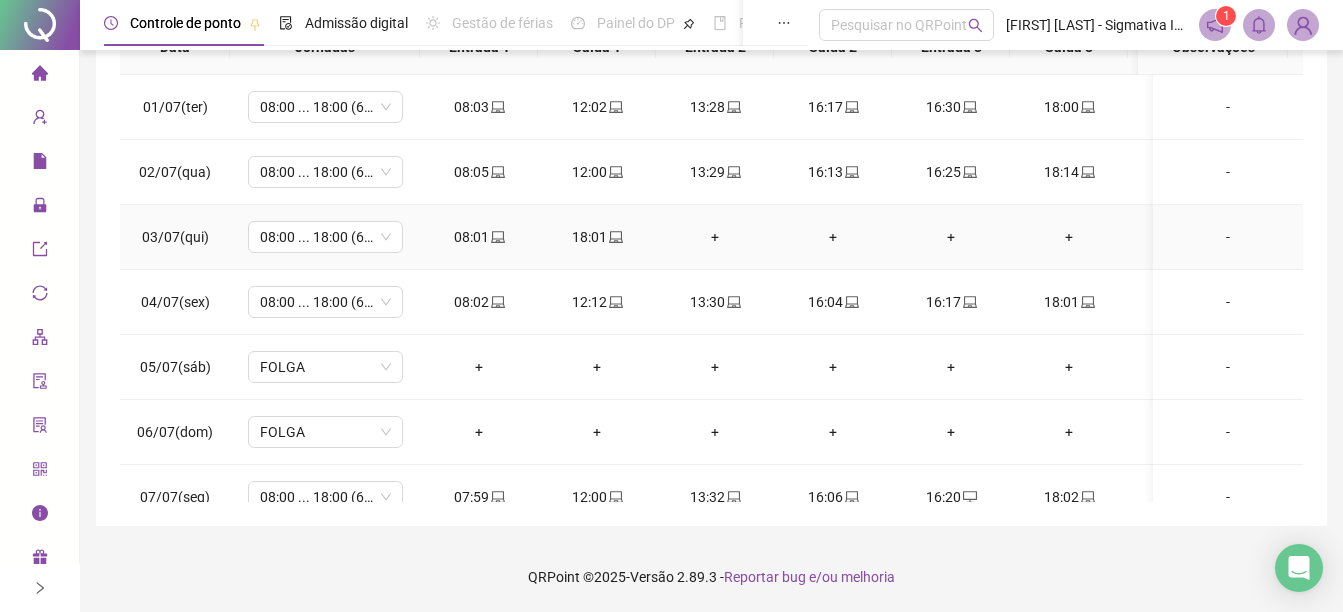 click on "+" at bounding box center (715, 237) 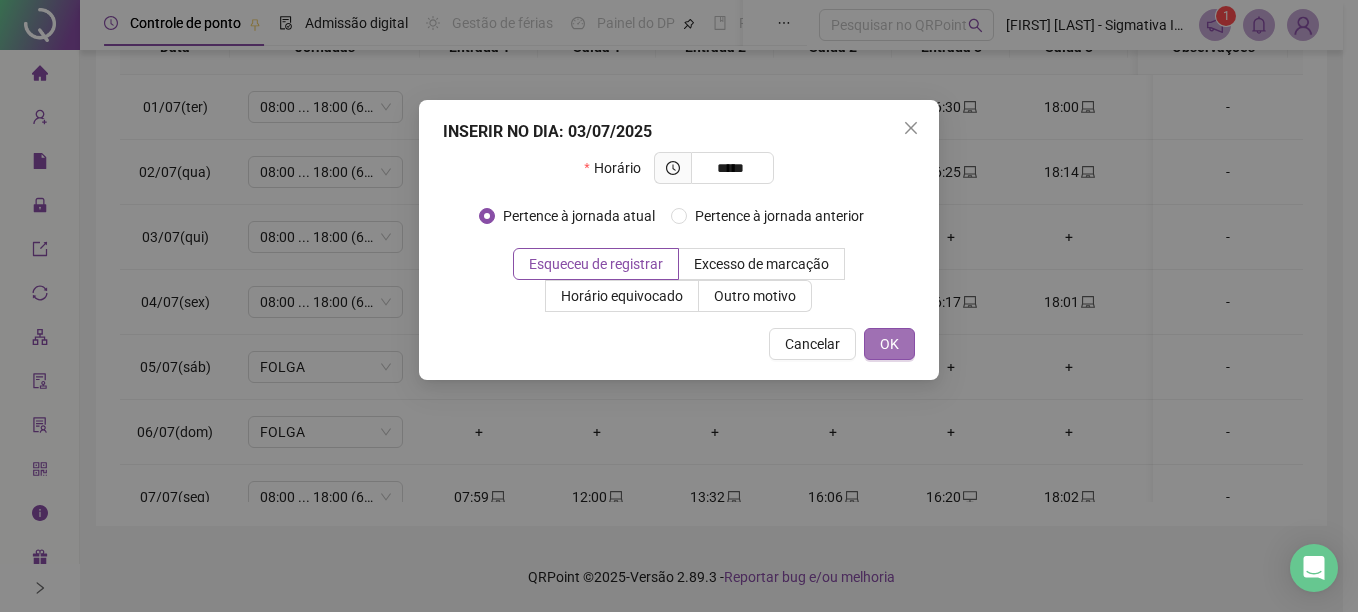 type on "*****" 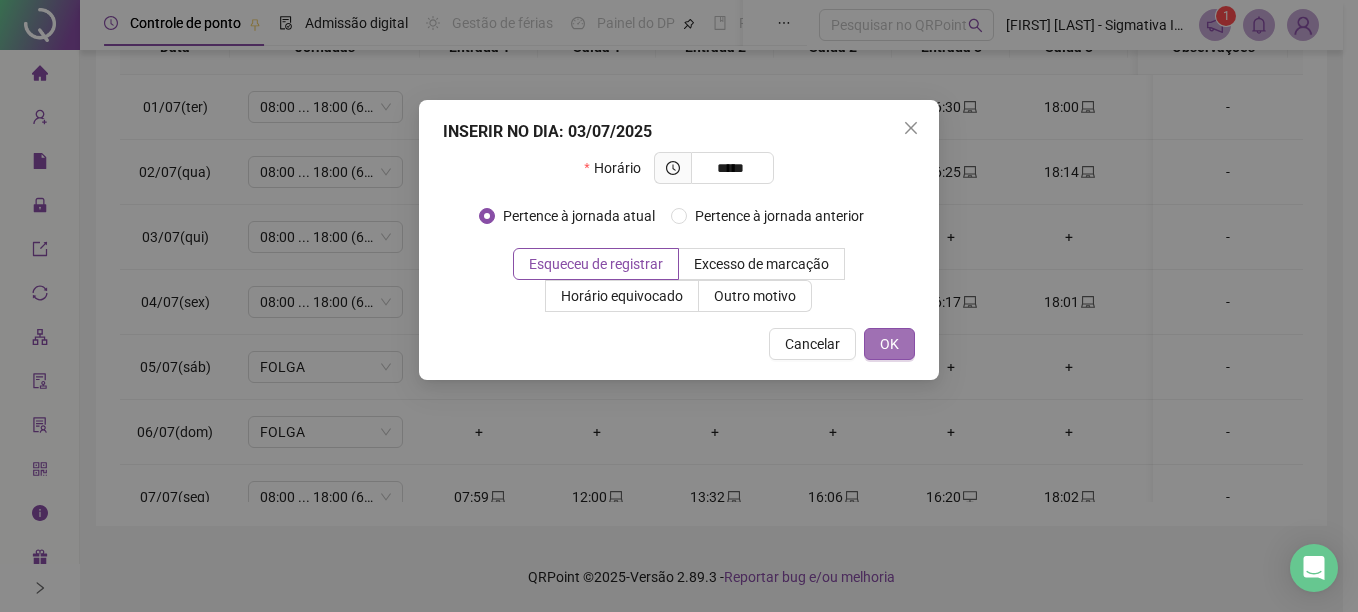 click on "OK" at bounding box center (889, 344) 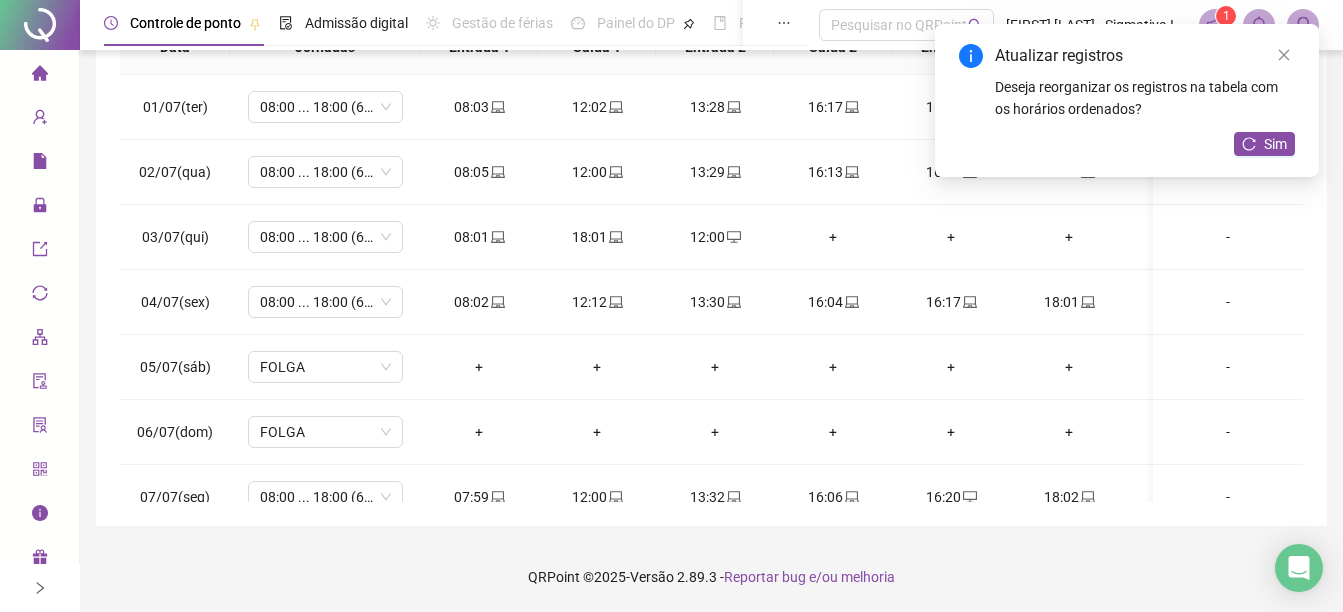 drag, startPoint x: 1253, startPoint y: 141, endPoint x: 1081, endPoint y: 173, distance: 174.95142 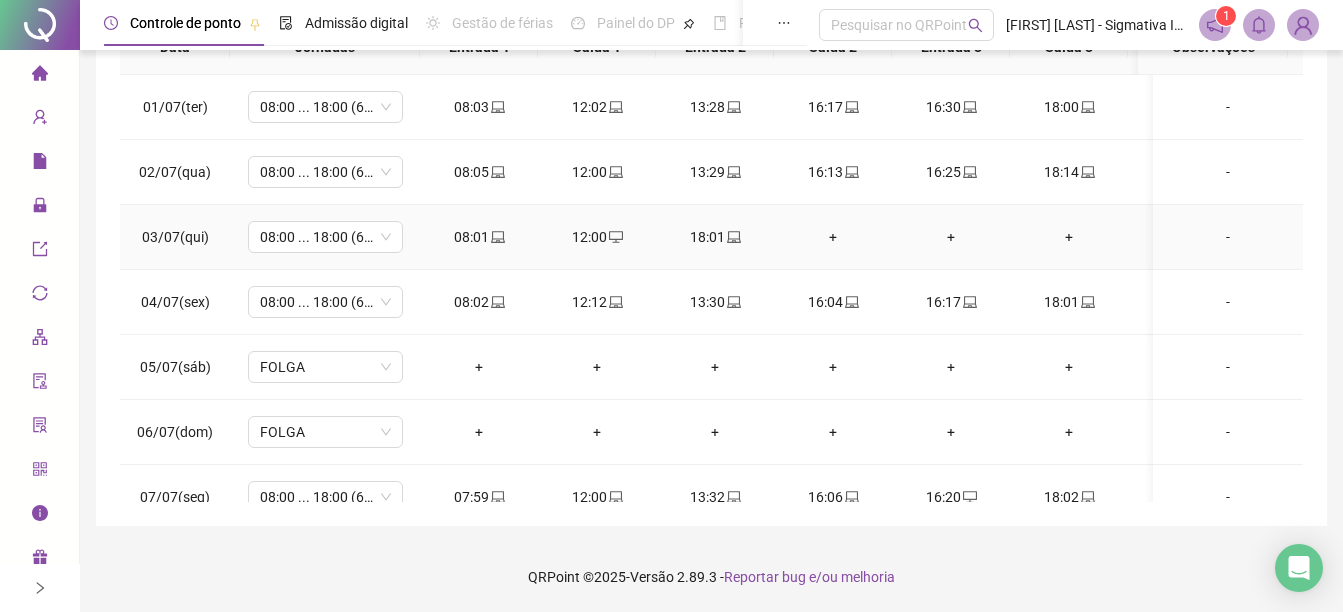 click on "+" at bounding box center (833, 237) 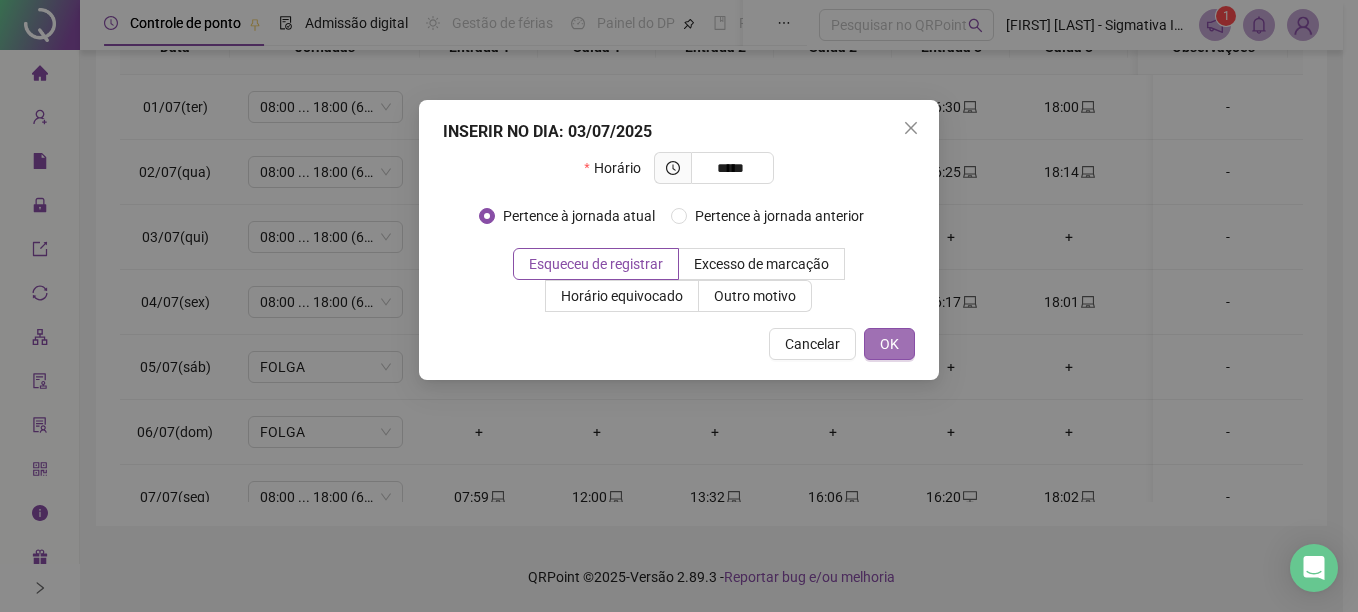 type on "*****" 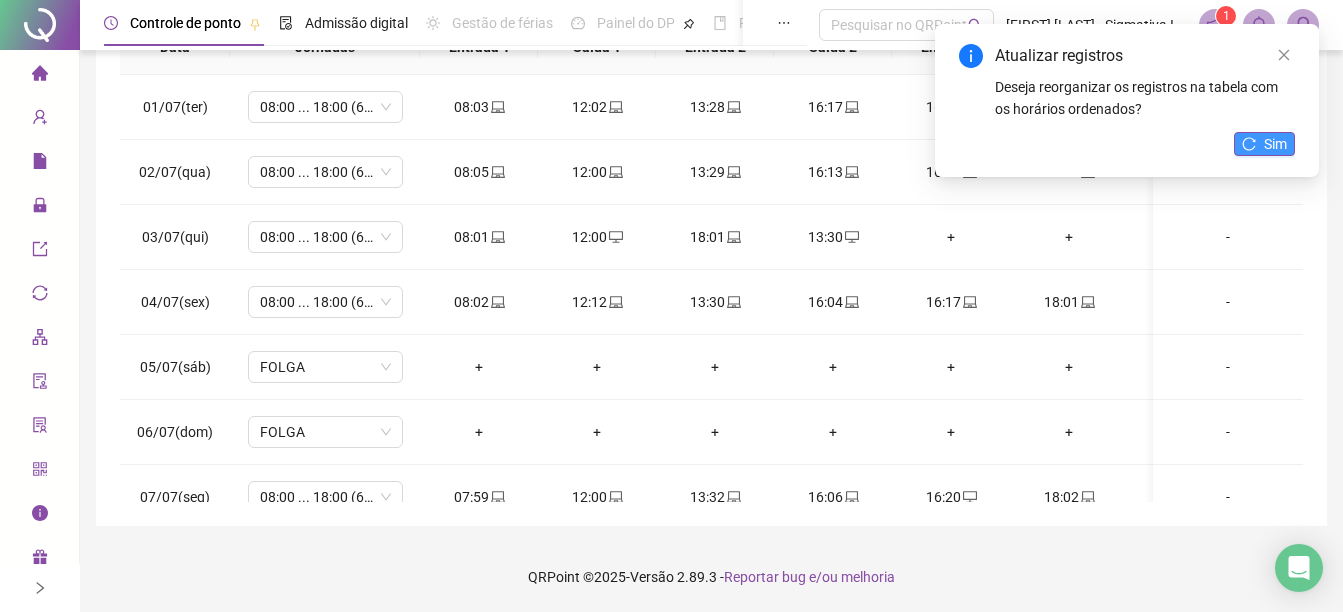 click on "Sim" at bounding box center [1275, 144] 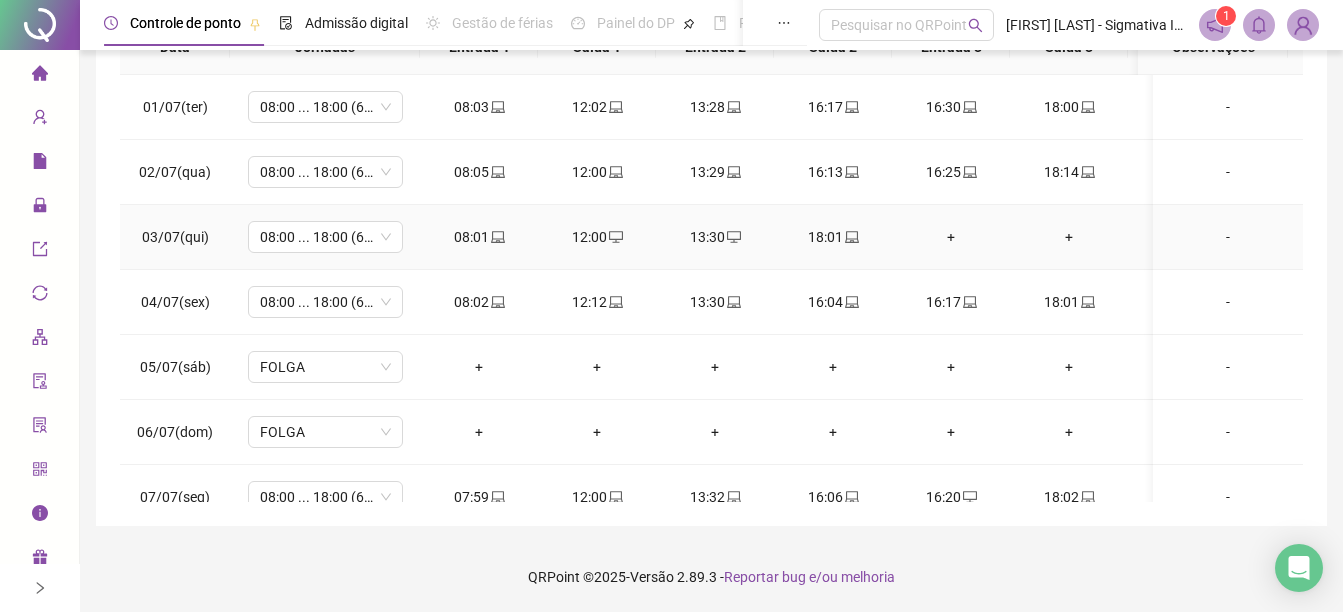 click on "+" at bounding box center (951, 237) 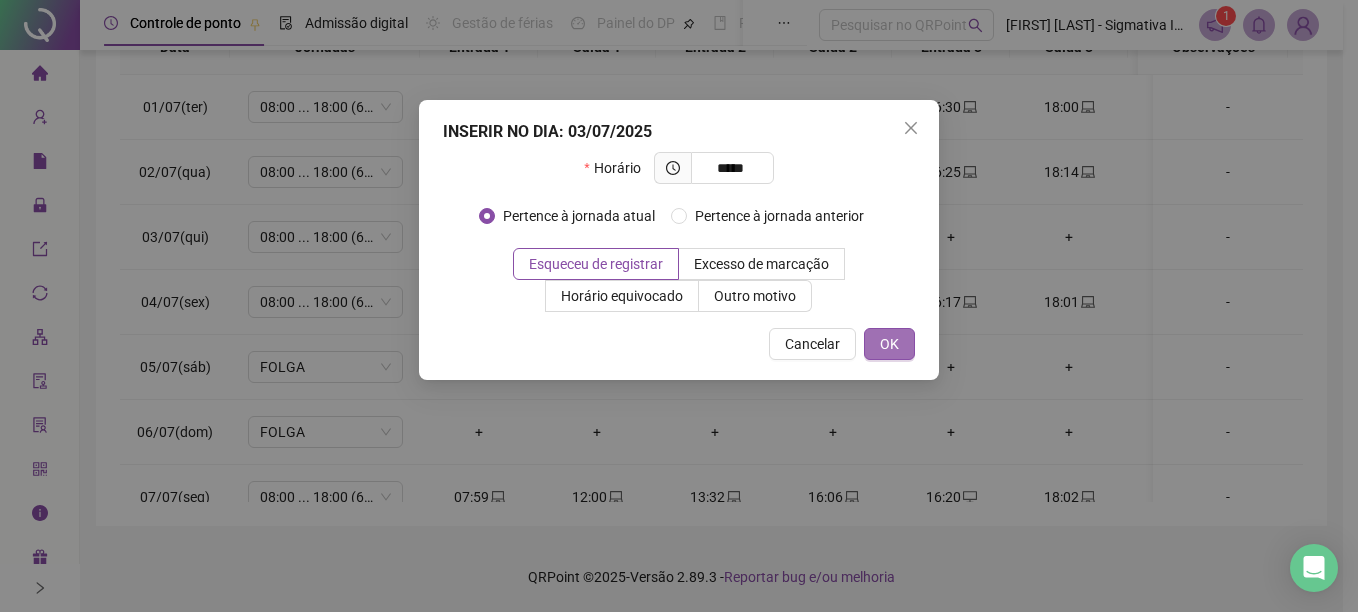 type on "*****" 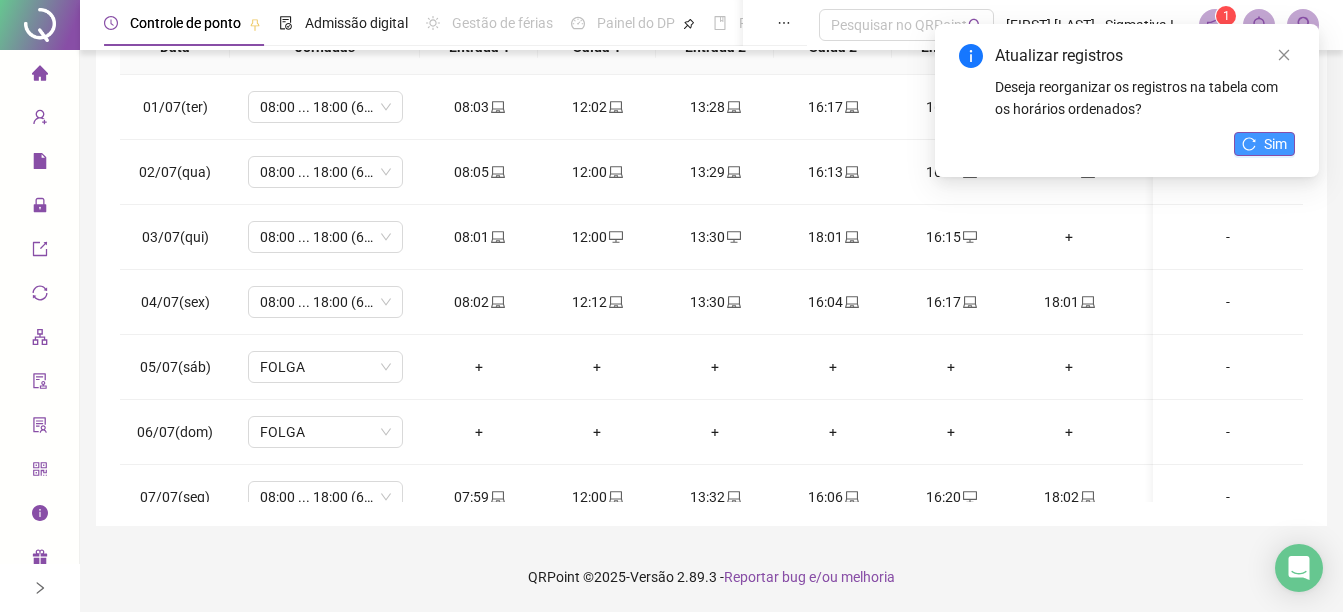 click on "Sim" at bounding box center [1264, 144] 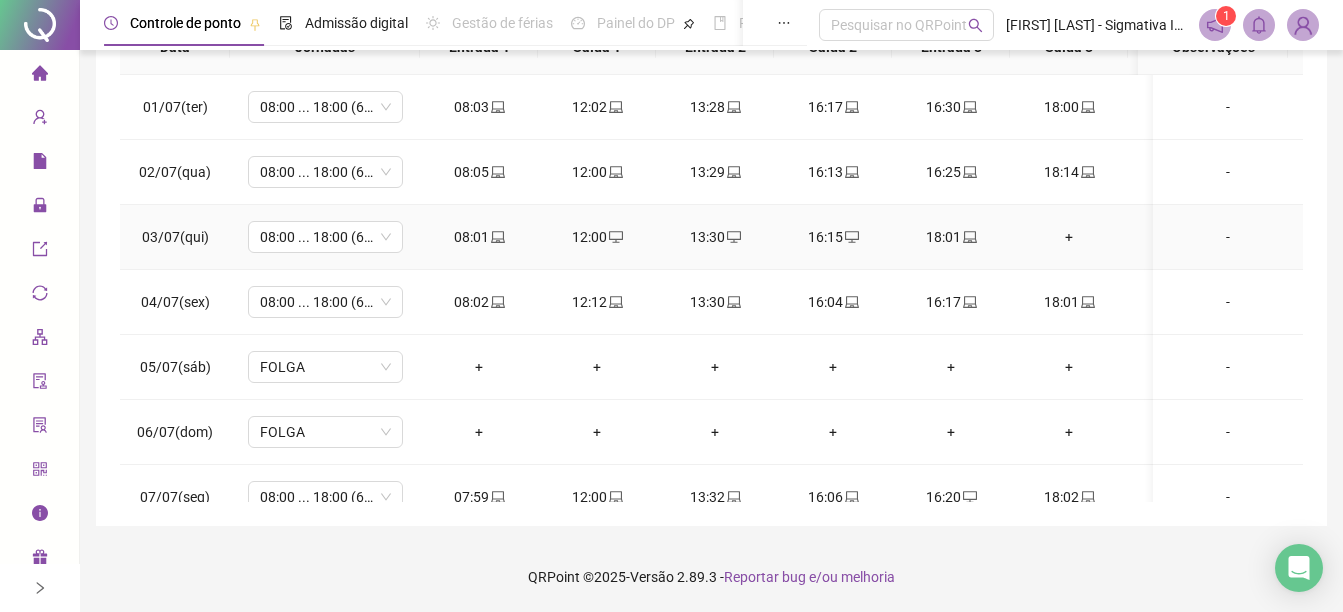 click on "+" at bounding box center [1069, 237] 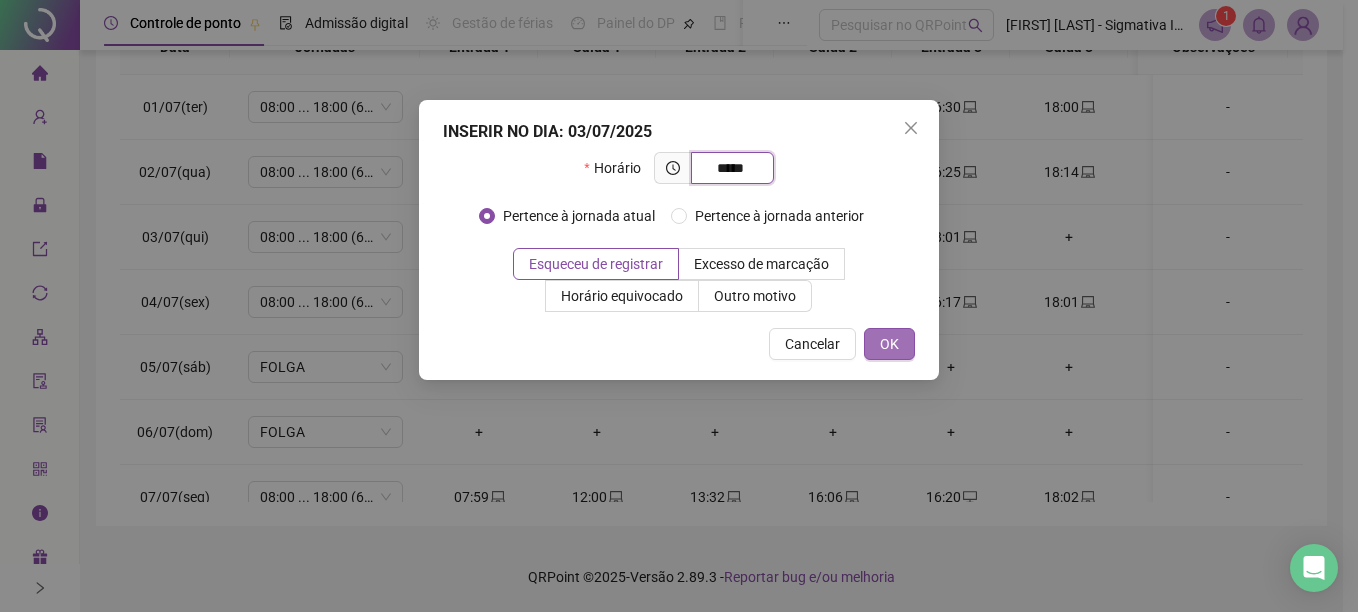 type on "*****" 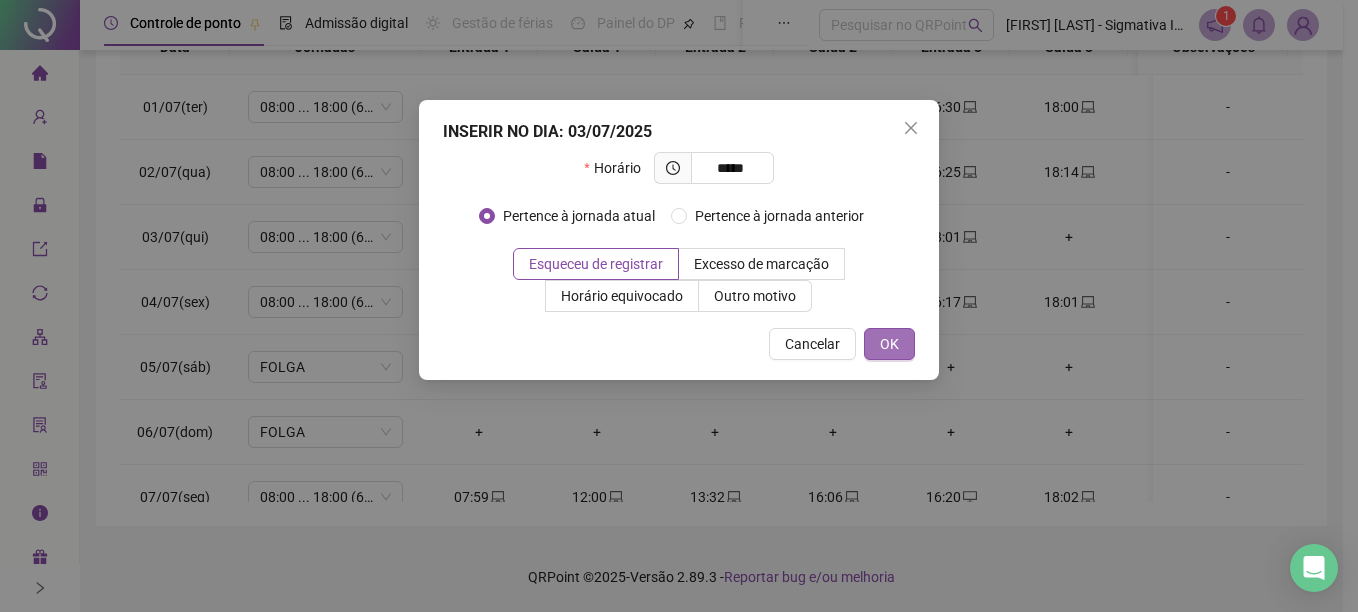 click on "OK" at bounding box center (889, 344) 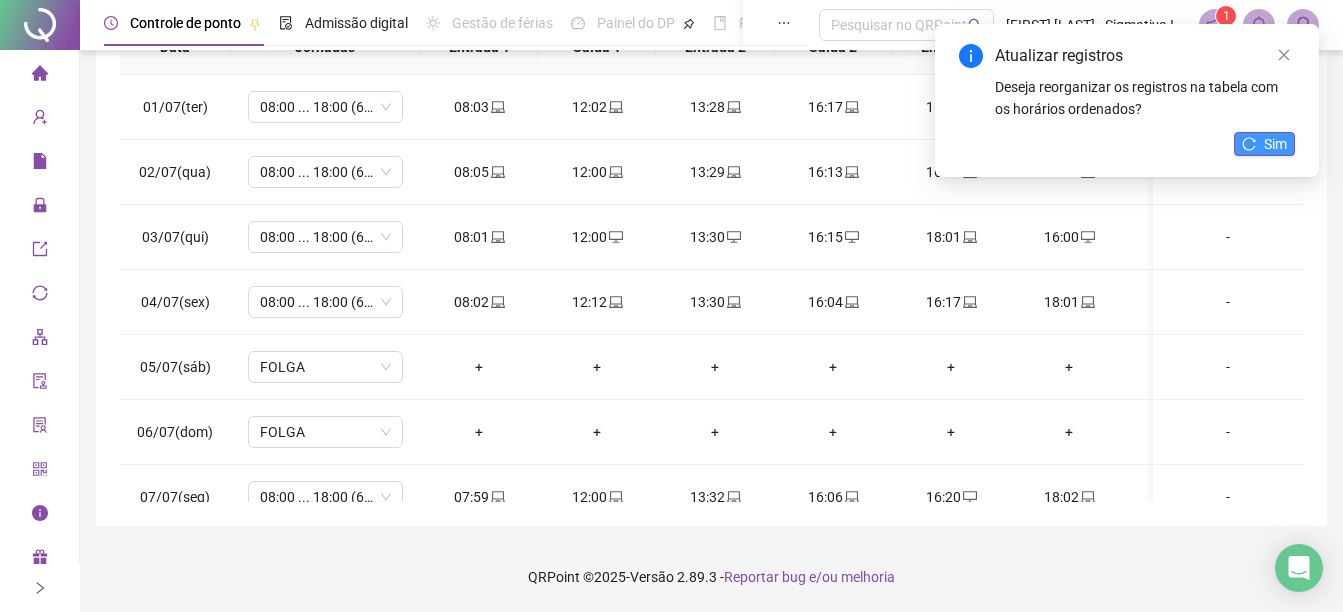 click 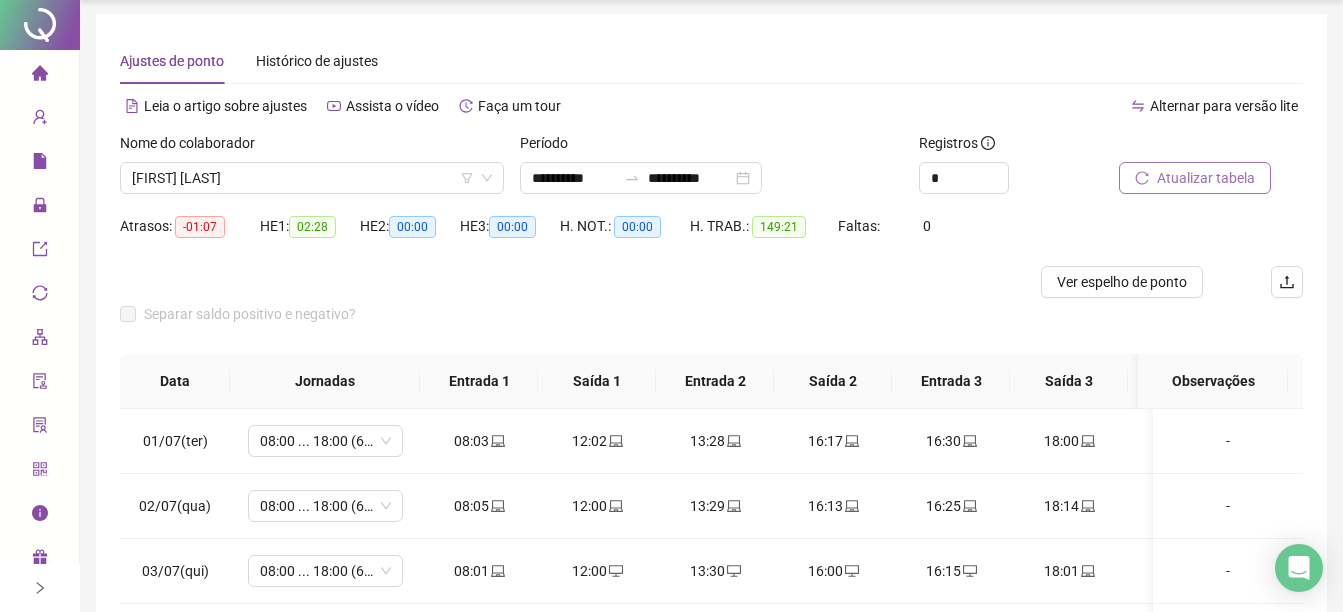 scroll, scrollTop: 0, scrollLeft: 0, axis: both 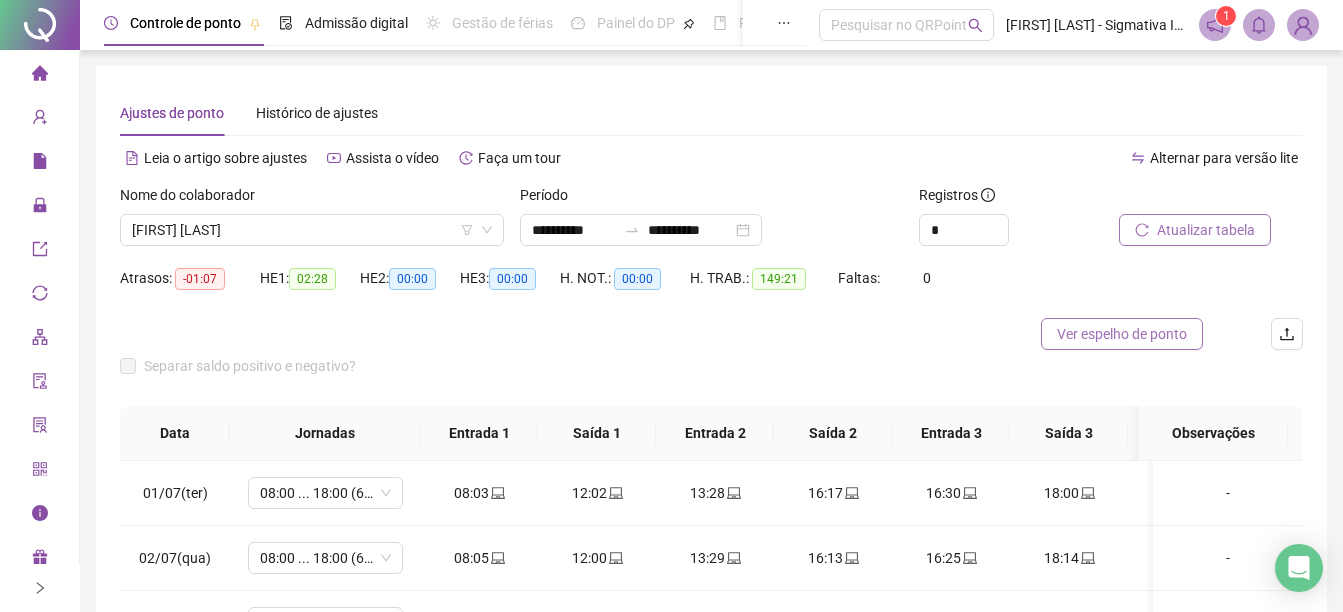 click on "Ver espelho de ponto" at bounding box center (1122, 334) 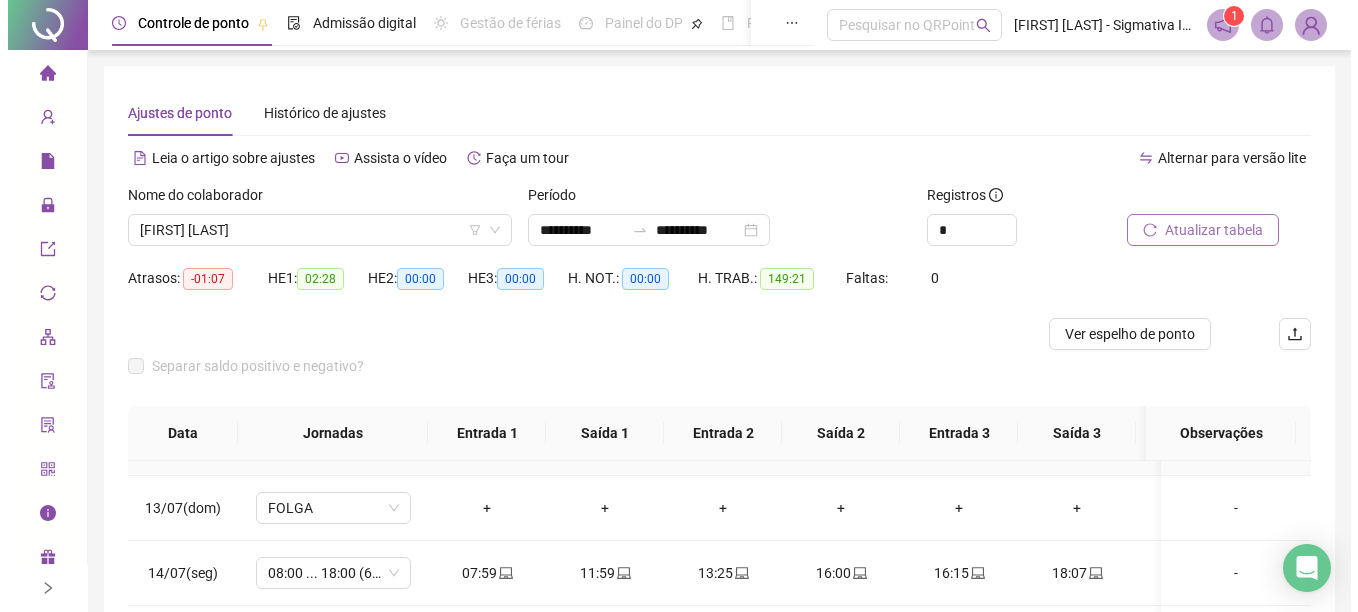 scroll, scrollTop: 800, scrollLeft: 0, axis: vertical 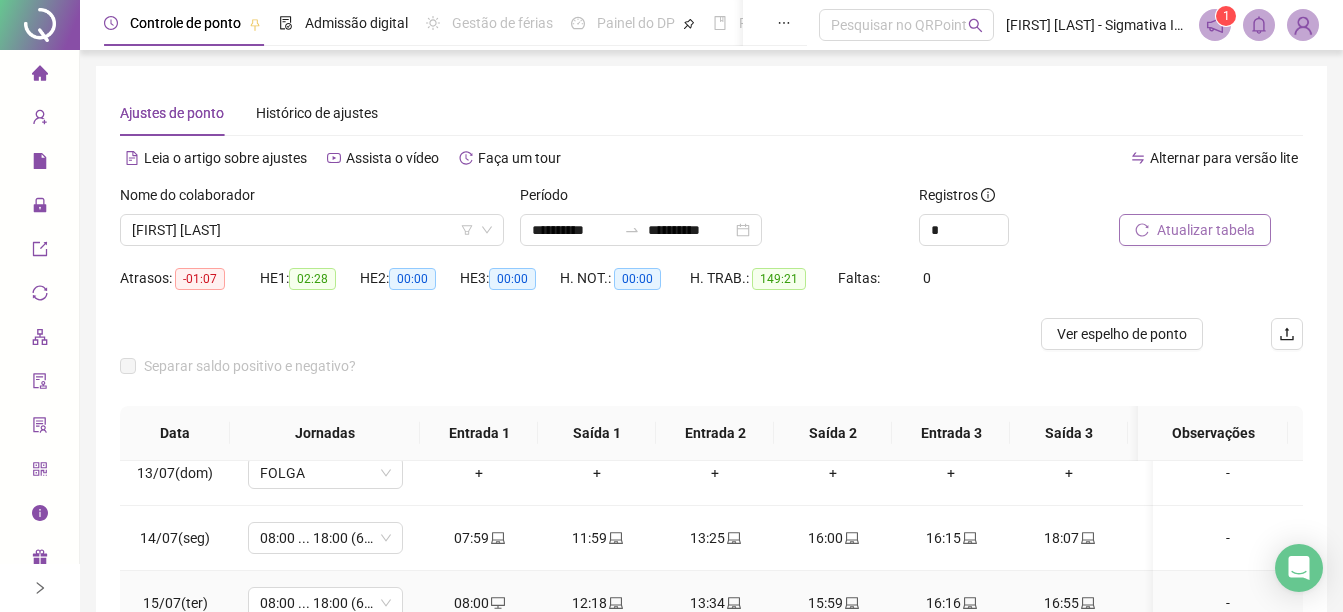 click on "-" at bounding box center (1228, 603) 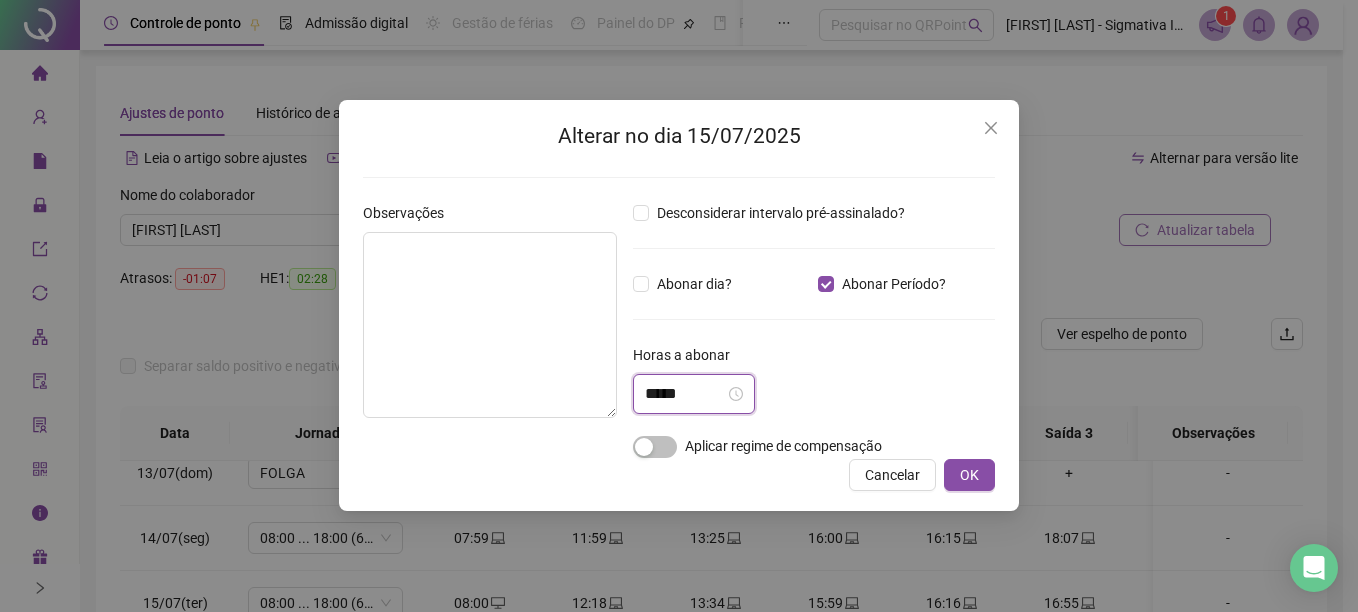 drag, startPoint x: 707, startPoint y: 392, endPoint x: 621, endPoint y: 399, distance: 86.28442 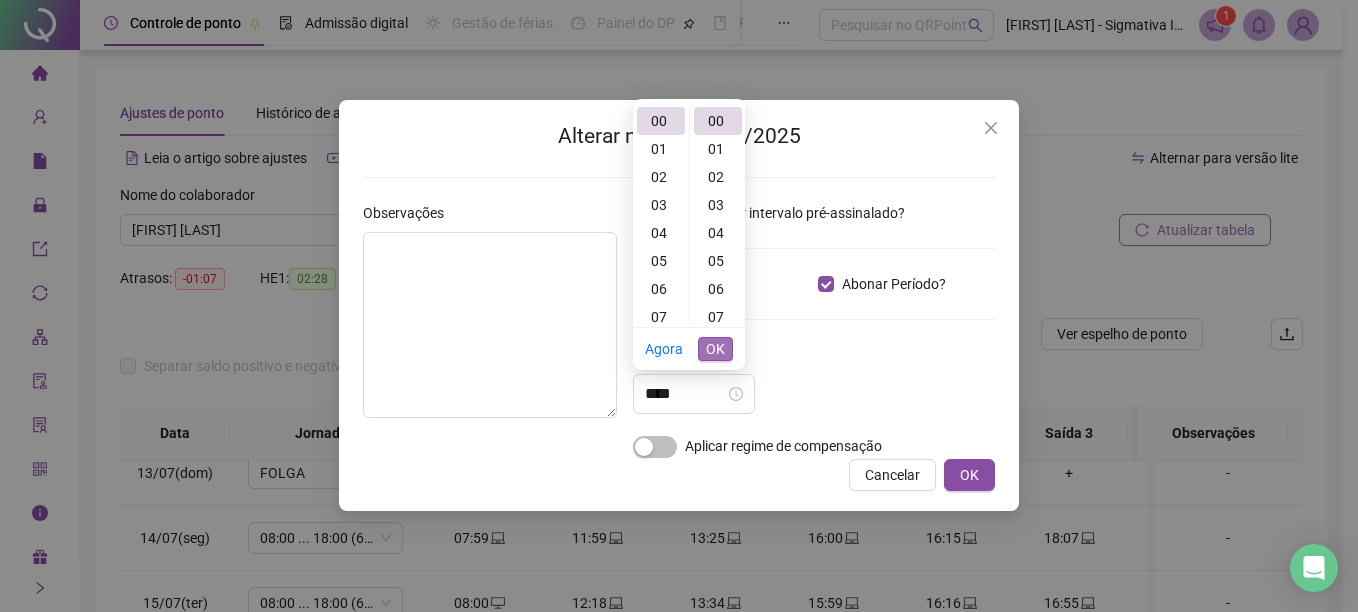 click on "OK" at bounding box center (715, 349) 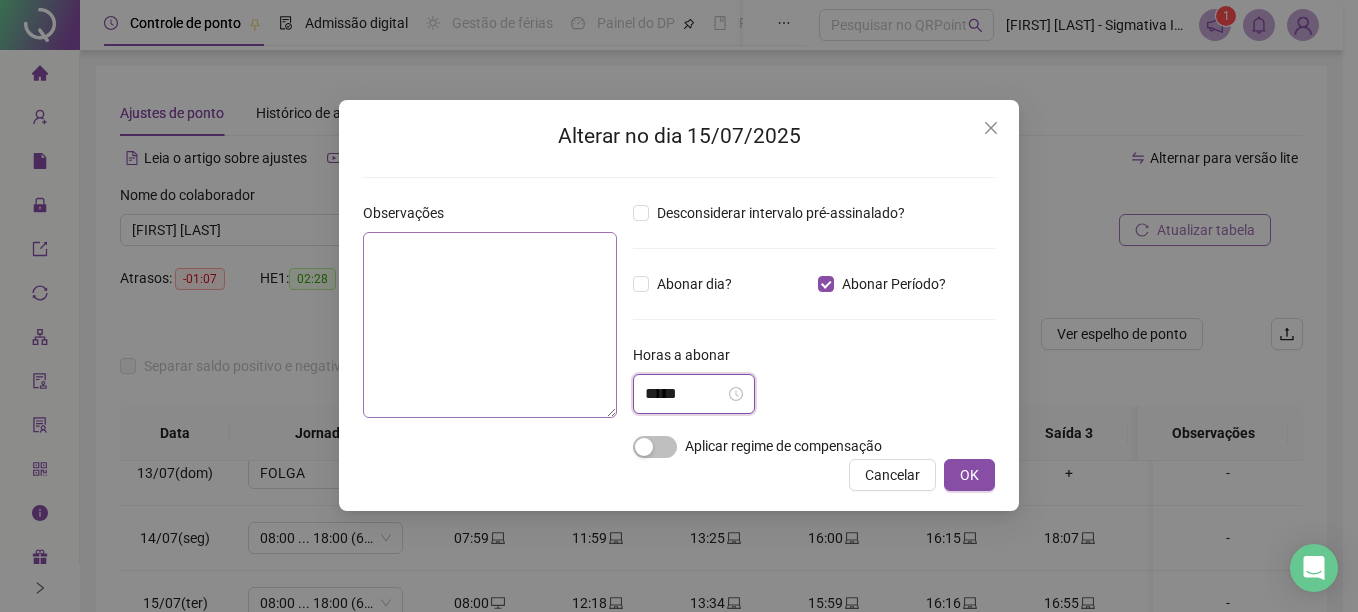 drag, startPoint x: 688, startPoint y: 396, endPoint x: 585, endPoint y: 399, distance: 103.04368 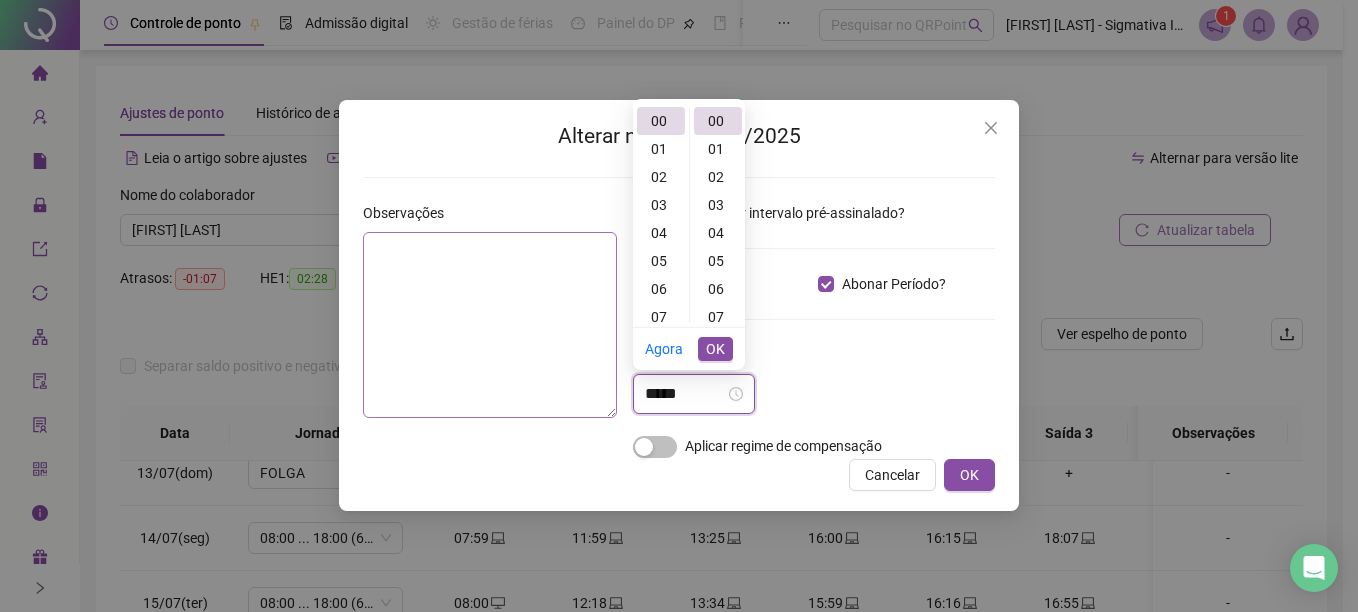 scroll, scrollTop: 28, scrollLeft: 0, axis: vertical 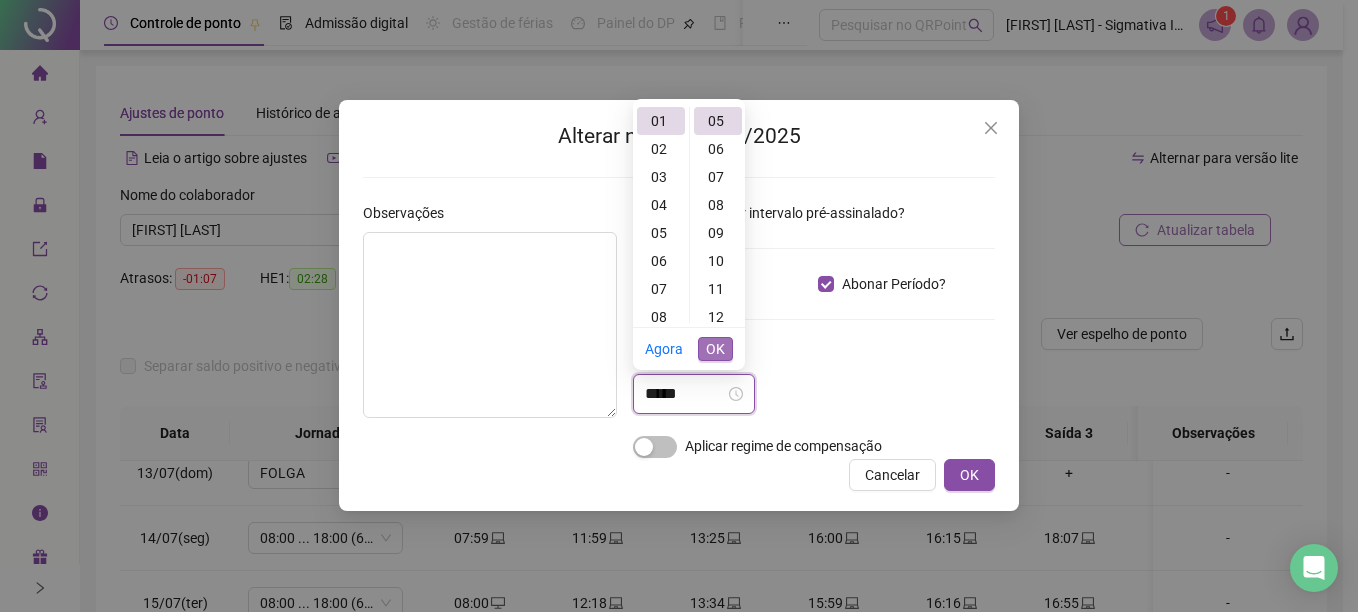 type on "*****" 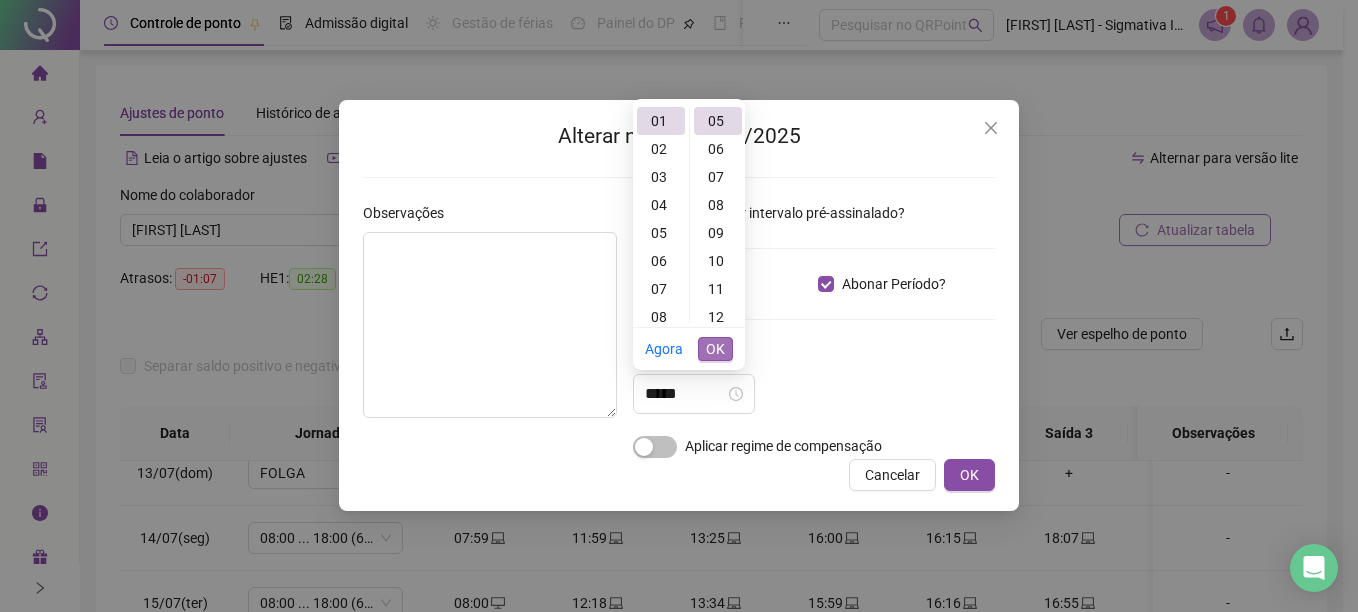 click on "OK" at bounding box center [715, 349] 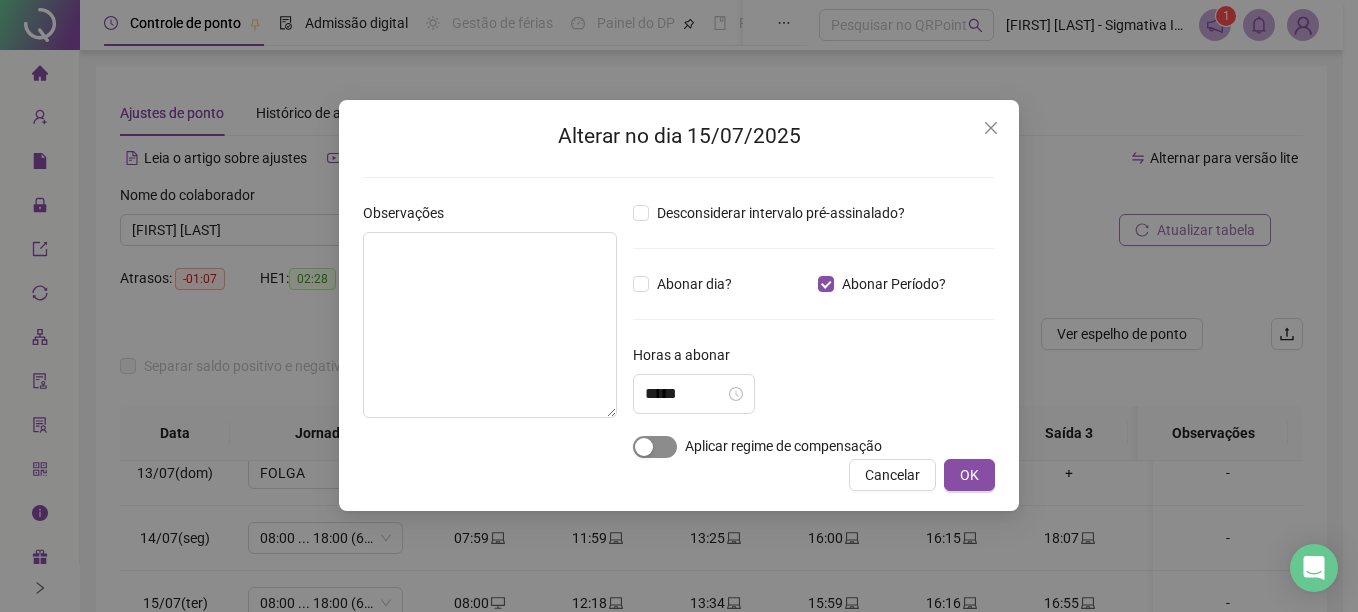 click at bounding box center (655, 447) 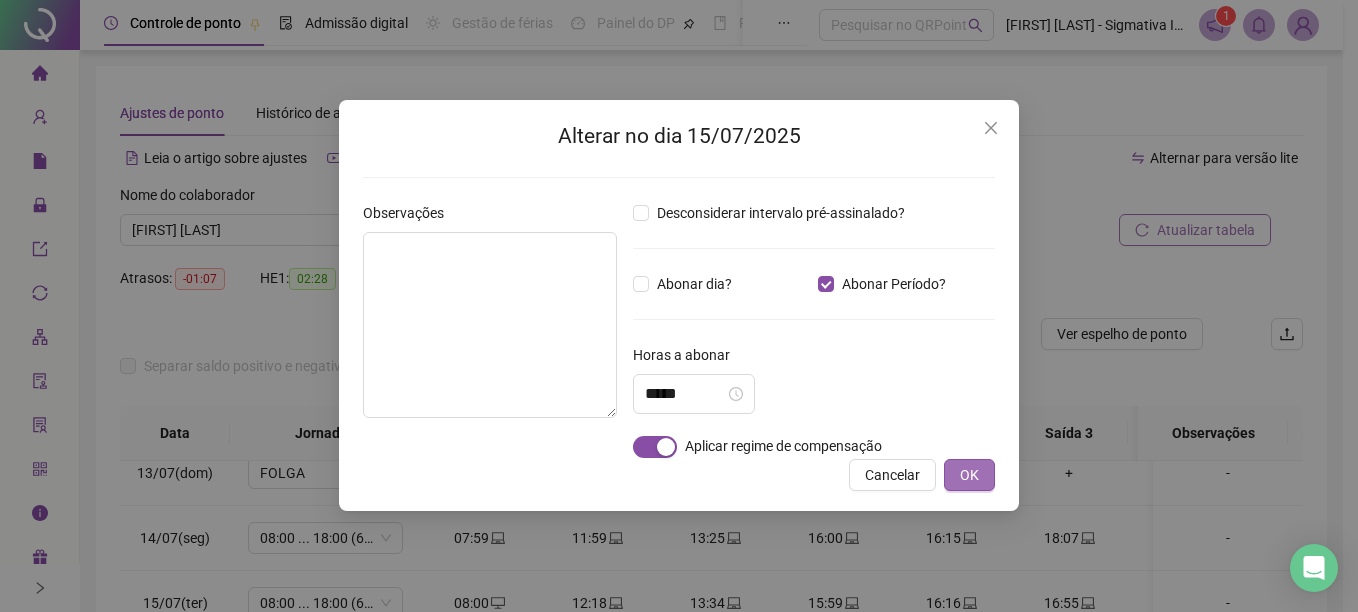click on "OK" at bounding box center [969, 475] 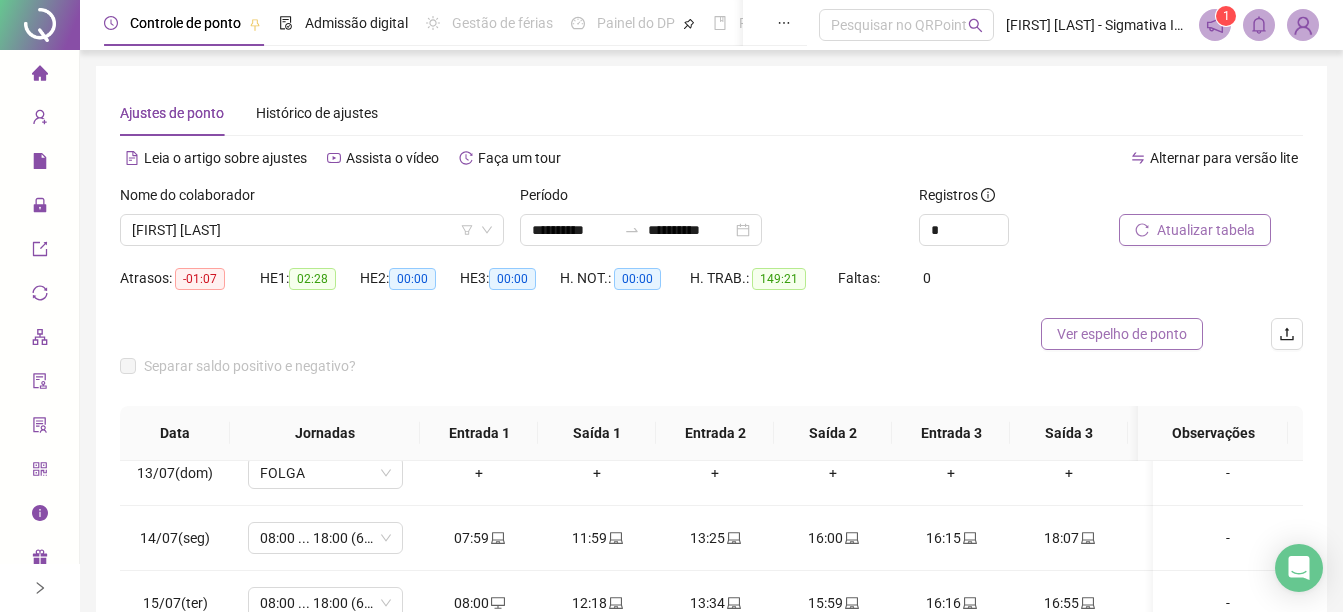 click on "Ver espelho de ponto" at bounding box center [1122, 334] 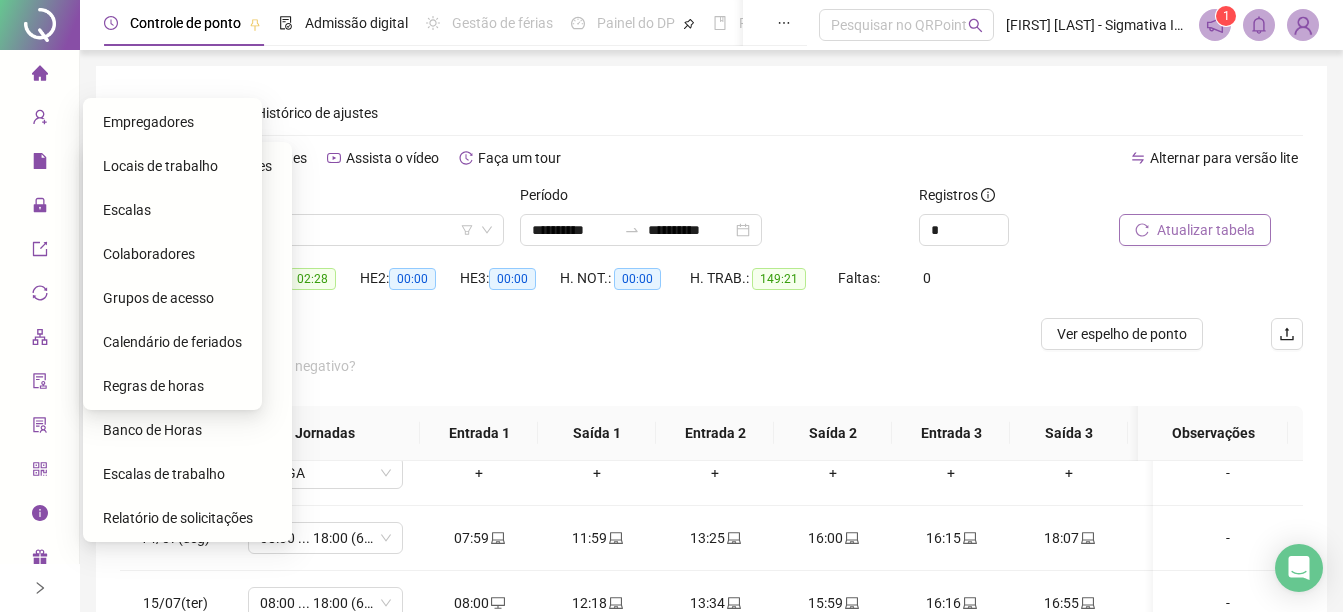 click on "Colaboradores" at bounding box center (149, 254) 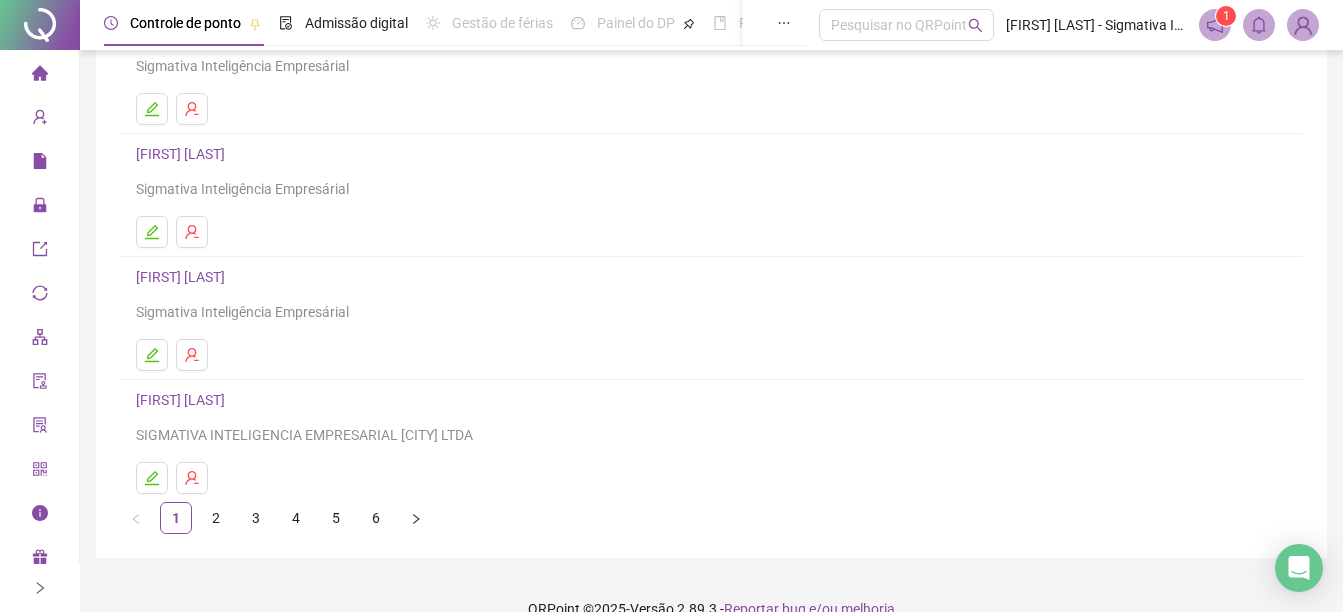 scroll, scrollTop: 355, scrollLeft: 0, axis: vertical 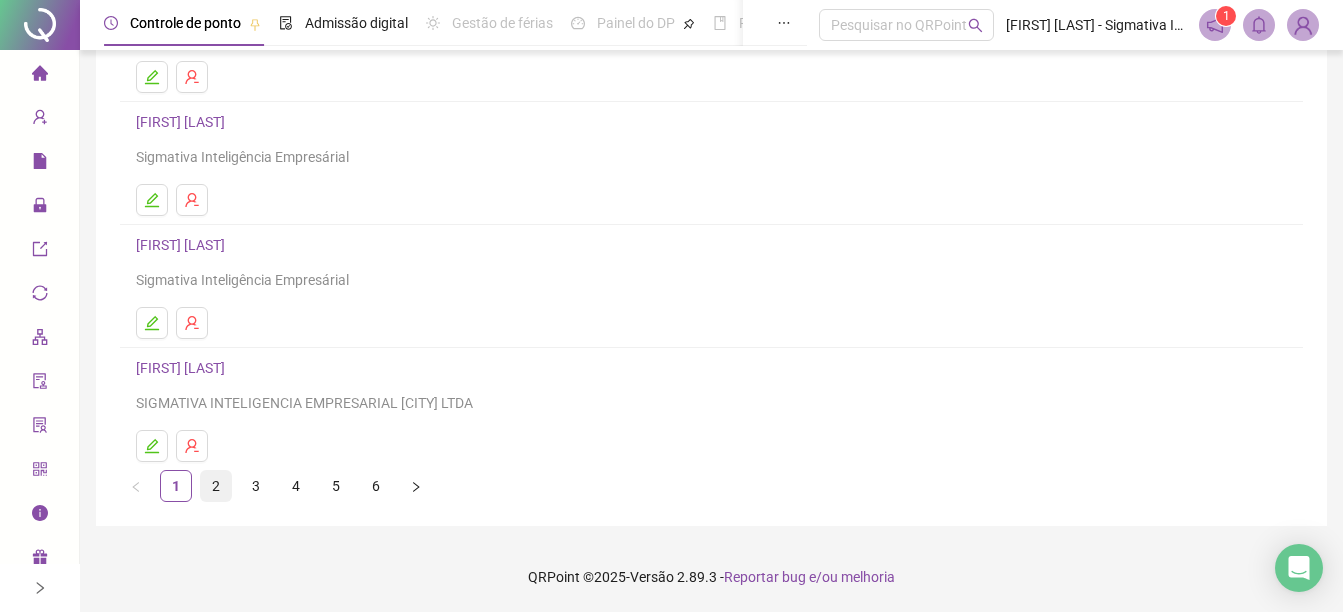 click on "2" at bounding box center [216, 486] 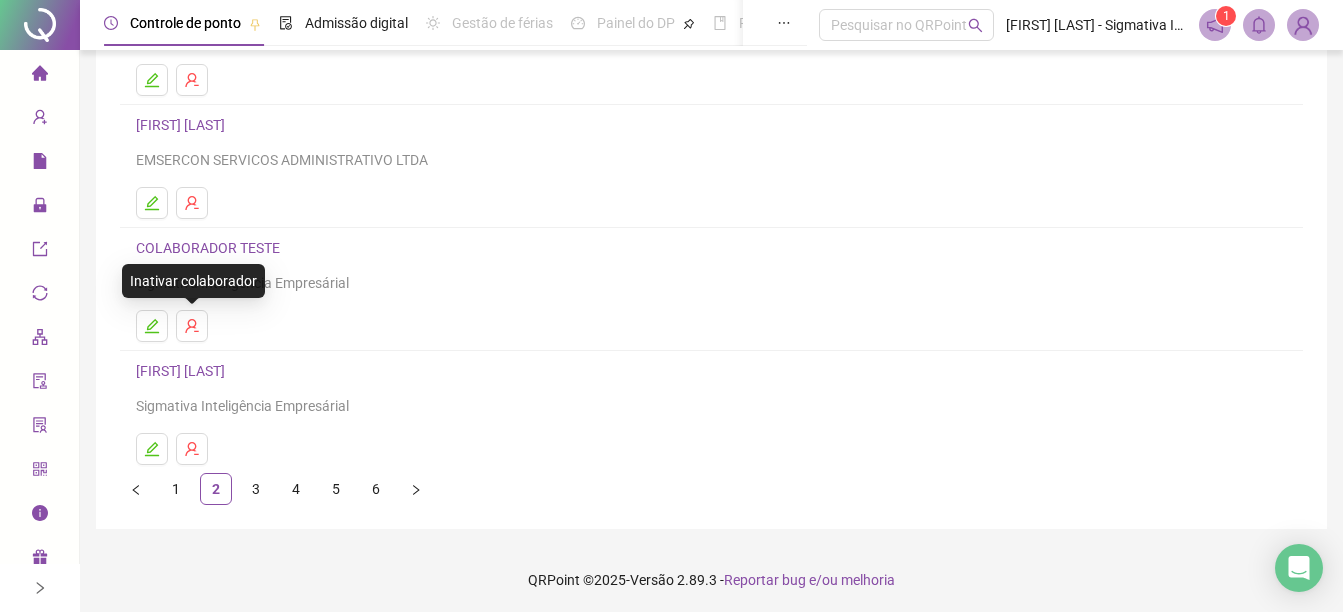 scroll, scrollTop: 355, scrollLeft: 0, axis: vertical 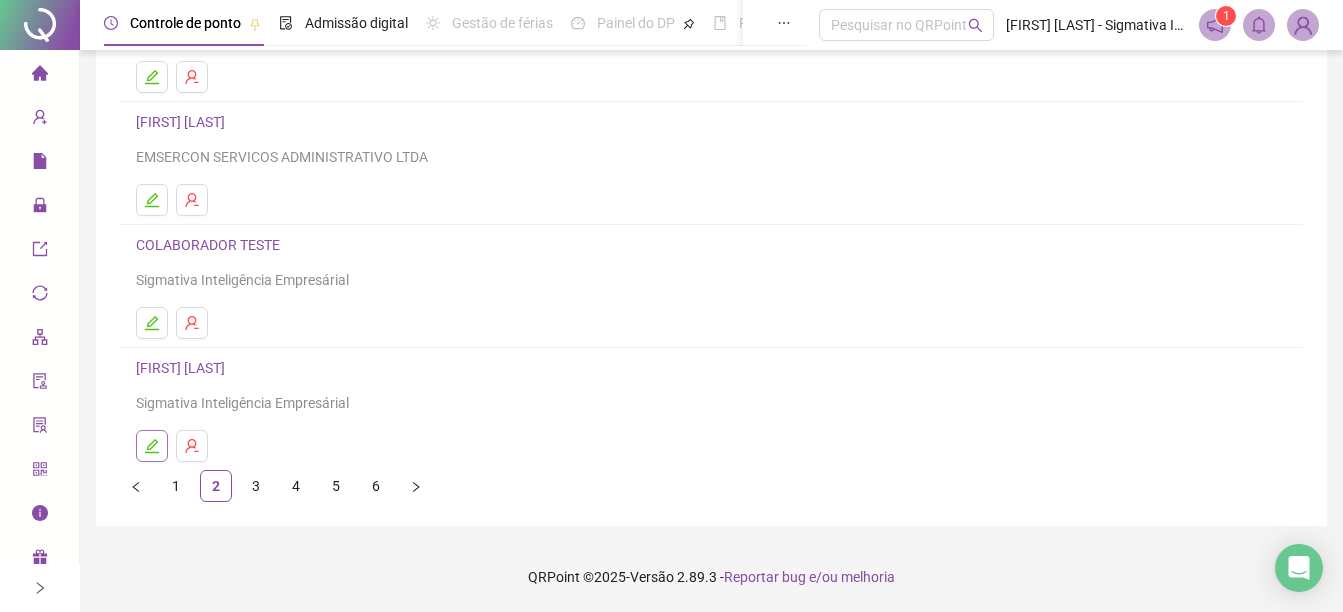 click at bounding box center (152, 446) 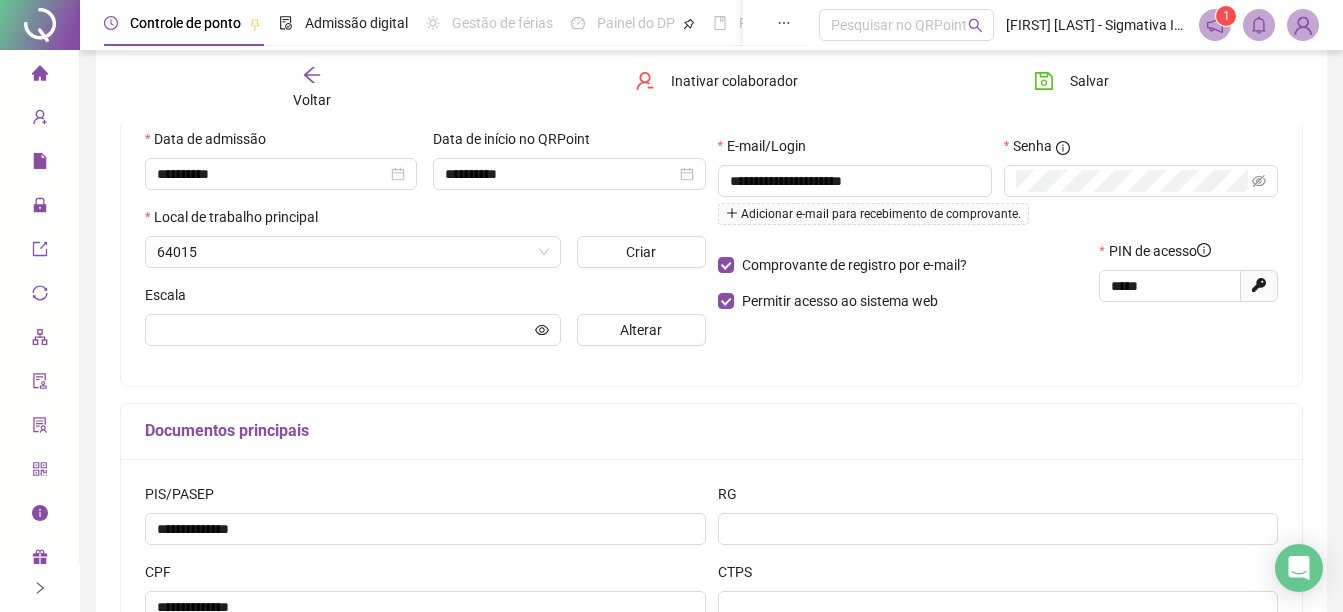 scroll, scrollTop: 365, scrollLeft: 0, axis: vertical 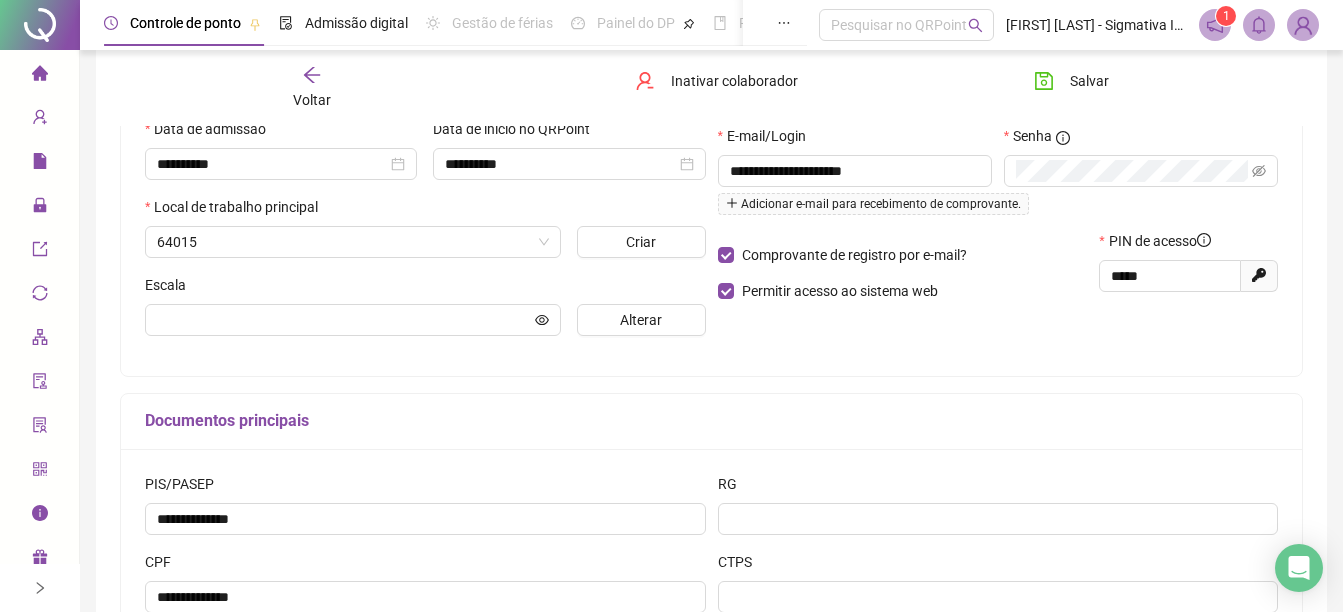 type on "**********" 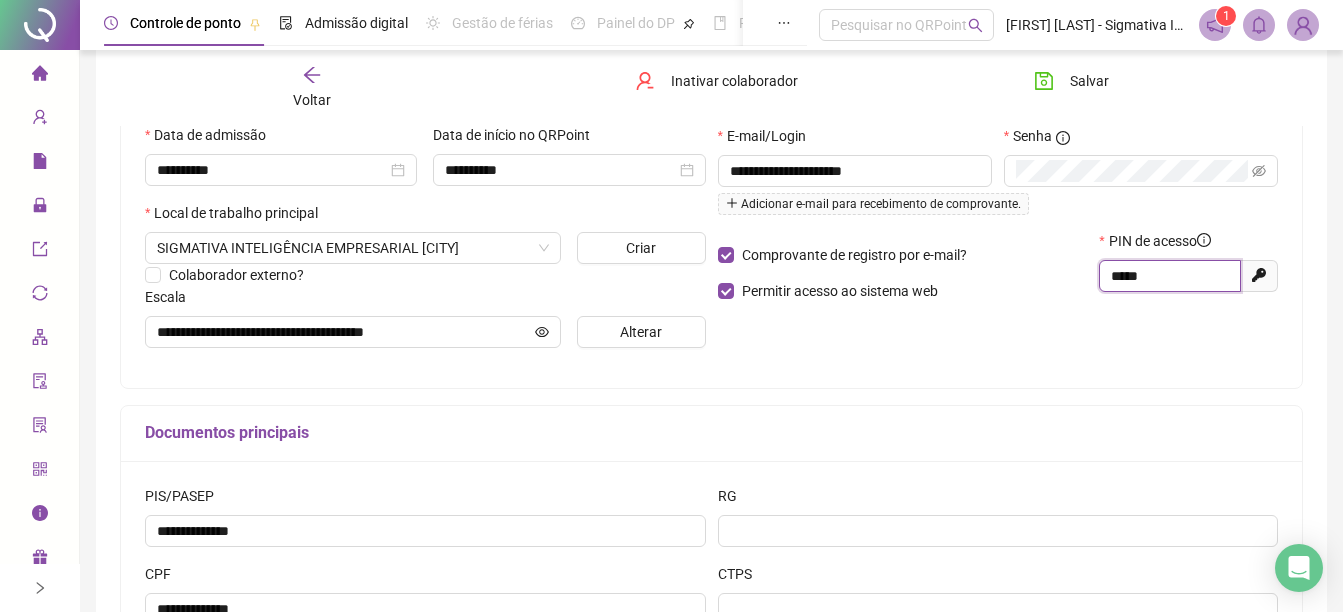 drag, startPoint x: 1170, startPoint y: 276, endPoint x: 1061, endPoint y: 270, distance: 109.165016 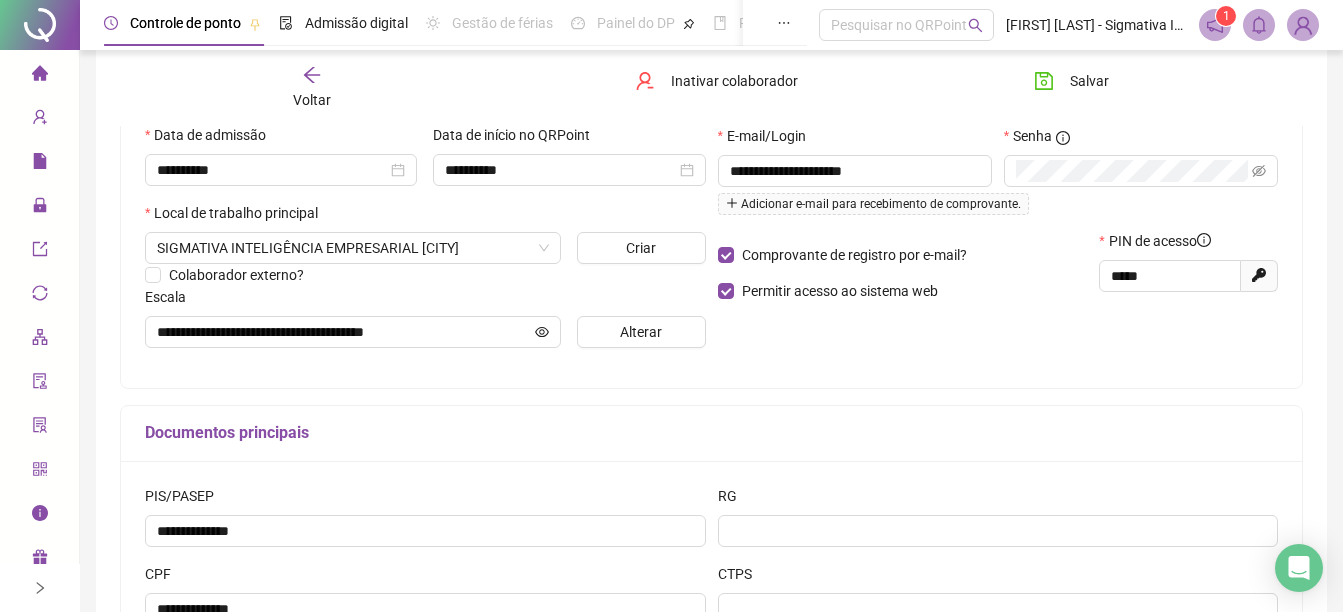 click 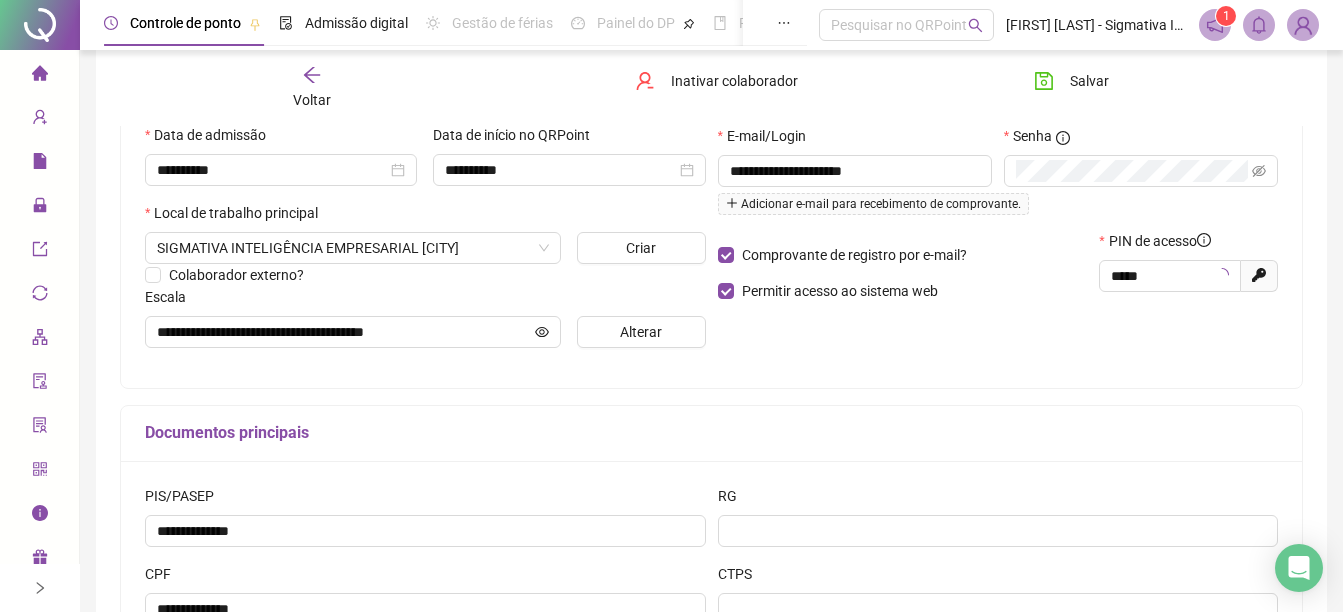 type on "*****" 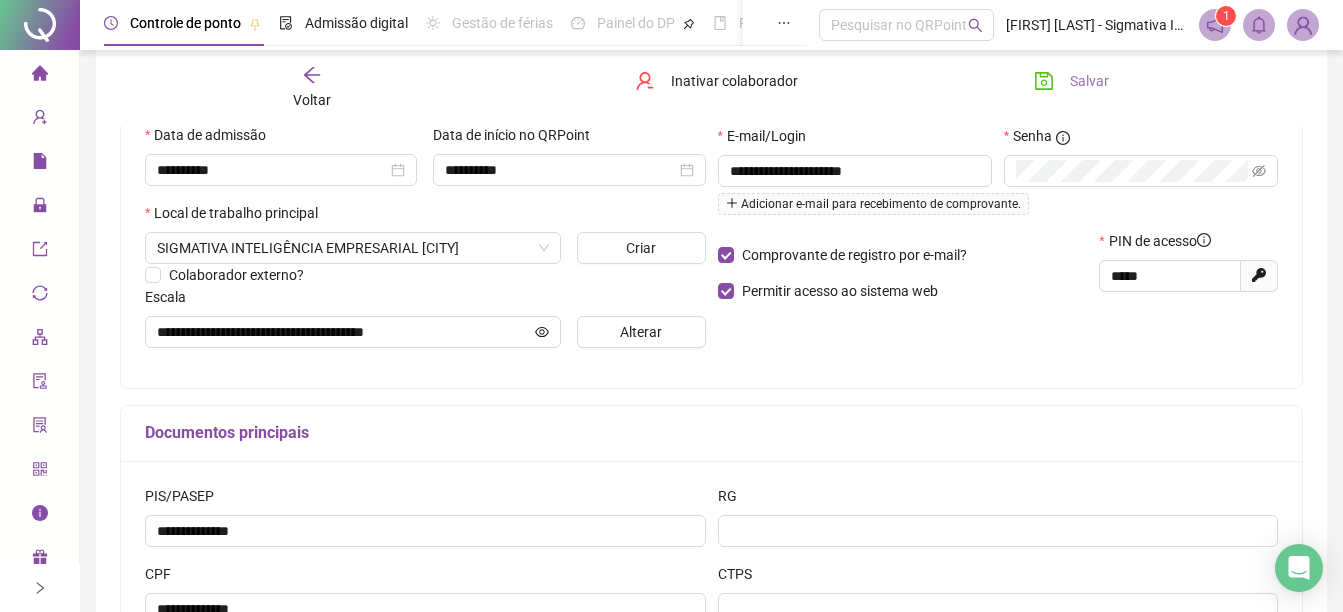 click 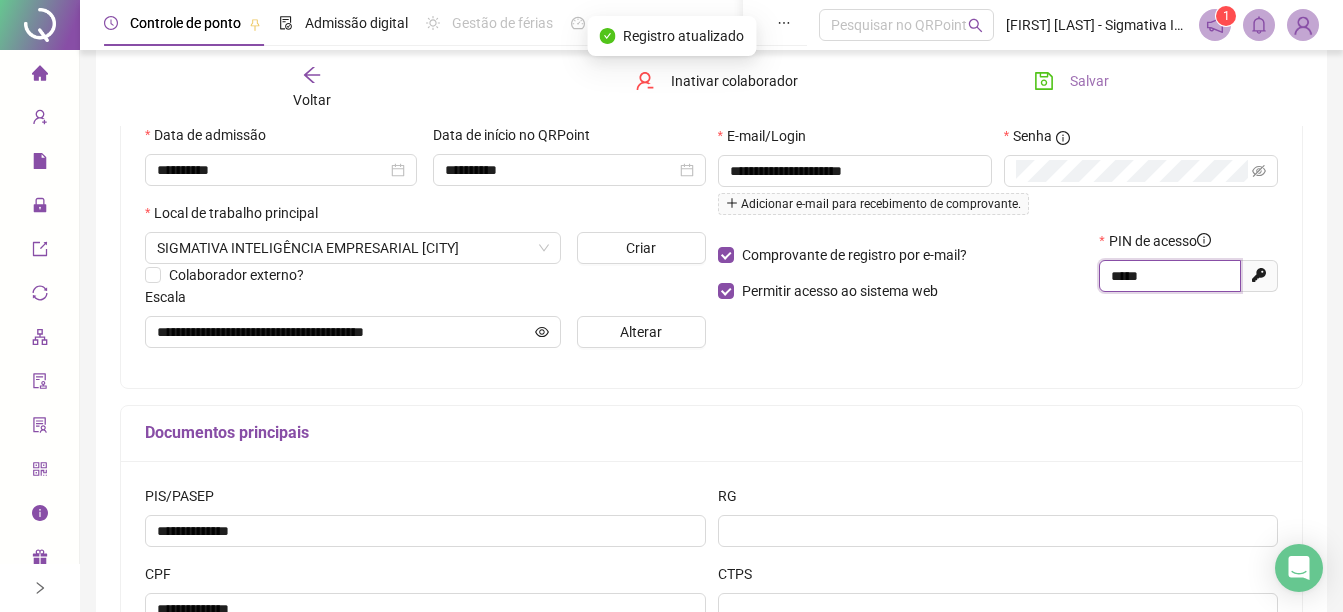 drag, startPoint x: 1159, startPoint y: 274, endPoint x: 1030, endPoint y: 274, distance: 129 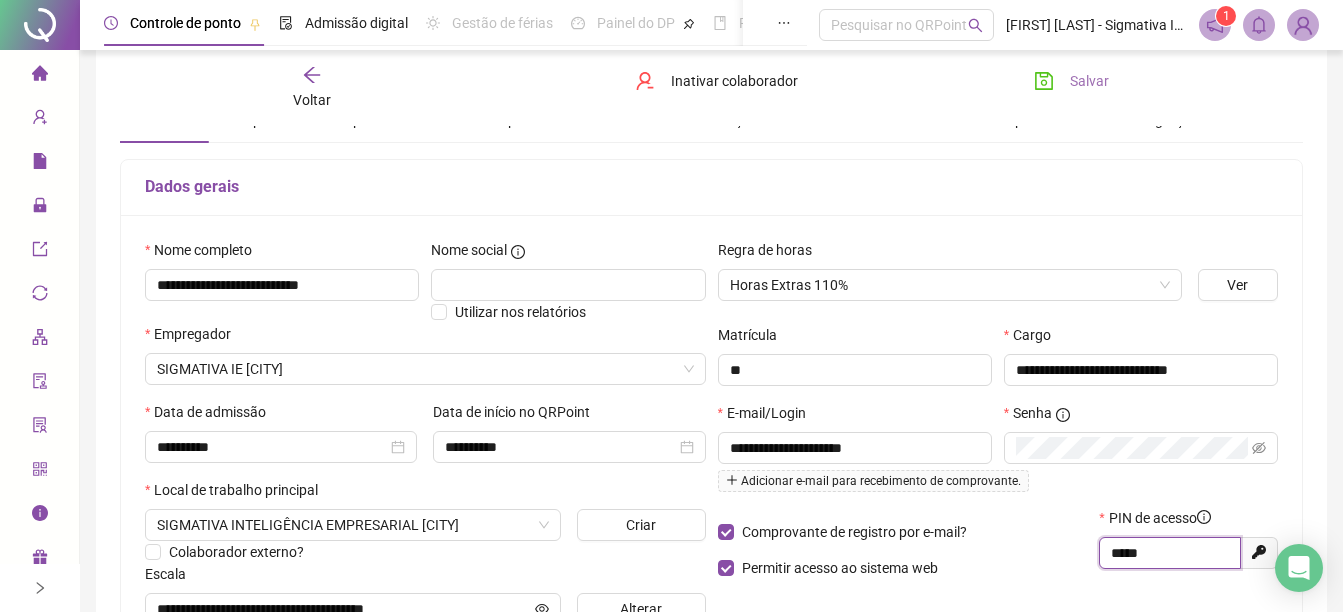 scroll, scrollTop: 65, scrollLeft: 0, axis: vertical 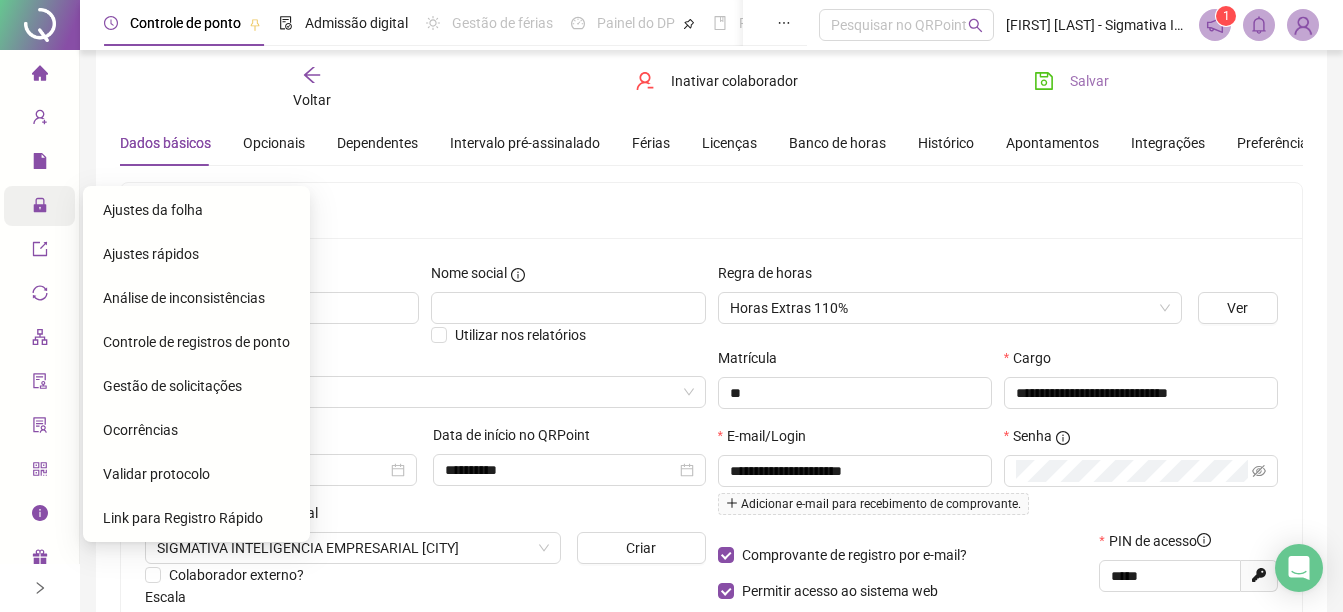 click 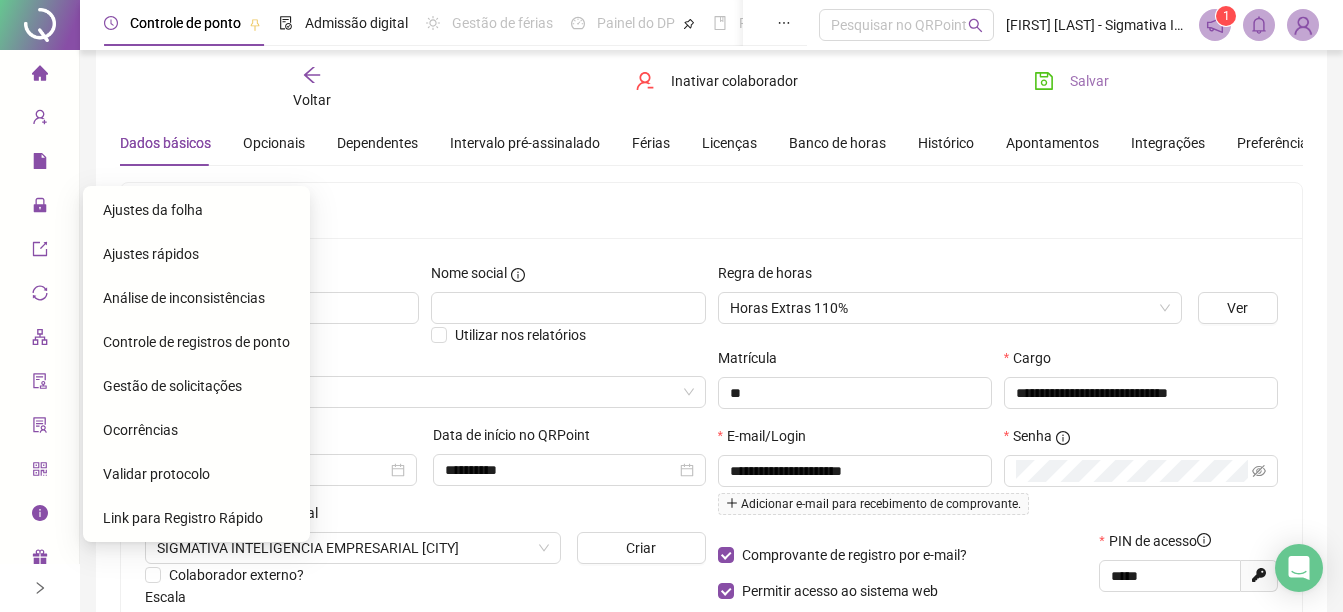 click on "Ajustes da folha" at bounding box center (153, 210) 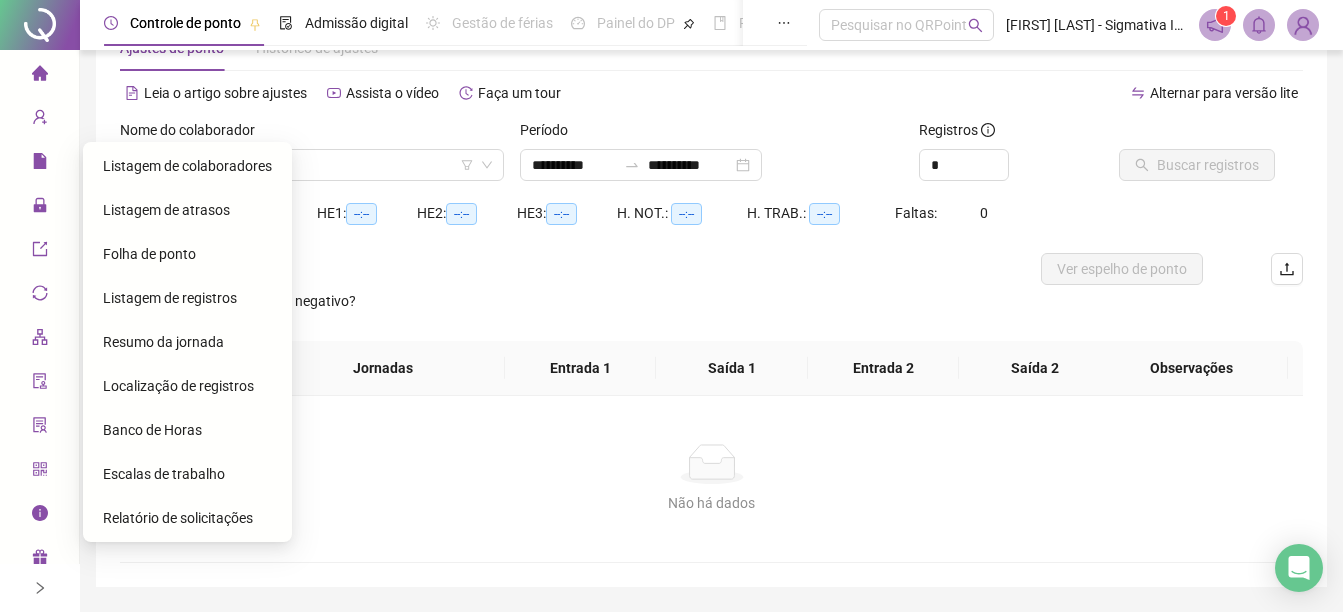 click on "Listagem de colaboradores" at bounding box center [187, 166] 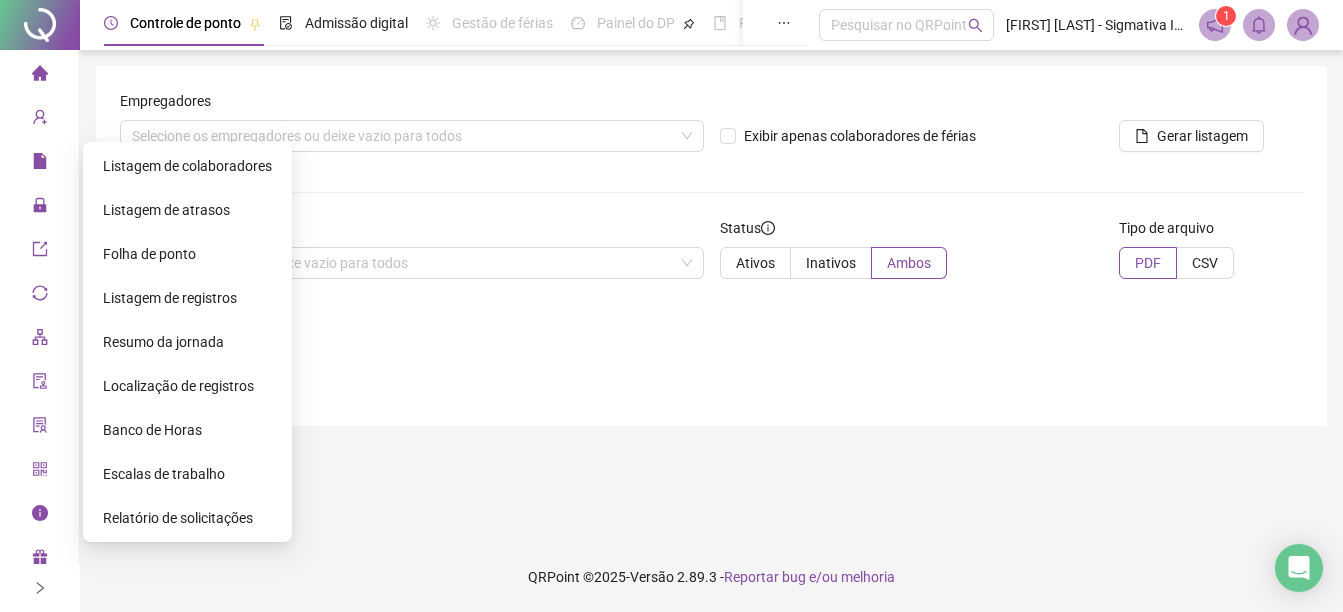 scroll, scrollTop: 0, scrollLeft: 0, axis: both 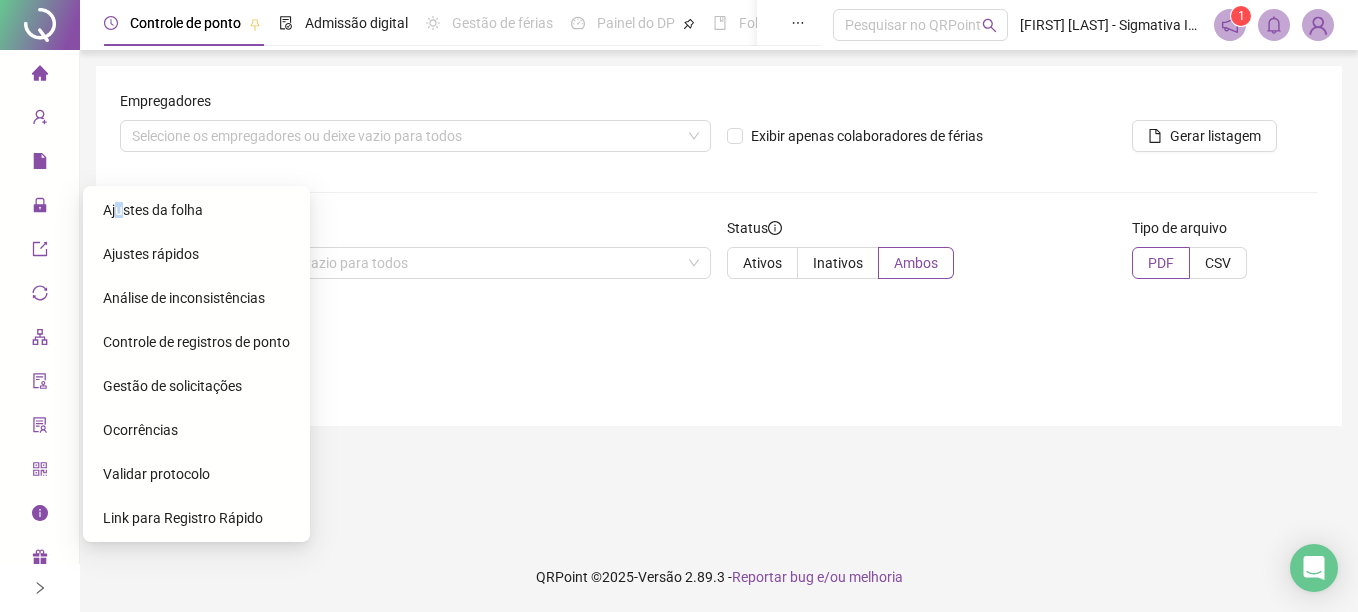 click on "Ajustes da folha" at bounding box center [153, 210] 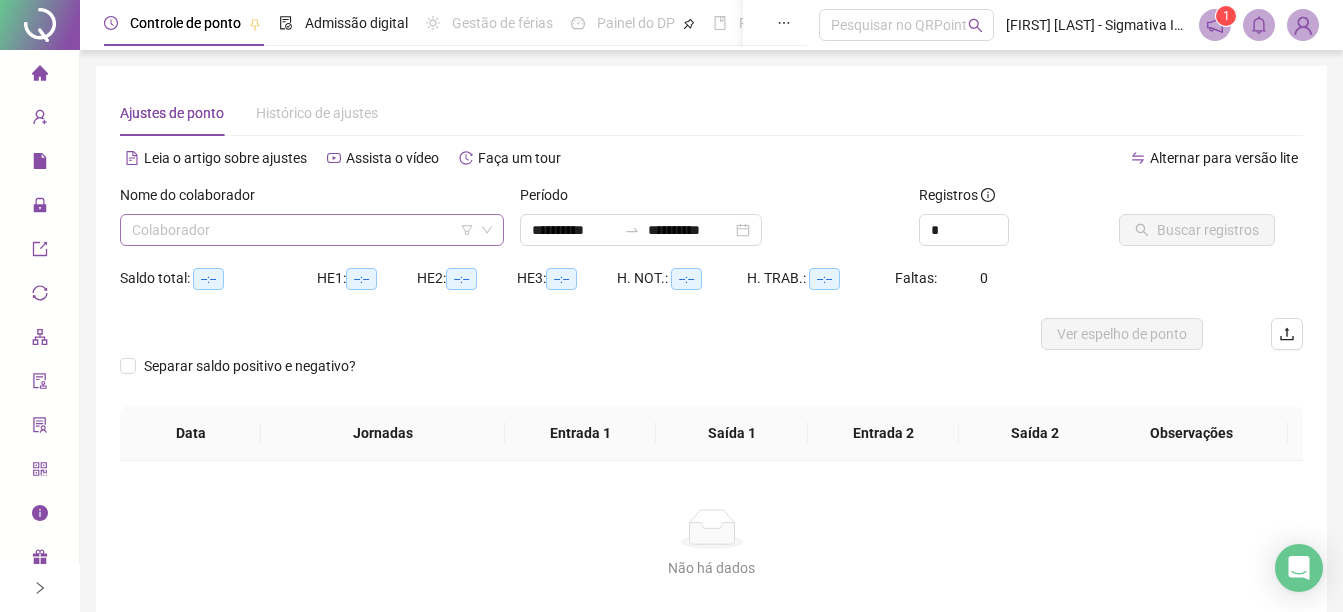 click at bounding box center [303, 230] 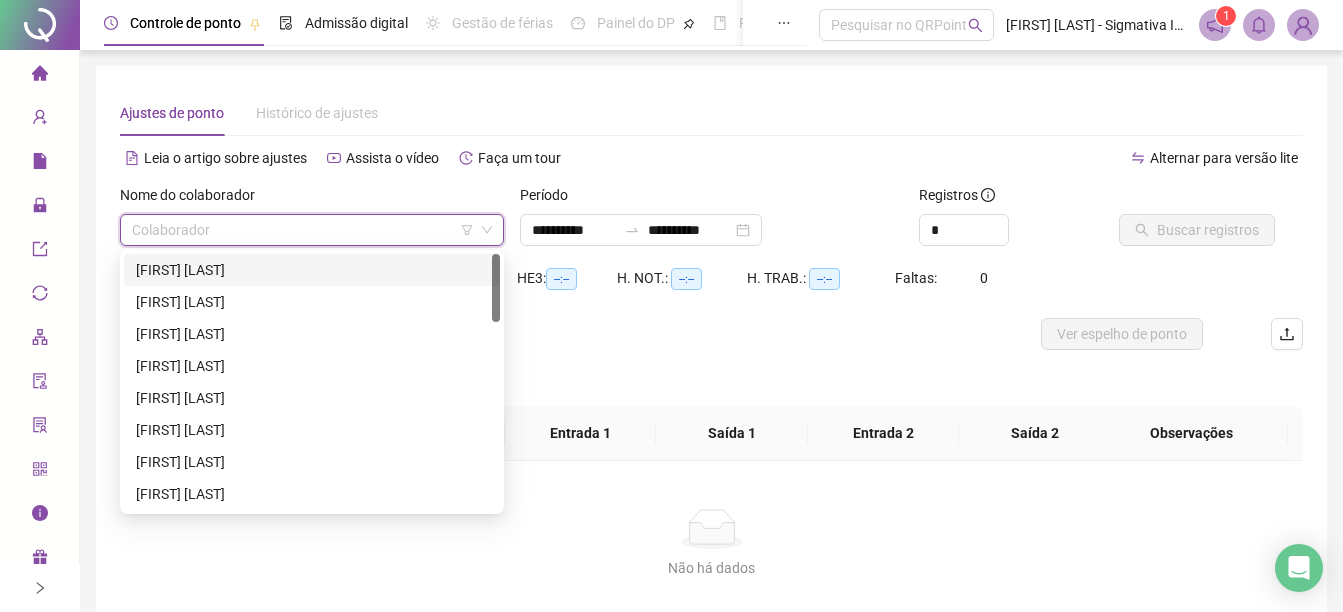 click on "[FIRST] [LAST]" at bounding box center (312, 270) 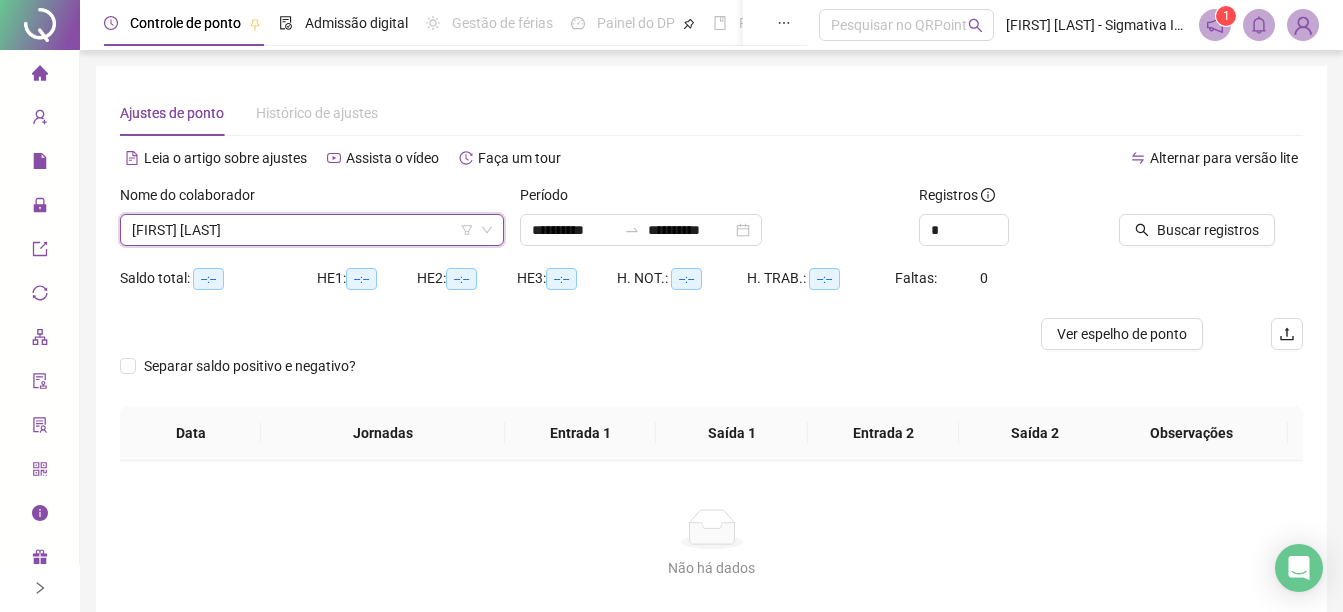 drag, startPoint x: 1062, startPoint y: 217, endPoint x: 1030, endPoint y: 220, distance: 32.140316 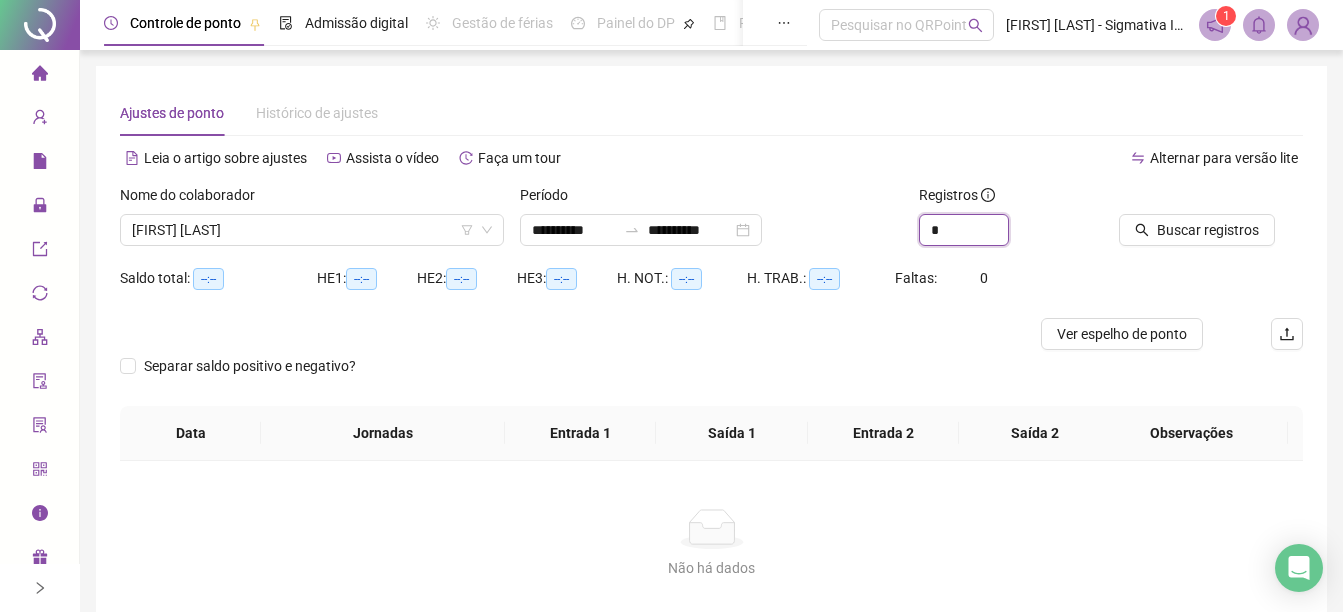 drag, startPoint x: 961, startPoint y: 231, endPoint x: 874, endPoint y: 237, distance: 87.20665 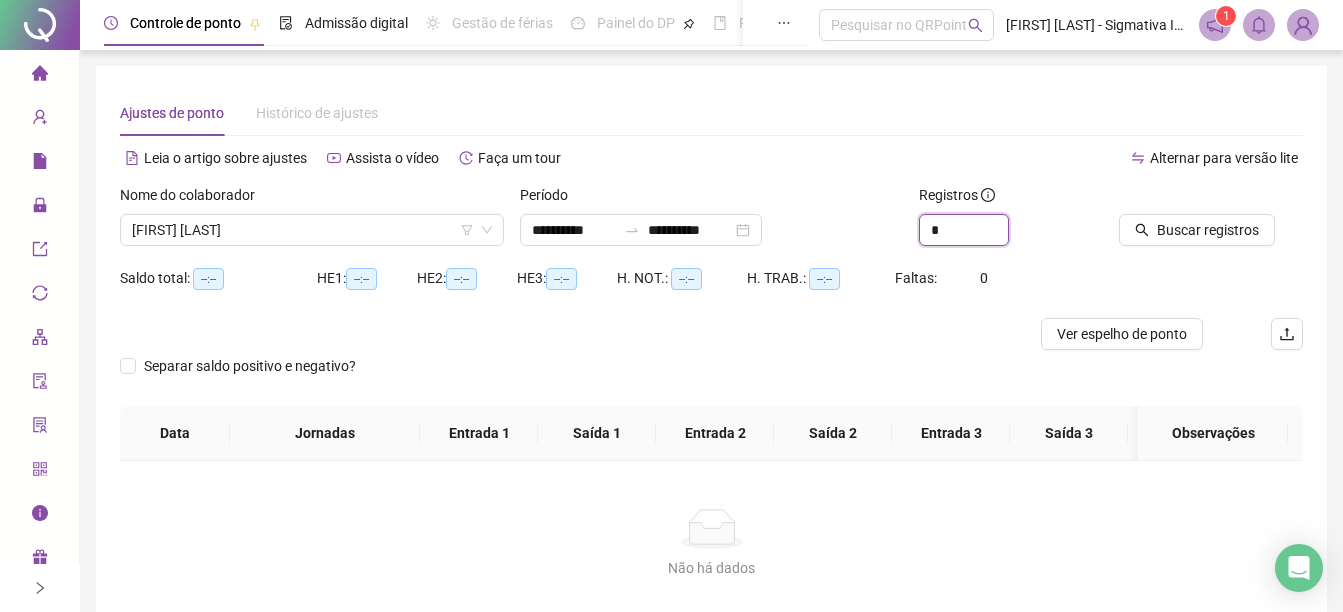 type on "*" 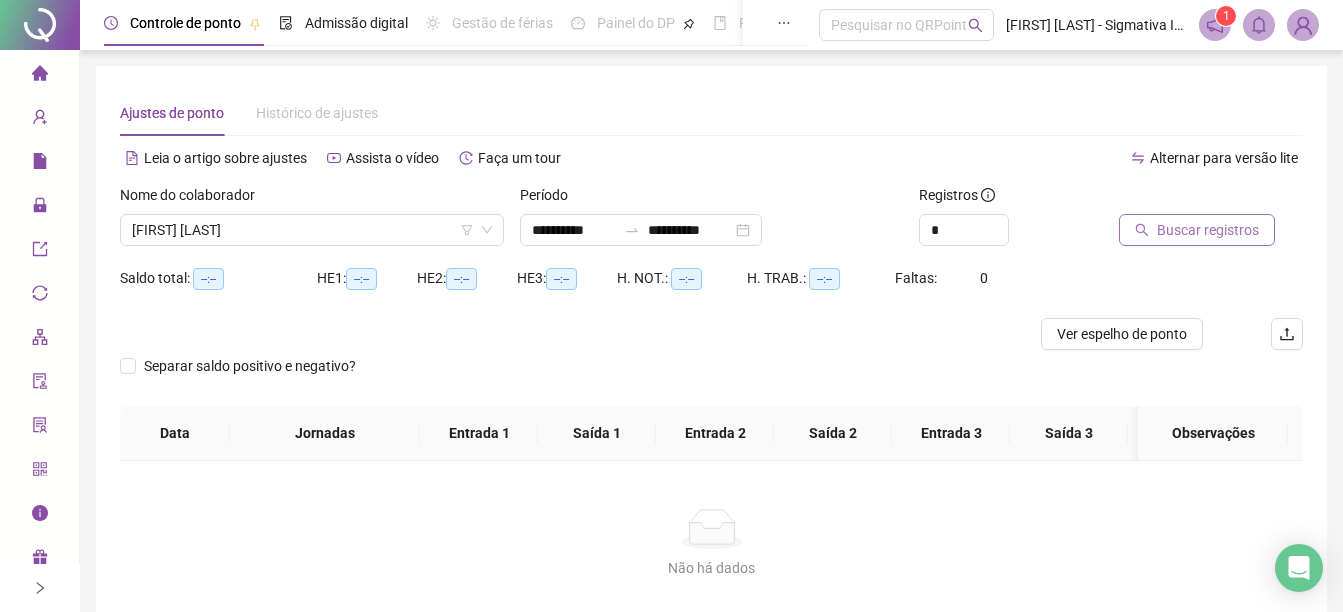 click on "Buscar registros" at bounding box center [1208, 230] 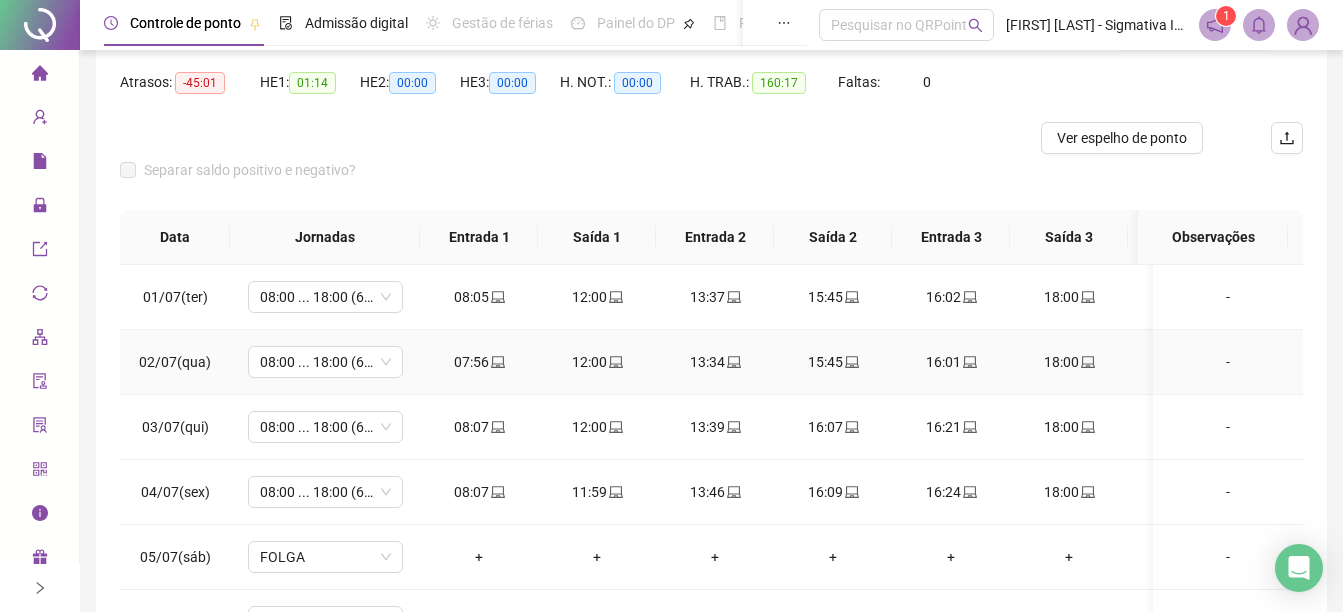 scroll, scrollTop: 200, scrollLeft: 0, axis: vertical 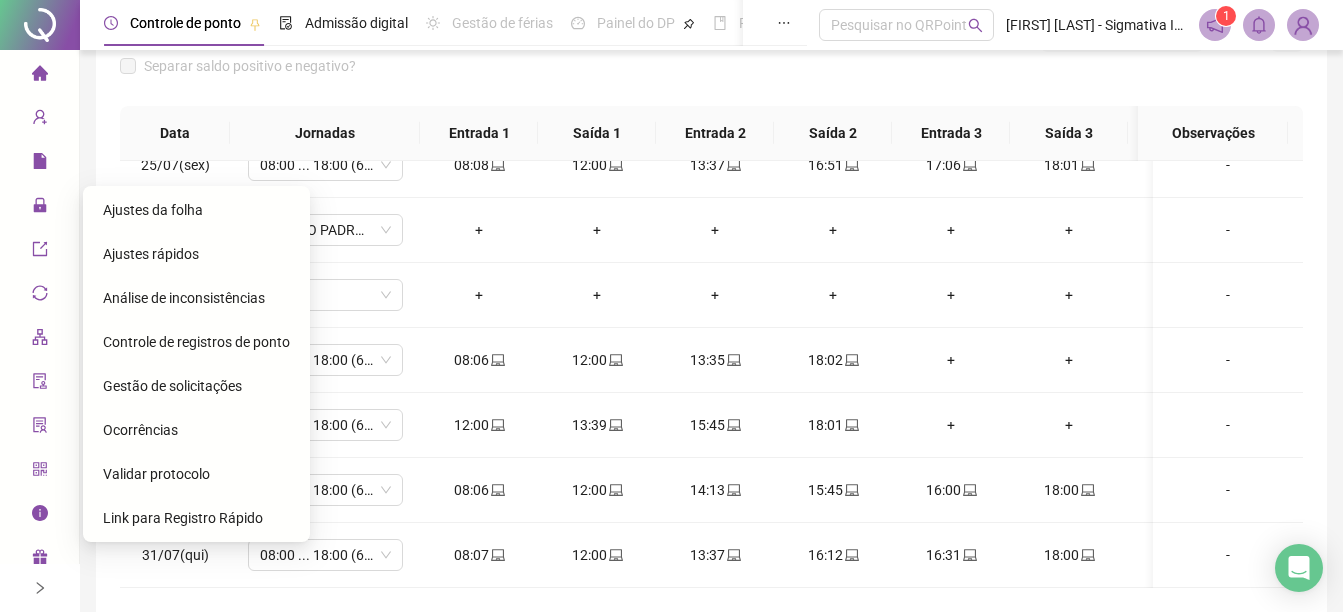 click on "Gestão de solicitações" at bounding box center [172, 386] 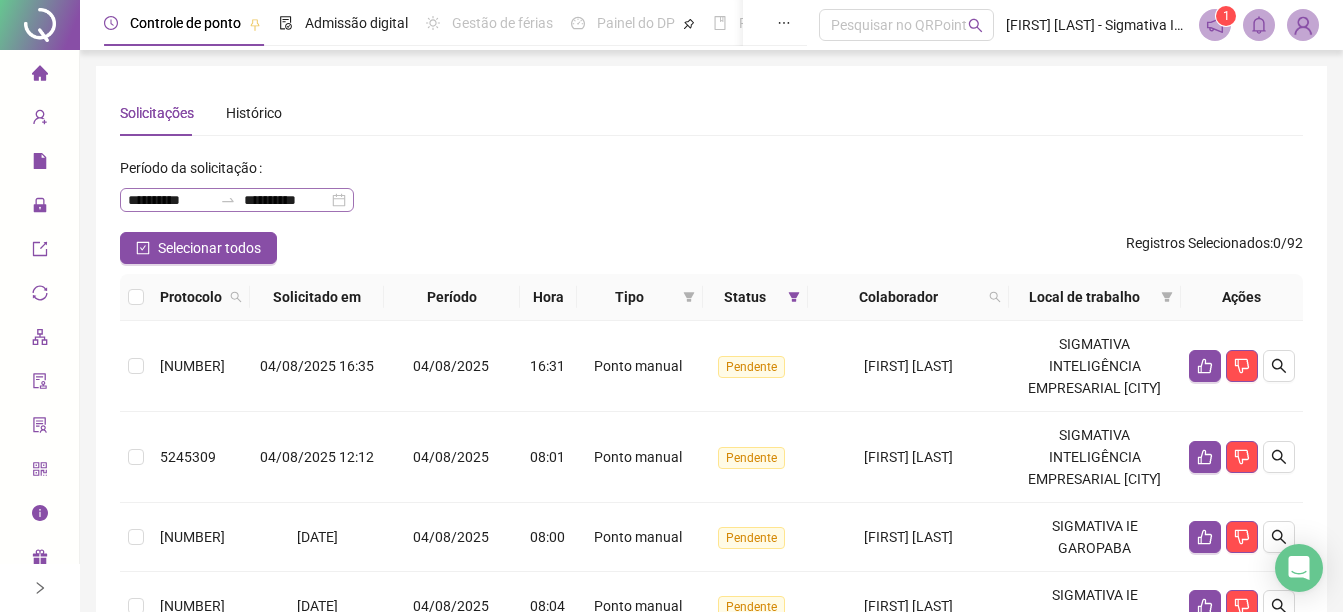click on "**********" at bounding box center [237, 200] 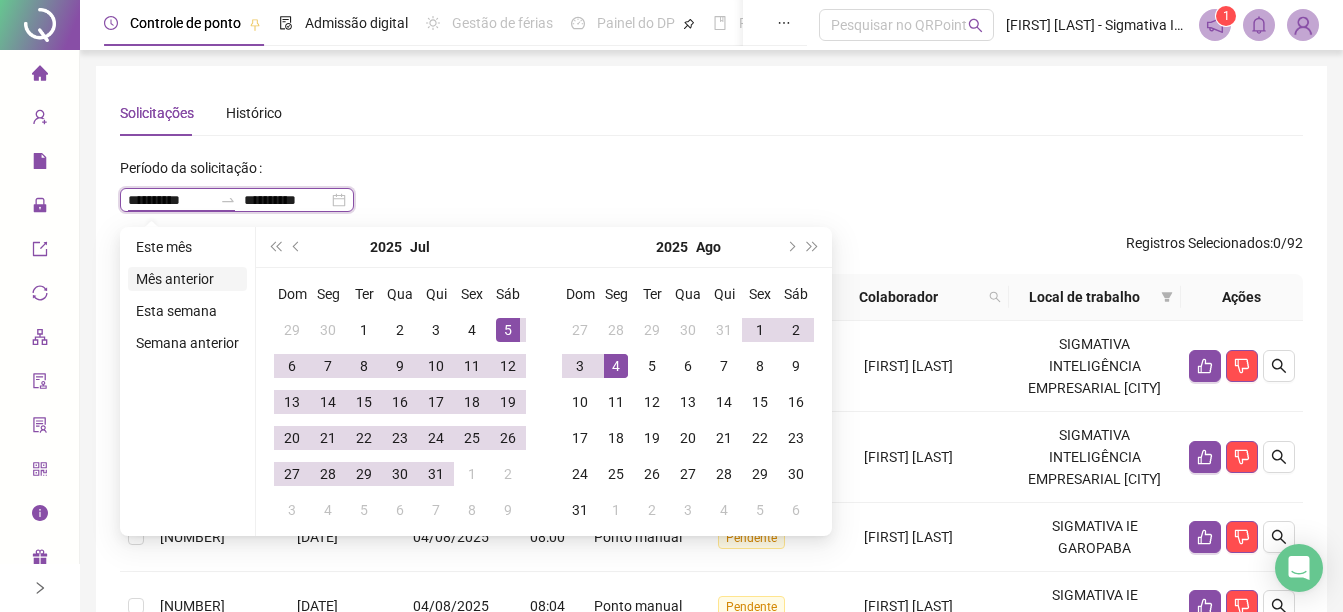 type on "**********" 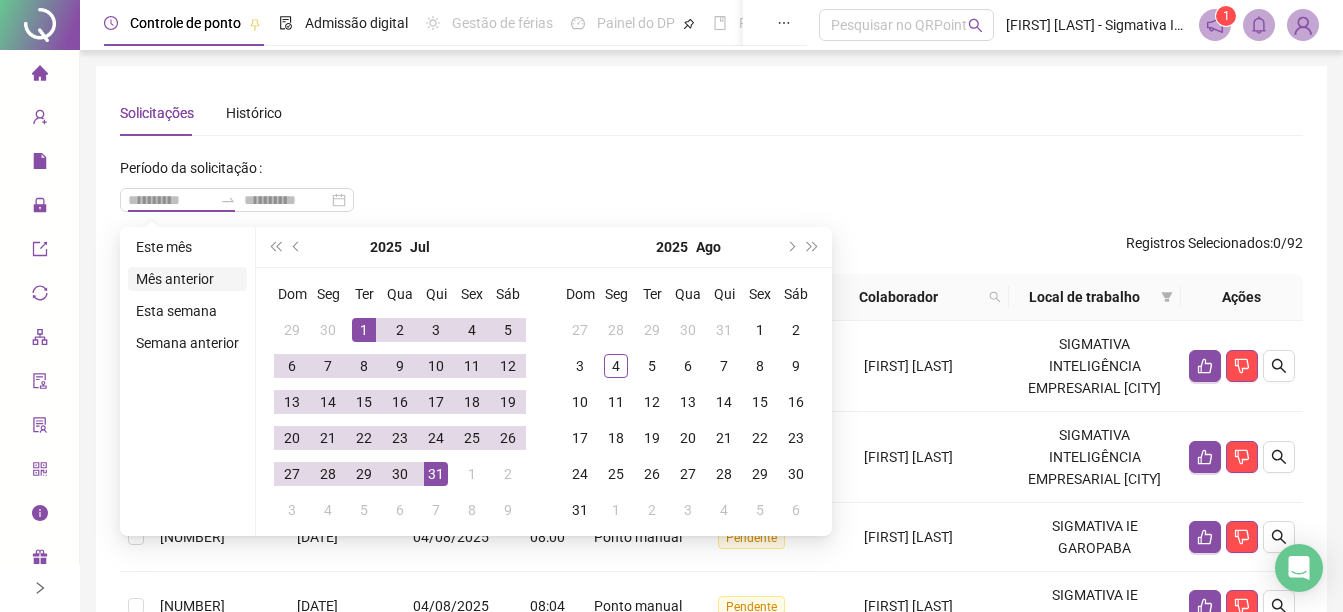click on "Mês anterior" at bounding box center [187, 279] 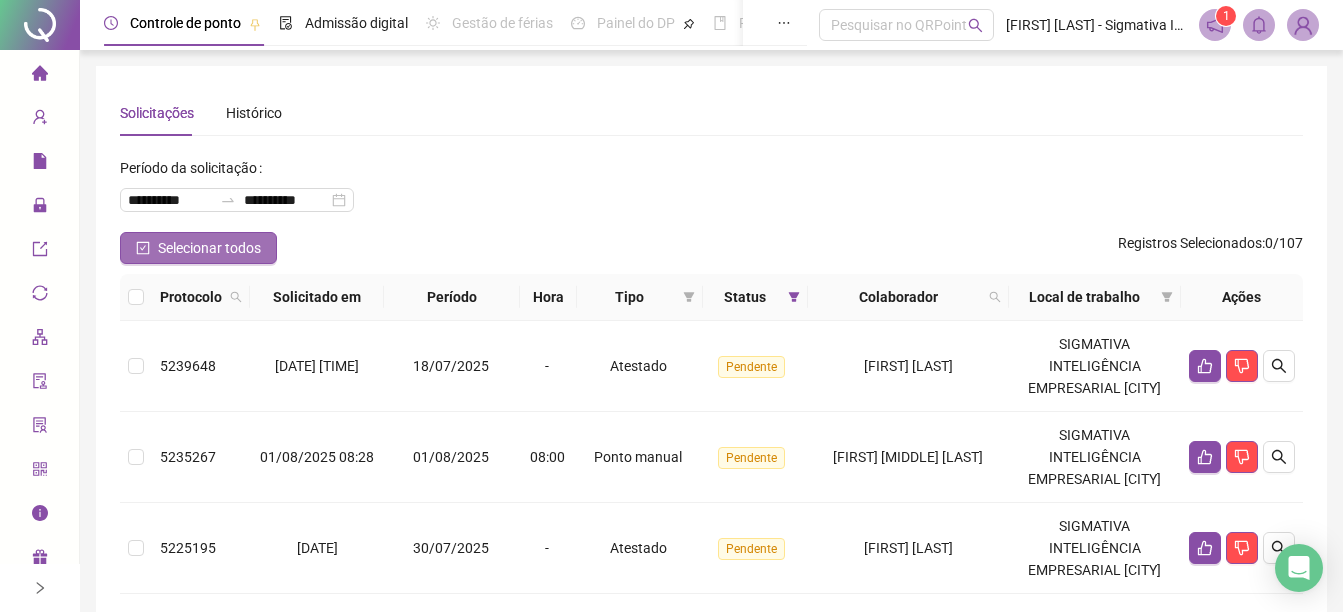 click on "Selecionar todos" at bounding box center [209, 248] 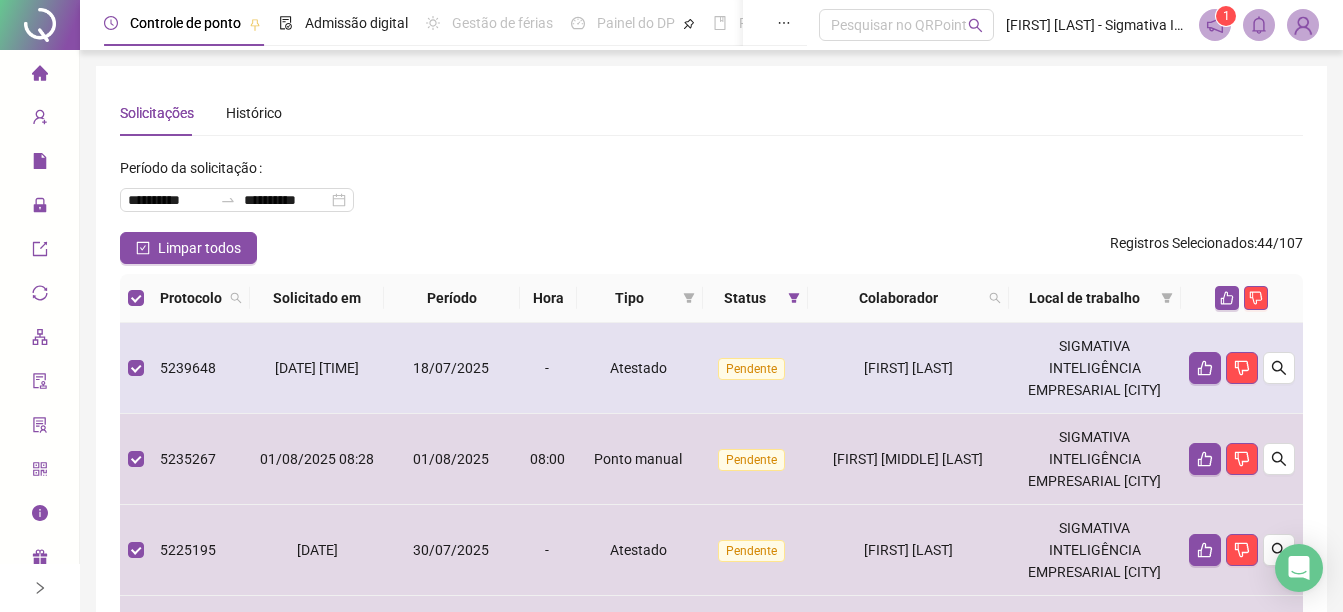 scroll, scrollTop: 100, scrollLeft: 0, axis: vertical 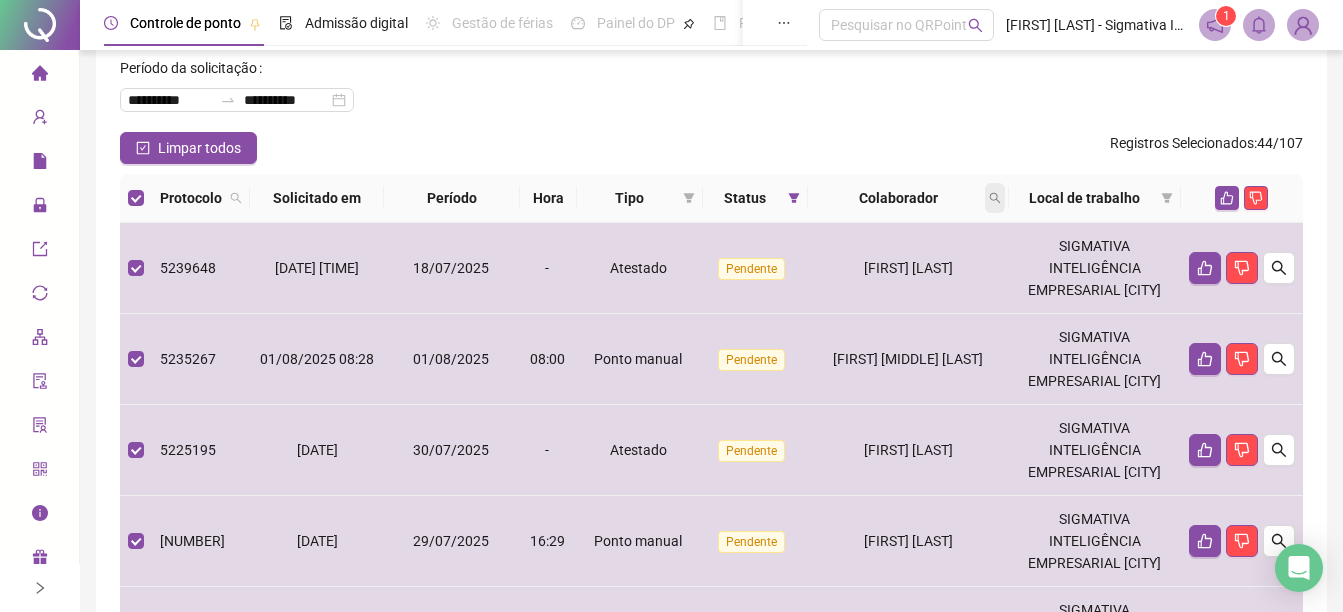 click 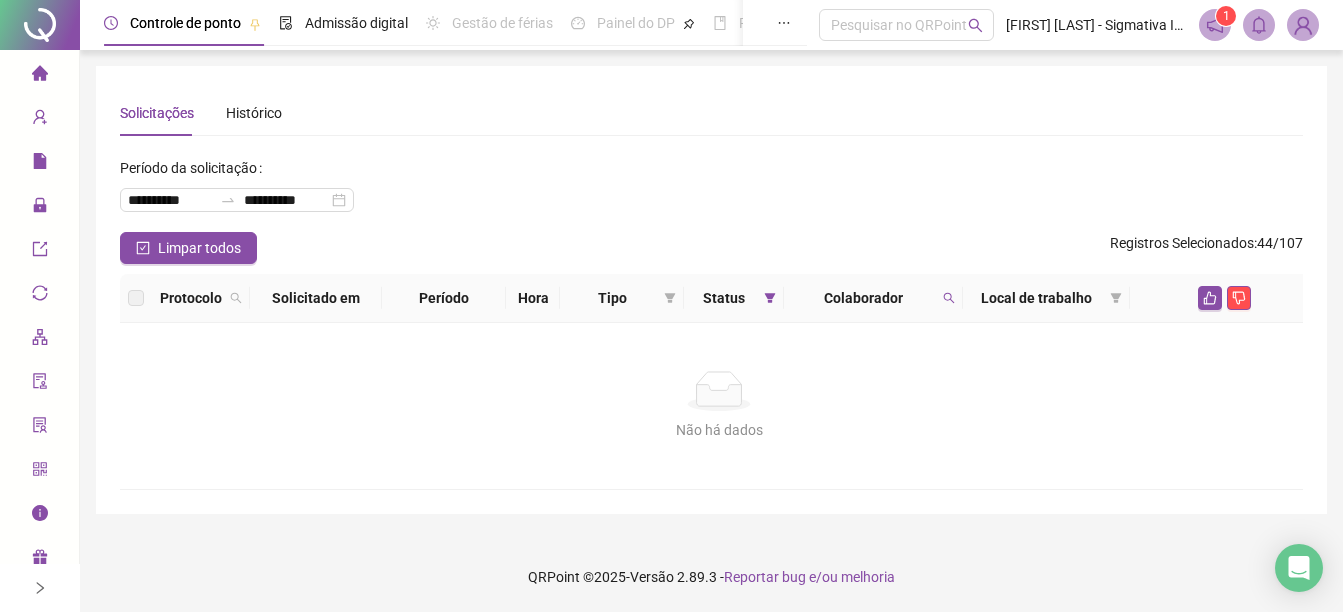 scroll, scrollTop: 0, scrollLeft: 0, axis: both 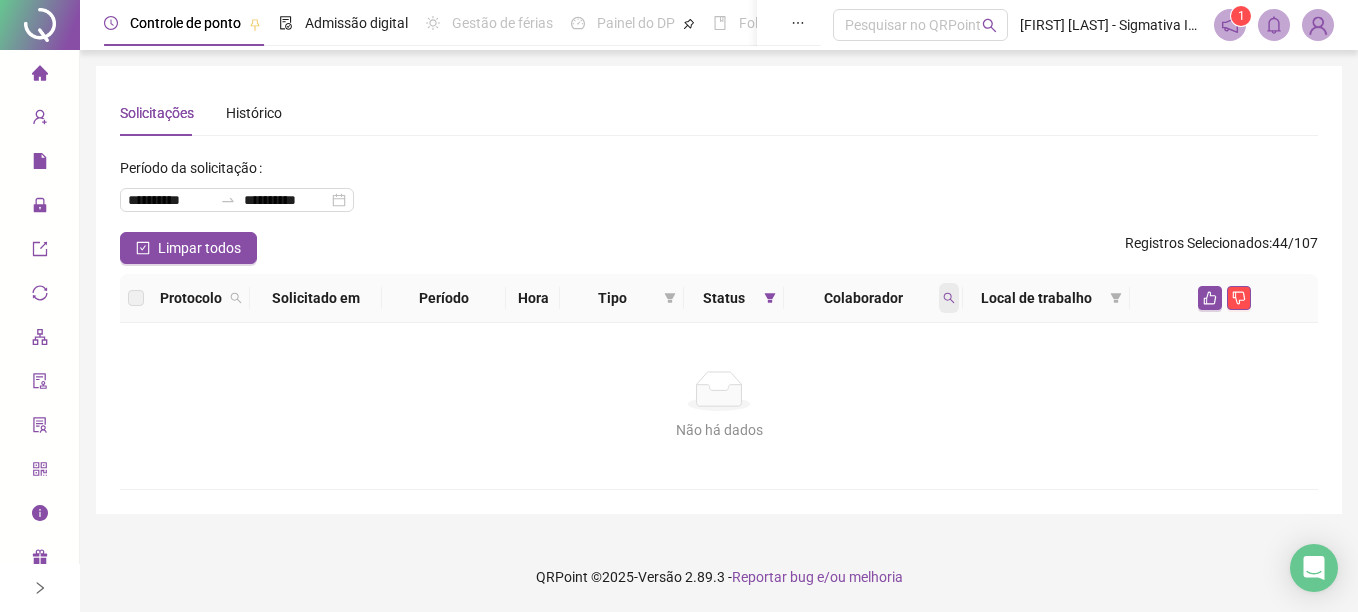 click at bounding box center (949, 298) 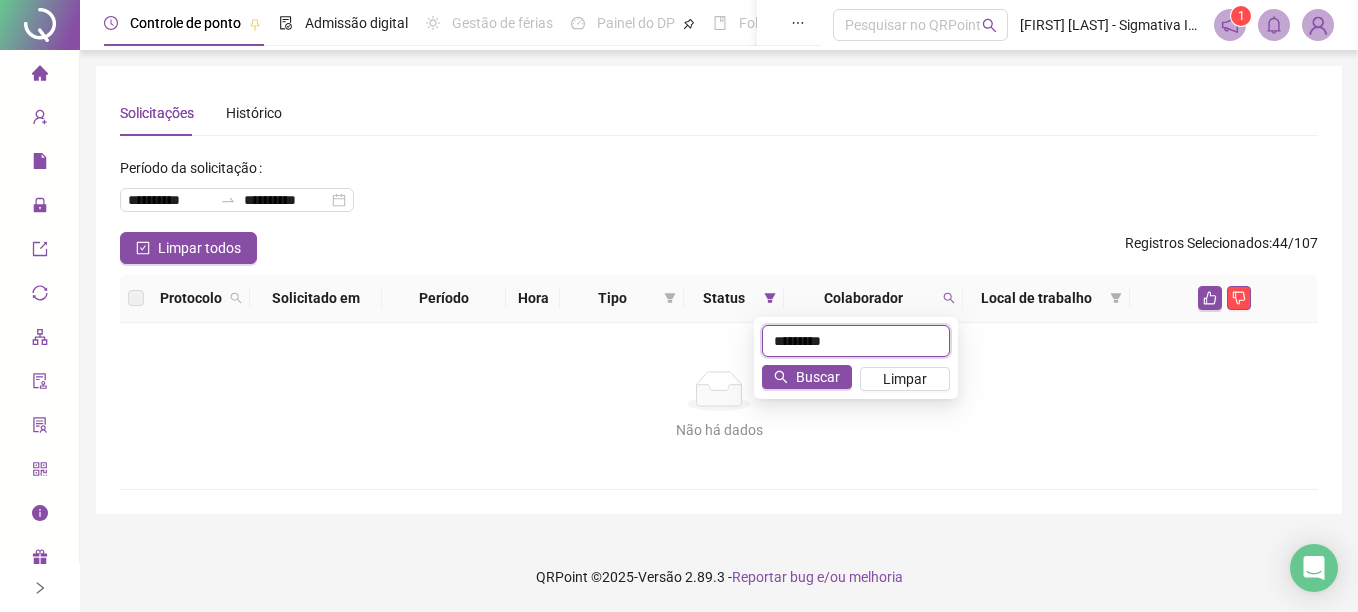 click on "*********" at bounding box center (856, 341) 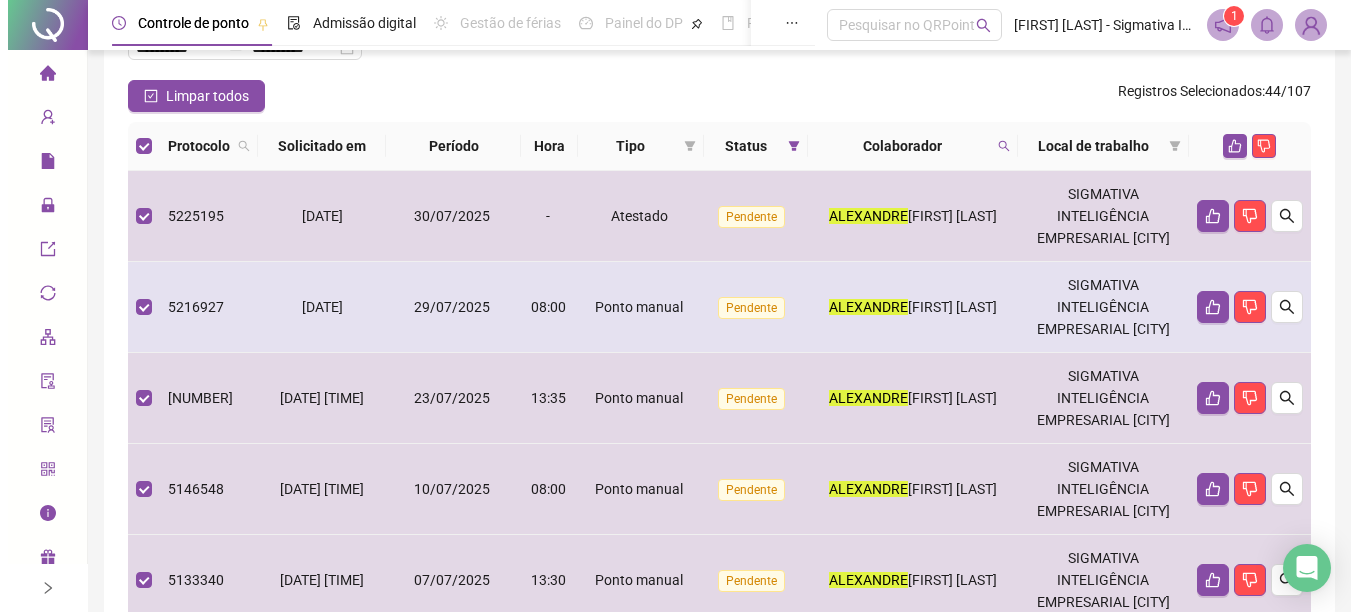scroll, scrollTop: 200, scrollLeft: 0, axis: vertical 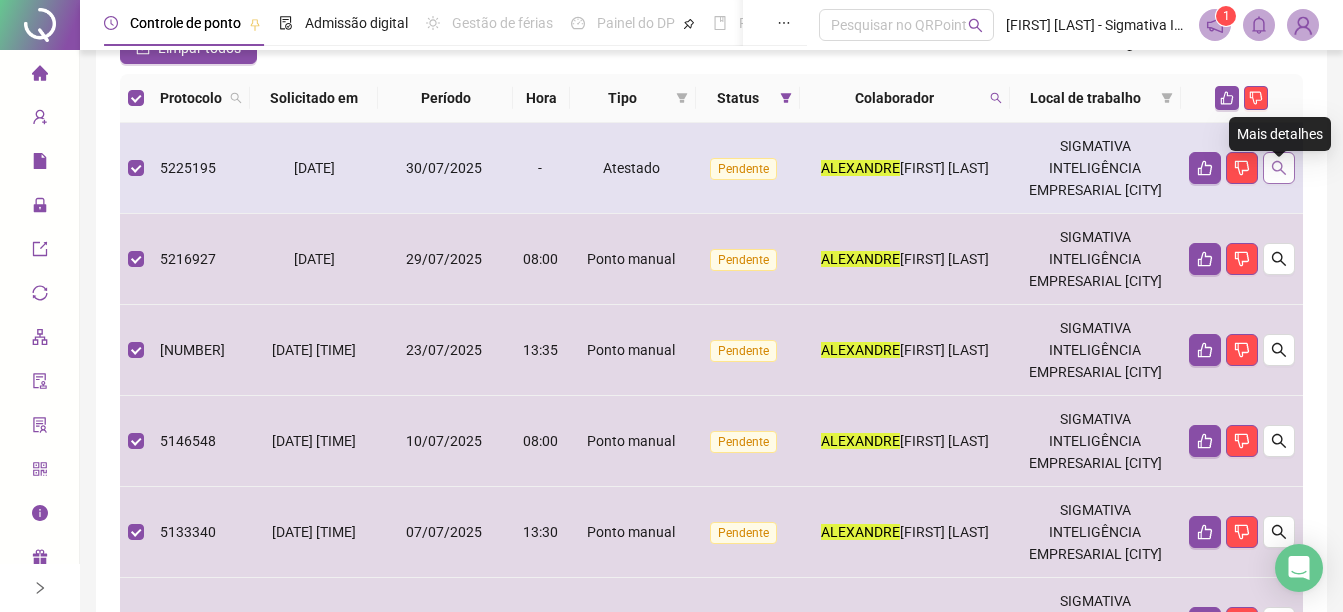 click 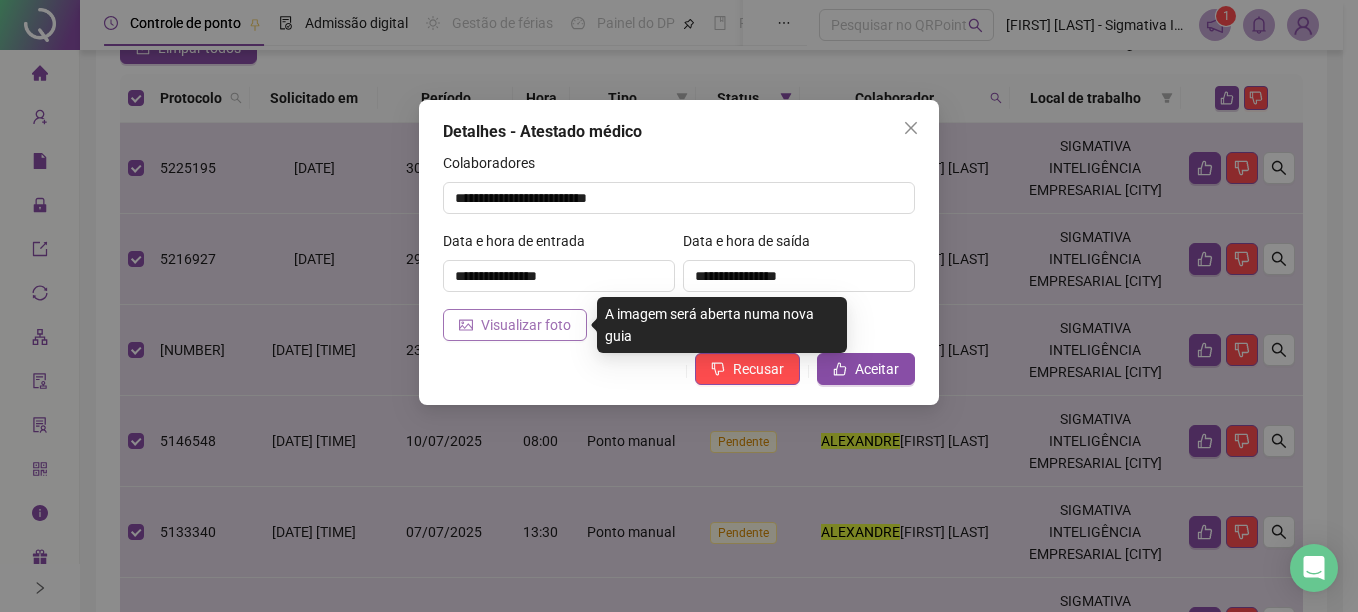 click on "Visualizar foto" at bounding box center (526, 325) 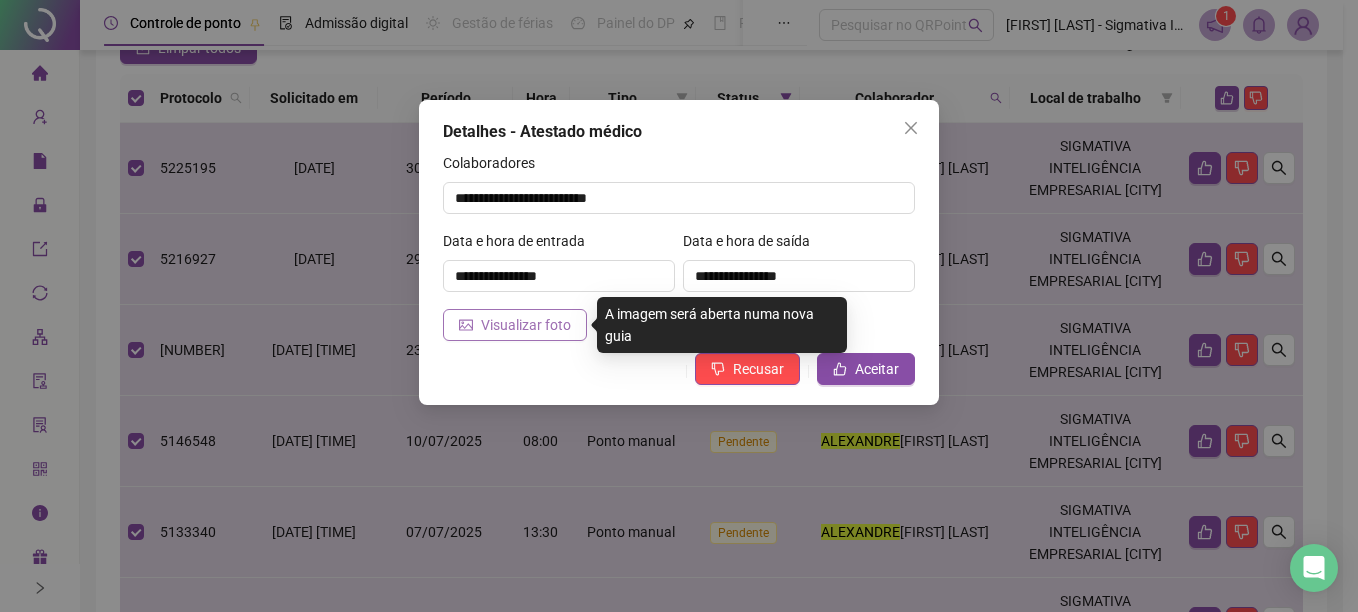 click on "Visualizar foto" at bounding box center (515, 325) 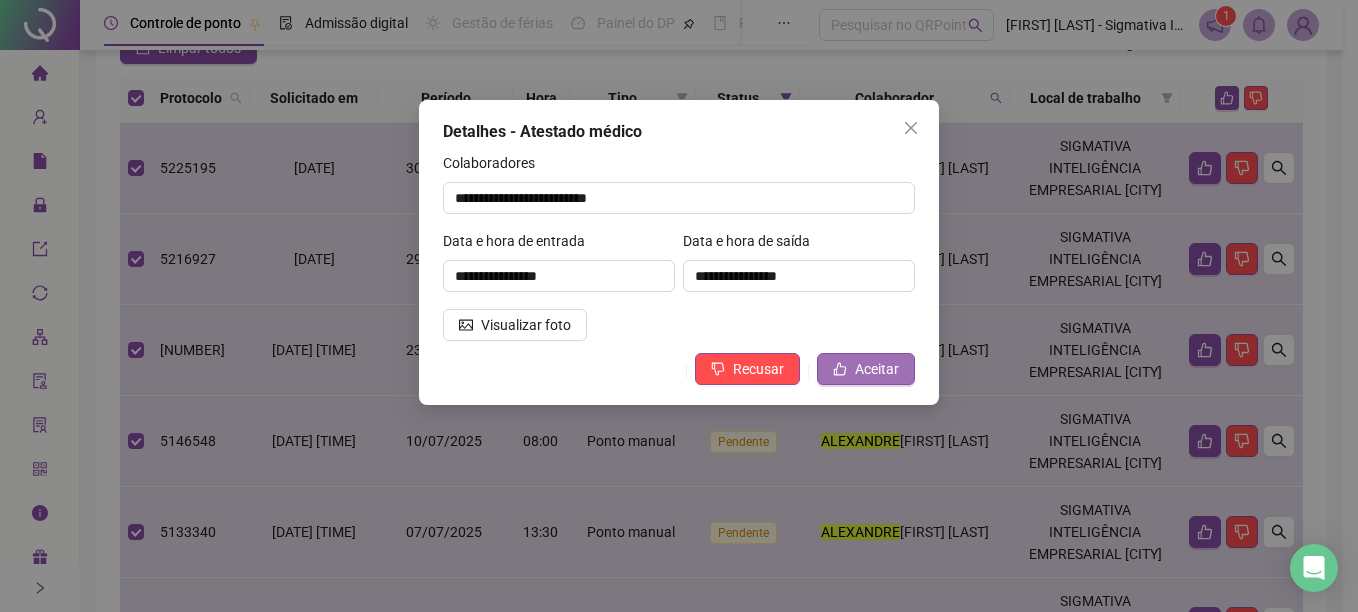 click on "Aceitar" at bounding box center (866, 369) 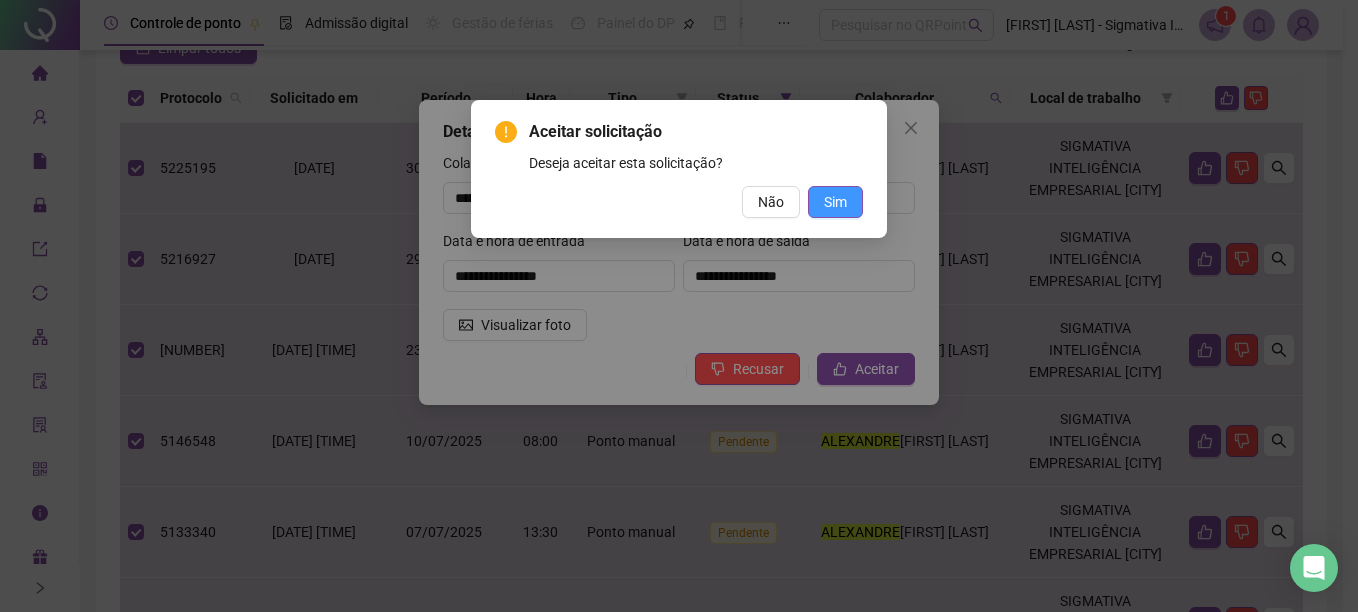 click on "Sim" at bounding box center [835, 202] 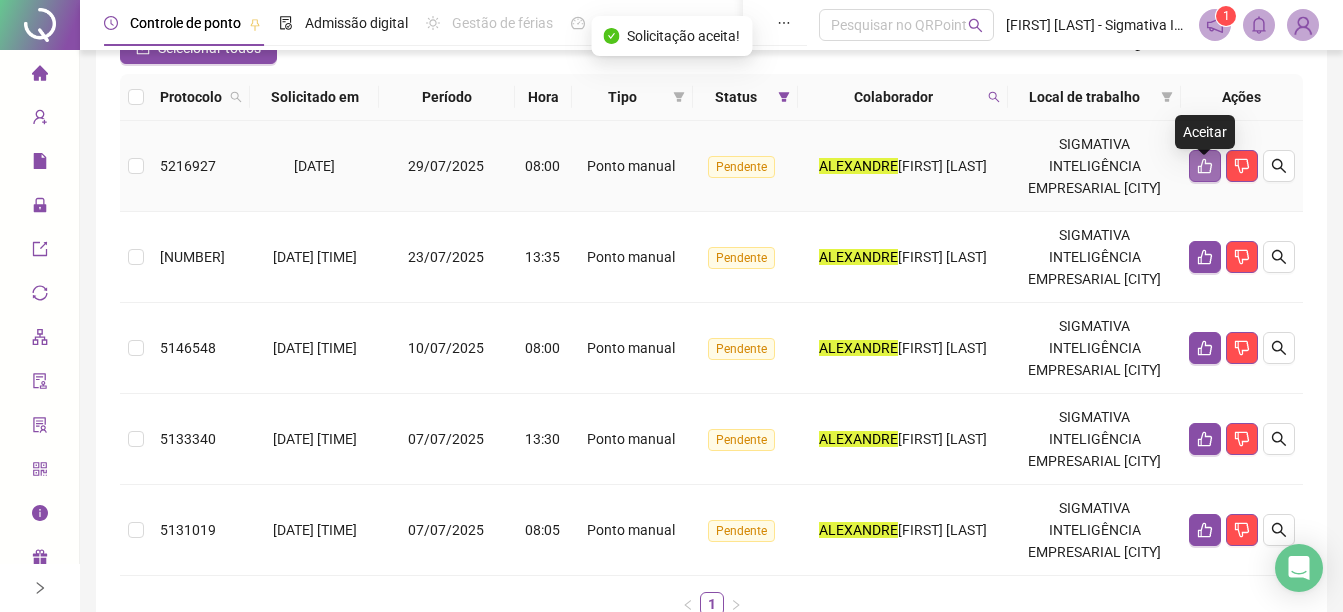 click 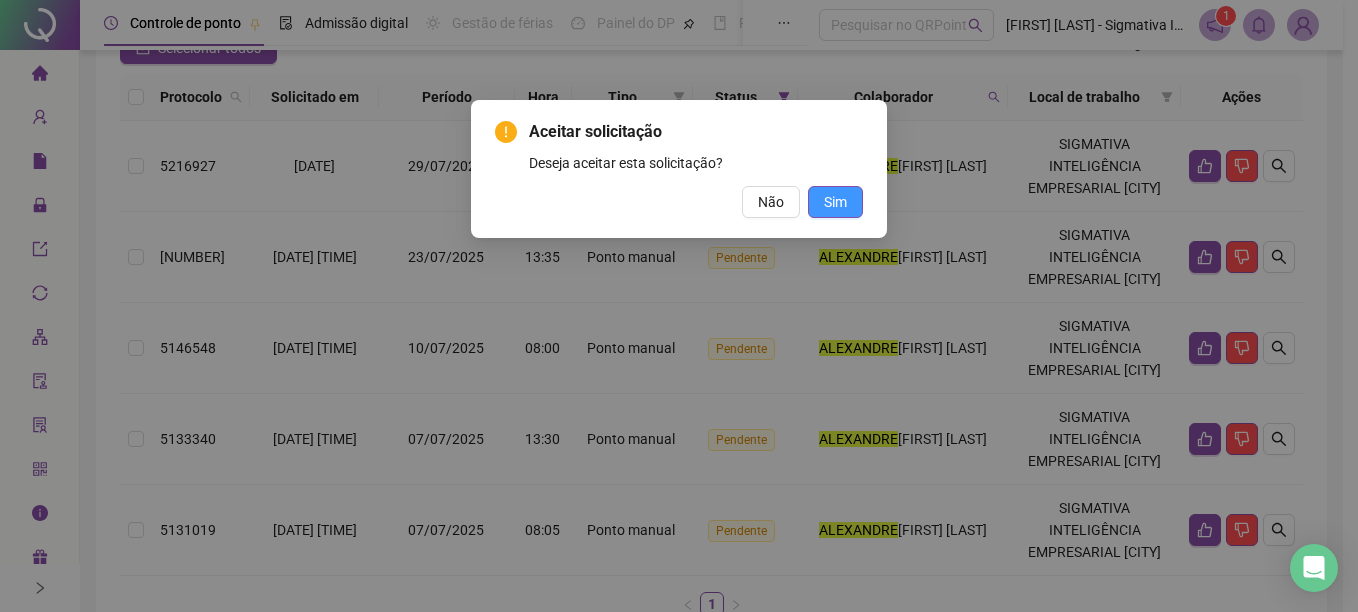 click on "Sim" at bounding box center (835, 202) 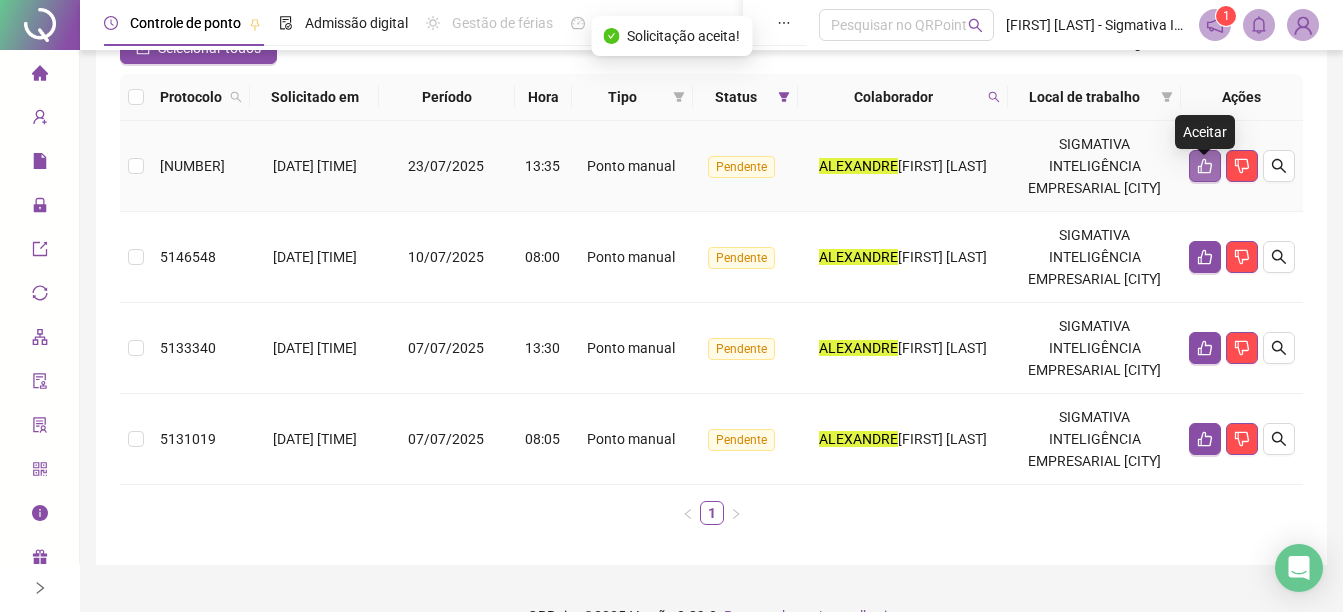 click at bounding box center (1205, 166) 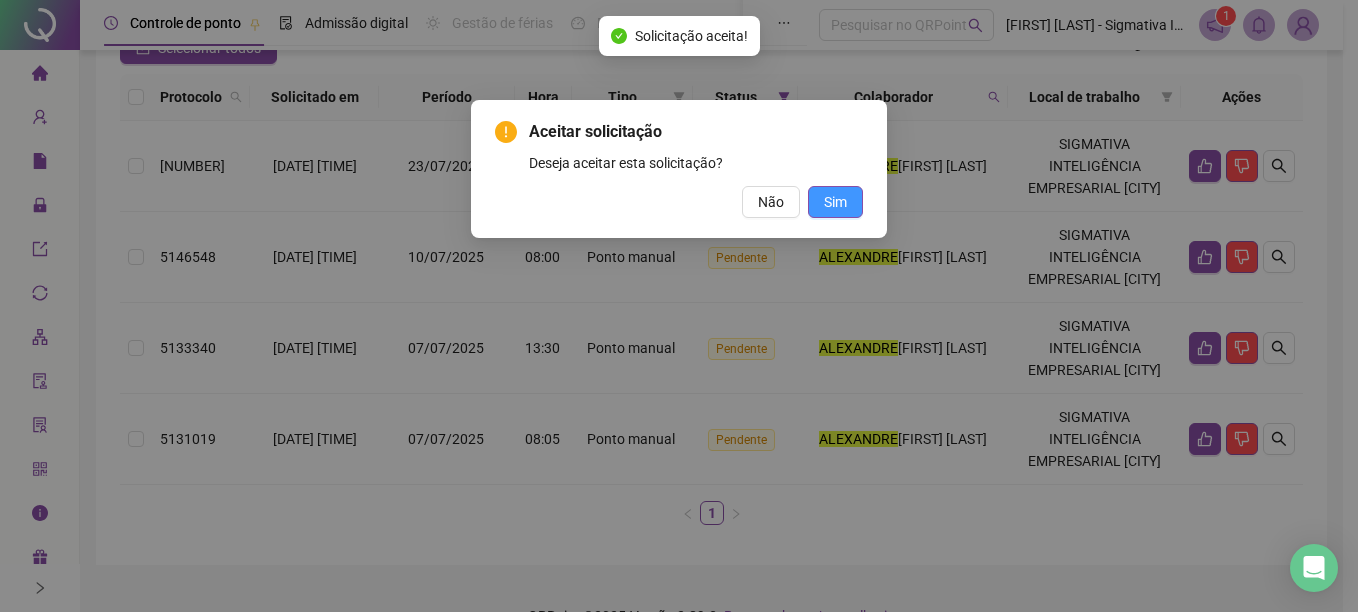 click on "Sim" at bounding box center [835, 202] 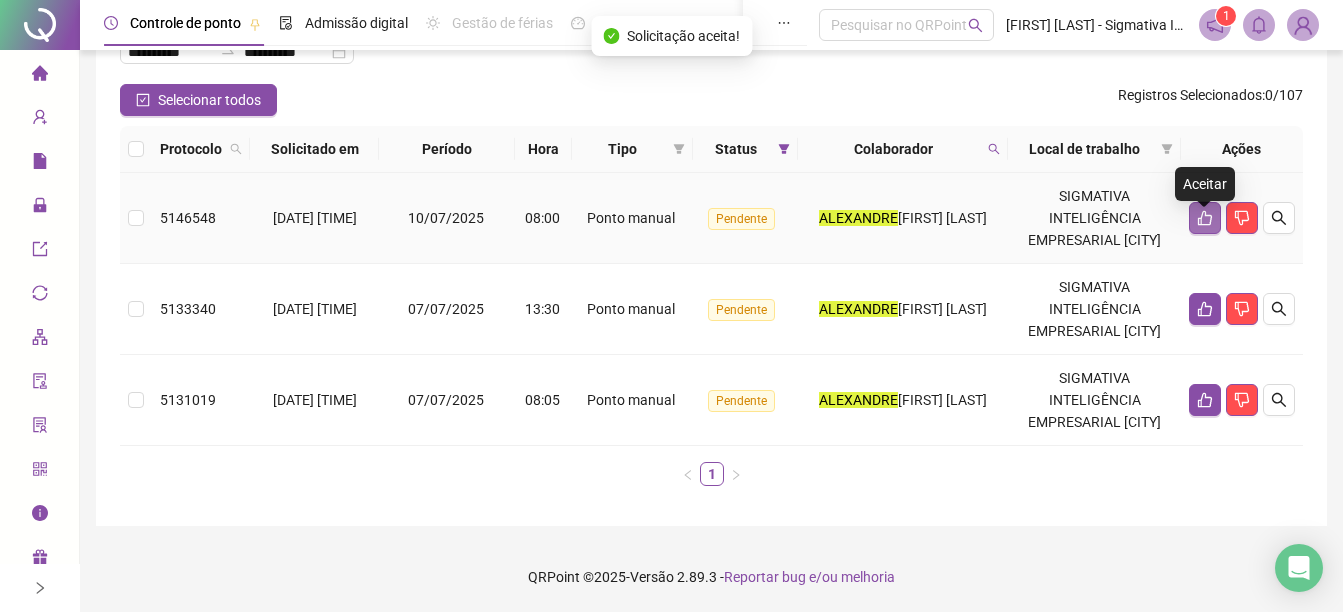 click 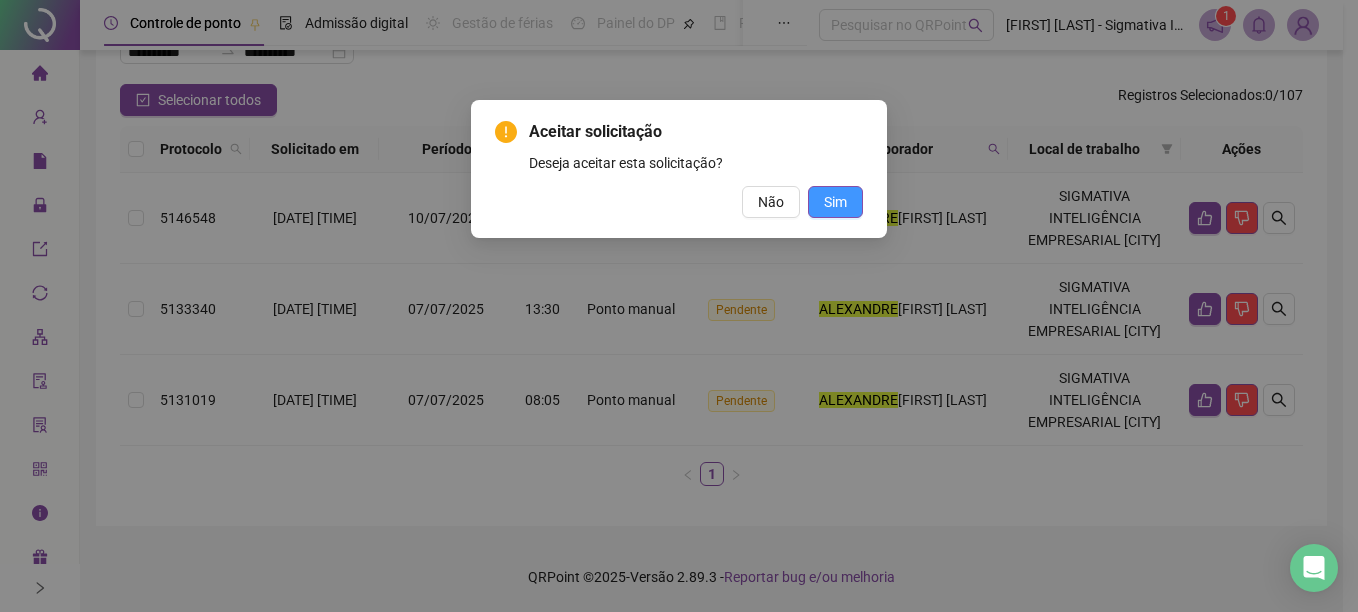 click on "Sim" at bounding box center [835, 202] 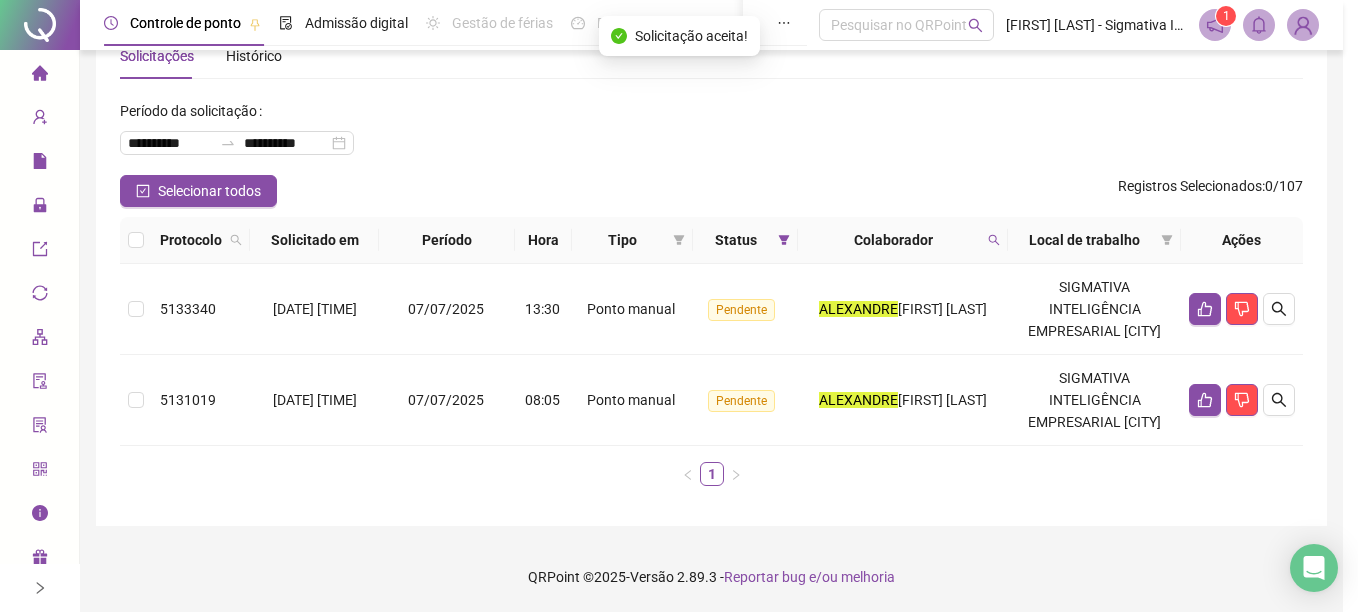 scroll, scrollTop: 101, scrollLeft: 0, axis: vertical 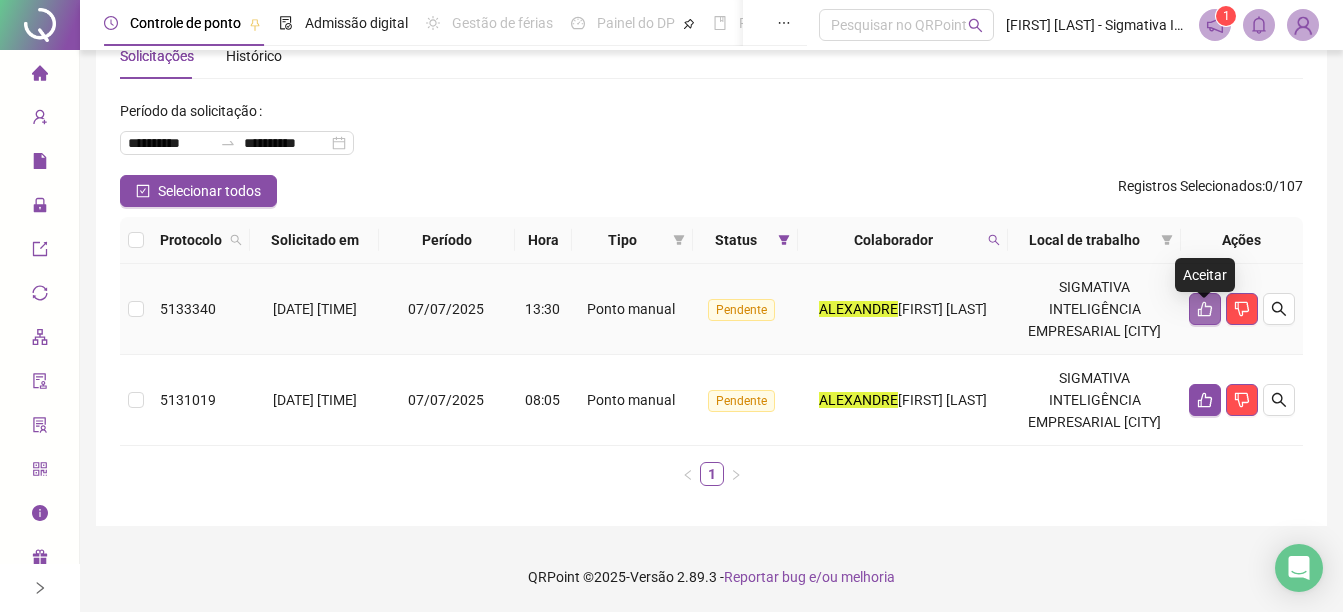 click at bounding box center (1205, 309) 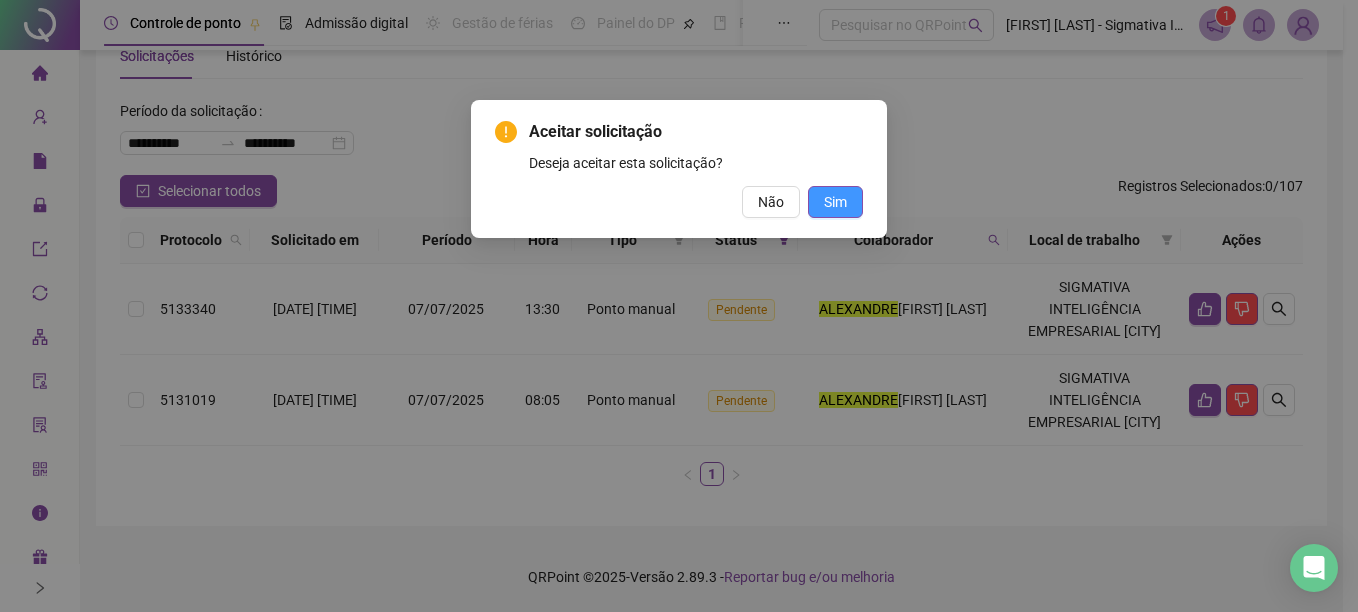 click on "Sim" at bounding box center [835, 202] 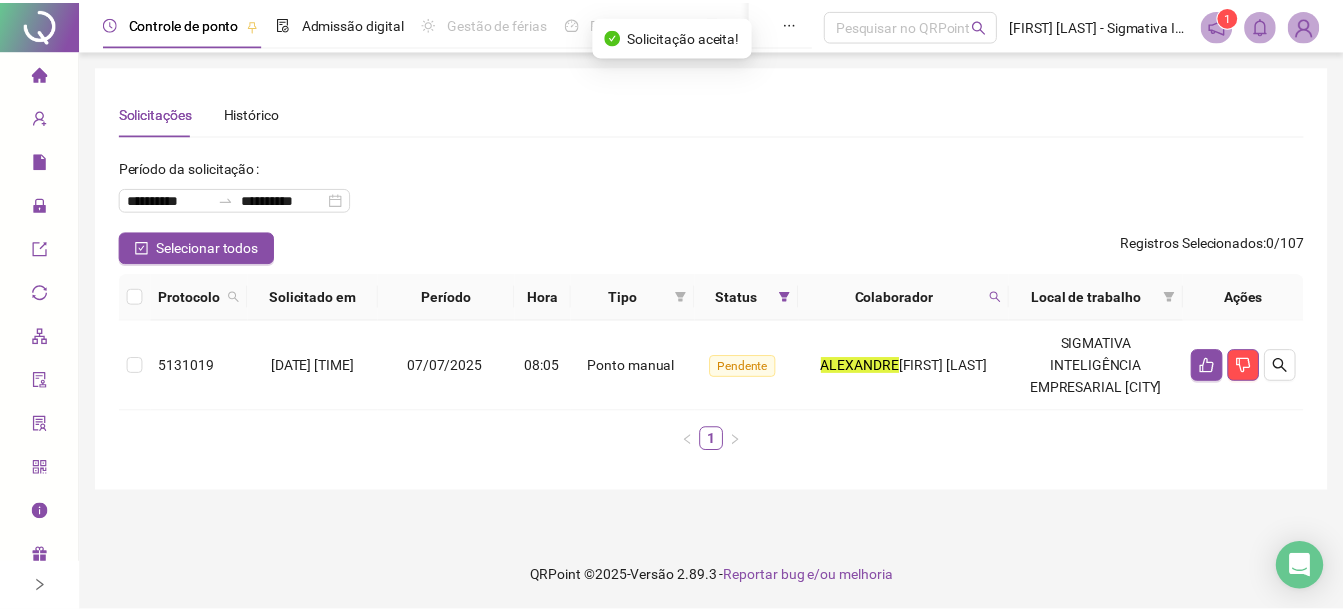 scroll, scrollTop: 0, scrollLeft: 0, axis: both 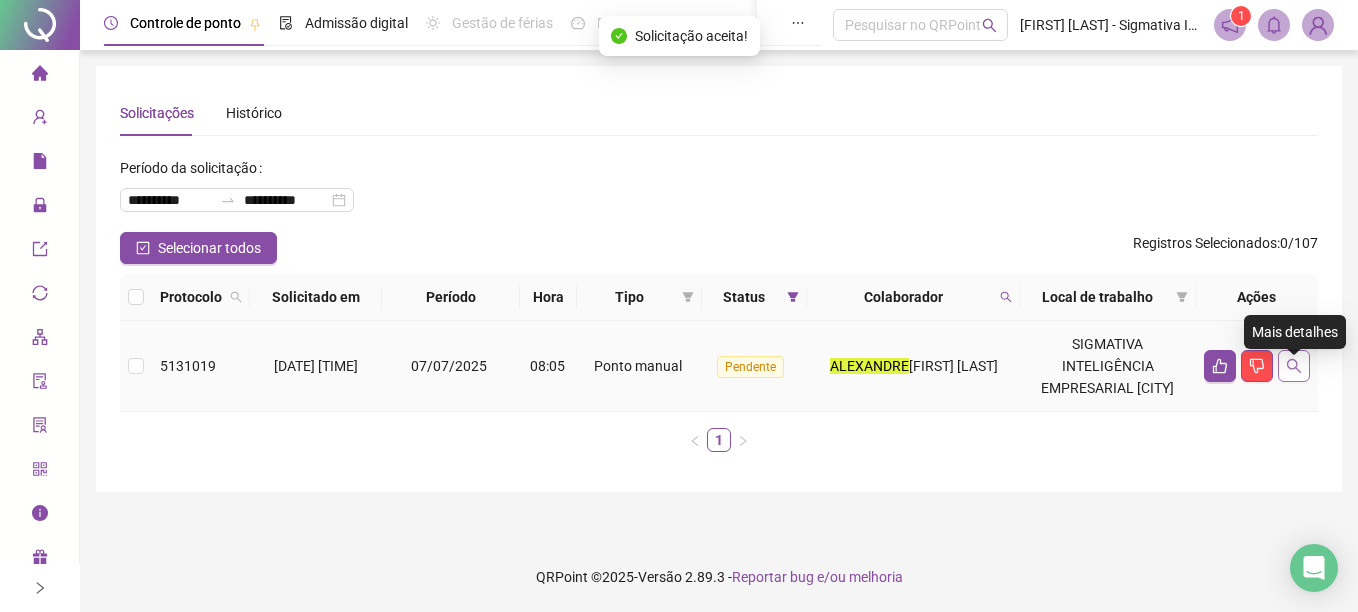 click 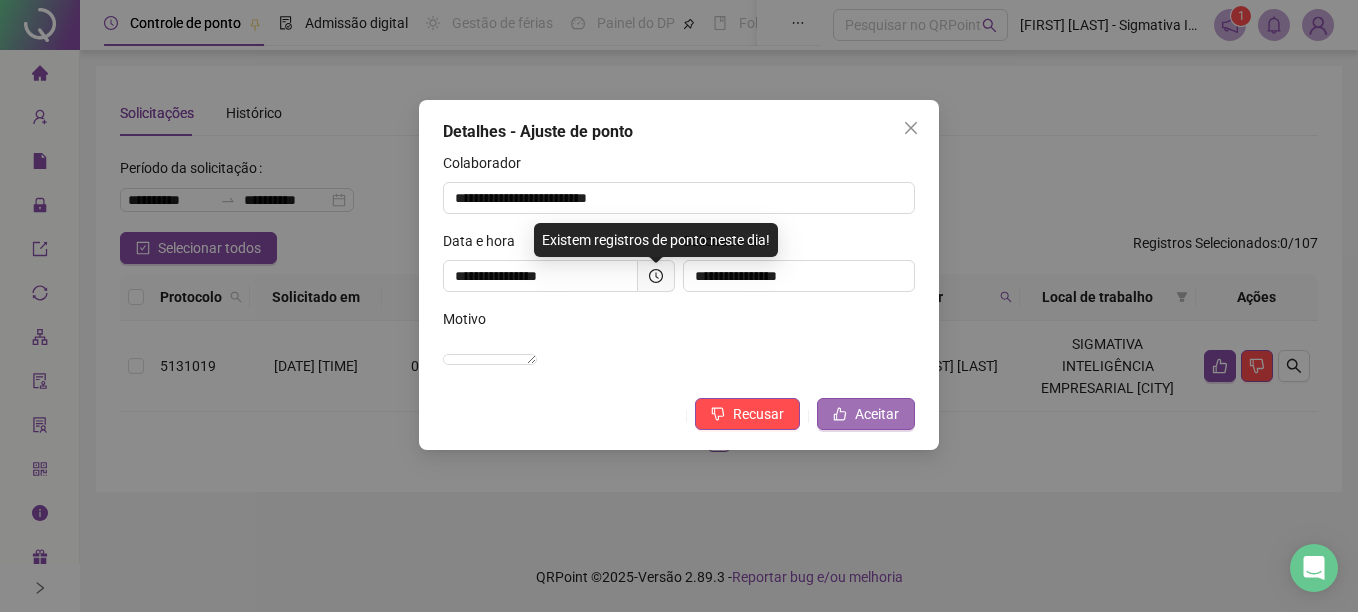 click on "Aceitar" at bounding box center (877, 414) 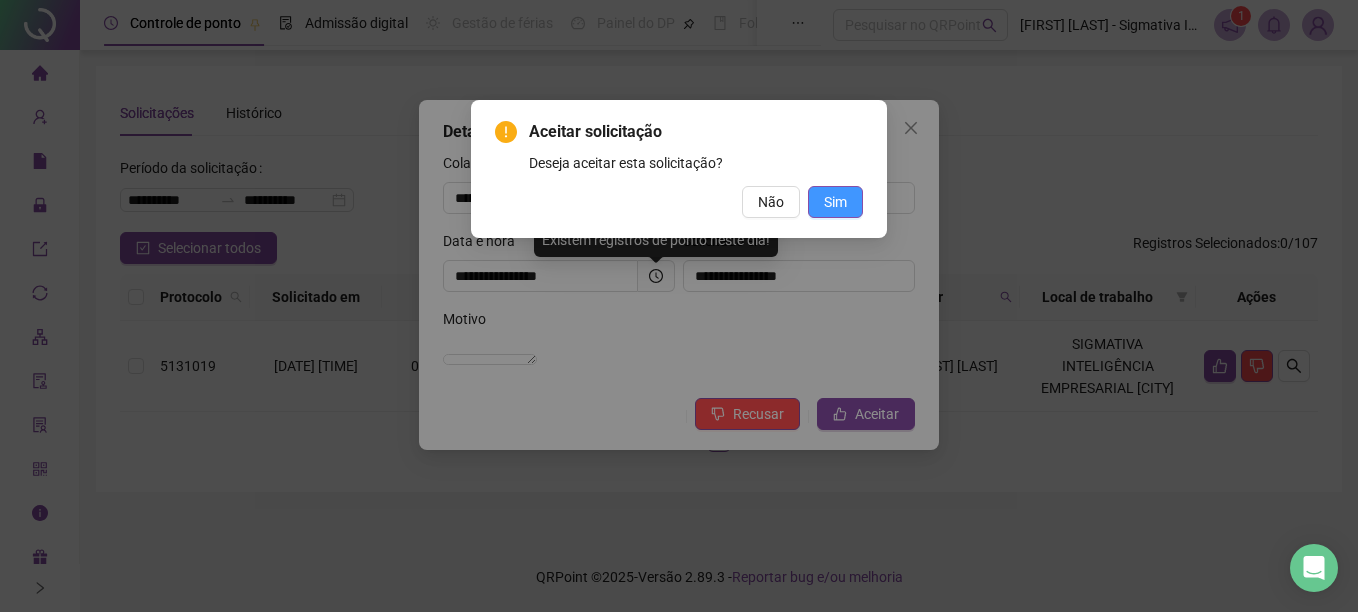 click on "Sim" at bounding box center (835, 202) 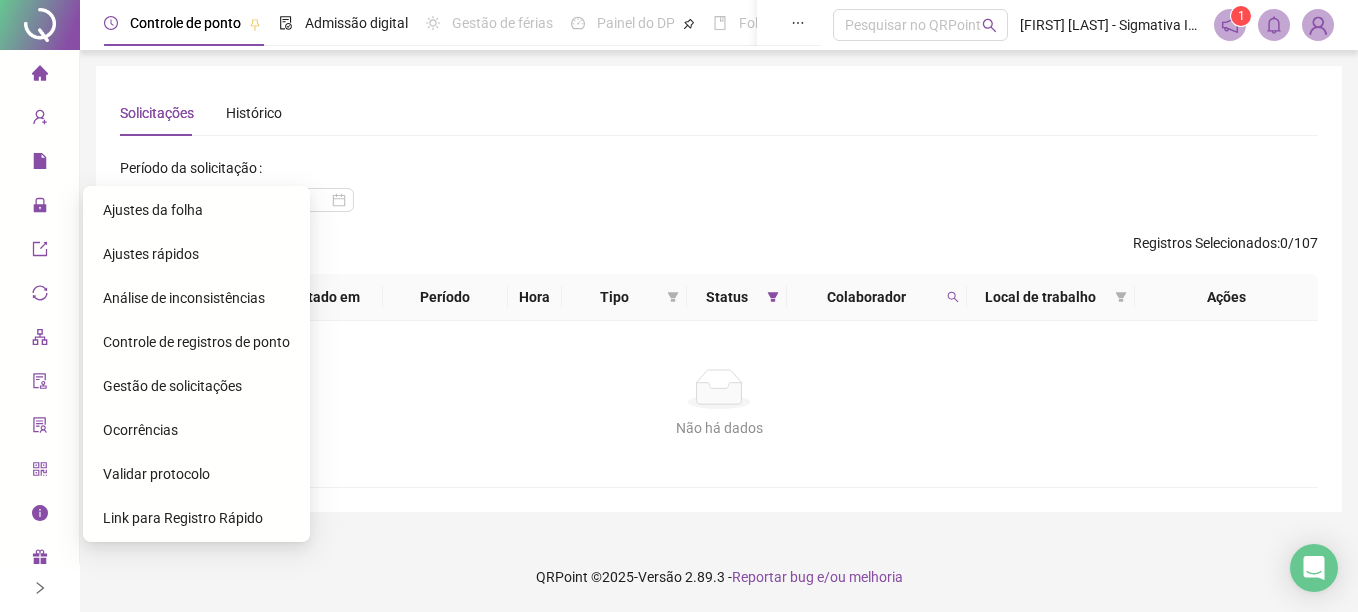 click on "Ajustes da folha" at bounding box center [153, 210] 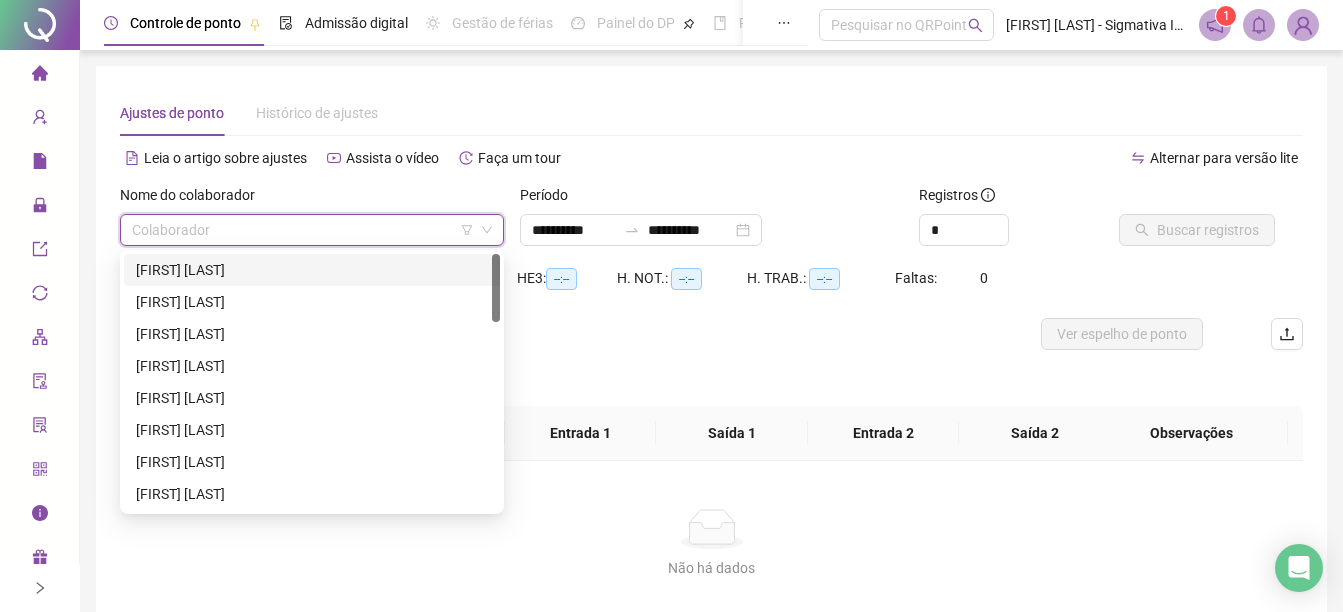 click at bounding box center [303, 230] 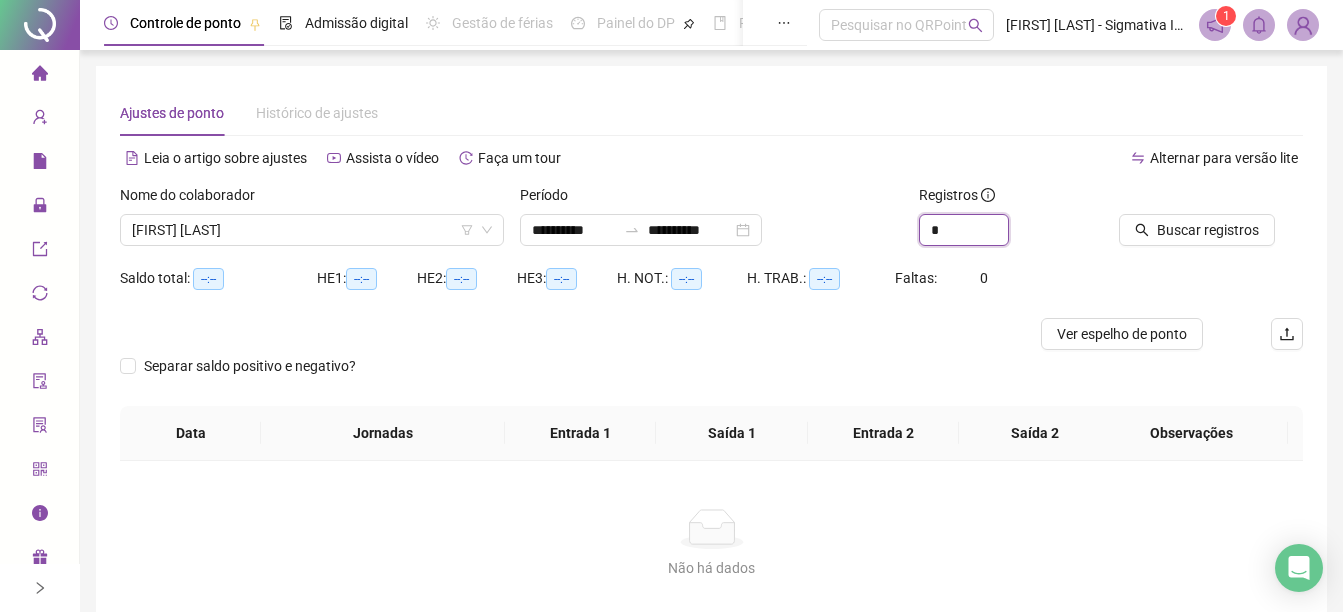 drag, startPoint x: 949, startPoint y: 238, endPoint x: 885, endPoint y: 237, distance: 64.00781 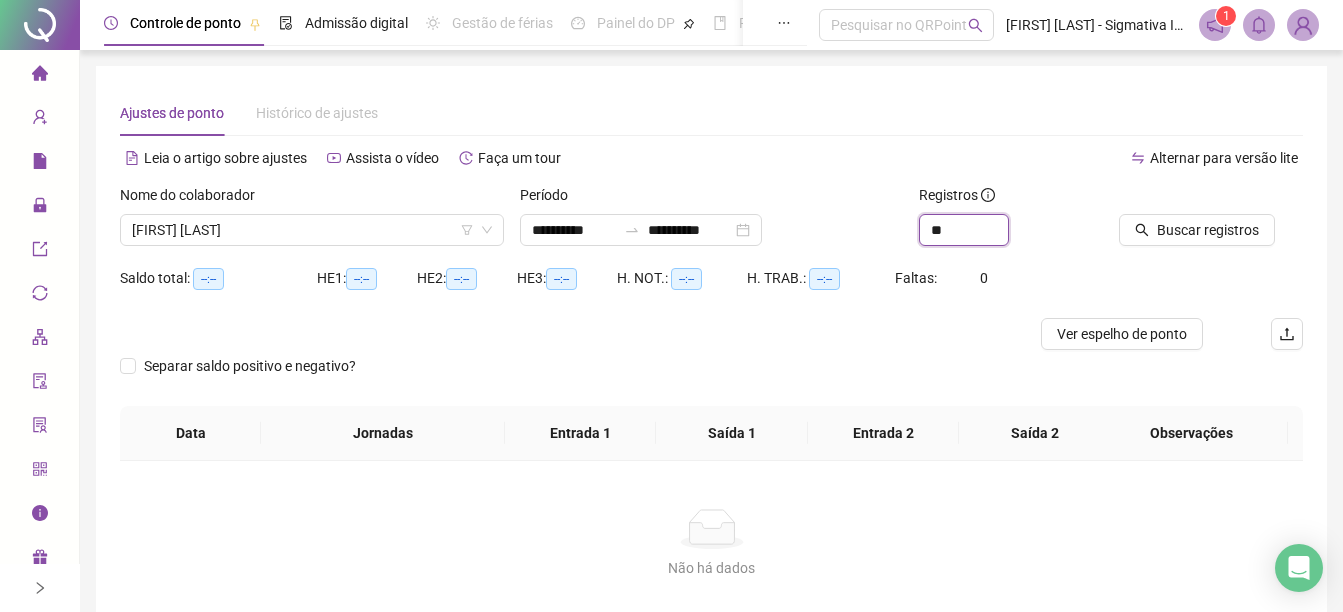 type on "**" 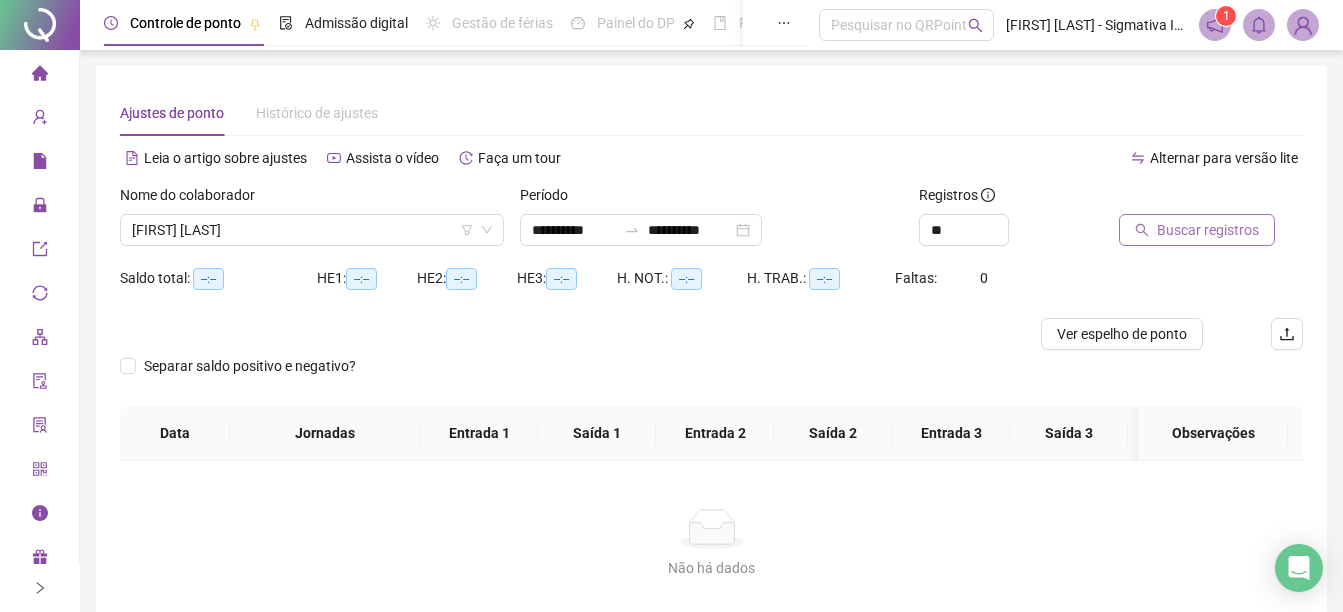 click on "Buscar registros" at bounding box center [1208, 230] 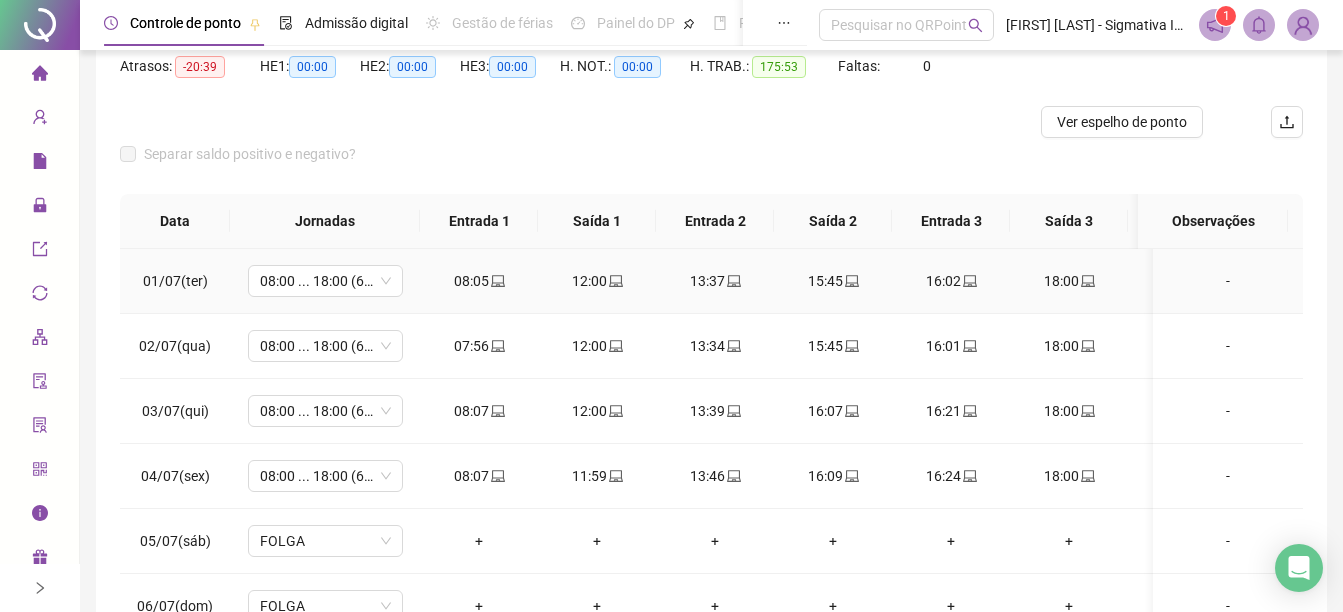 scroll, scrollTop: 300, scrollLeft: 0, axis: vertical 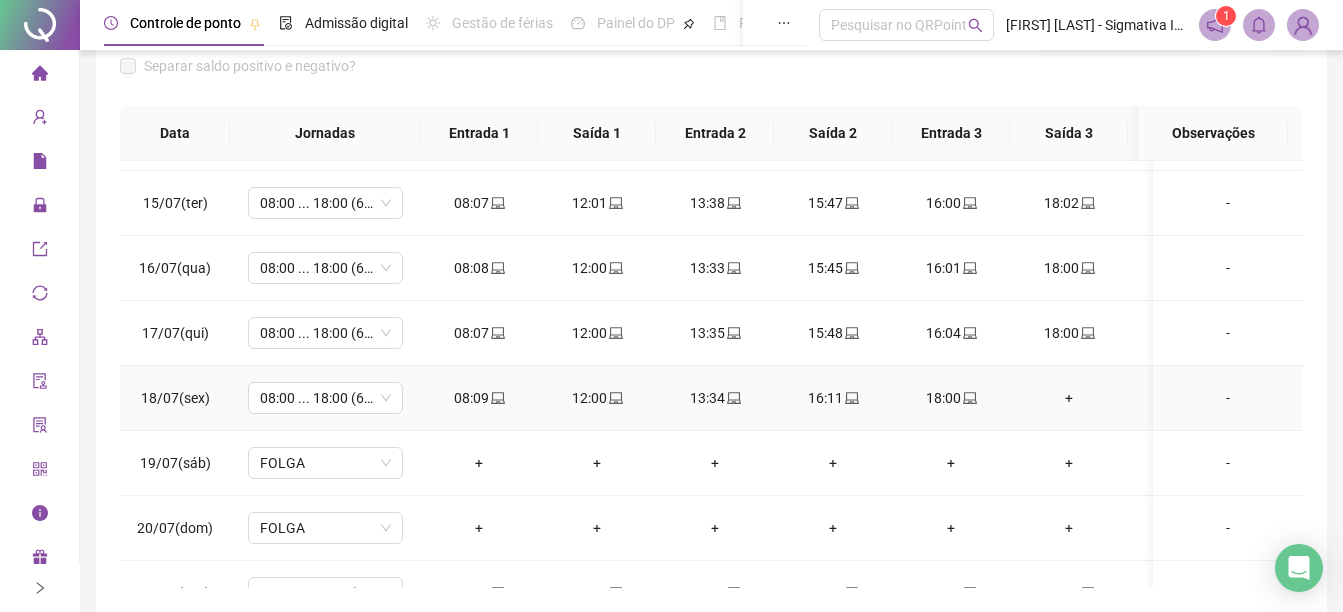 click on "+" at bounding box center [1069, 398] 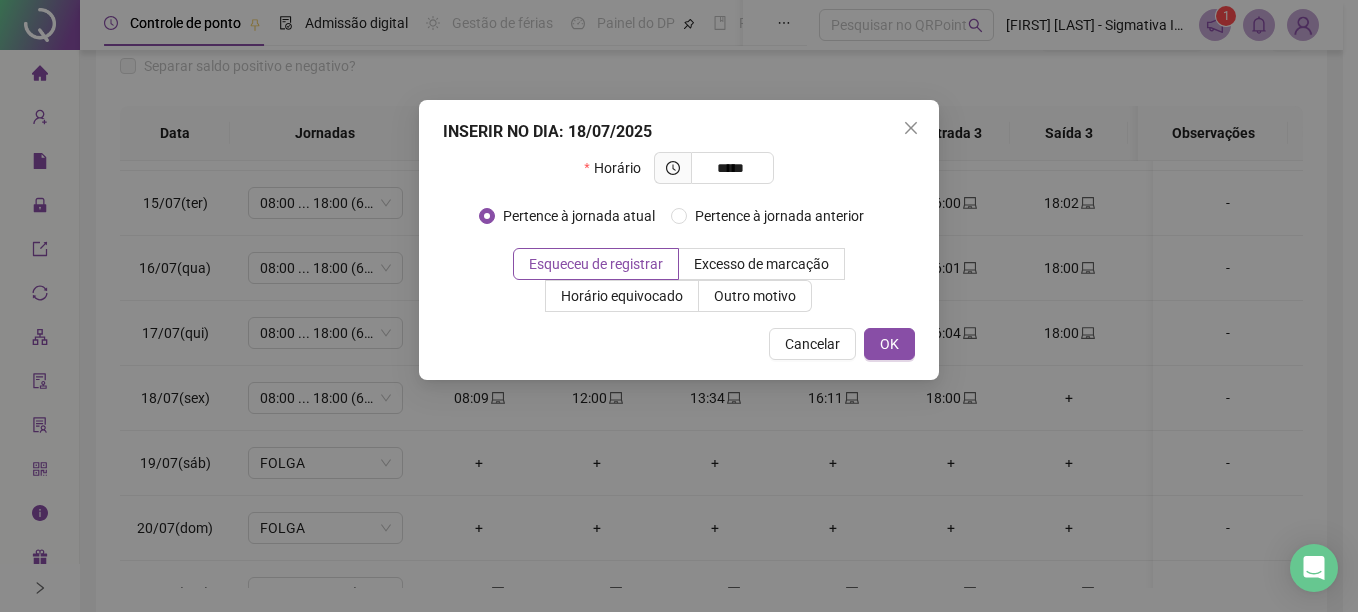 type on "*****" 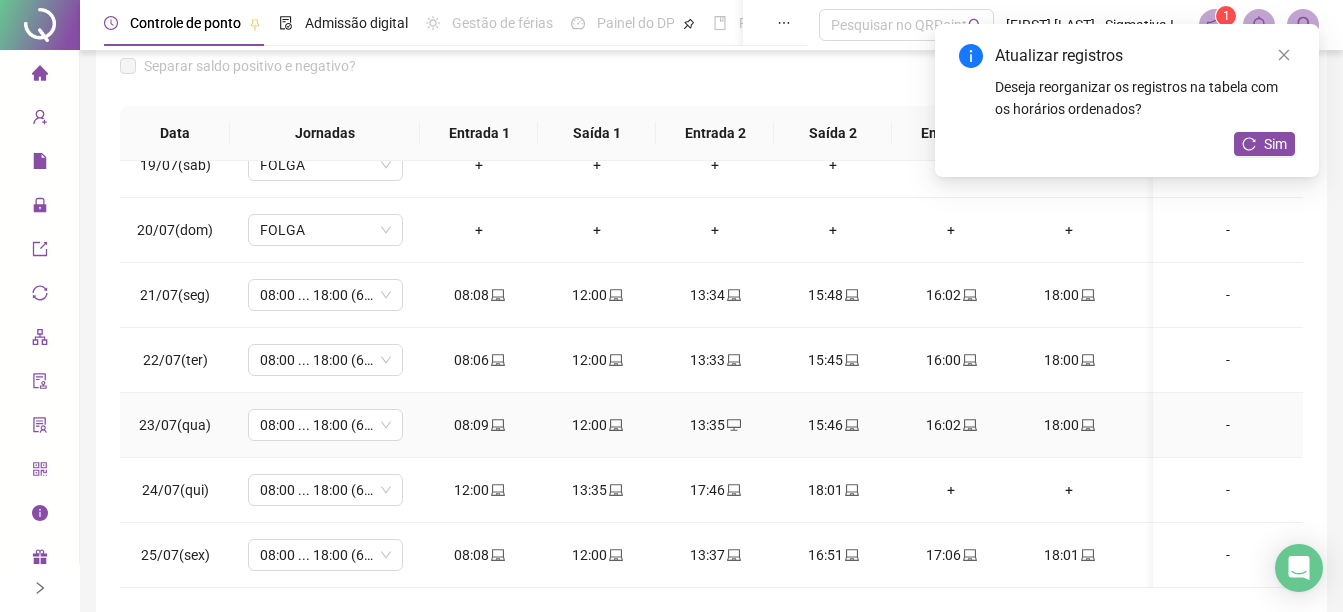scroll, scrollTop: 1200, scrollLeft: 0, axis: vertical 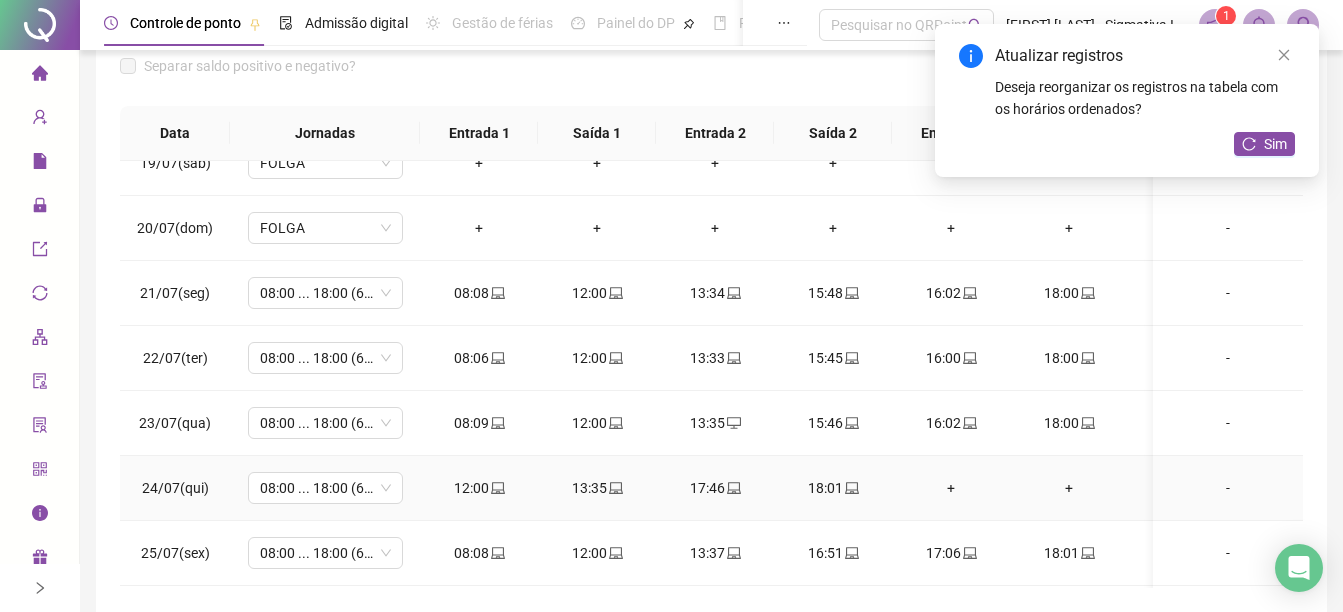 click on "+" at bounding box center [951, 488] 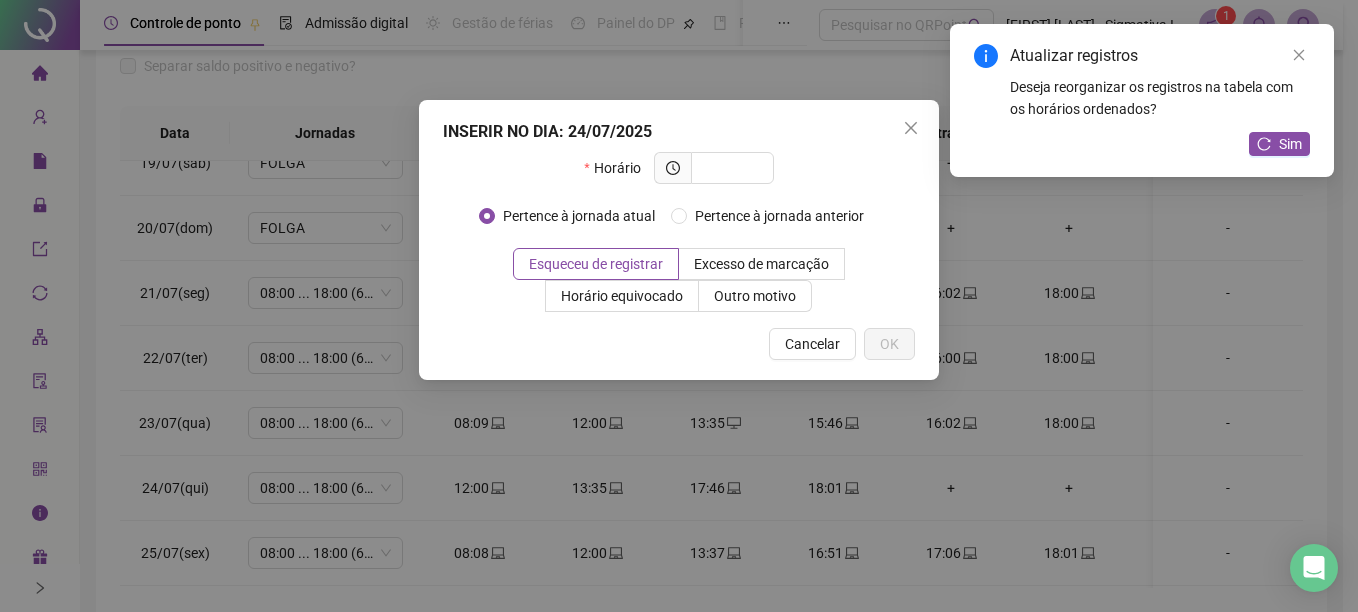 type on "*" 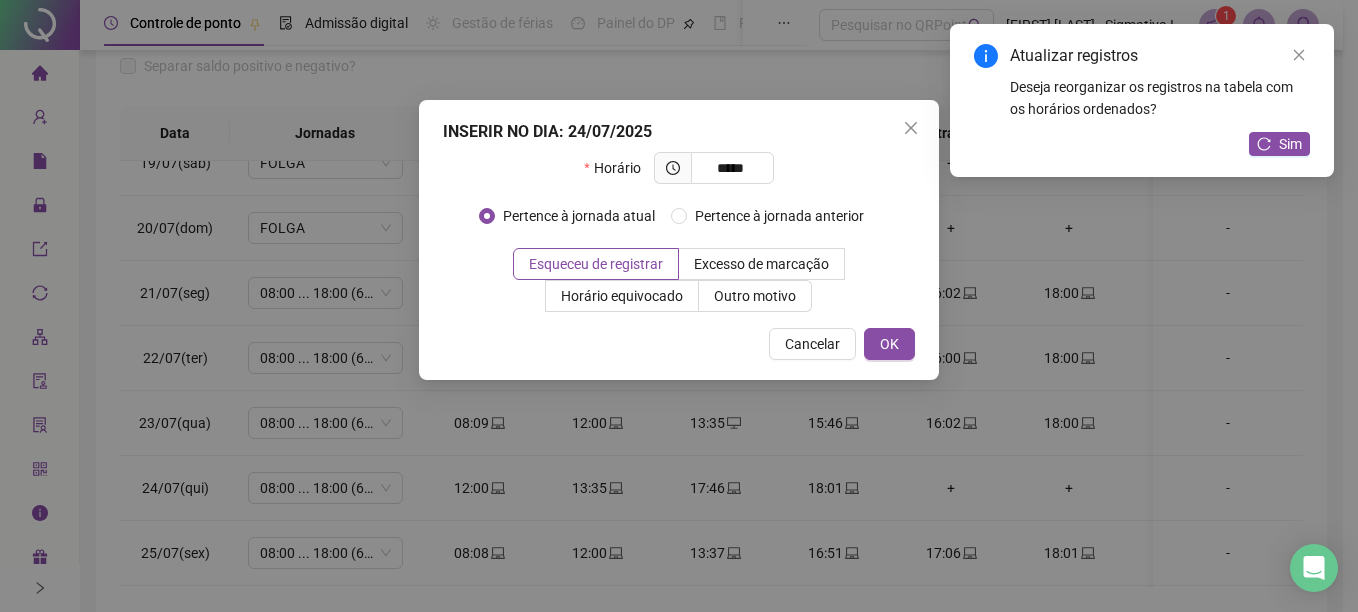 type on "*****" 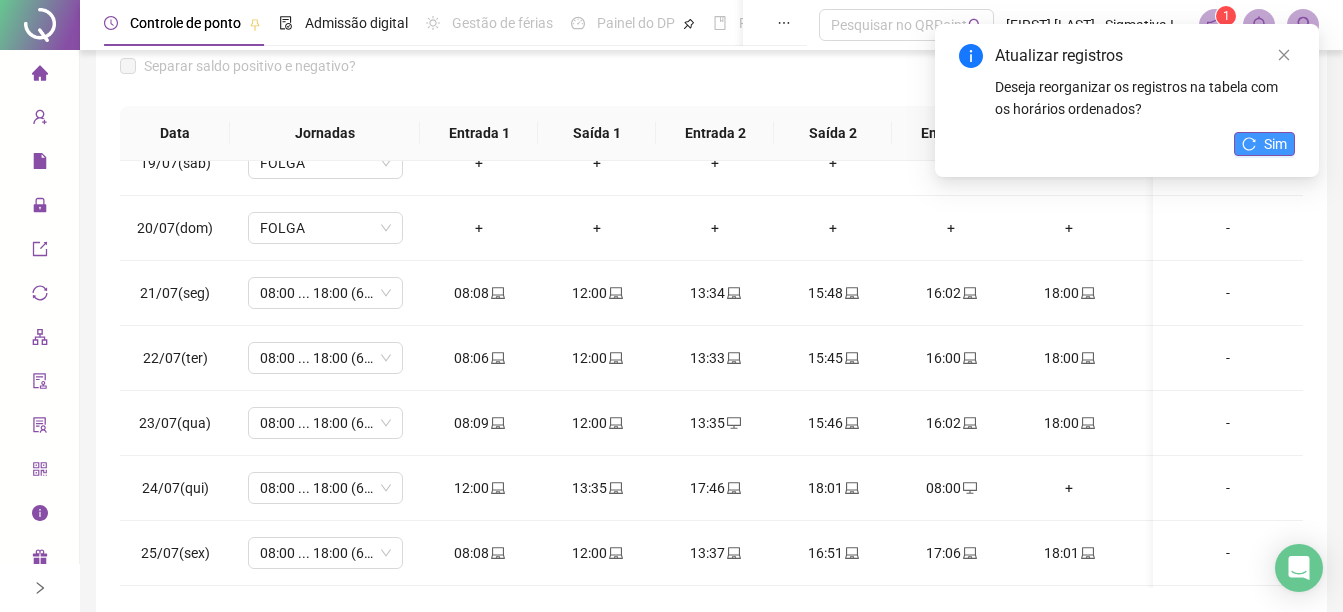 click 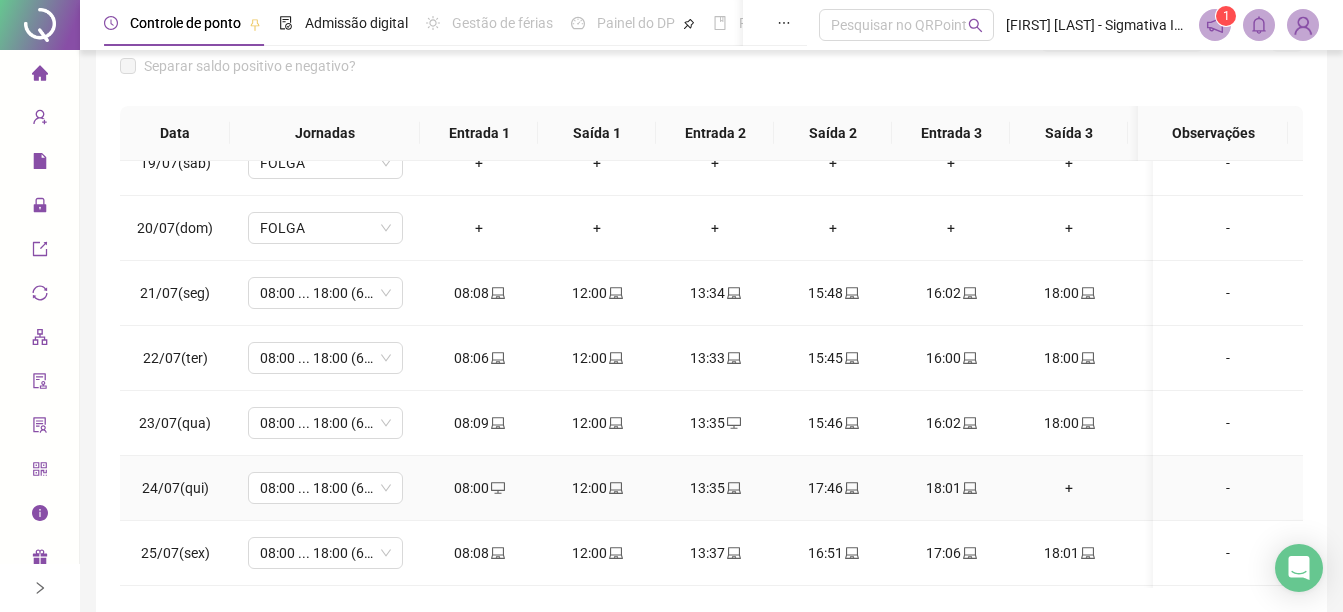 click on "+" at bounding box center (1069, 488) 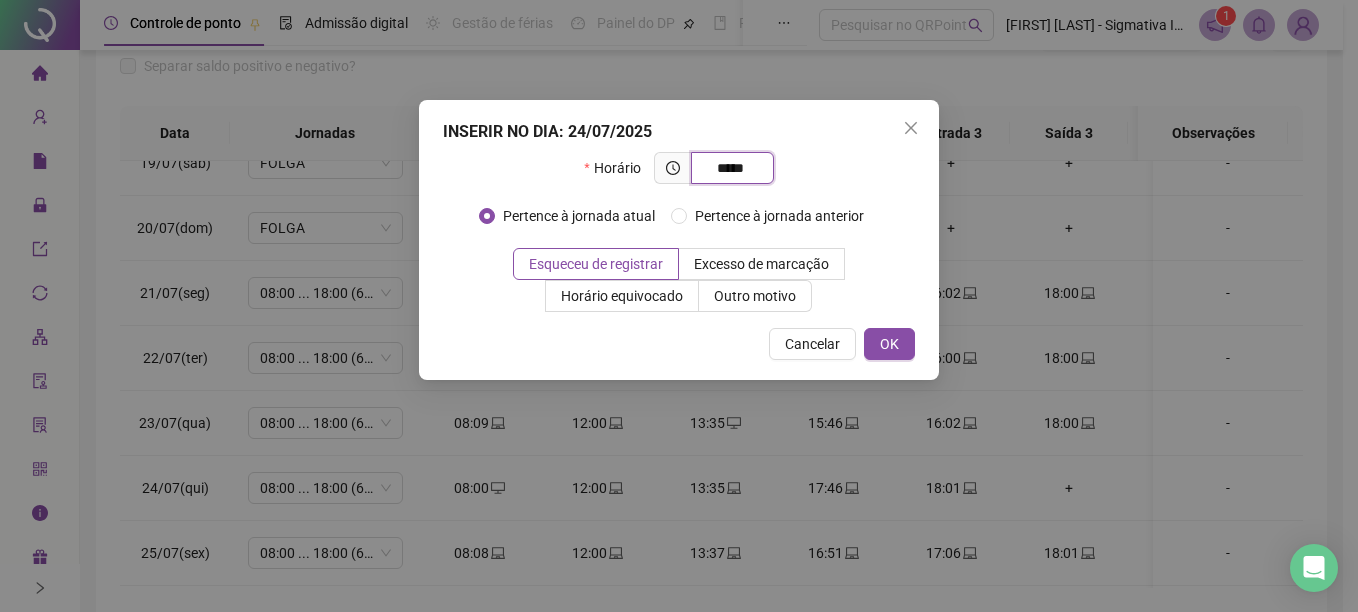 type on "*****" 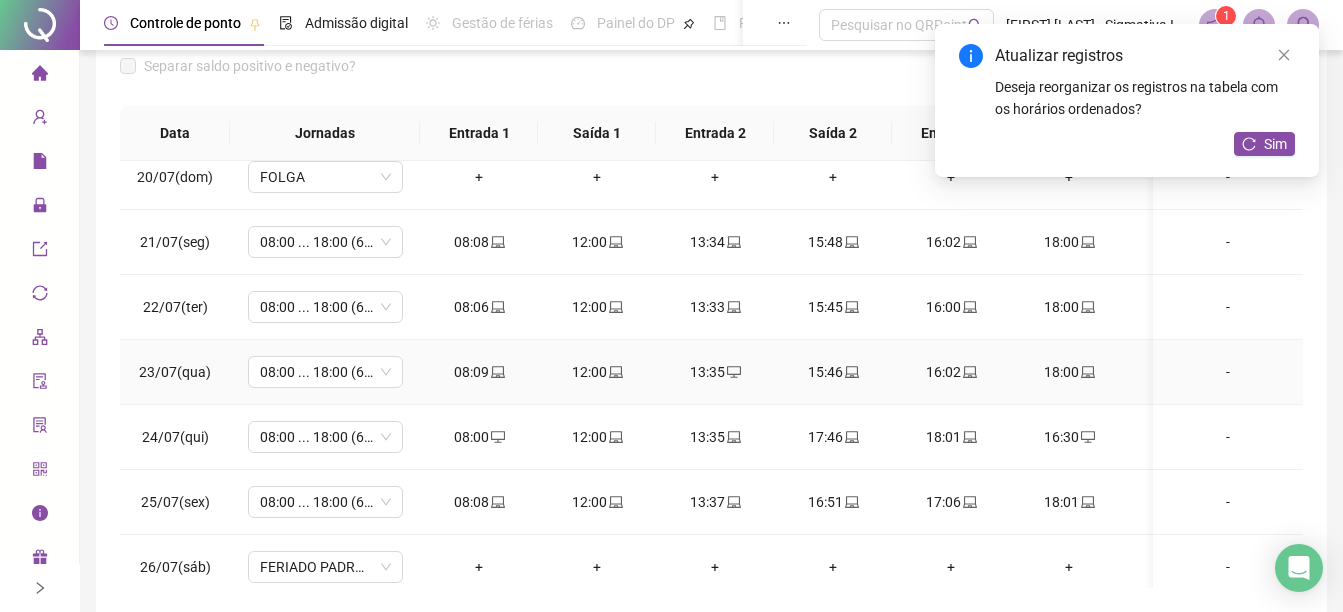 scroll, scrollTop: 1300, scrollLeft: 0, axis: vertical 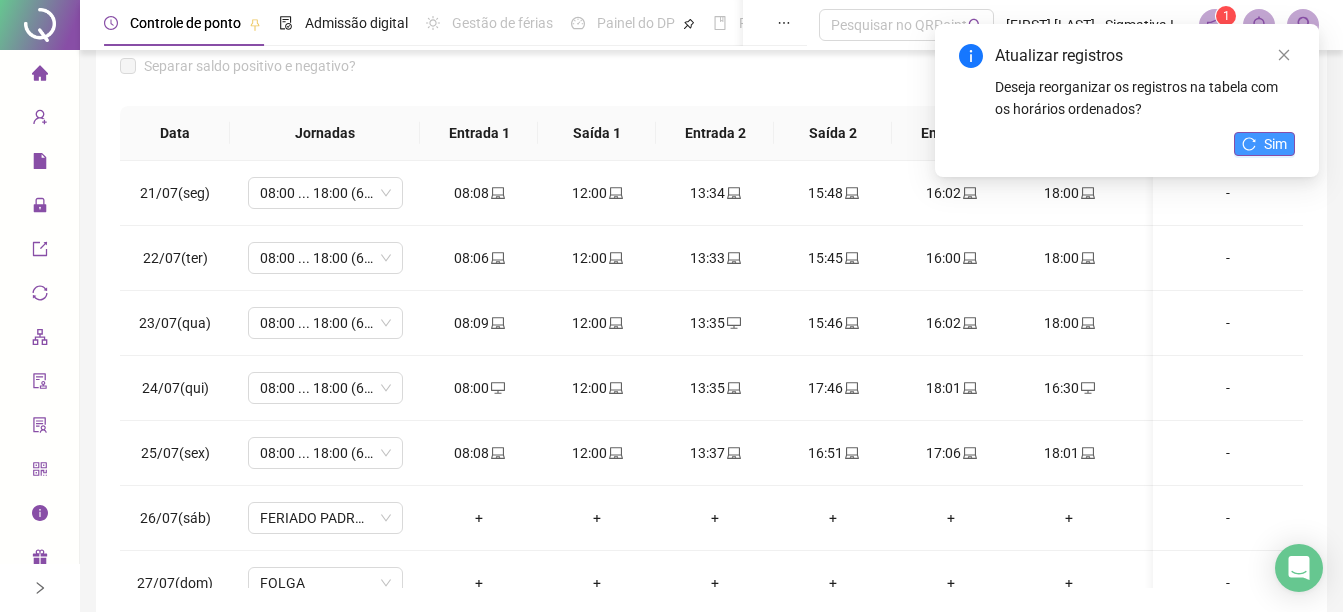 click on "Sim" at bounding box center [1275, 144] 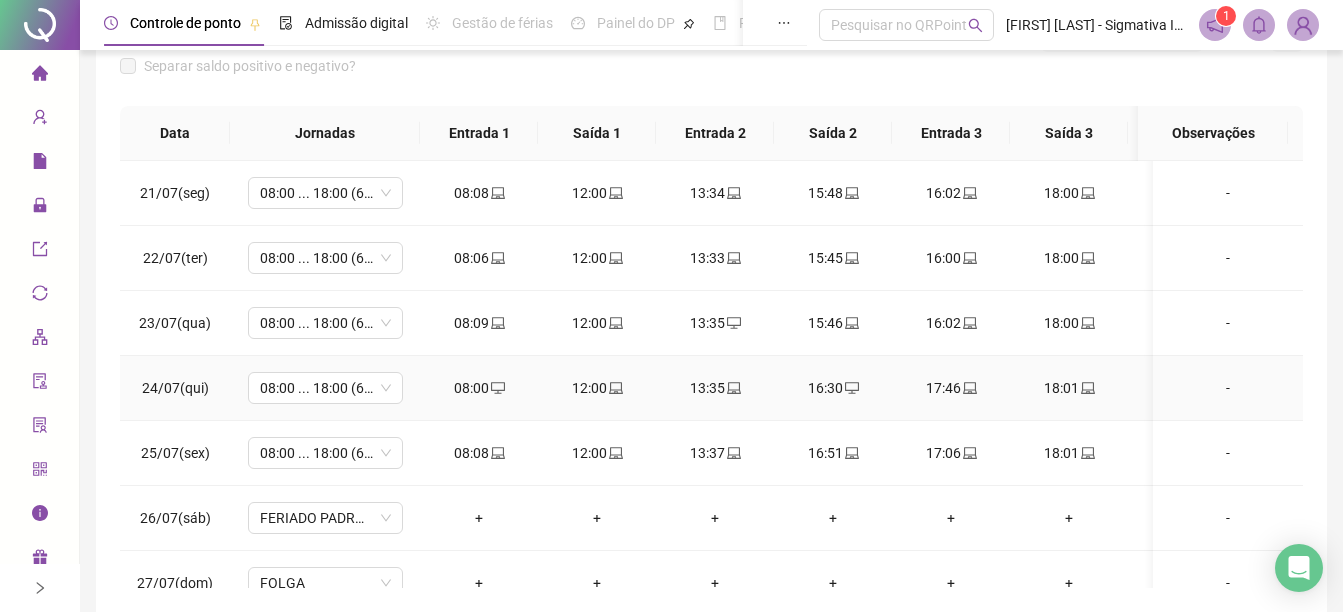 click 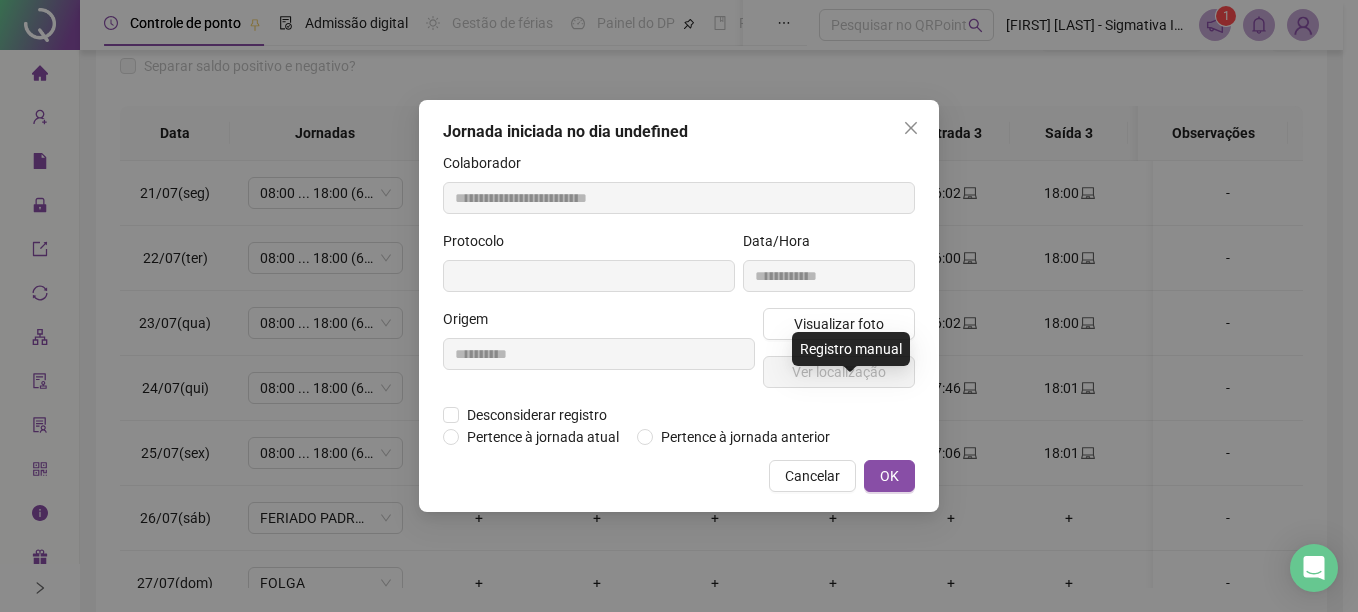 type on "**********" 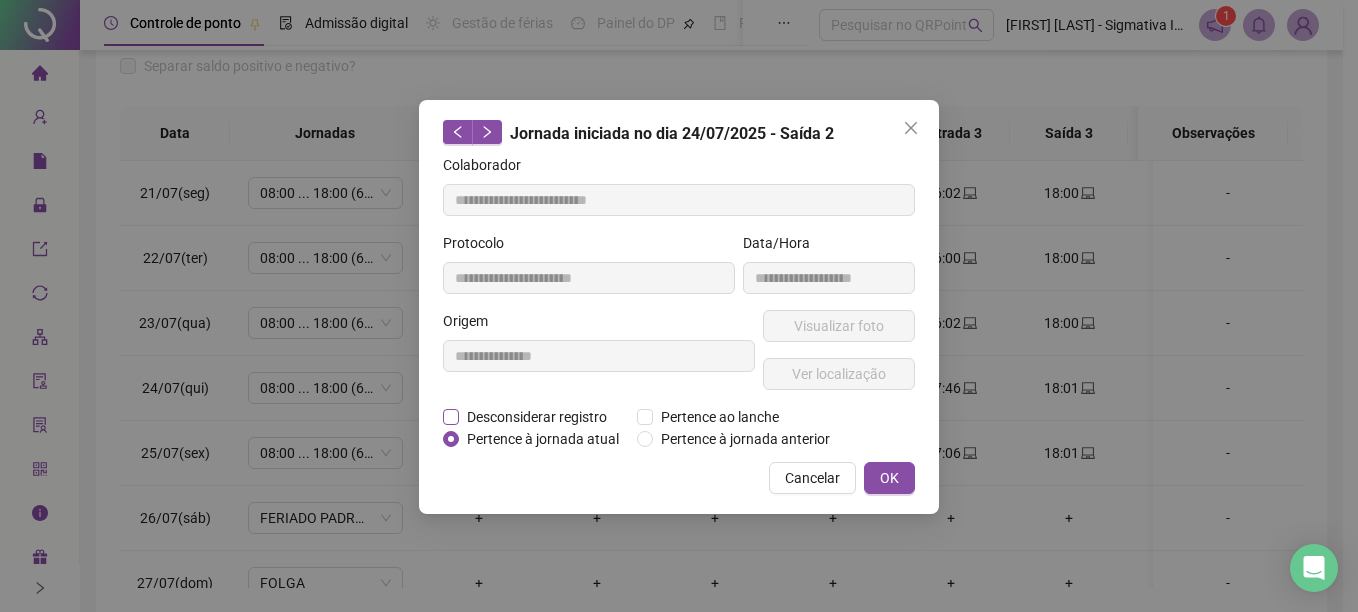 click on "Desconsiderar registro" at bounding box center [537, 417] 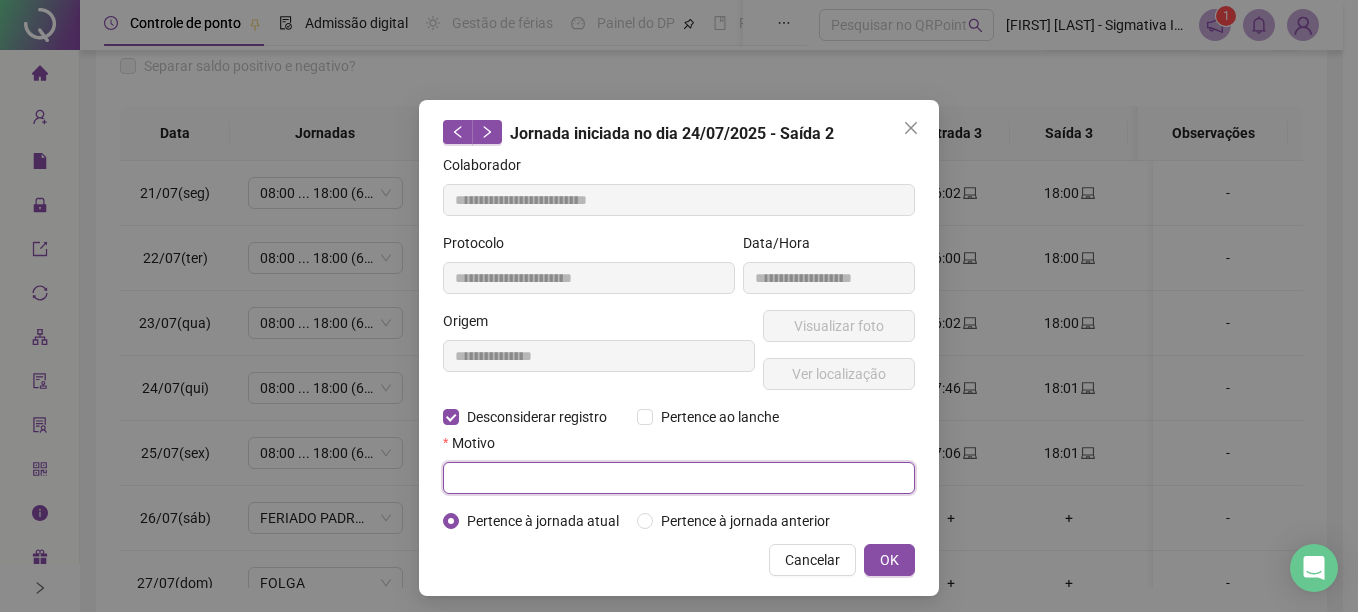 click at bounding box center (679, 478) 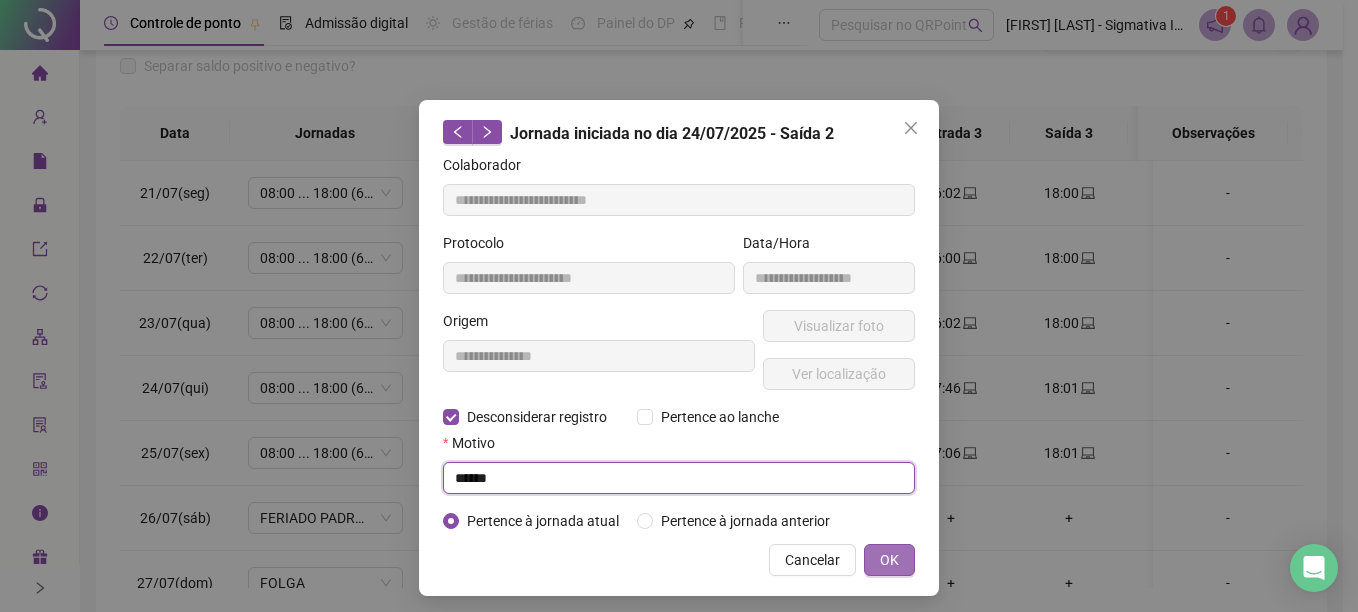 type on "******" 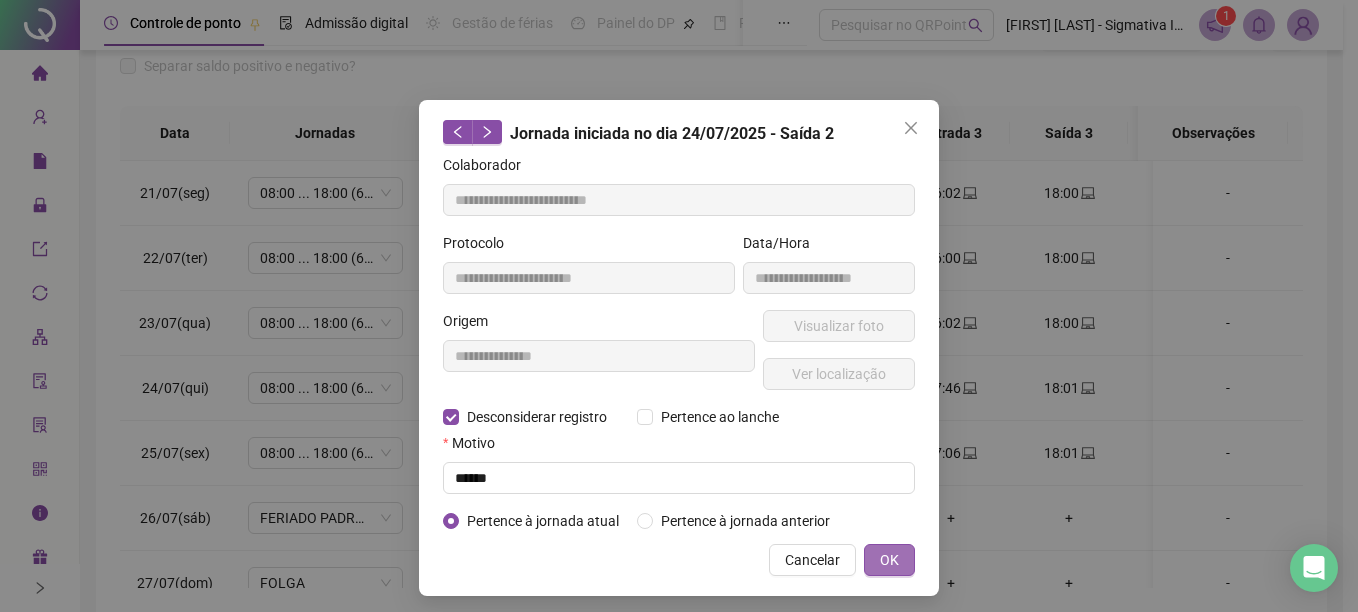 click on "OK" at bounding box center [889, 560] 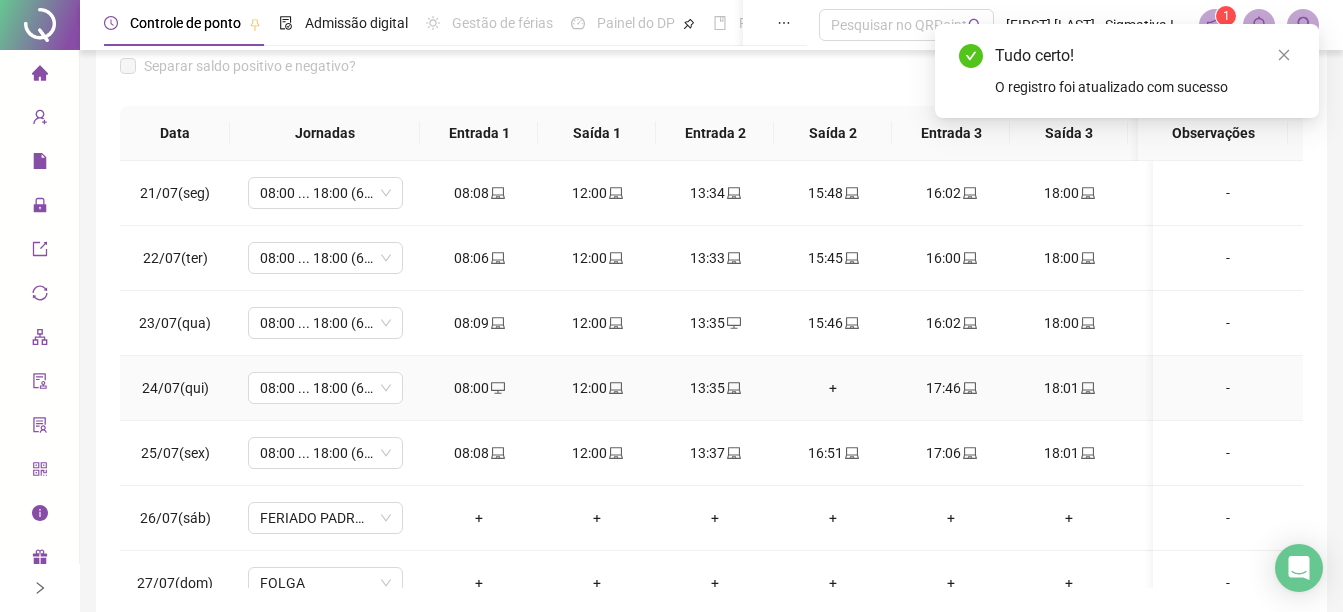 click on "+" at bounding box center (833, 388) 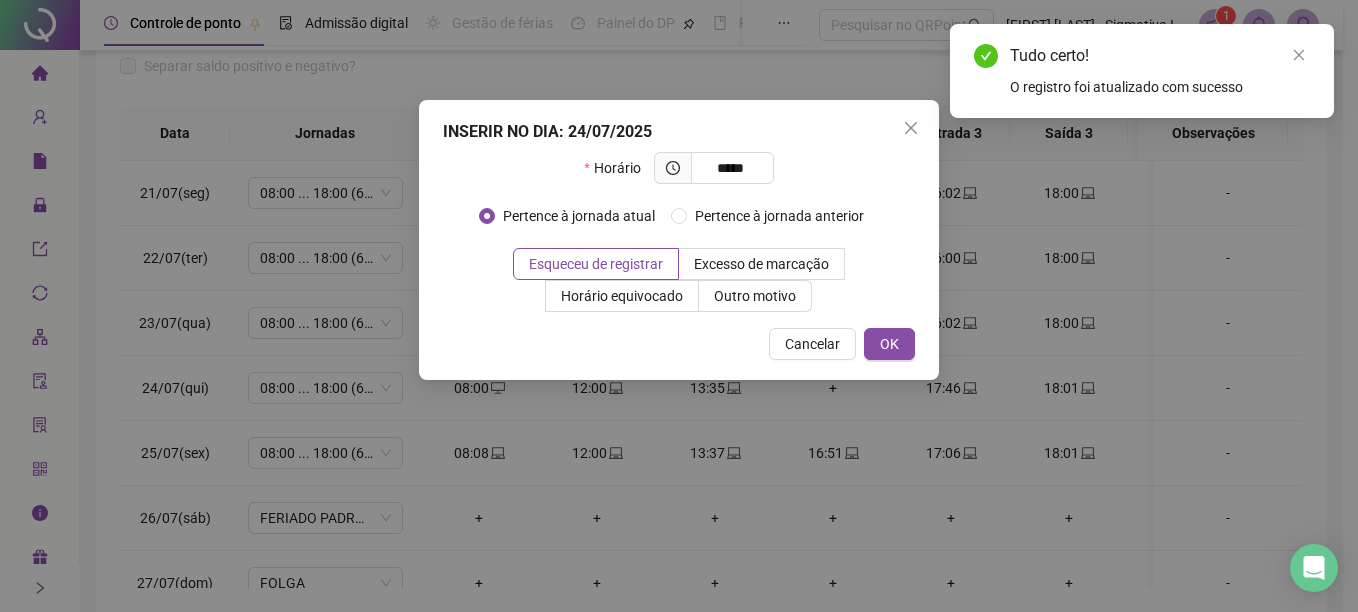 type on "*****" 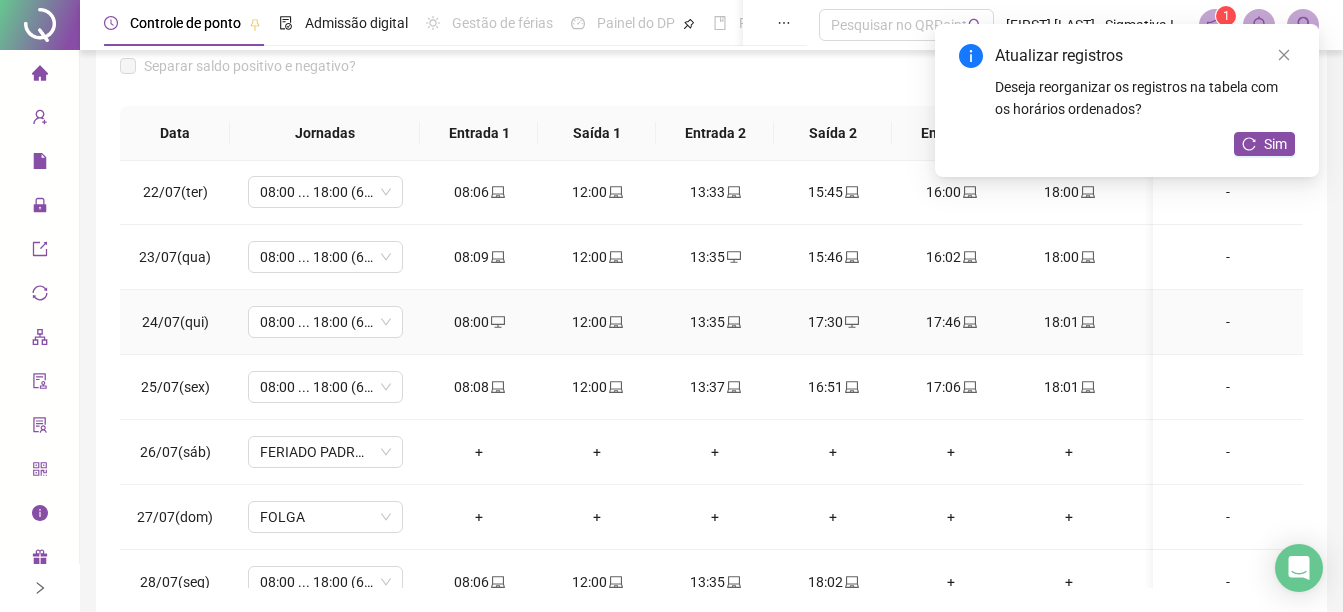 scroll, scrollTop: 1400, scrollLeft: 0, axis: vertical 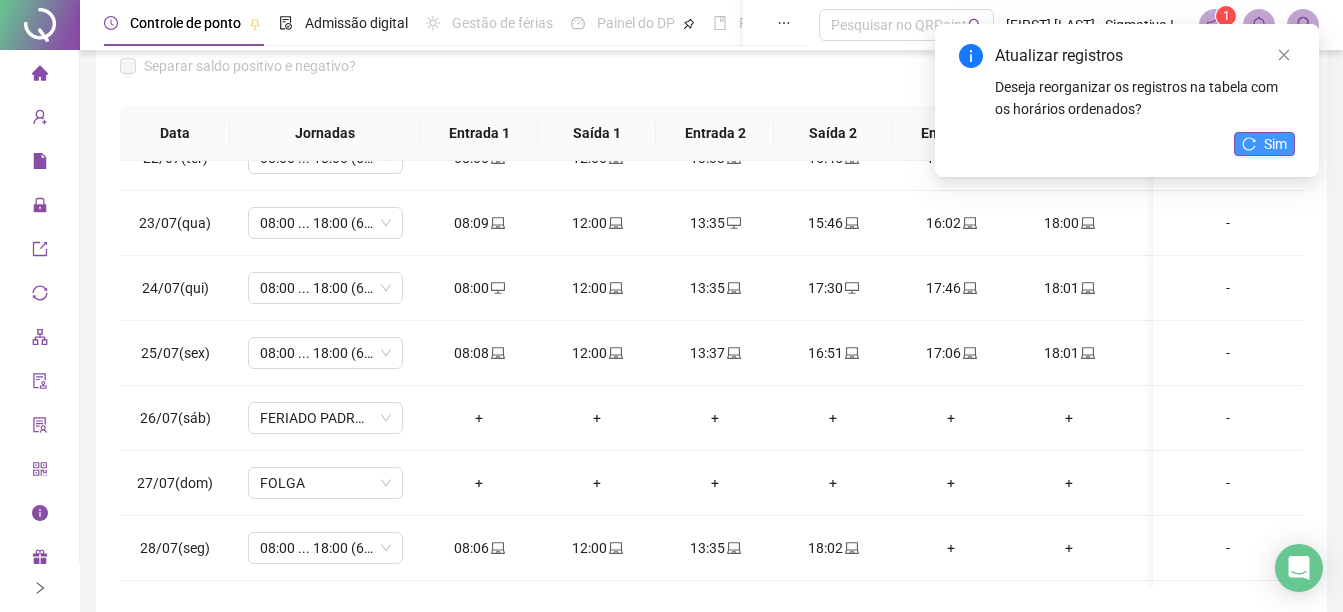 click on "Sim" at bounding box center (1275, 144) 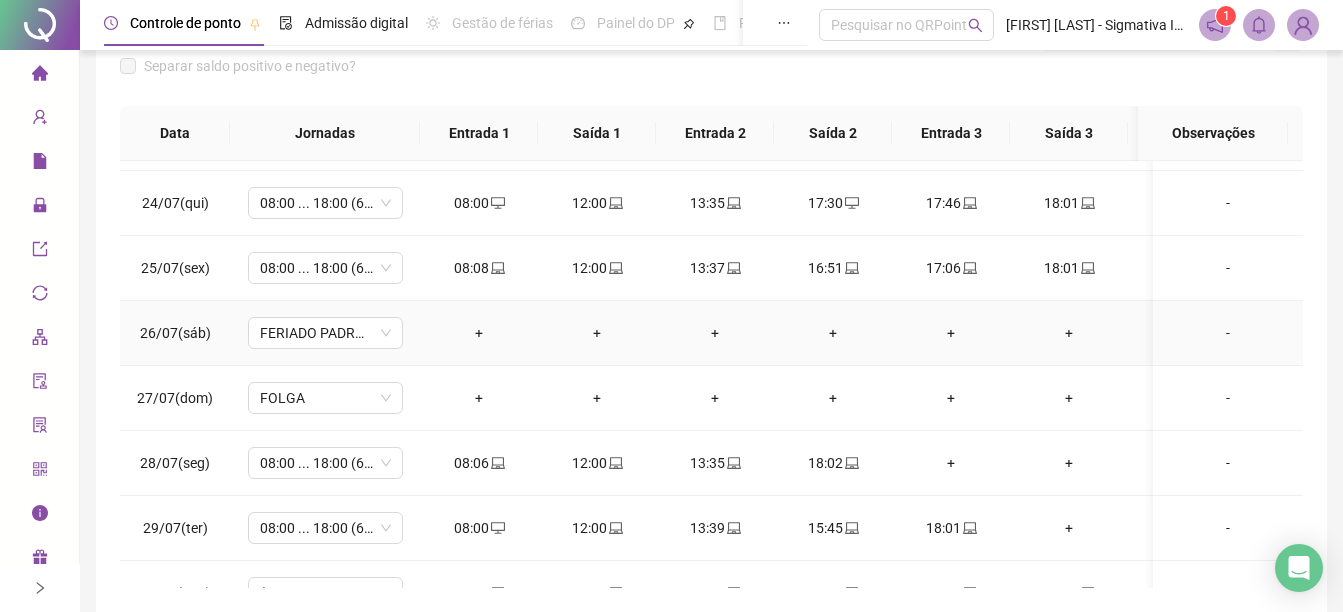 scroll, scrollTop: 1600, scrollLeft: 0, axis: vertical 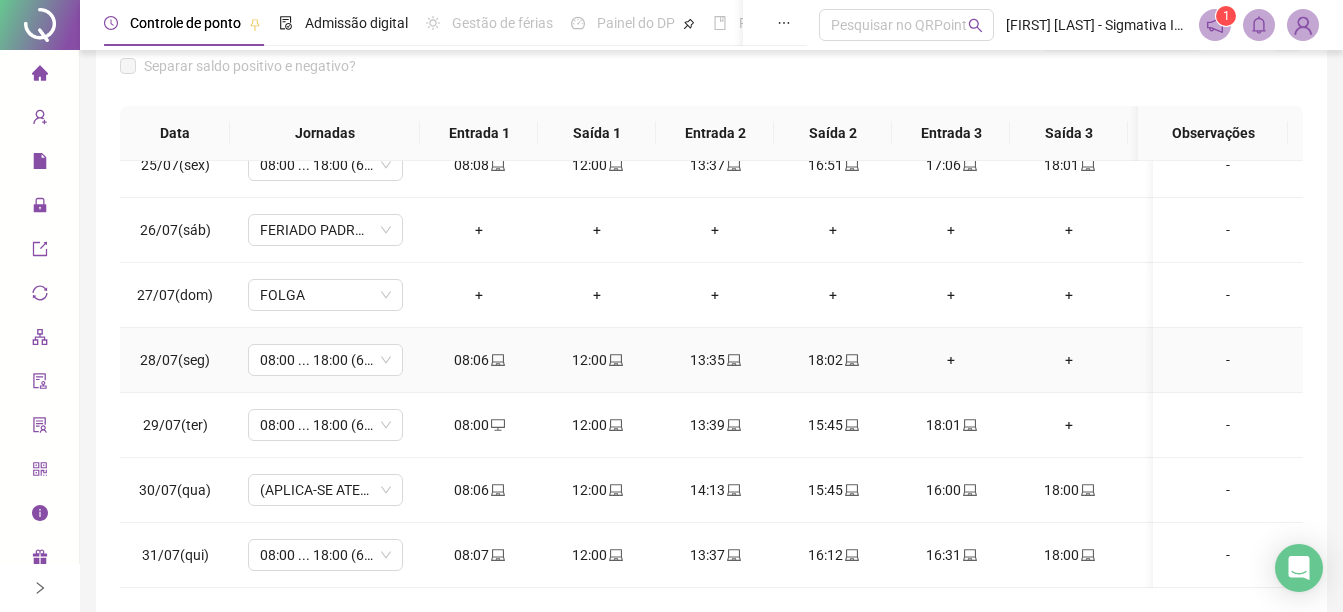 click on "+" at bounding box center [951, 360] 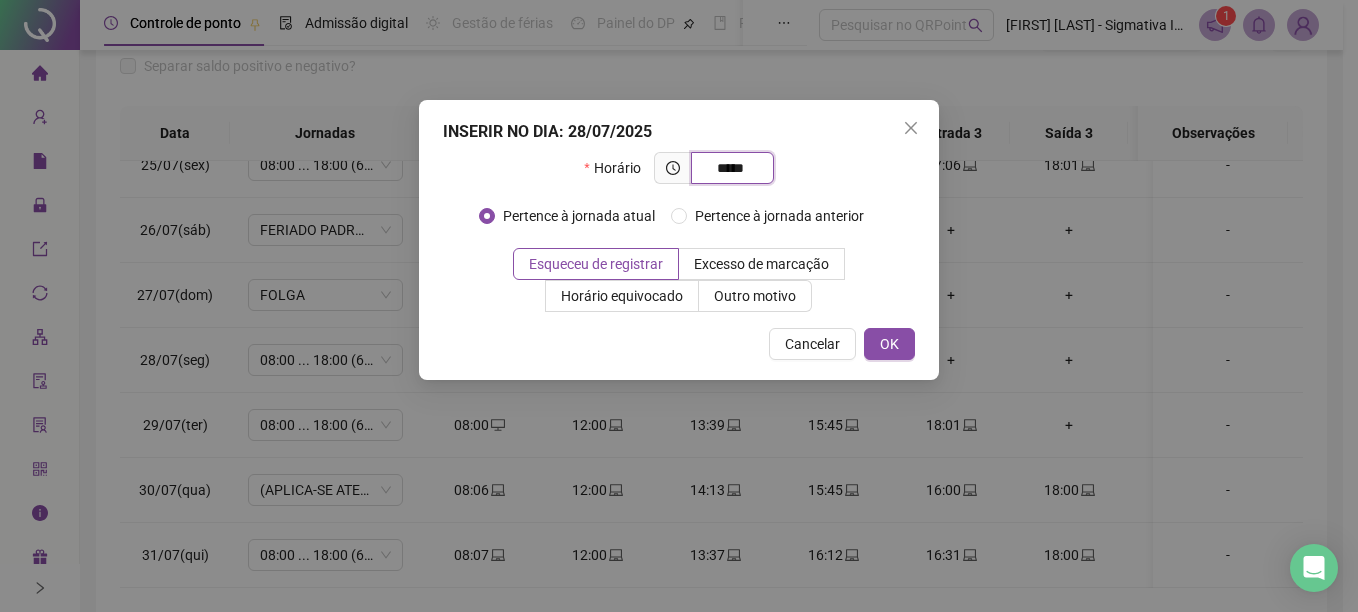 type on "*****" 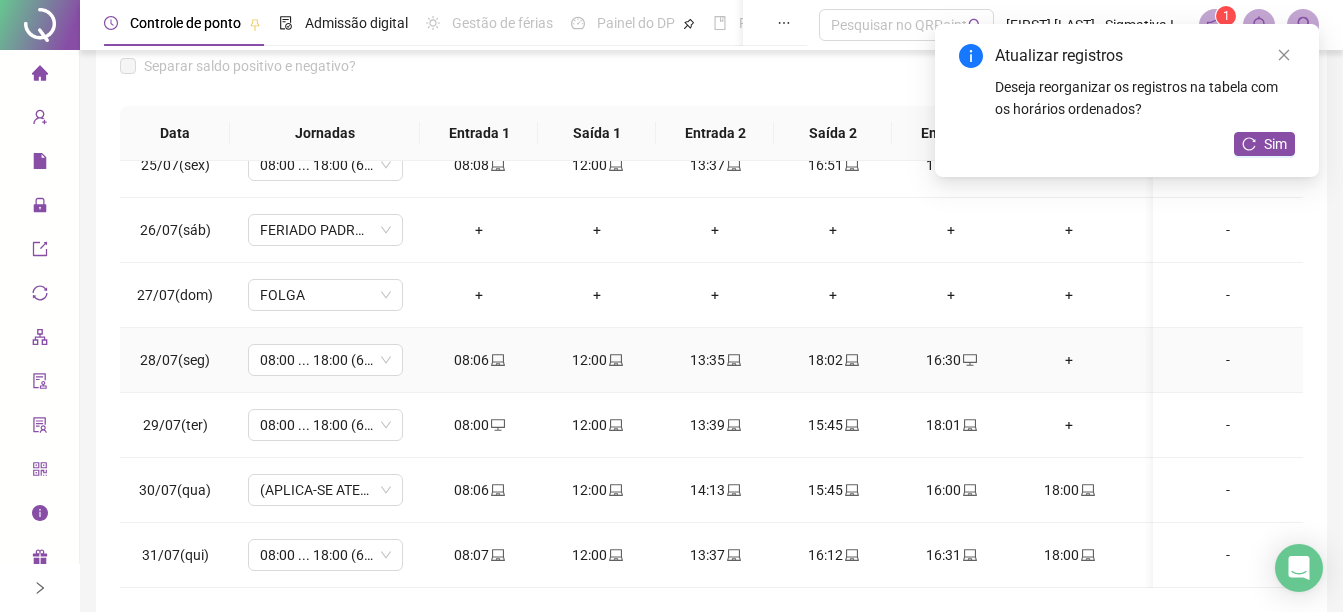 click on "+" at bounding box center [1069, 360] 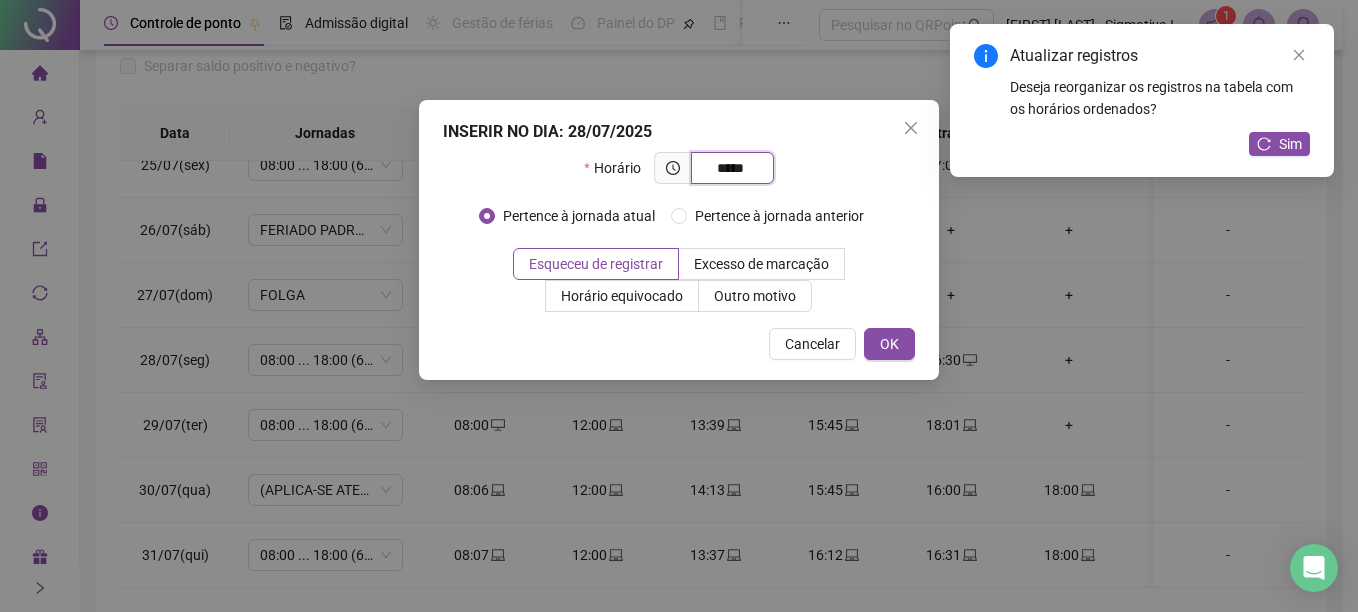 type on "*****" 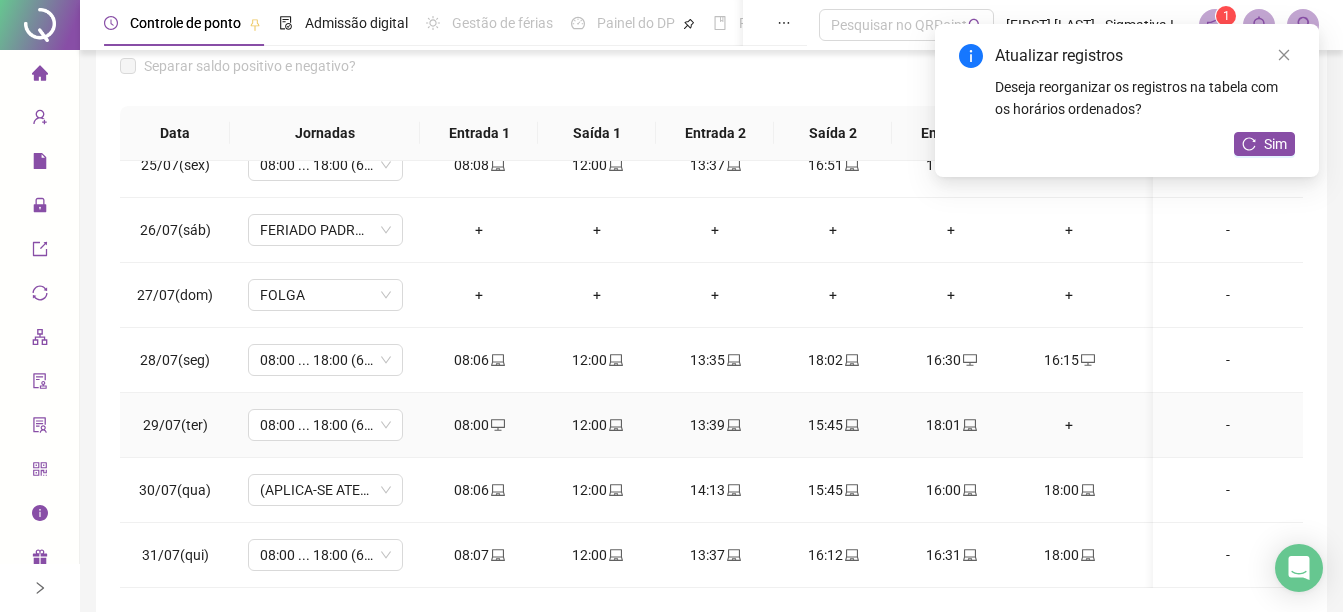 click on "+" at bounding box center (1069, 425) 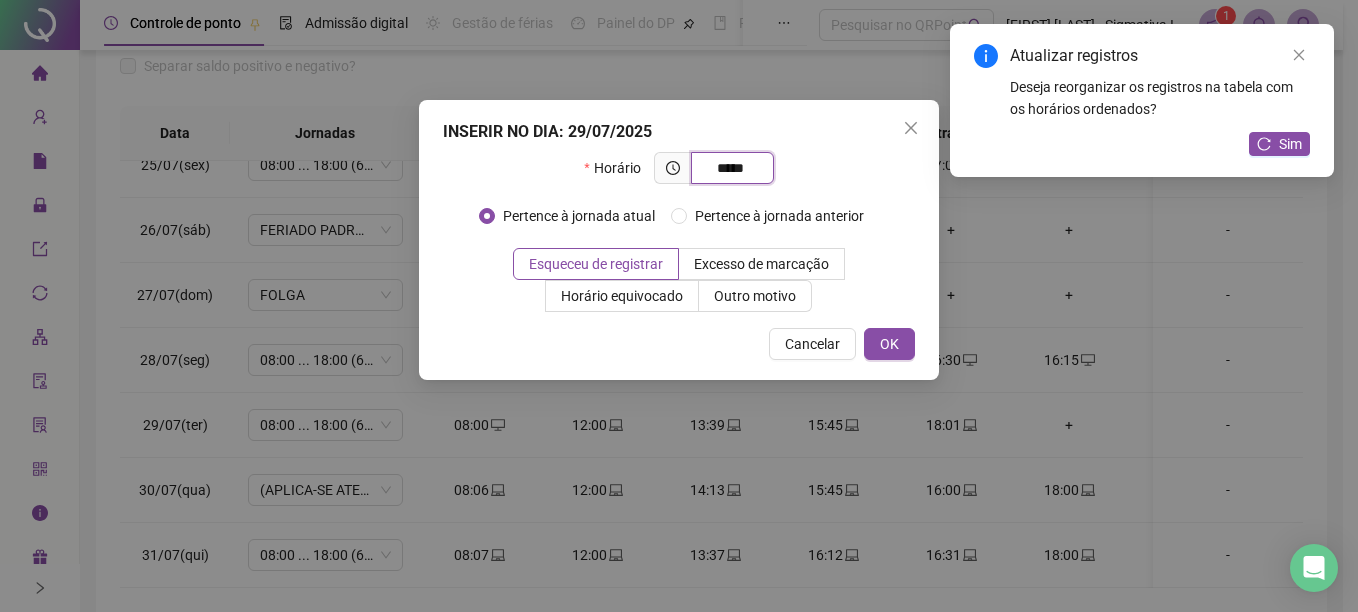 type on "*****" 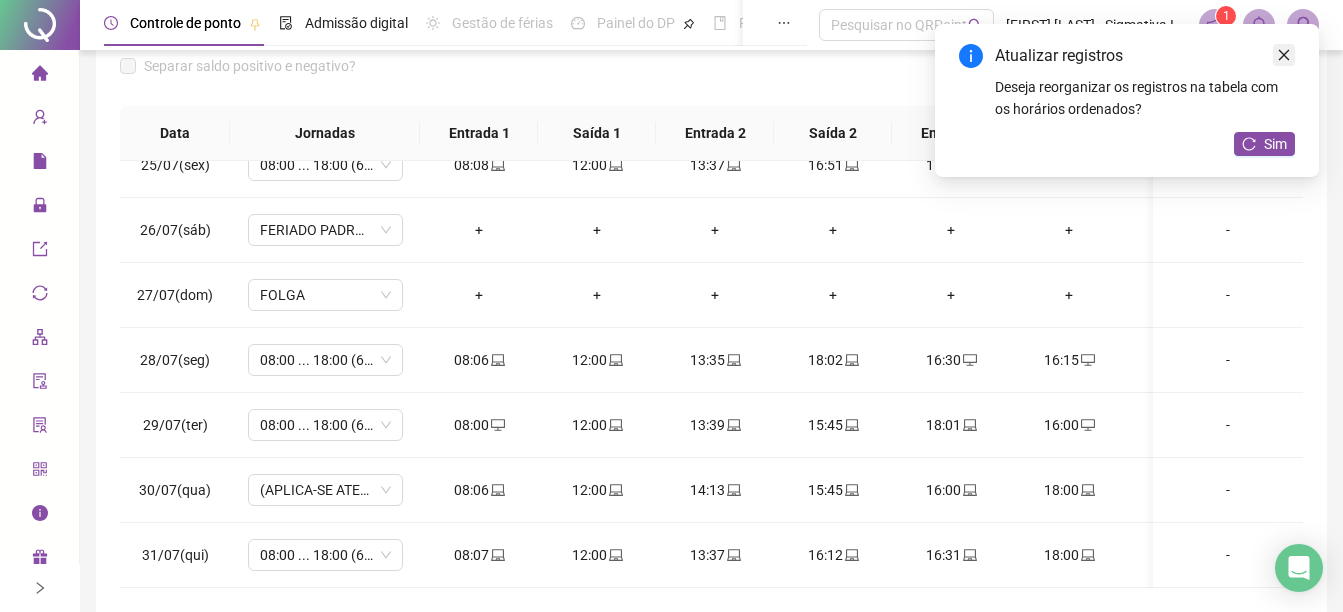 click on "Atualizar registros Deseja reorganizar os registros na tabela com os horários ordenados? Sim" at bounding box center [1127, 100] 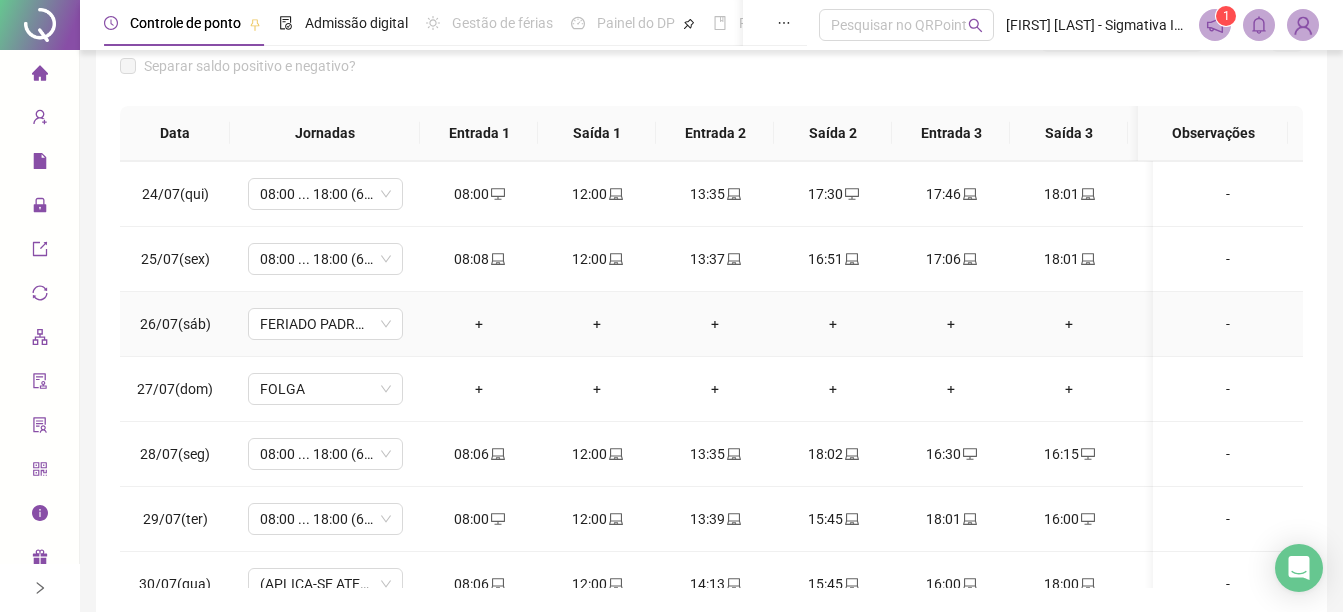 scroll, scrollTop: 1603, scrollLeft: 0, axis: vertical 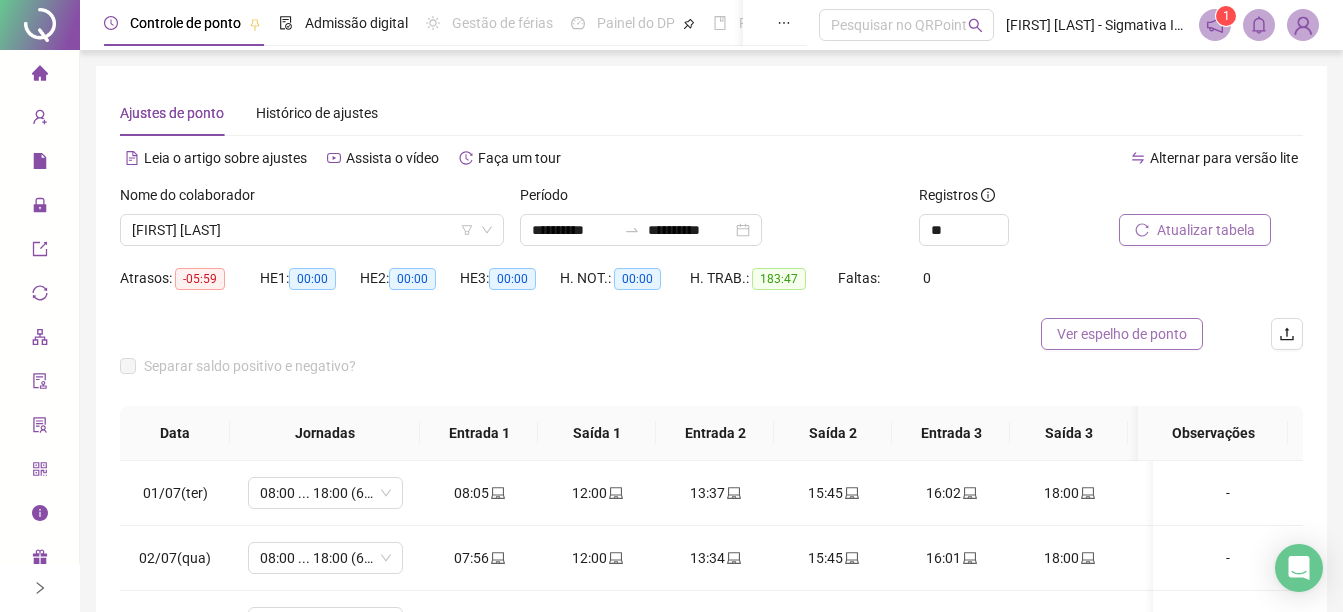 click on "Ver espelho de ponto" at bounding box center [1122, 334] 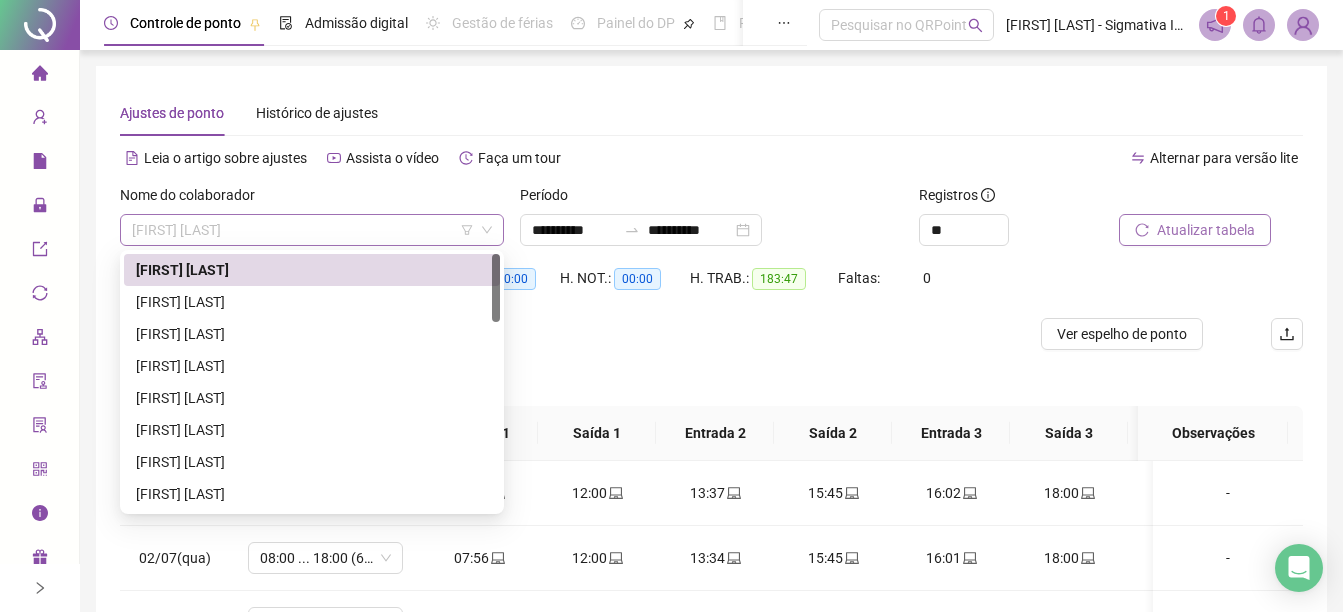 click on "[FIRST] [LAST]" at bounding box center [312, 230] 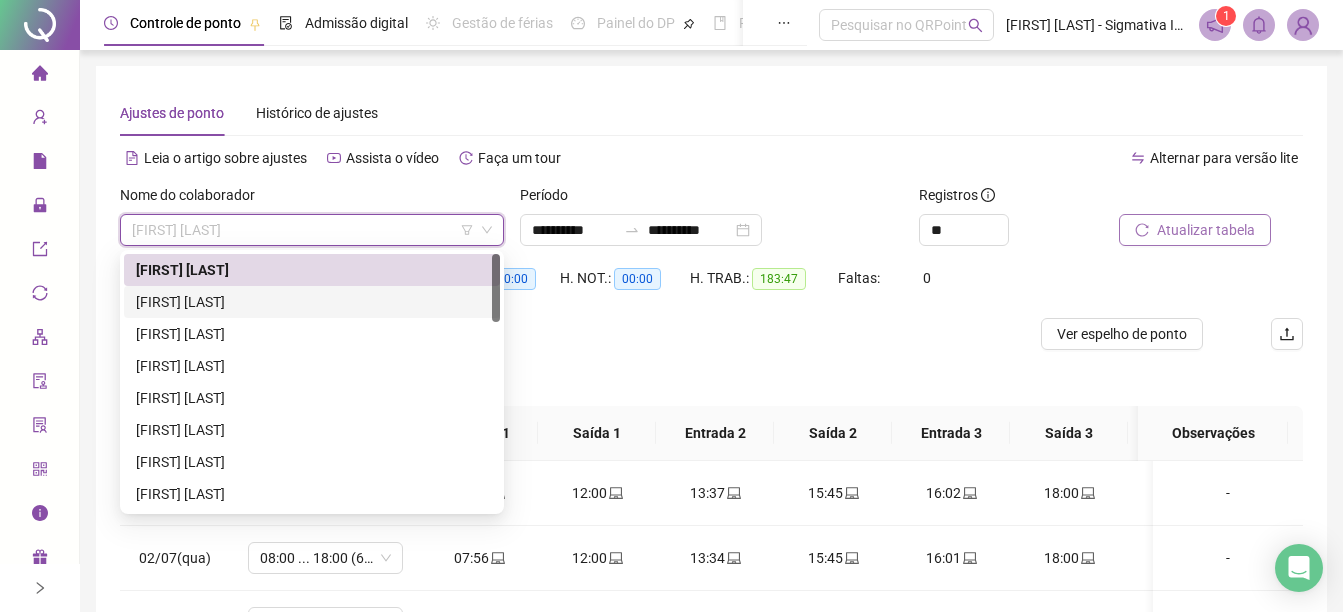 click on "[FIRST] [LAST]" at bounding box center (312, 302) 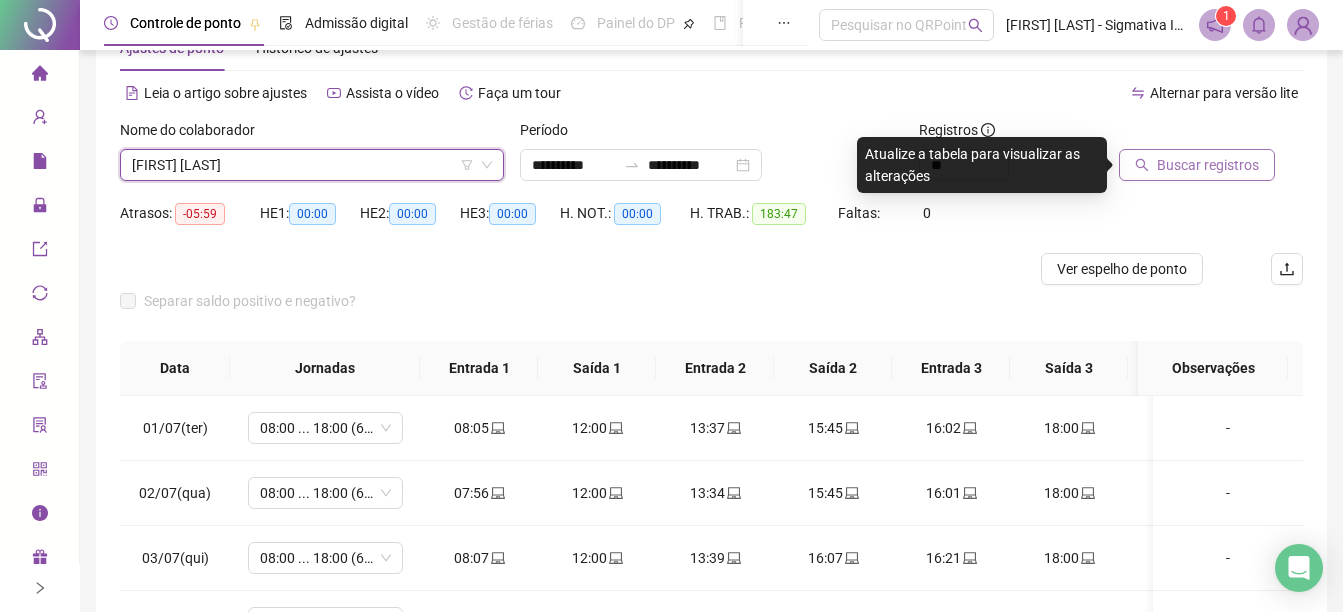 scroll, scrollTop: 100, scrollLeft: 0, axis: vertical 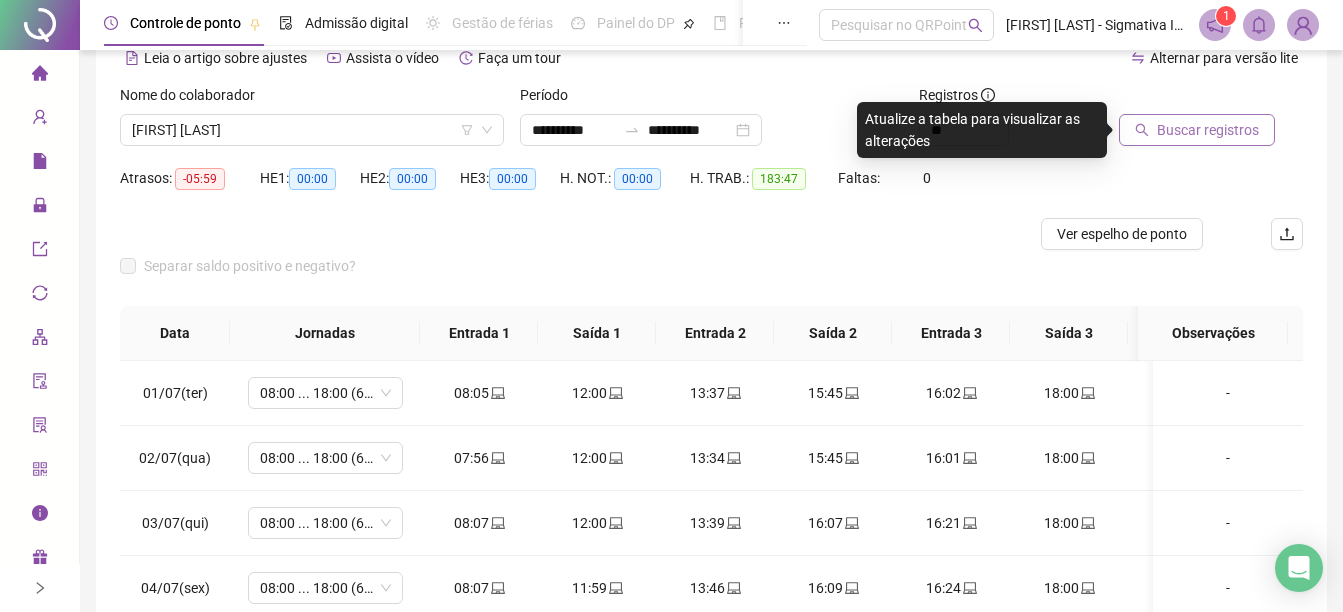 click on "Buscar registros" at bounding box center (1208, 130) 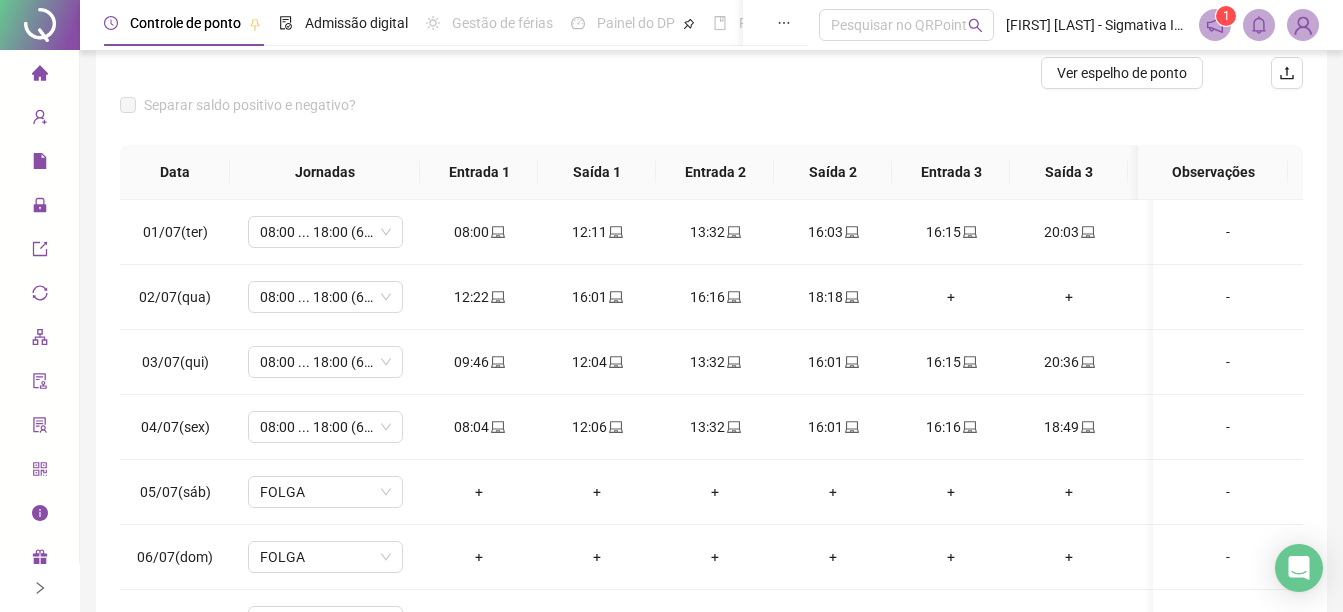 scroll, scrollTop: 300, scrollLeft: 0, axis: vertical 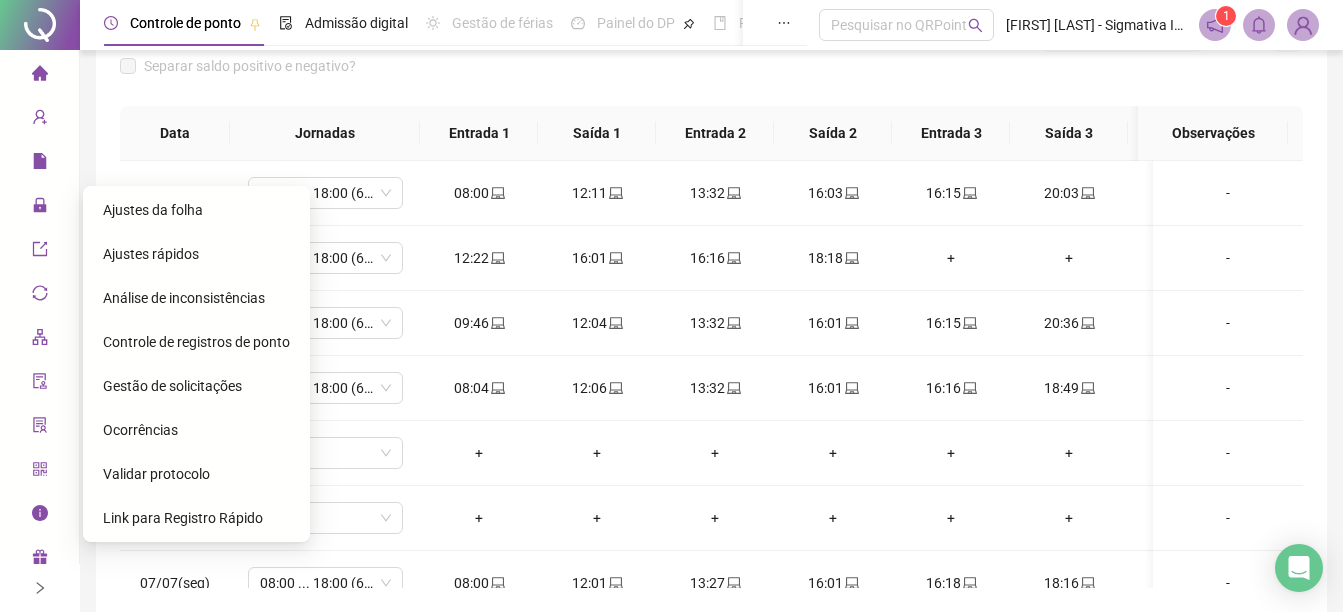 click on "Gestão de solicitações" at bounding box center [172, 386] 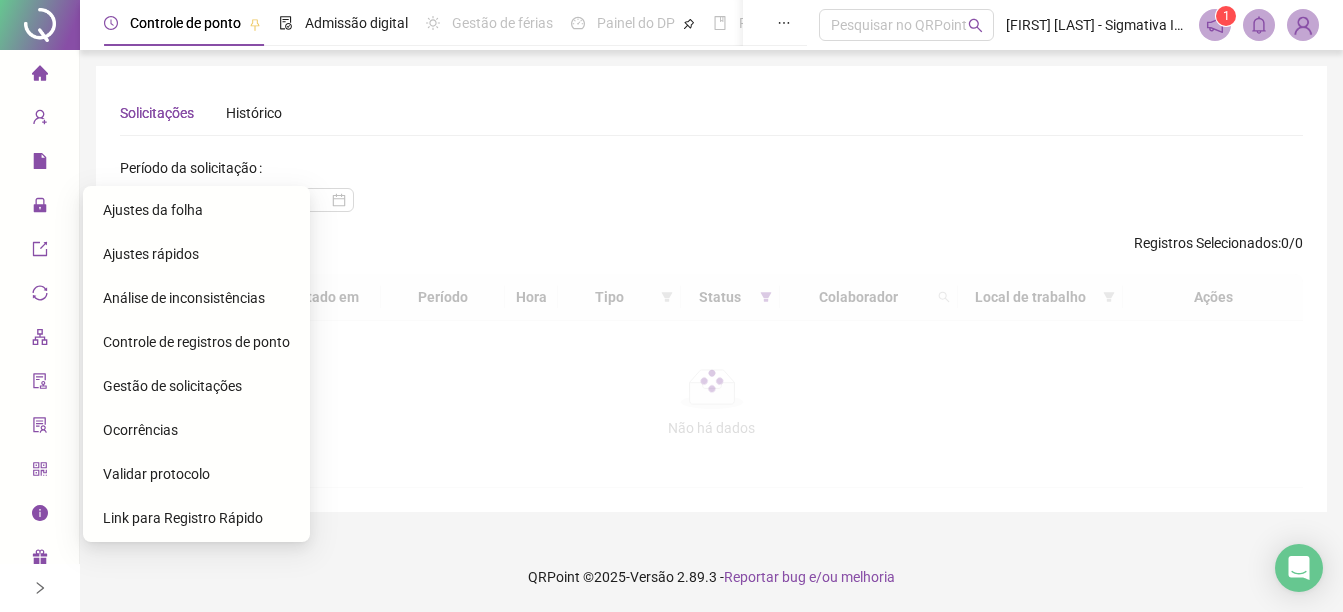 scroll, scrollTop: 0, scrollLeft: 0, axis: both 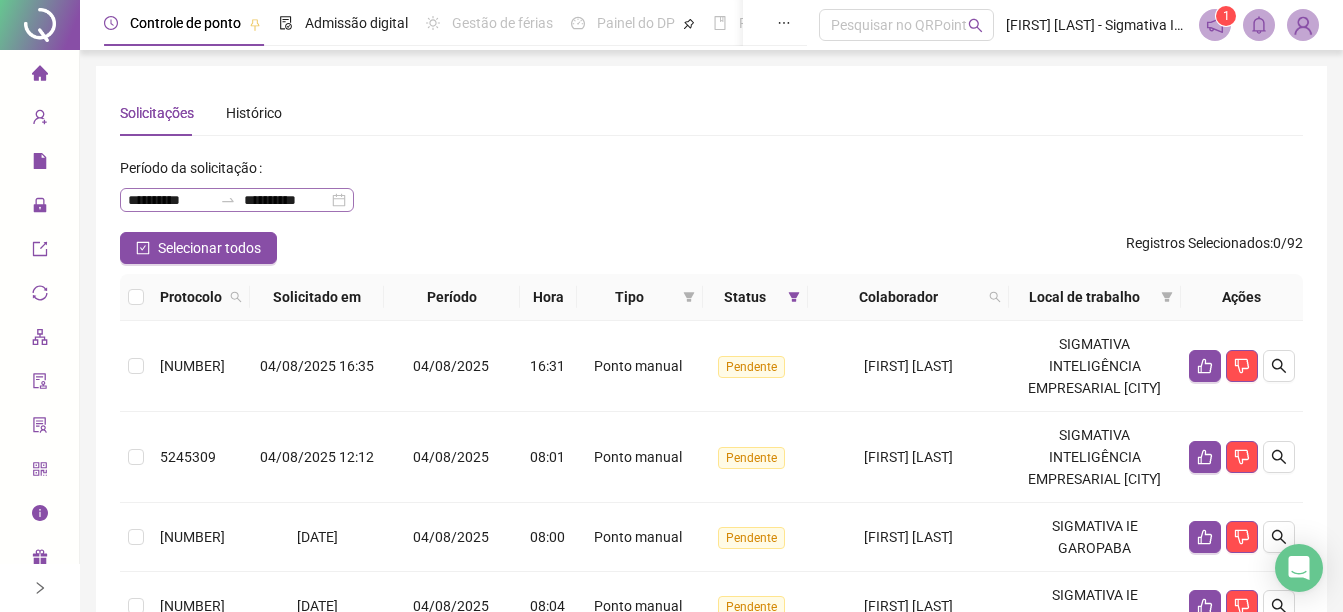 click on "**********" at bounding box center (237, 200) 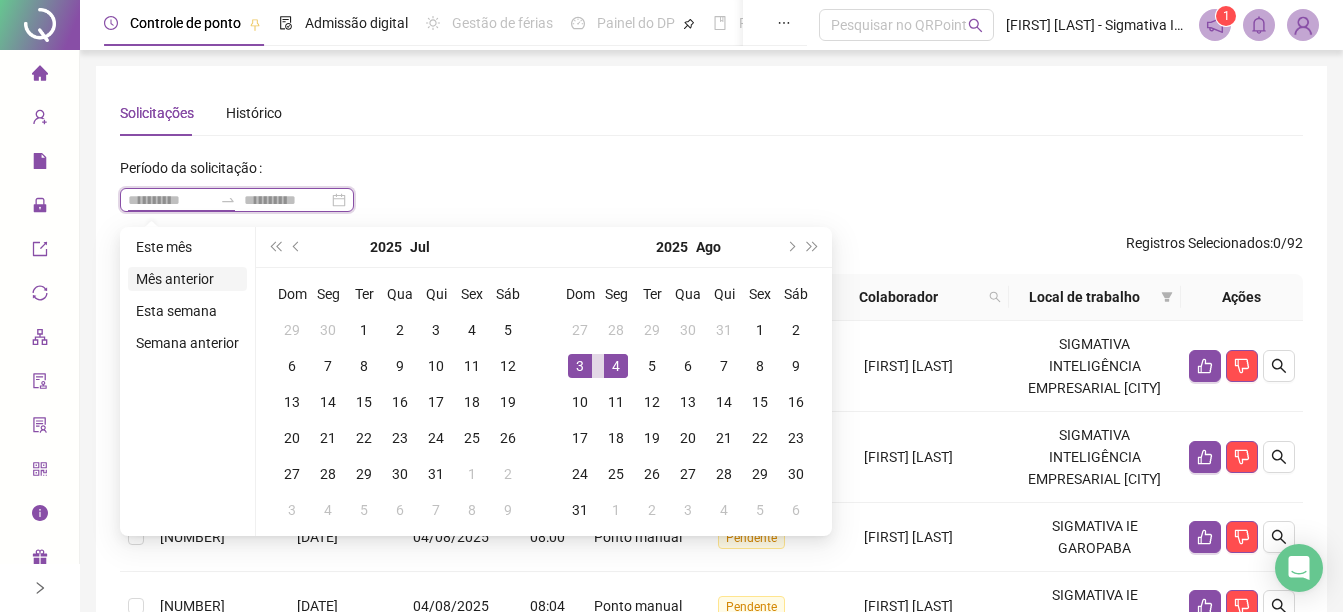 type on "**********" 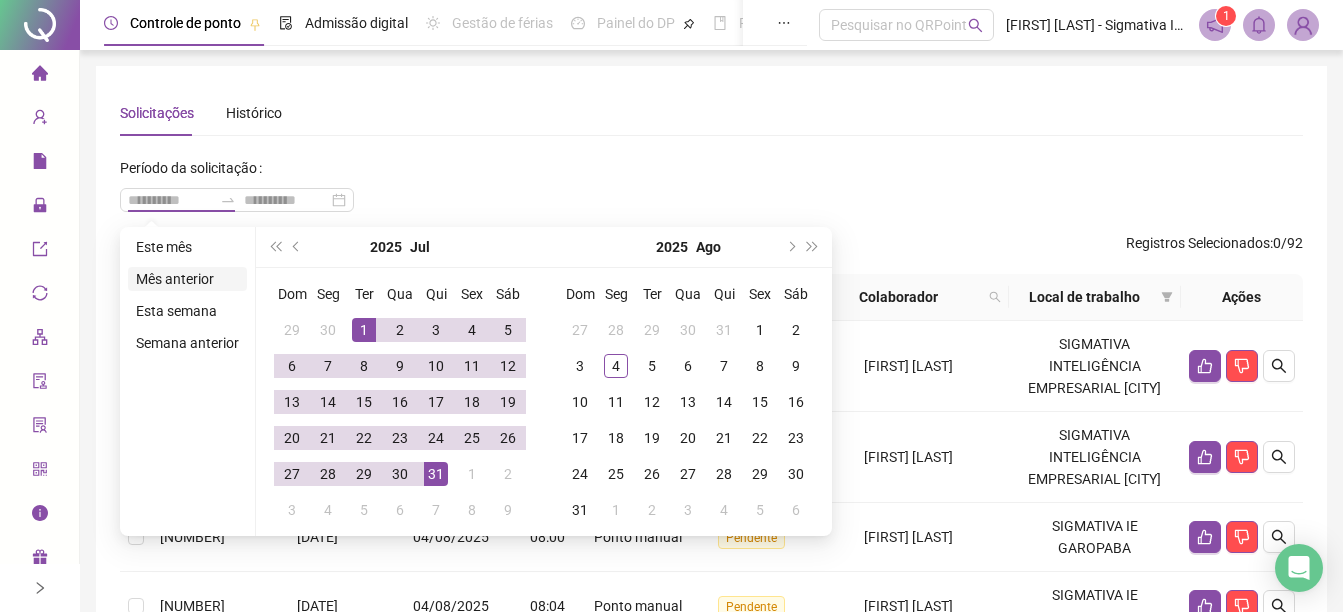 click on "Mês anterior" at bounding box center (187, 279) 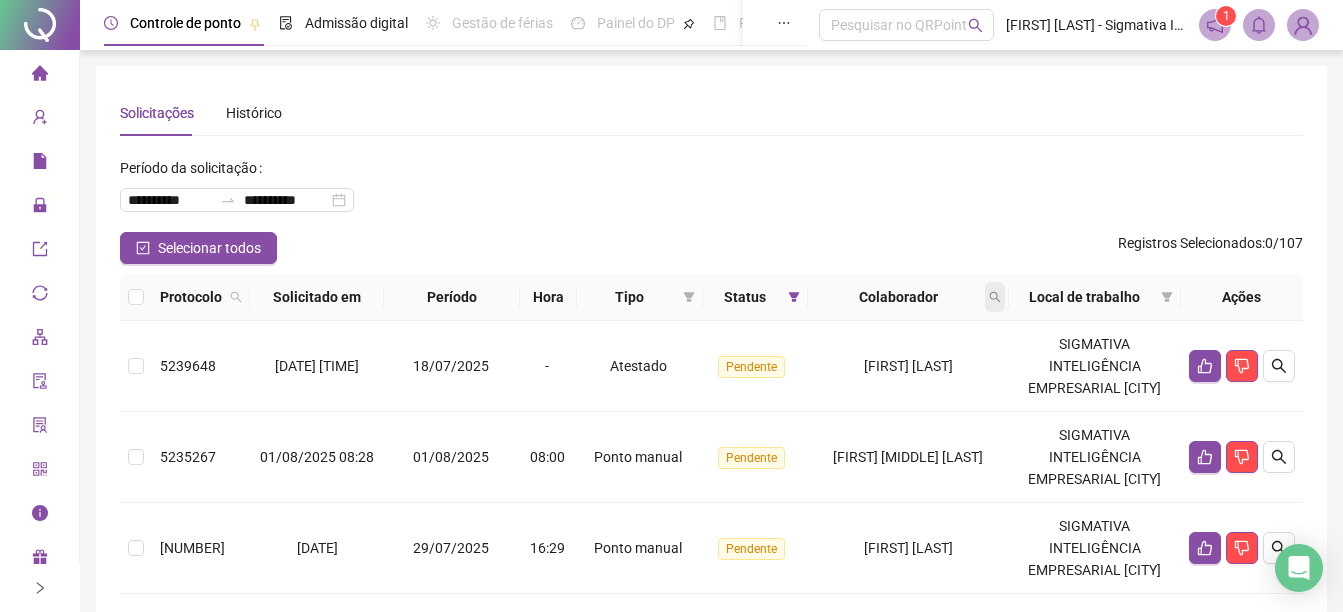 click 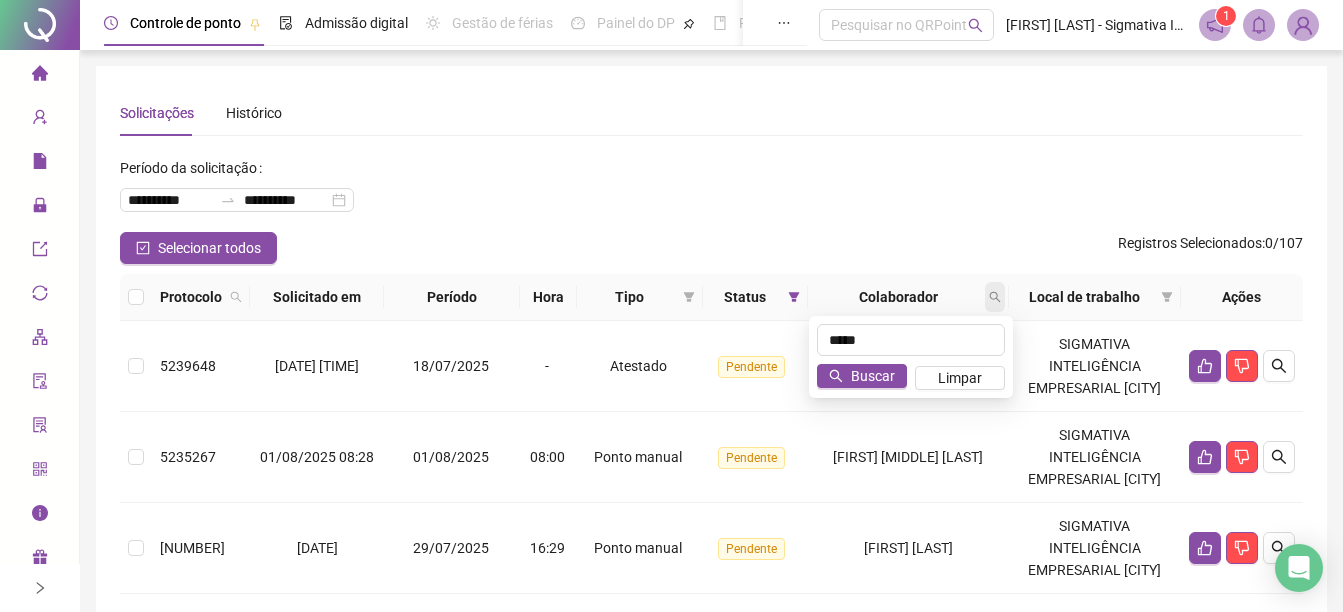 type on "*****" 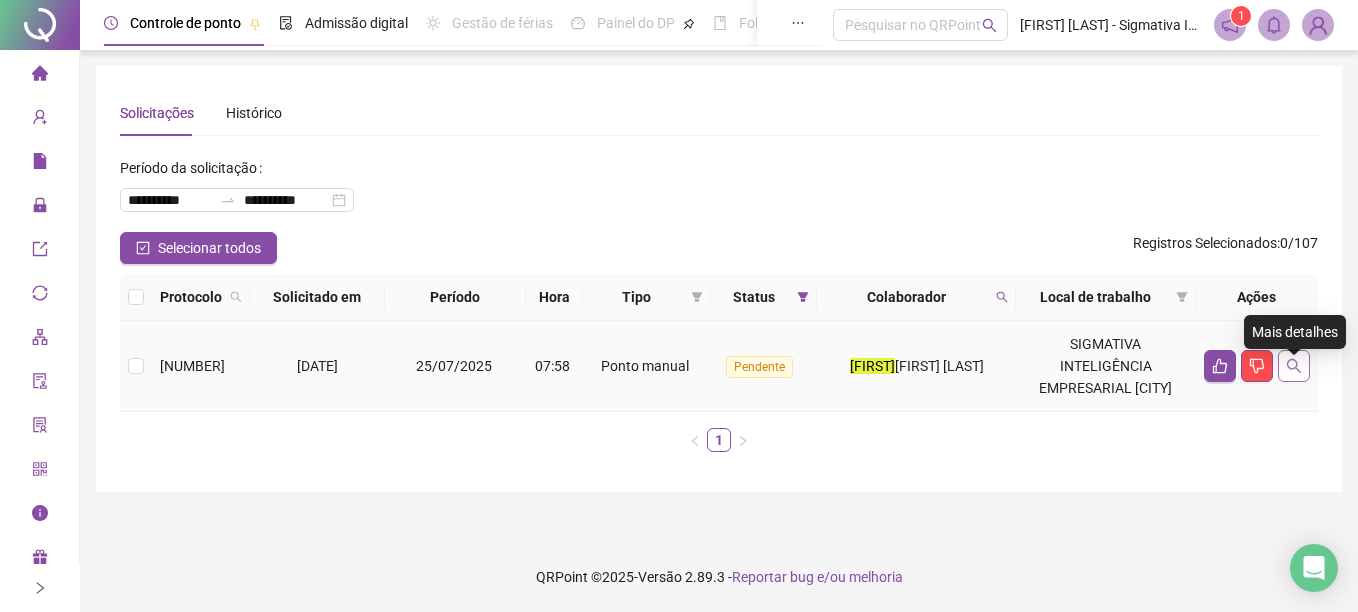 click at bounding box center [1294, 366] 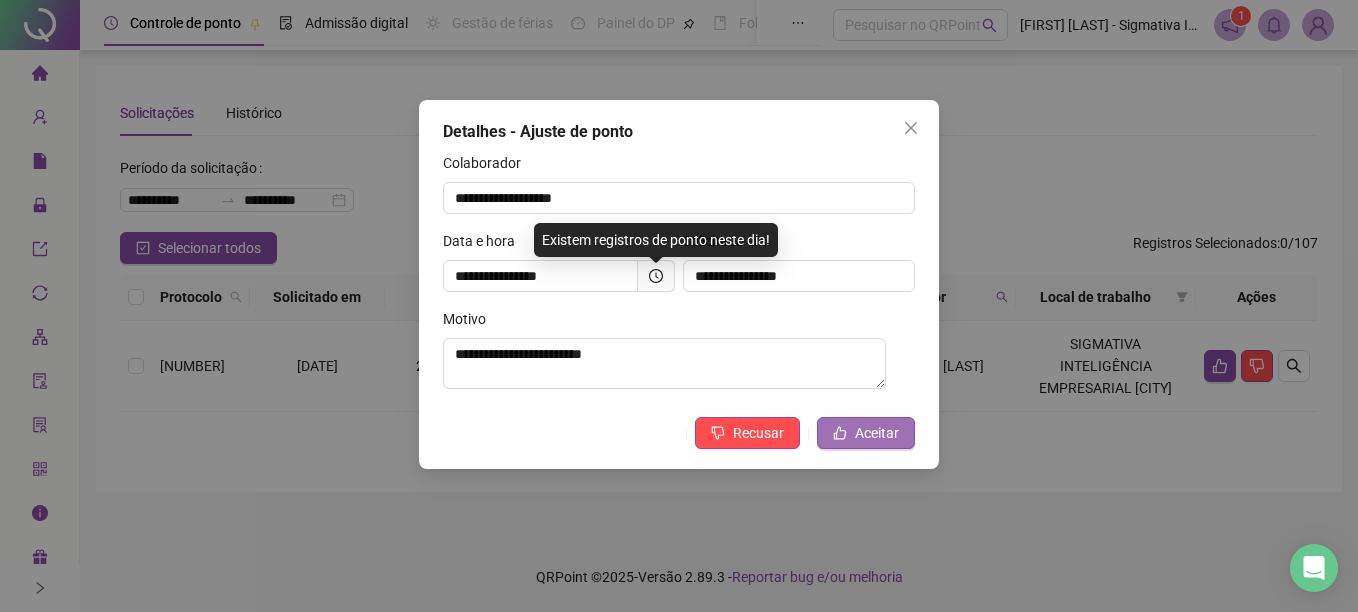 click on "Aceitar" at bounding box center (877, 433) 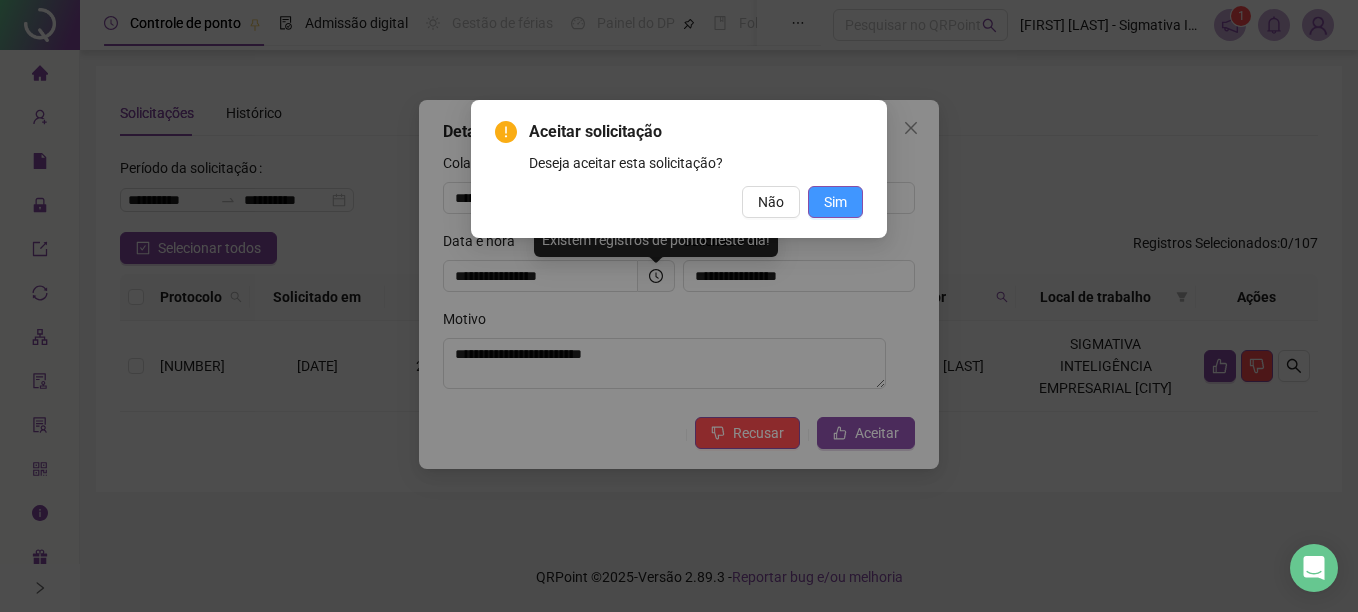click on "Sim" at bounding box center (835, 202) 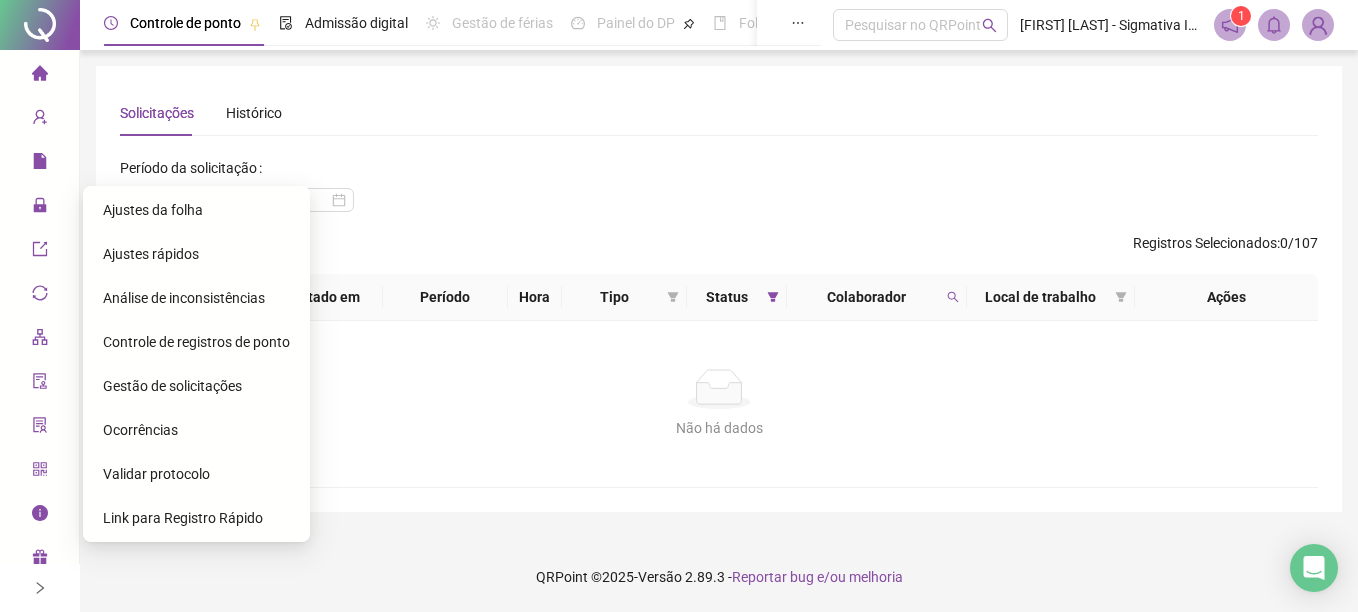 click on "Ajustes da folha" at bounding box center (153, 210) 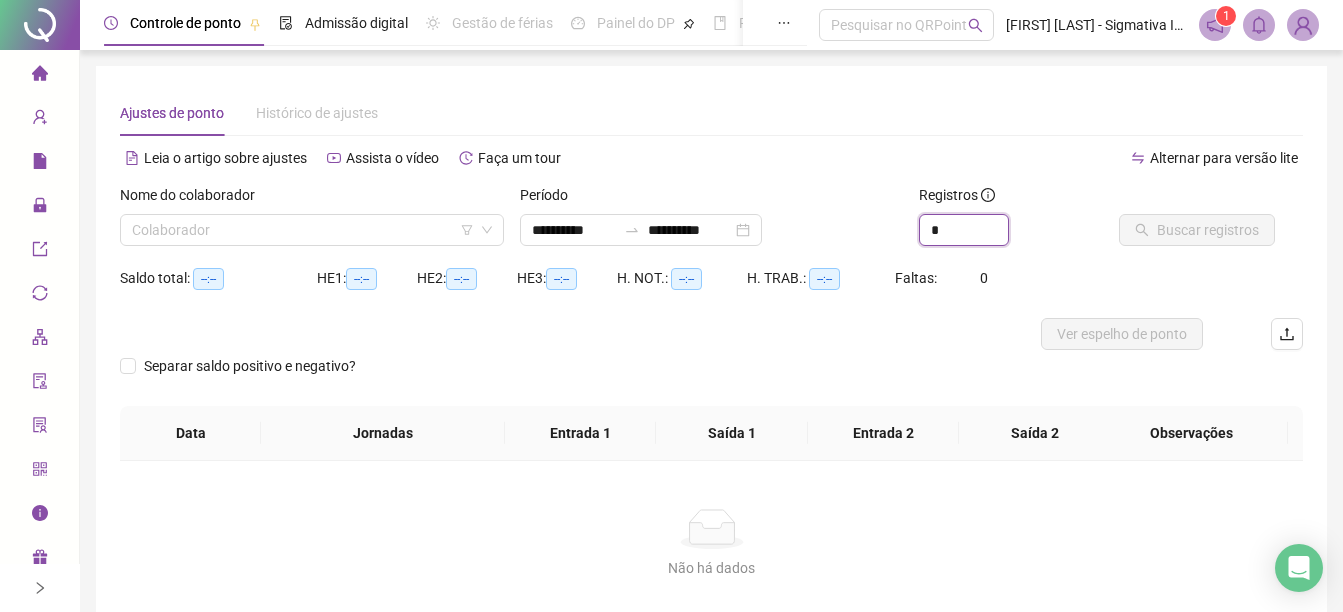 drag, startPoint x: 960, startPoint y: 227, endPoint x: 857, endPoint y: 229, distance: 103.01942 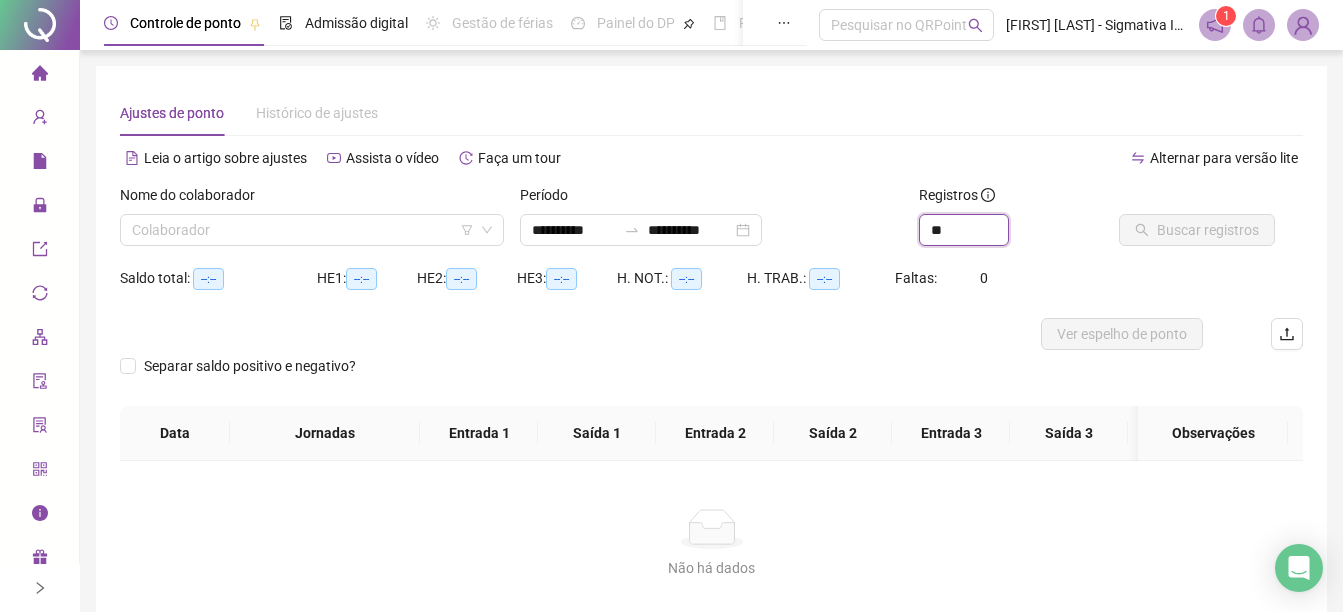 type on "**" 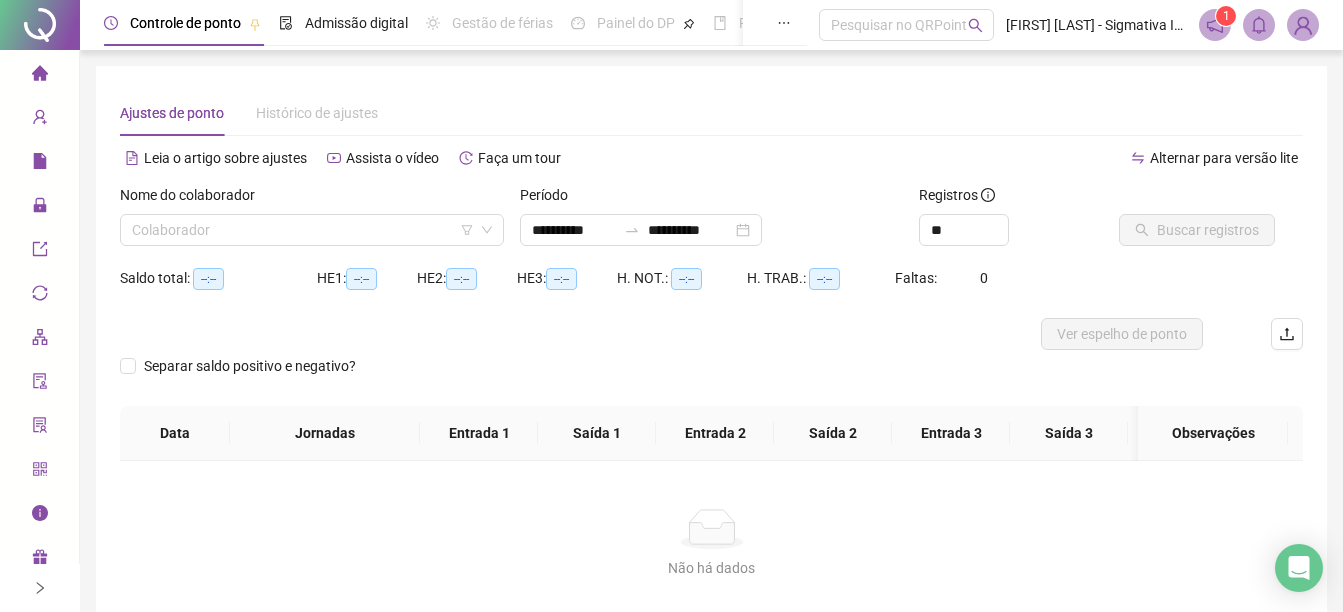 click on "Nome do colaborador" at bounding box center [312, 199] 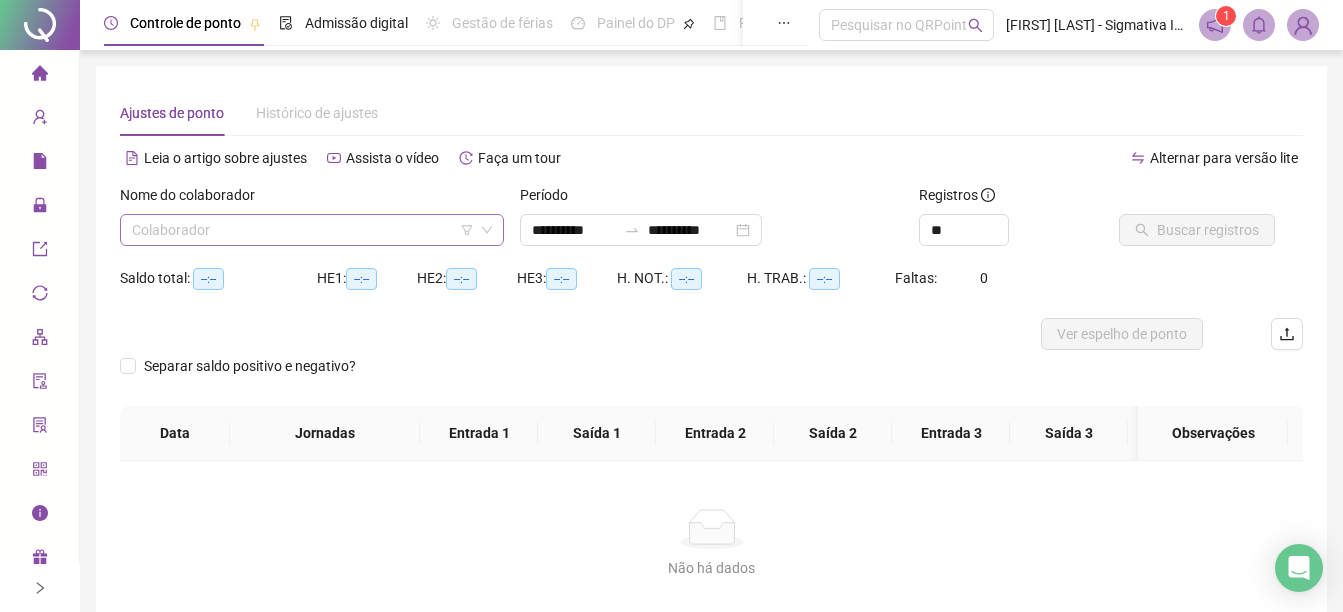 click at bounding box center [303, 230] 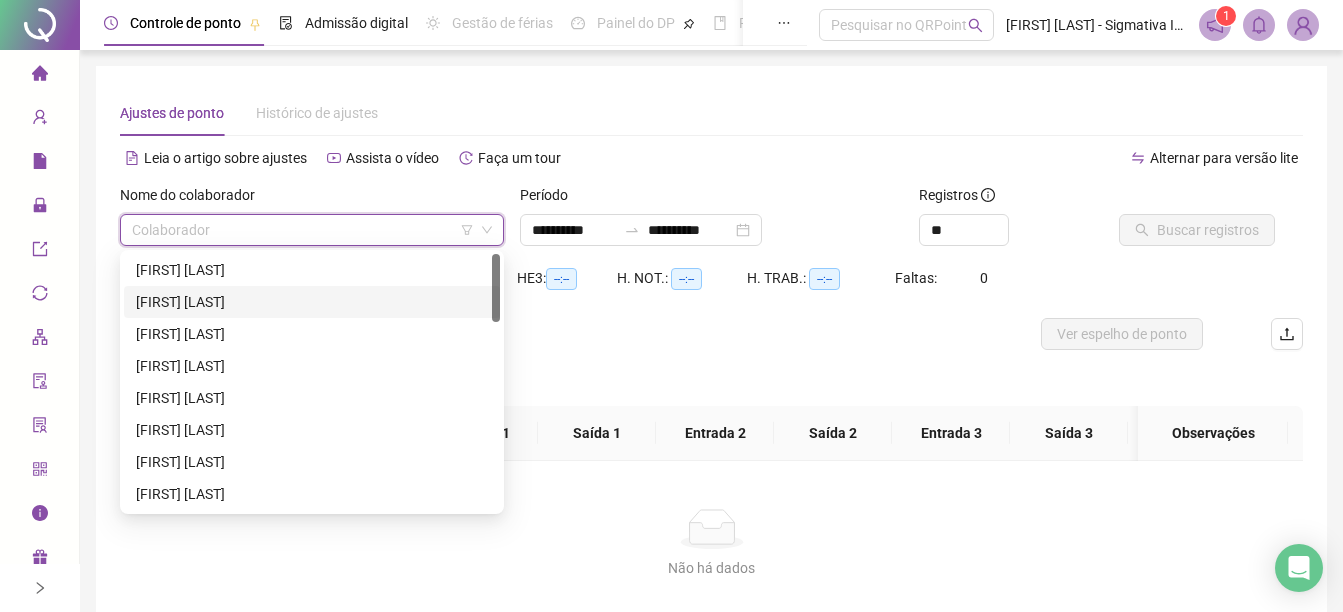 click on "[FIRST] [LAST]" at bounding box center [312, 302] 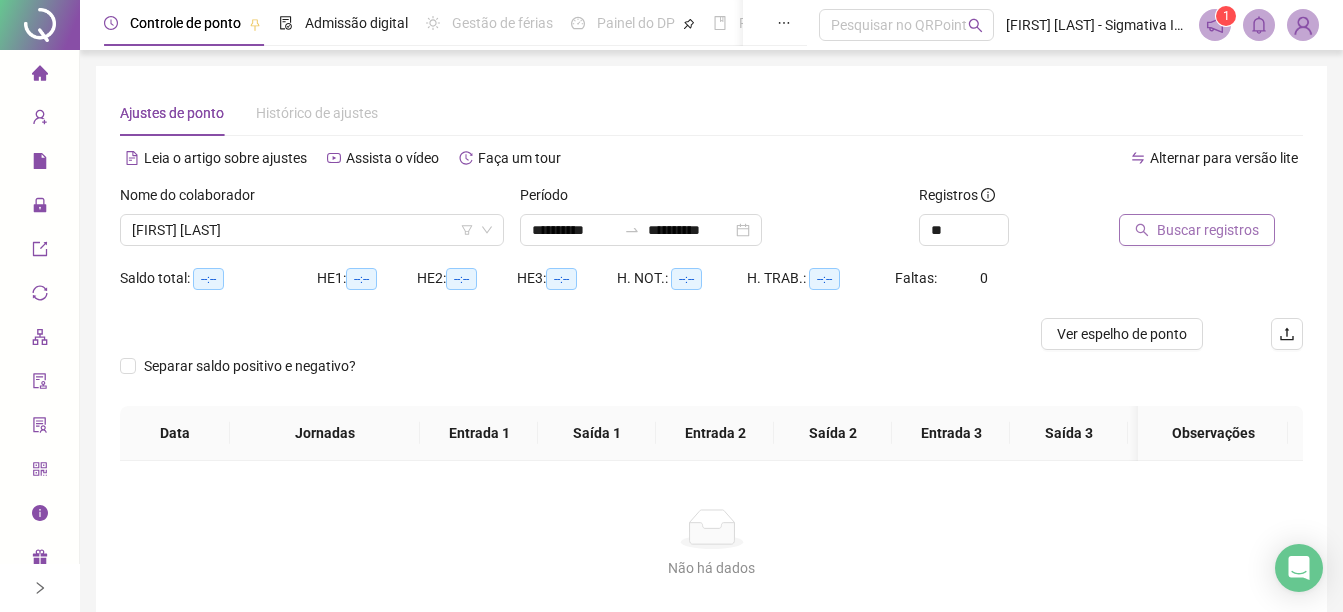 click on "Buscar registros" at bounding box center [1208, 230] 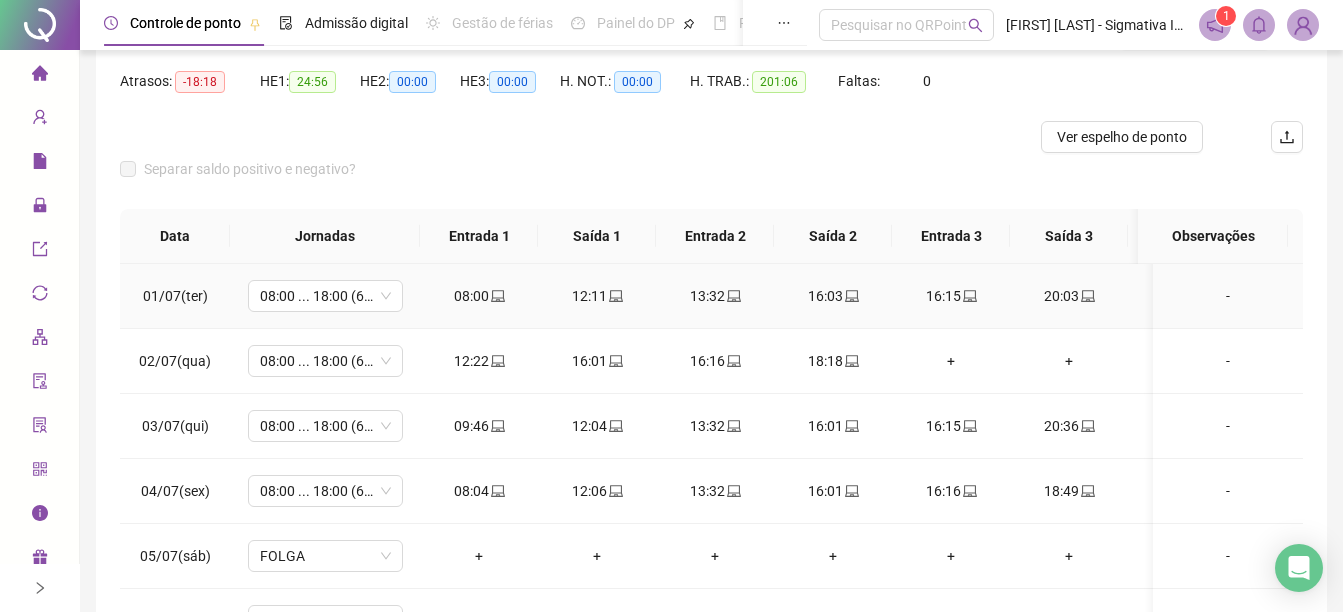 scroll, scrollTop: 200, scrollLeft: 0, axis: vertical 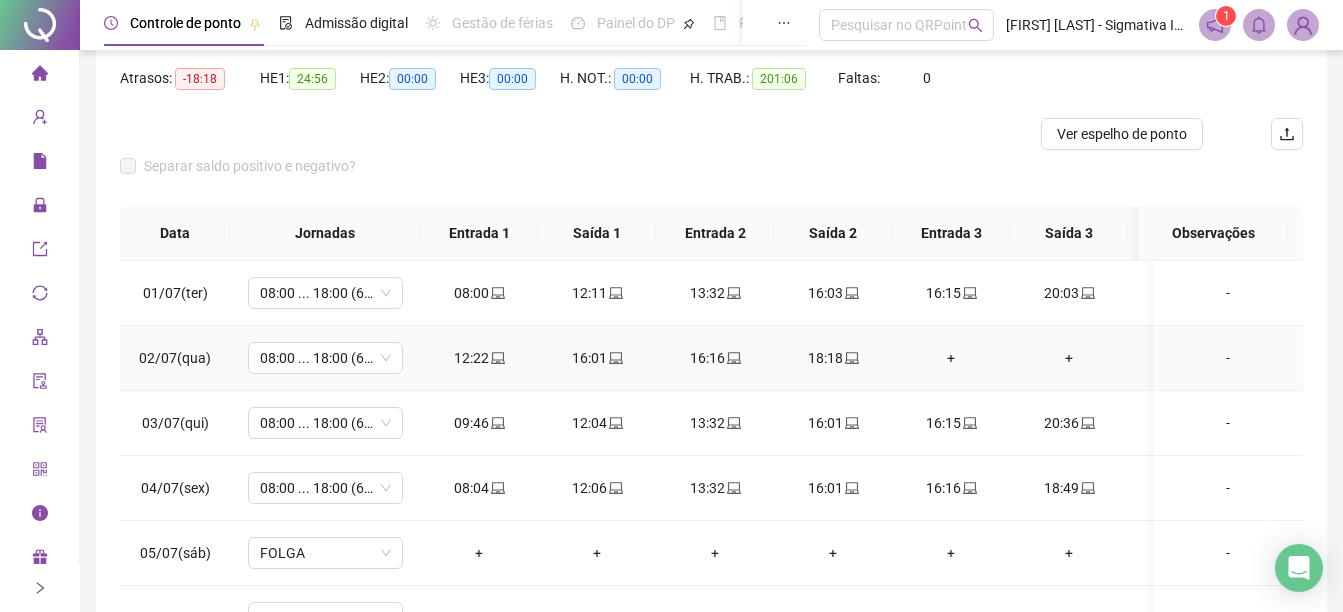 click on "+" at bounding box center (951, 358) 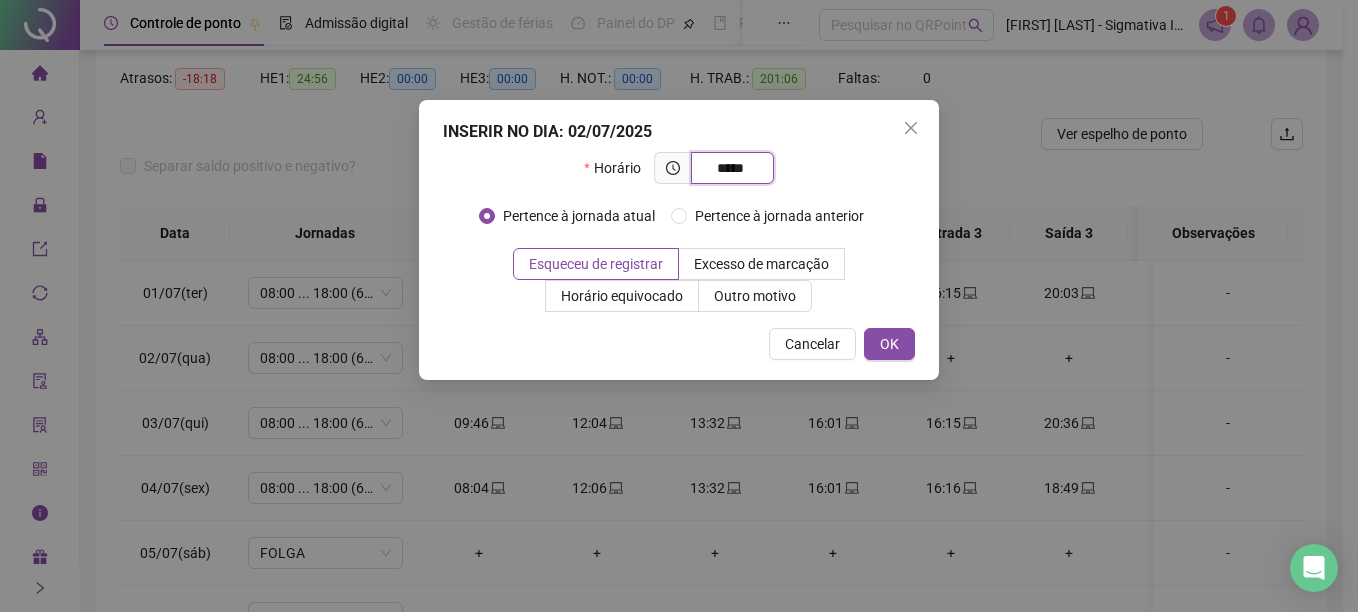 type on "*****" 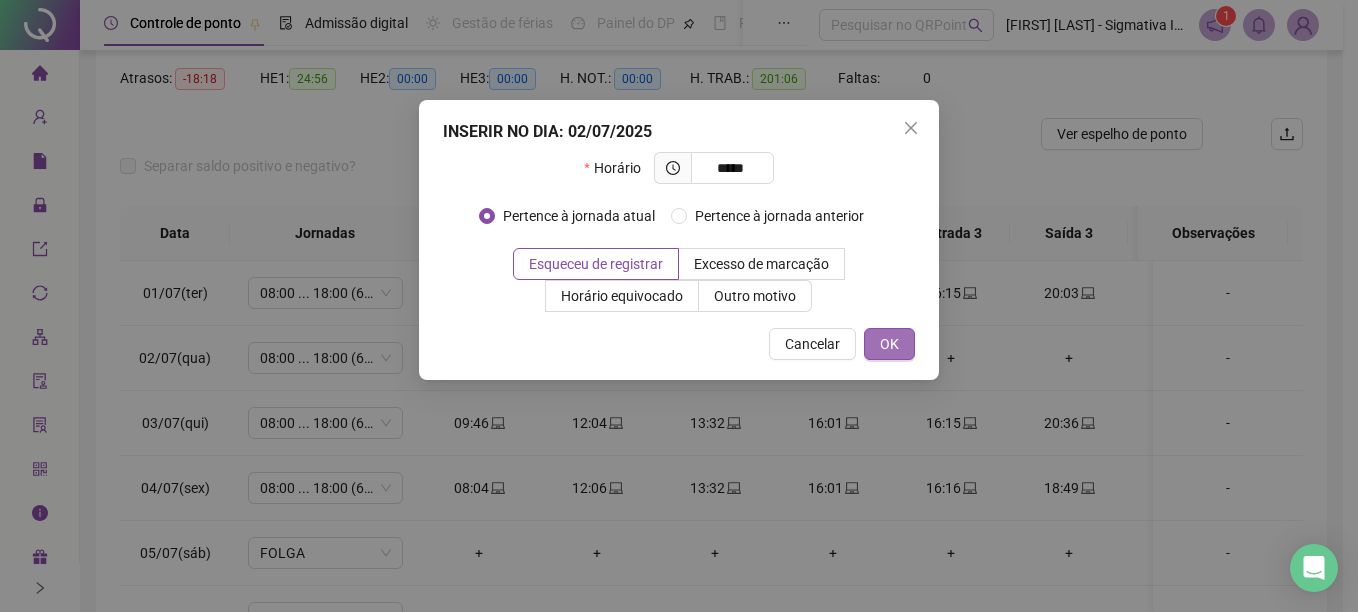 click on "OK" at bounding box center (889, 344) 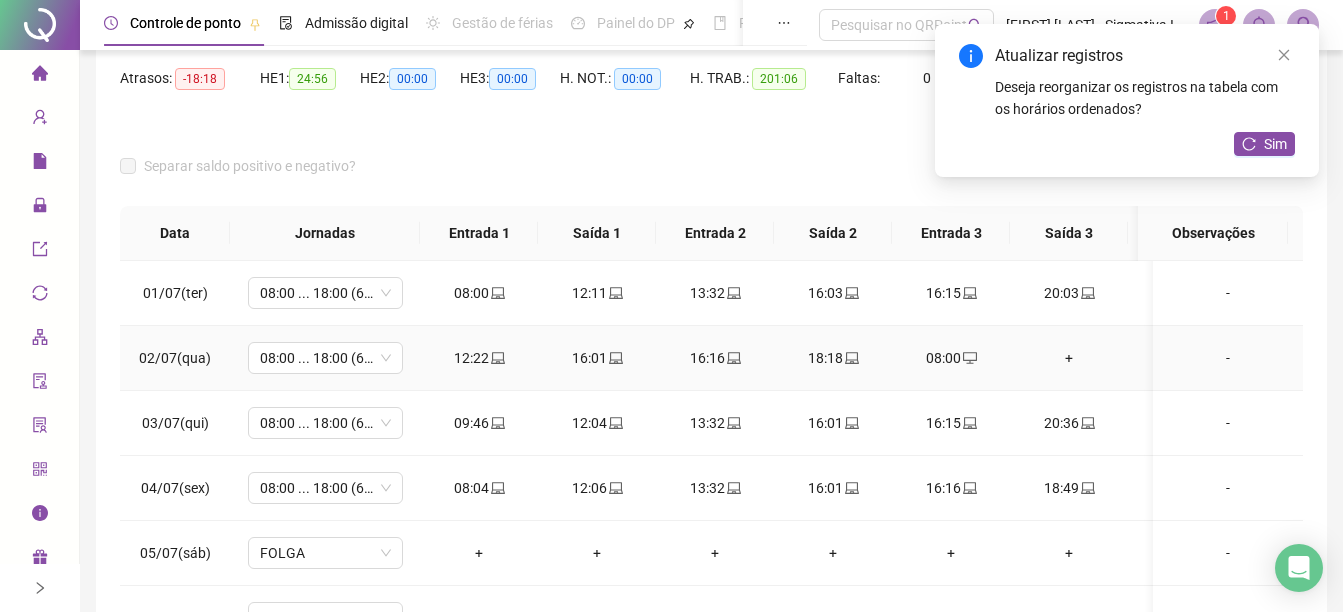 click on "+" at bounding box center [1069, 358] 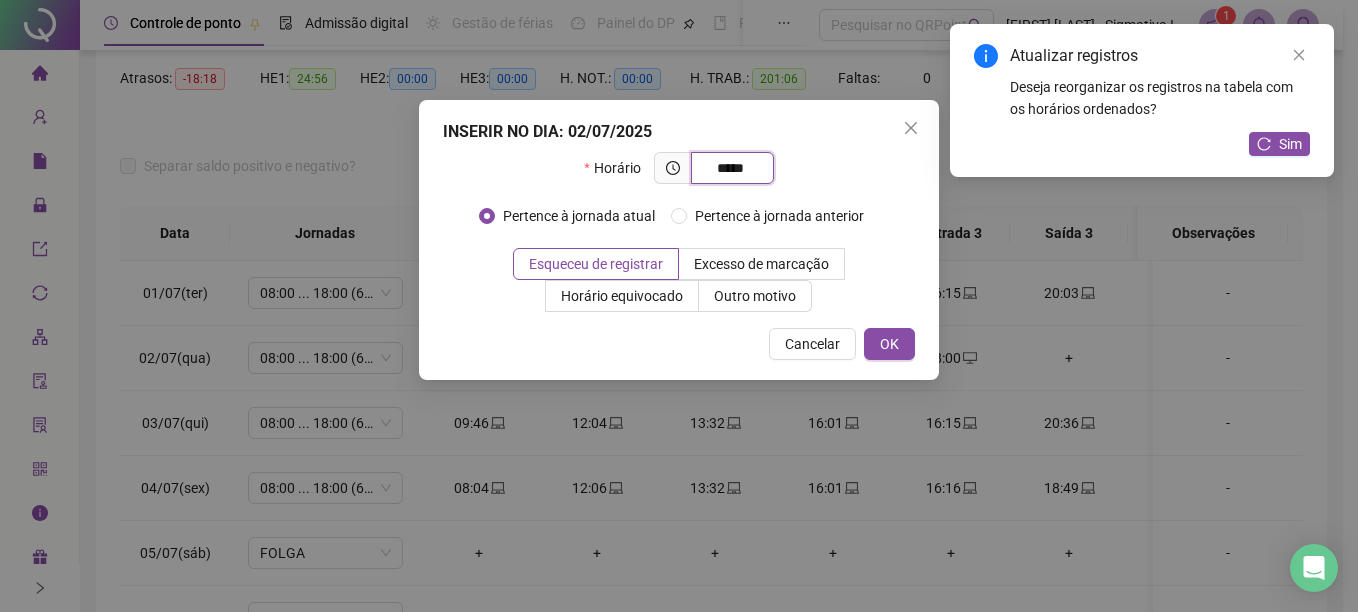 type on "*****" 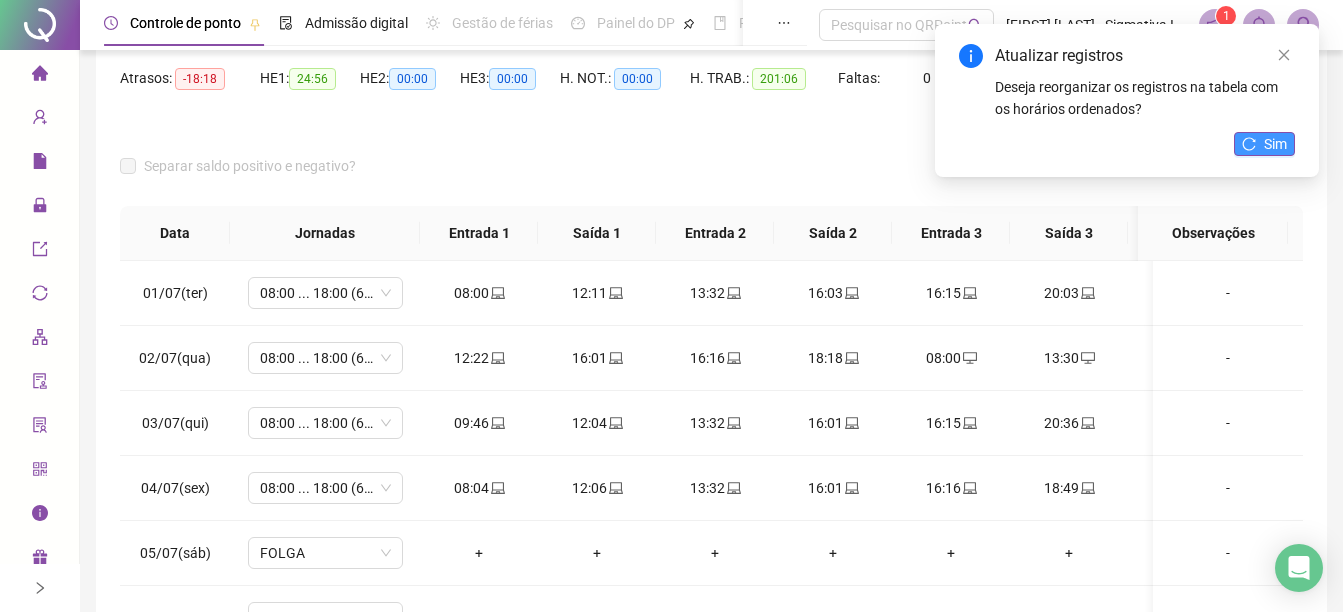 click on "Sim" at bounding box center (1275, 144) 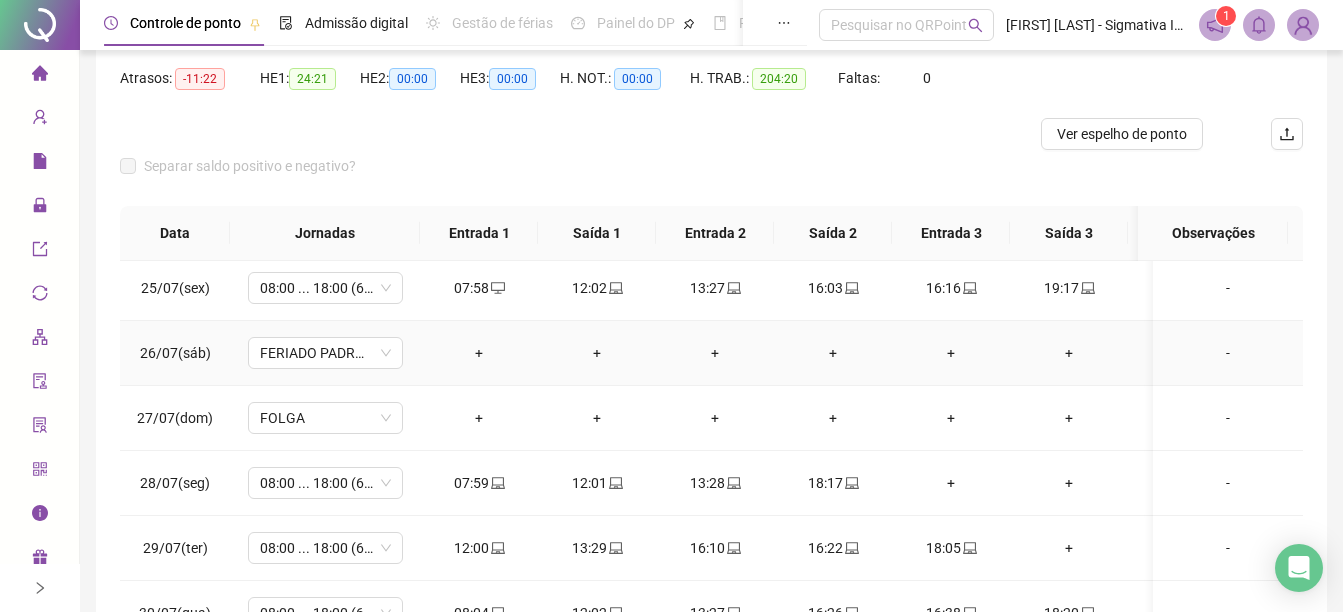 scroll, scrollTop: 1603, scrollLeft: 0, axis: vertical 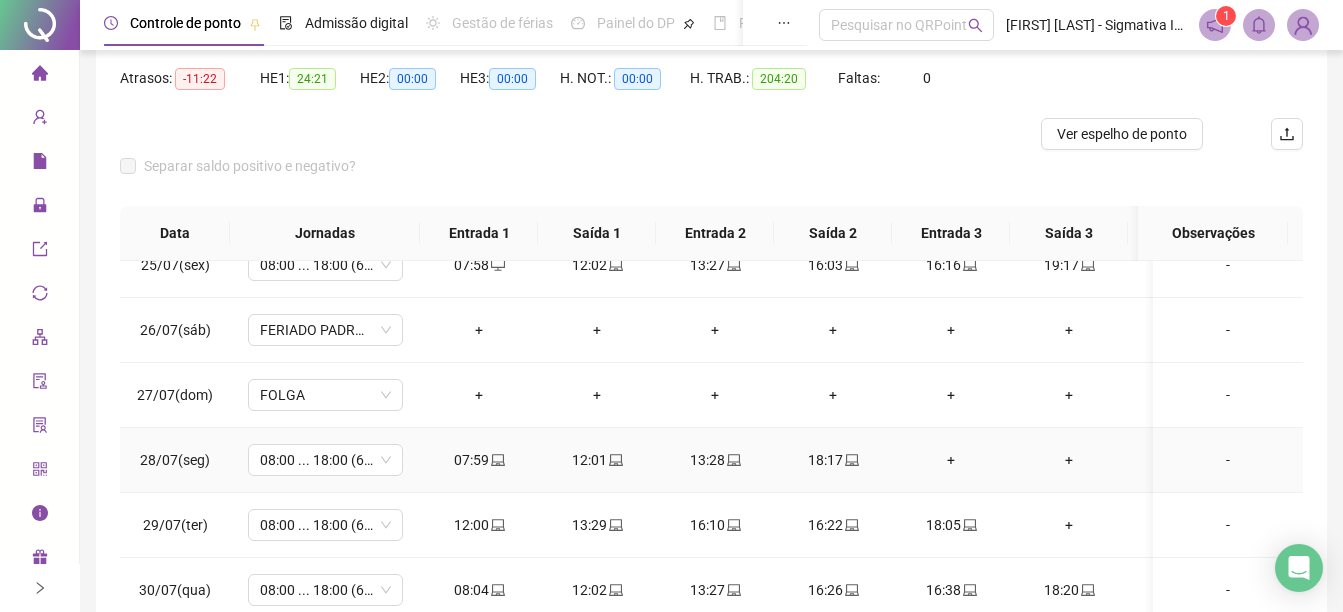 click on "+" at bounding box center [951, 460] 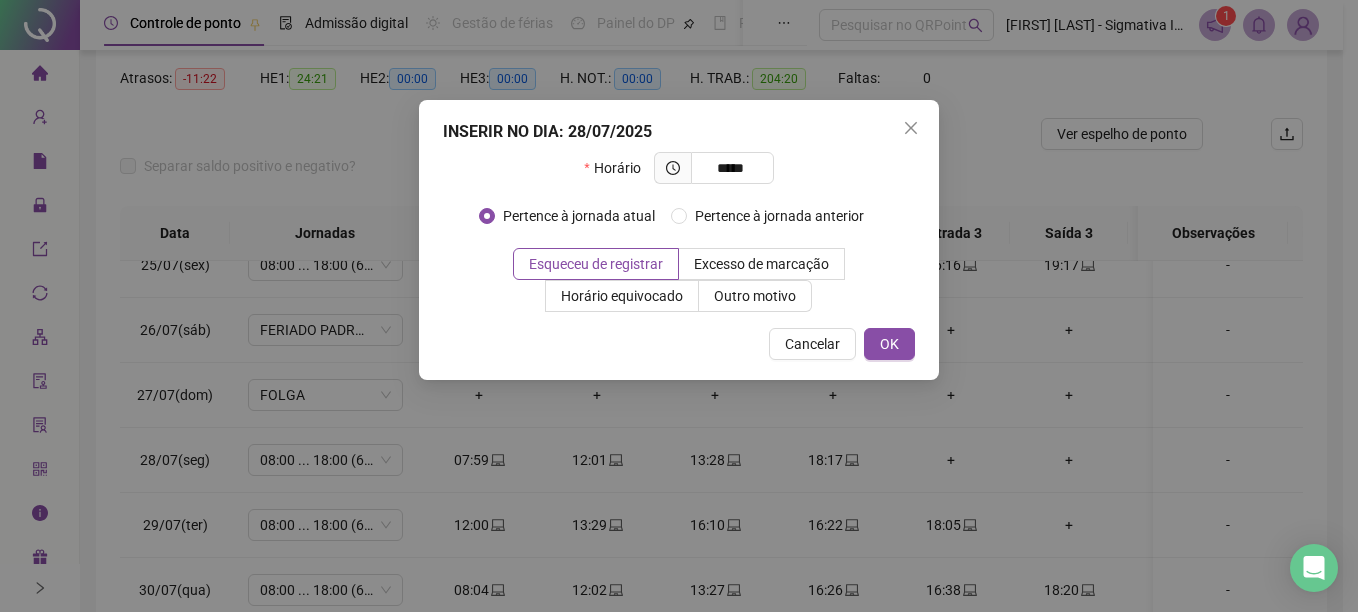 type on "*****" 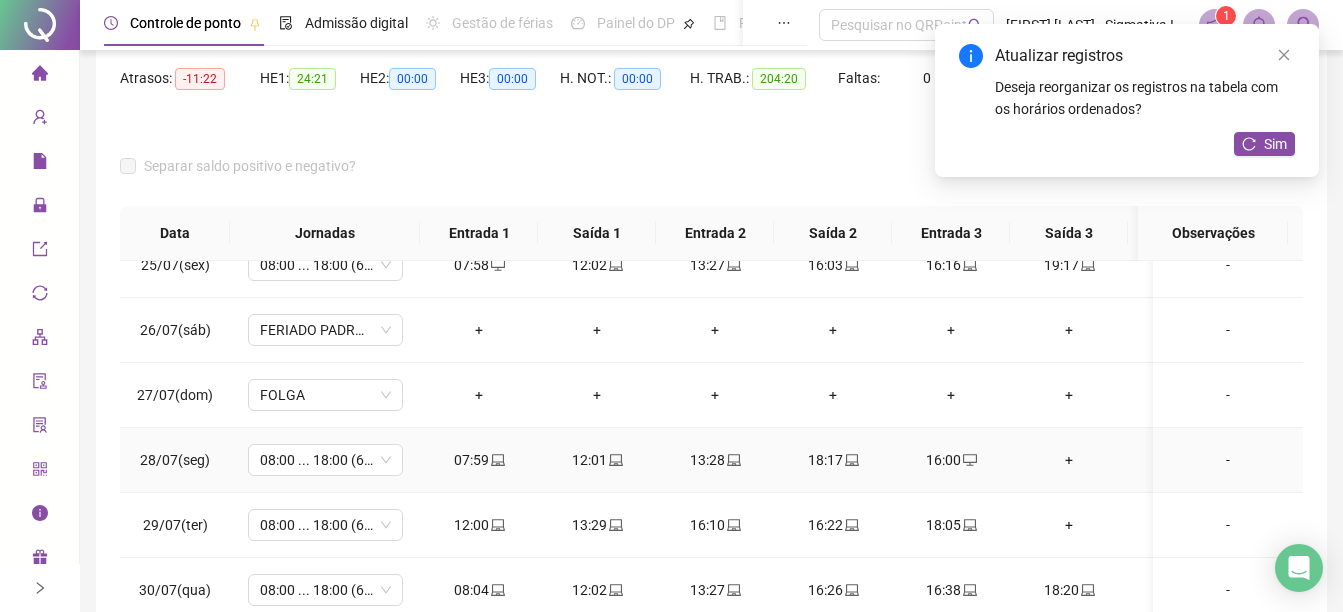 click on "+" at bounding box center (1069, 460) 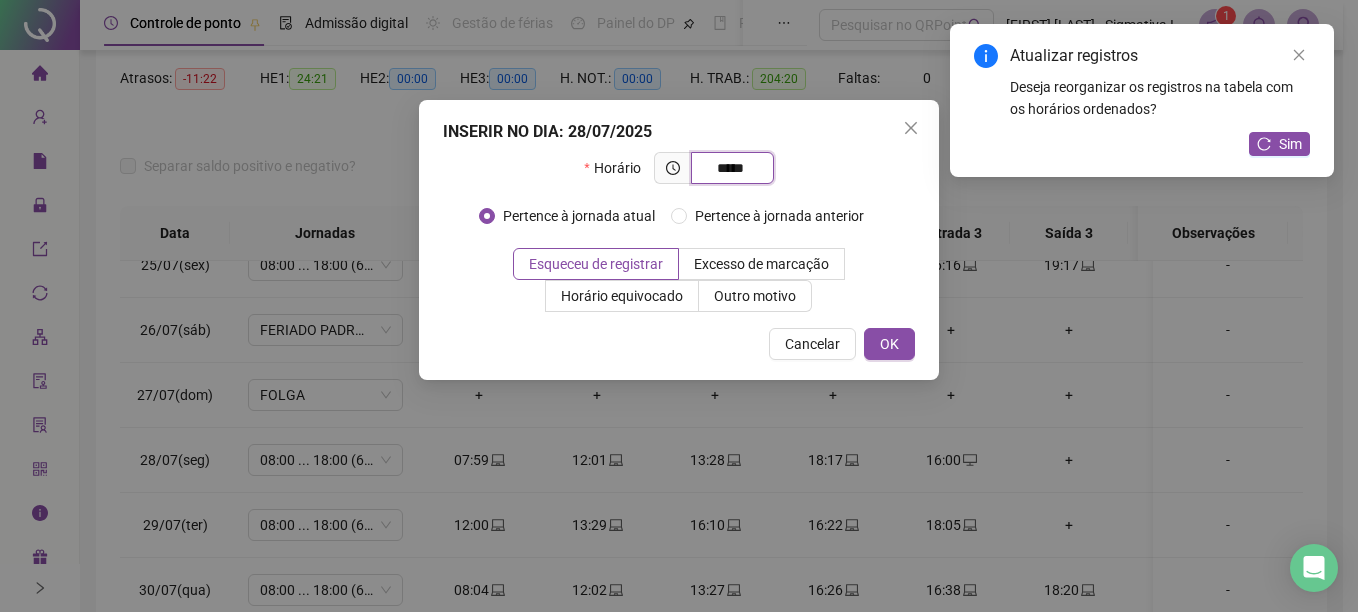 type on "*****" 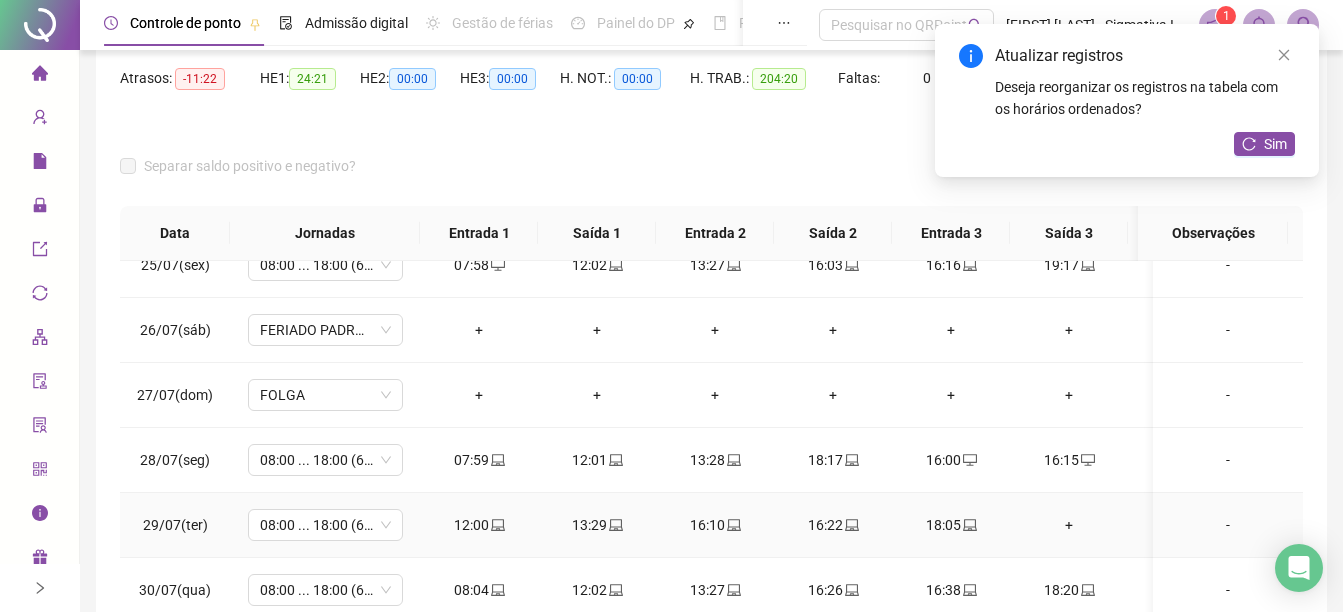 click on "+" at bounding box center (1069, 525) 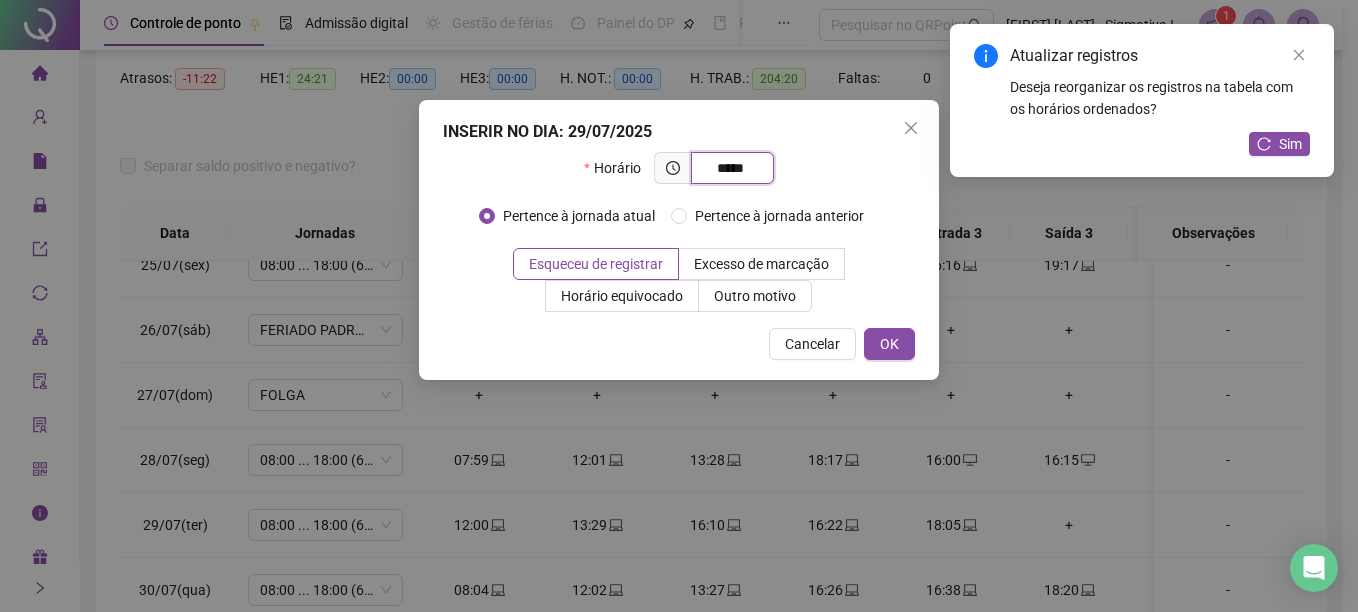 type on "*****" 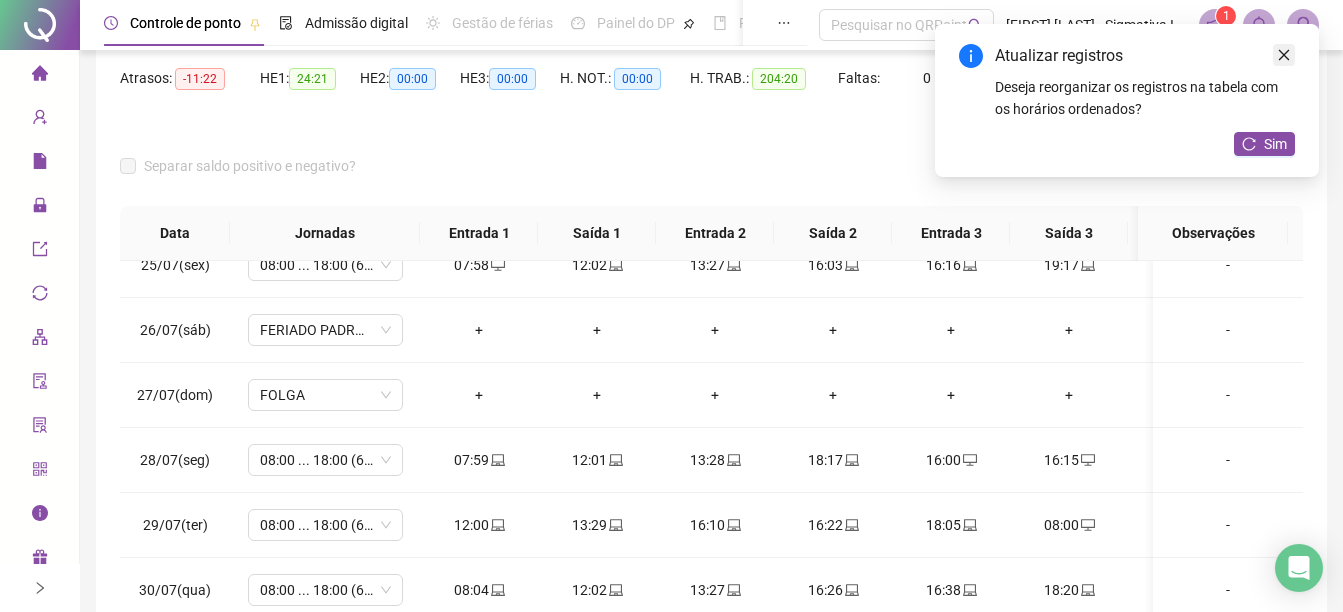 click at bounding box center [1284, 55] 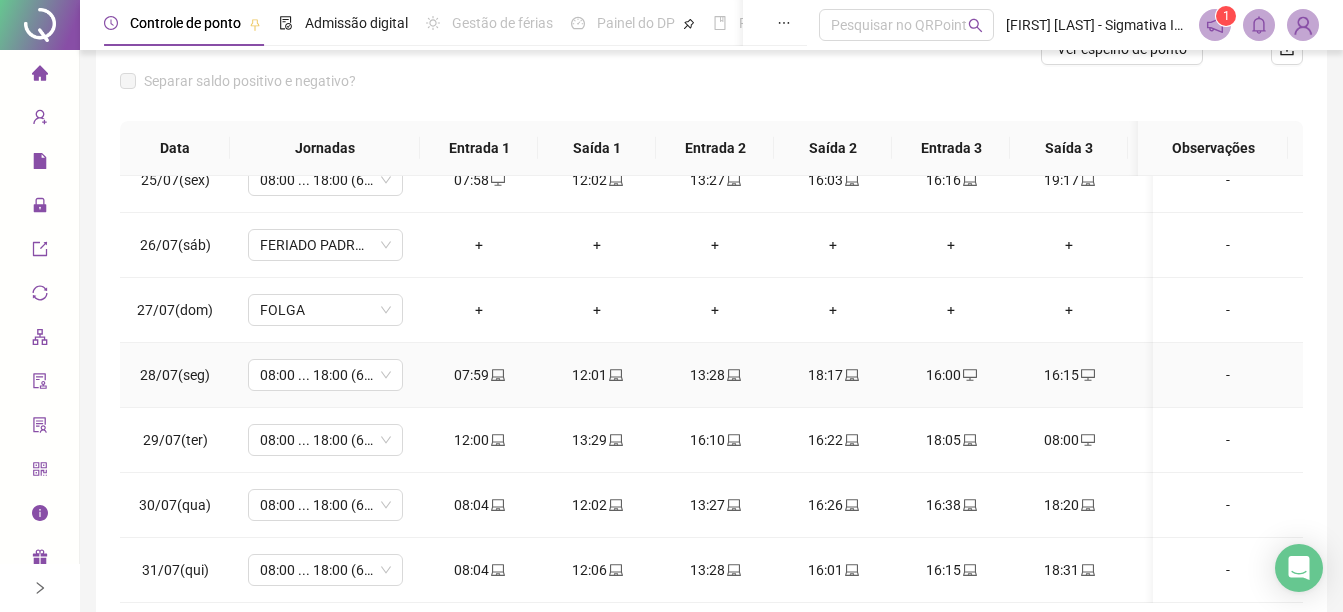 scroll, scrollTop: 386, scrollLeft: 0, axis: vertical 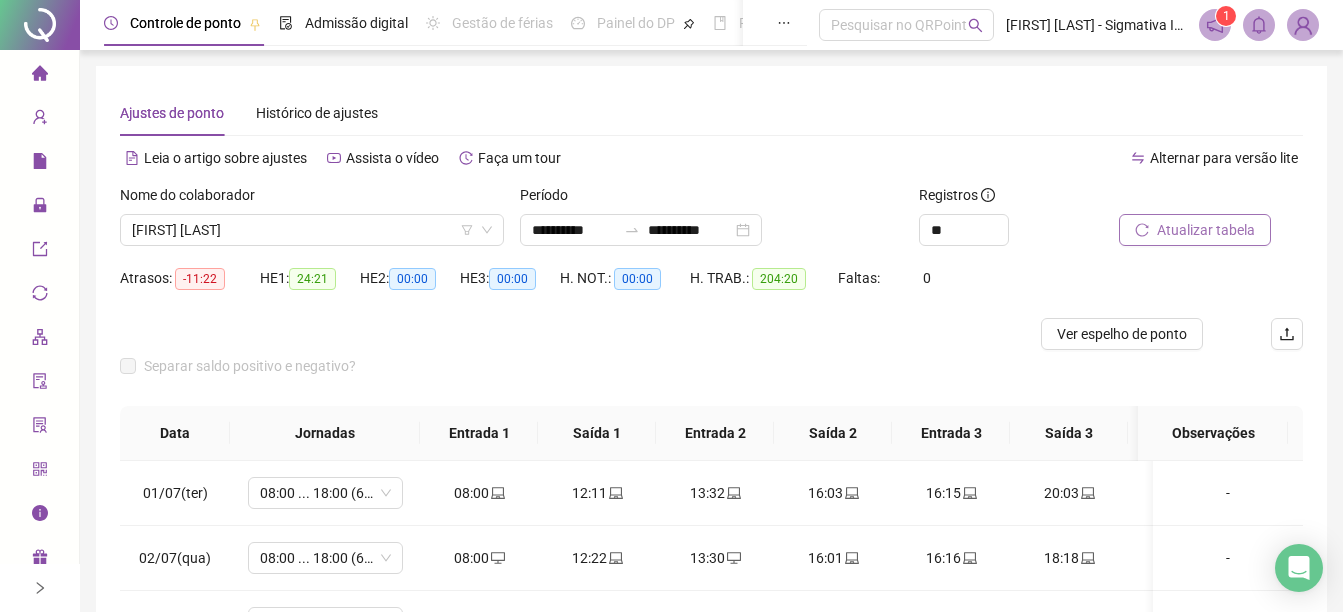click on "Atualizar tabela" at bounding box center (1206, 230) 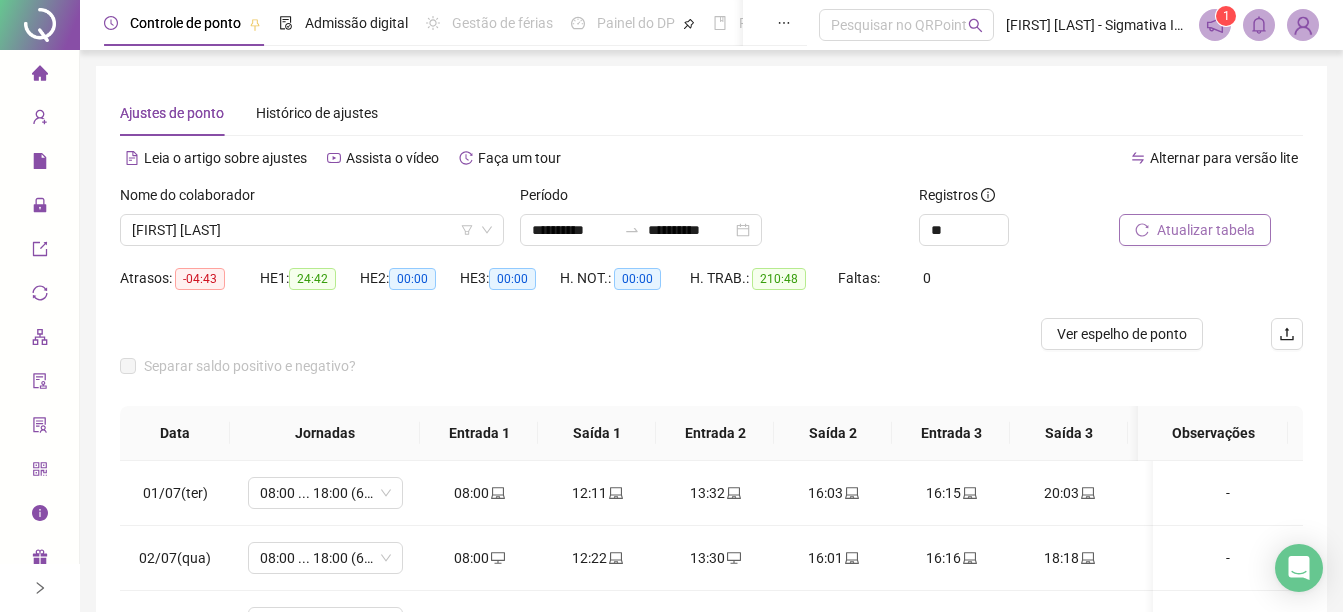 click on "Atualizar tabela" at bounding box center (1195, 230) 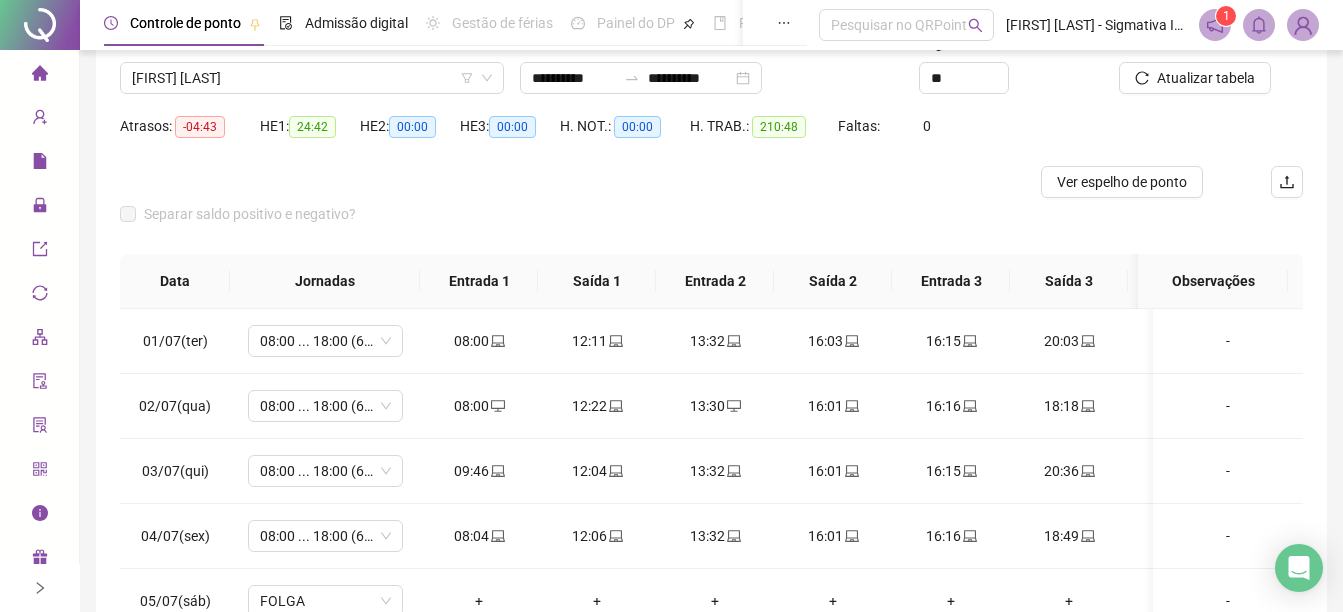 scroll, scrollTop: 200, scrollLeft: 0, axis: vertical 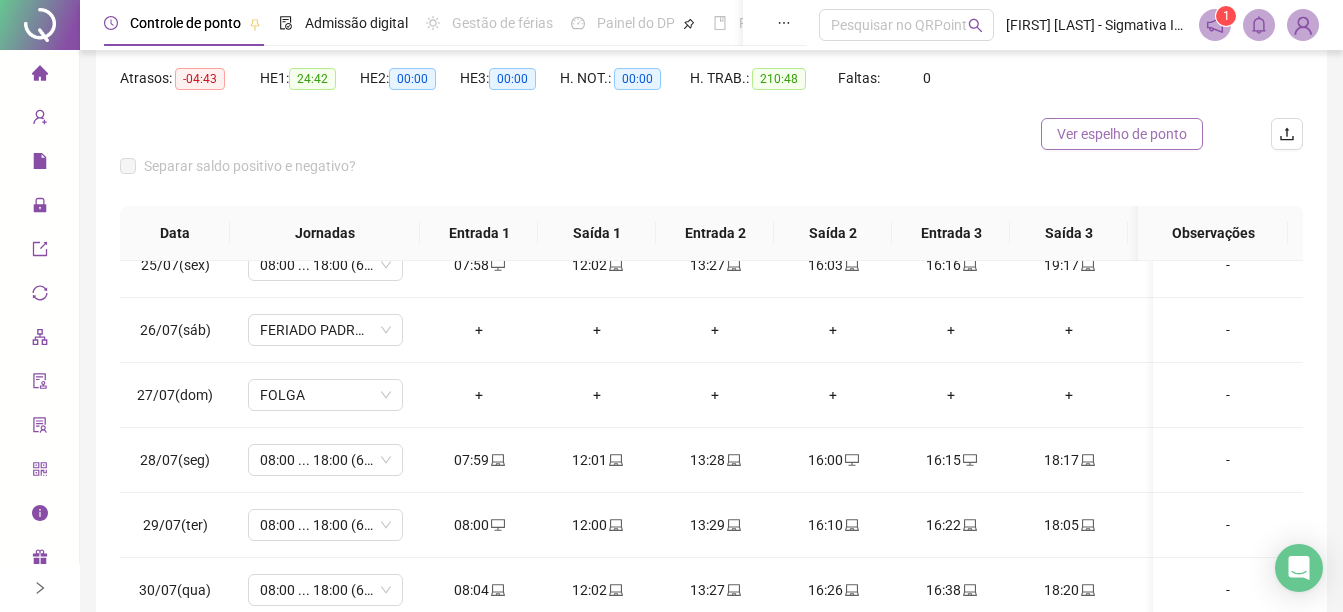 click on "Ver espelho de ponto" at bounding box center [1122, 134] 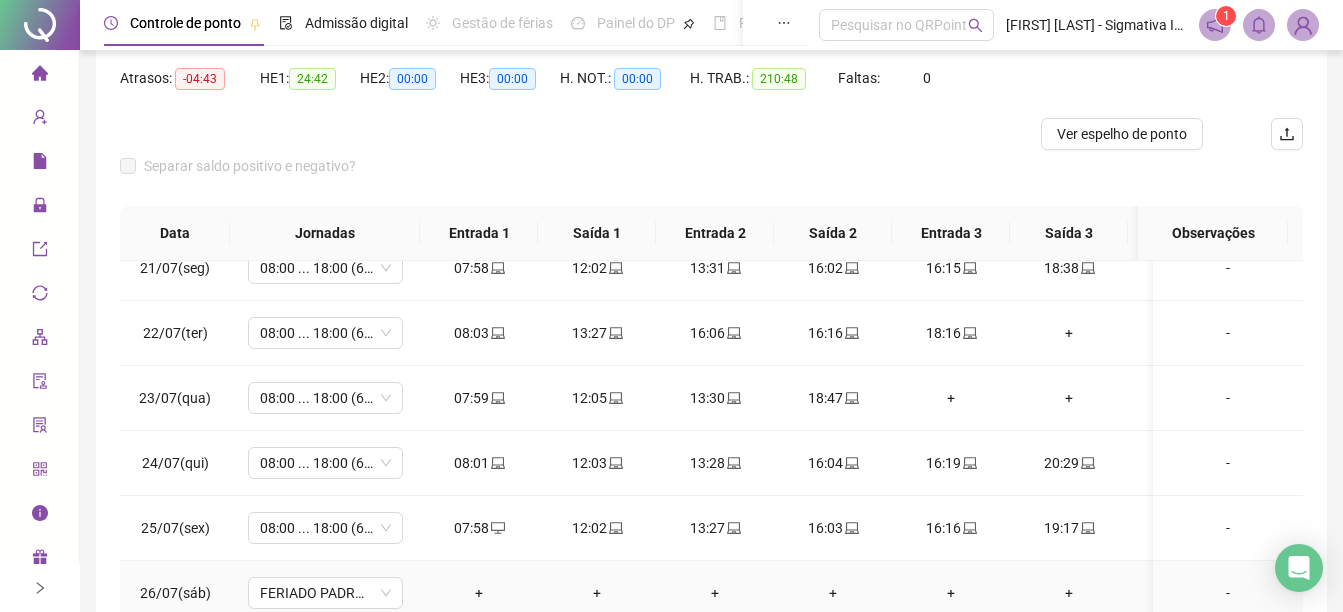 scroll, scrollTop: 1303, scrollLeft: 0, axis: vertical 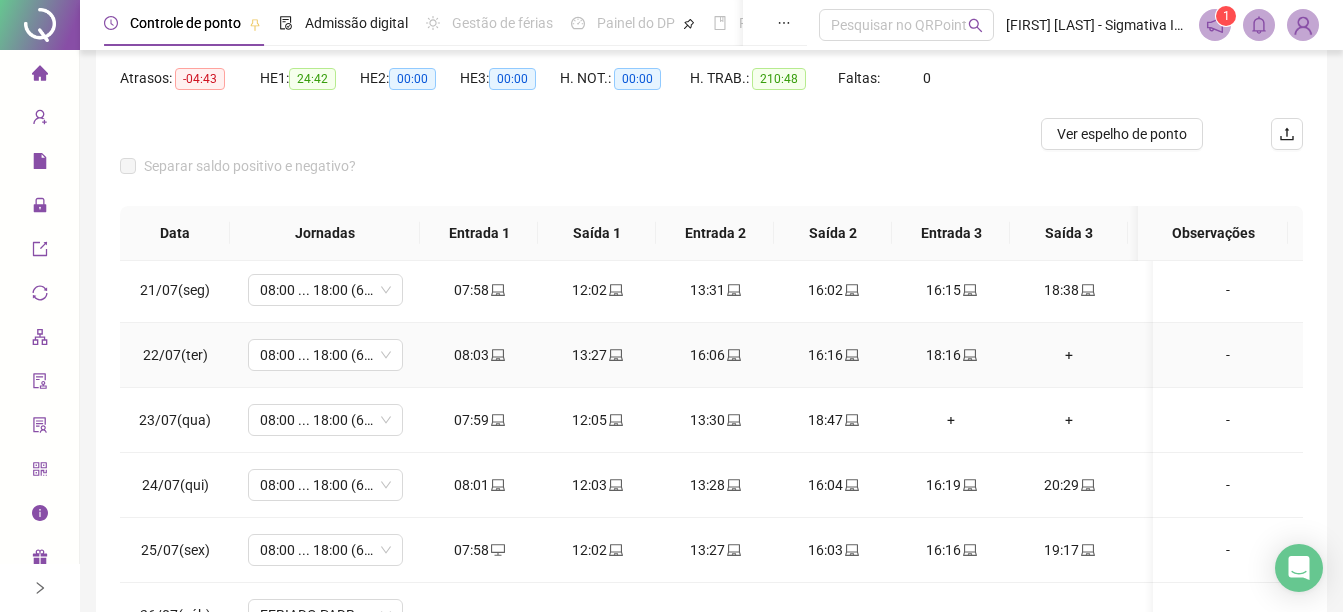 click on "+" at bounding box center (1069, 355) 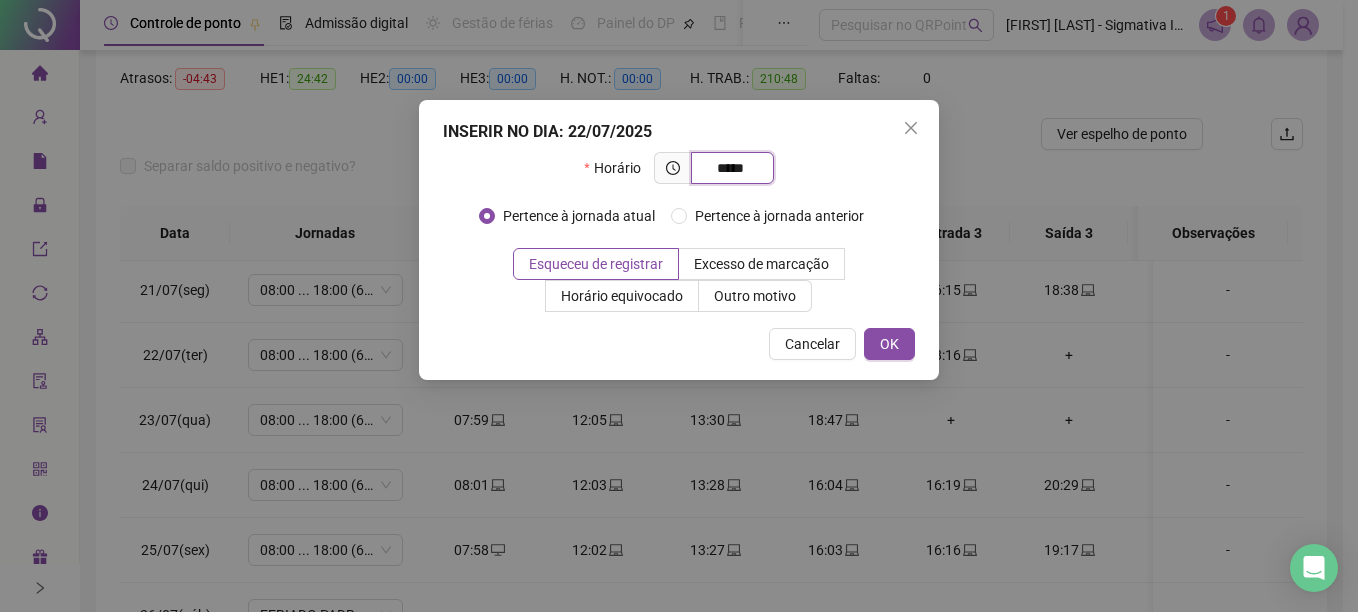 type on "*****" 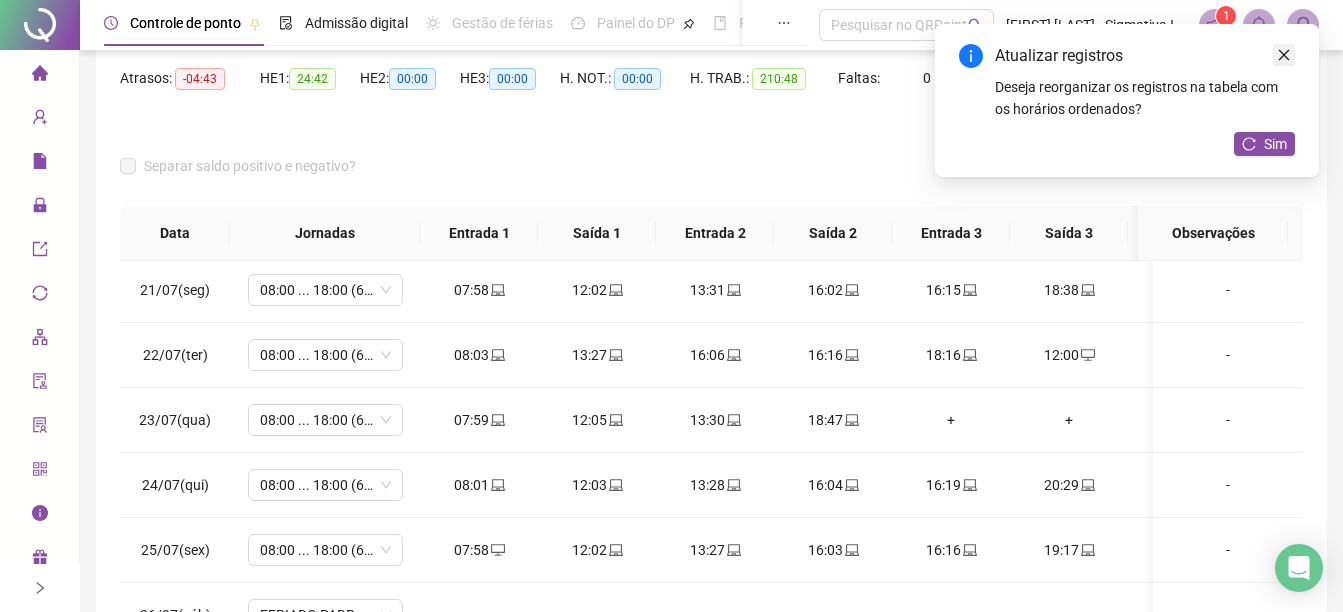 drag, startPoint x: 1290, startPoint y: 52, endPoint x: 1287, endPoint y: 65, distance: 13.341664 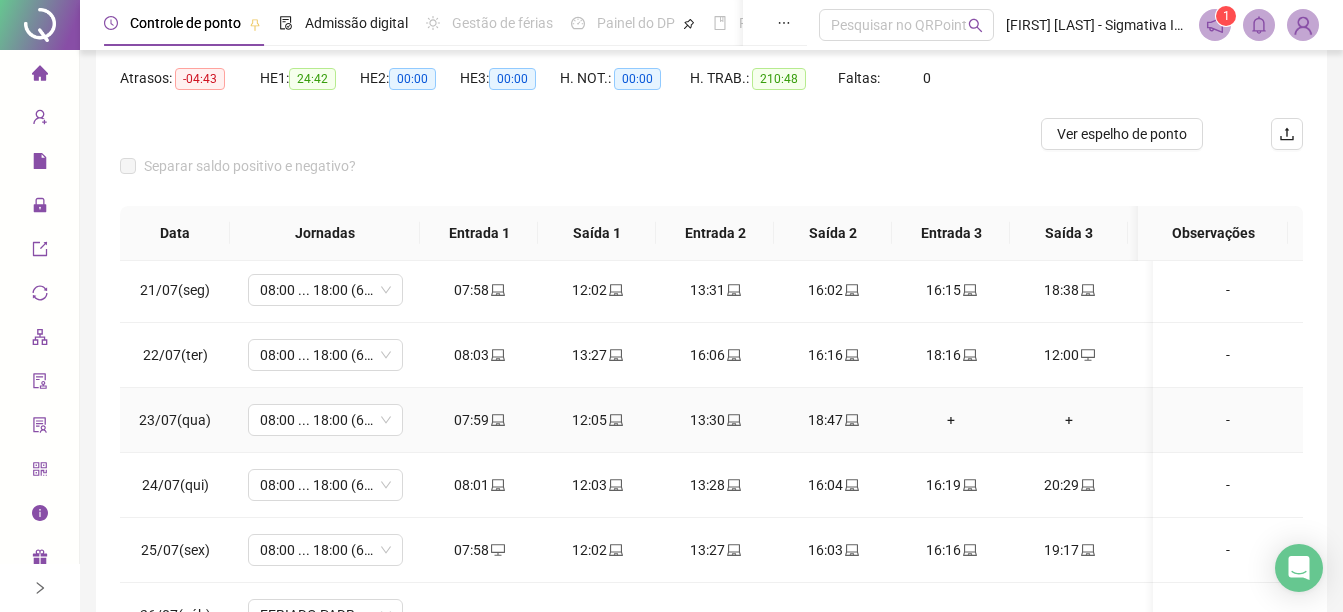 click on "+" at bounding box center (951, 420) 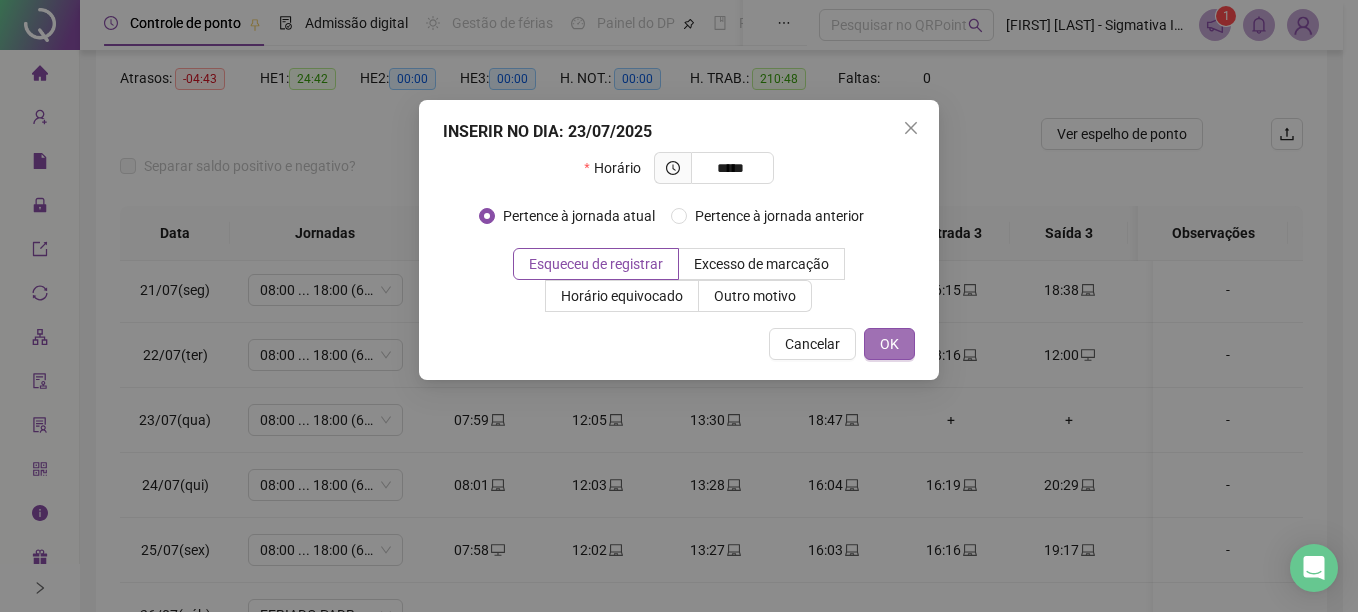 type on "*****" 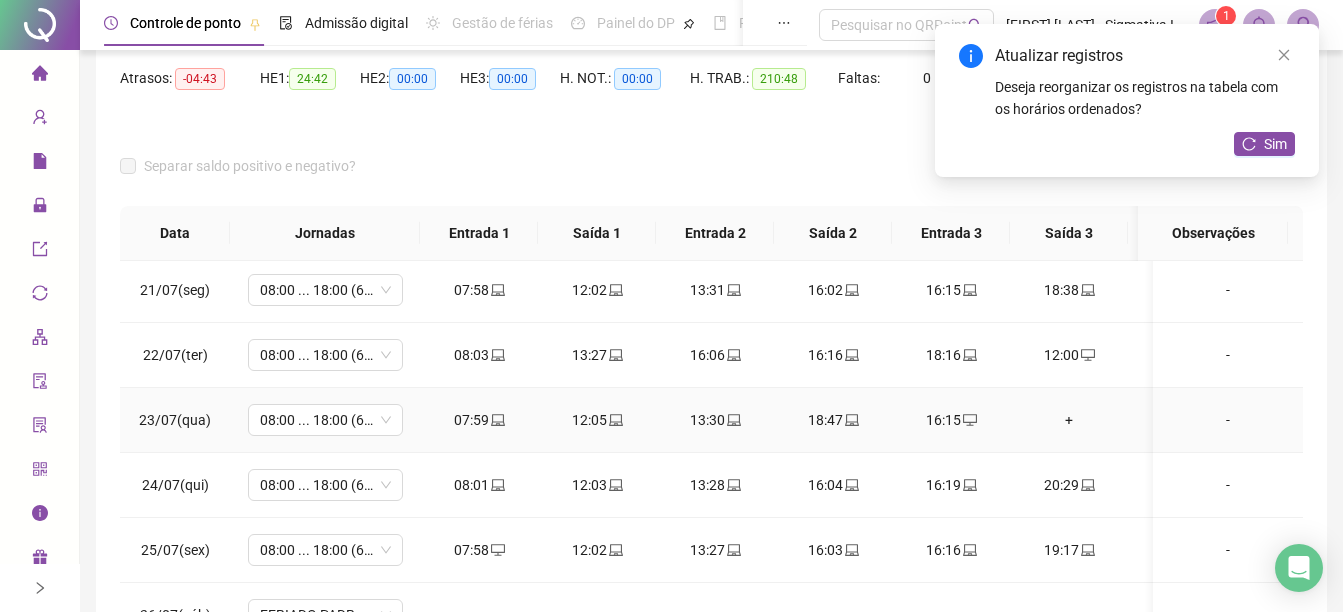 click on "+" at bounding box center [1069, 420] 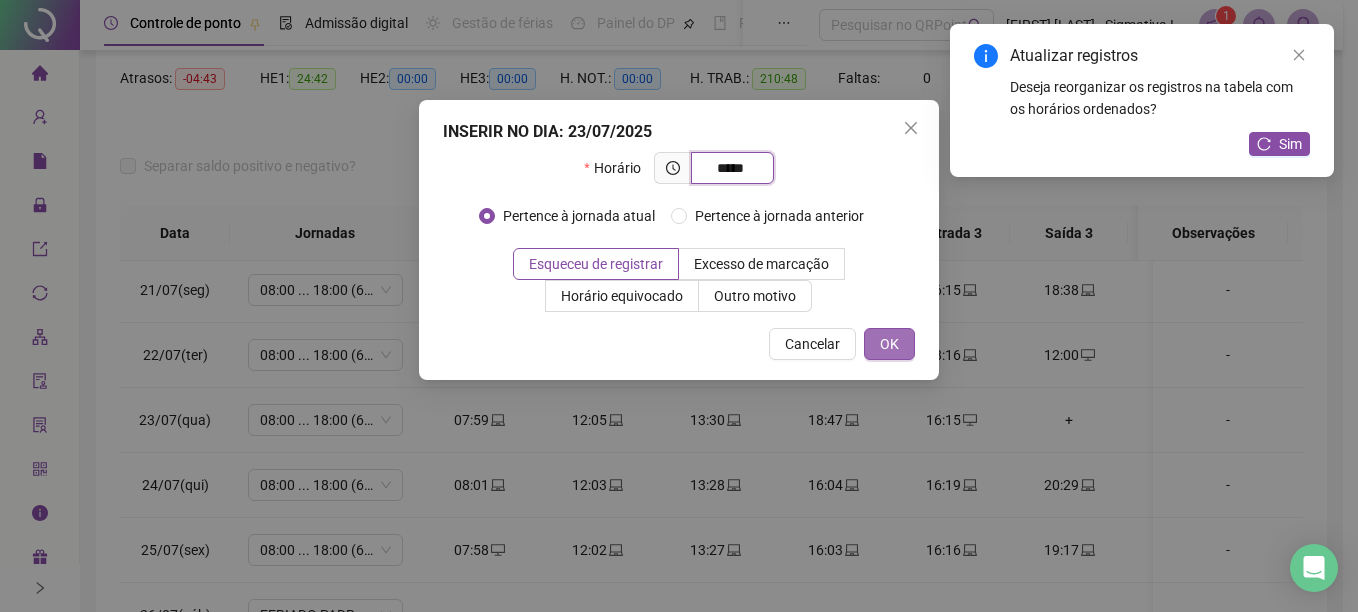 type on "*****" 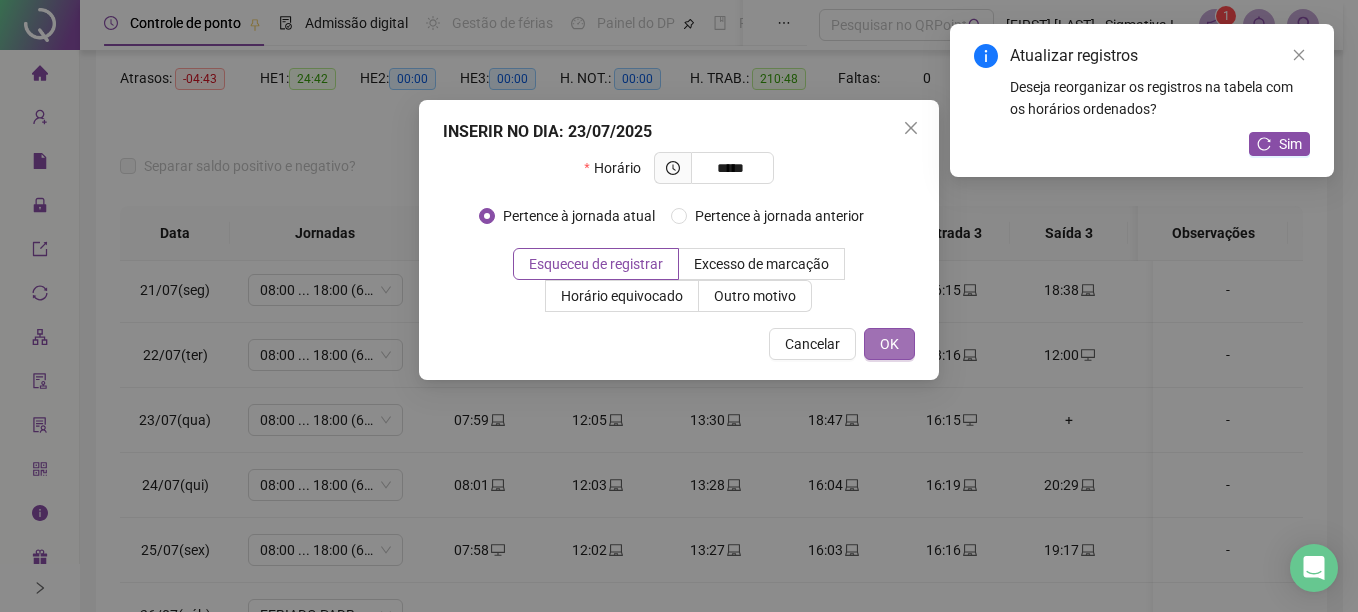 click on "OK" at bounding box center [889, 344] 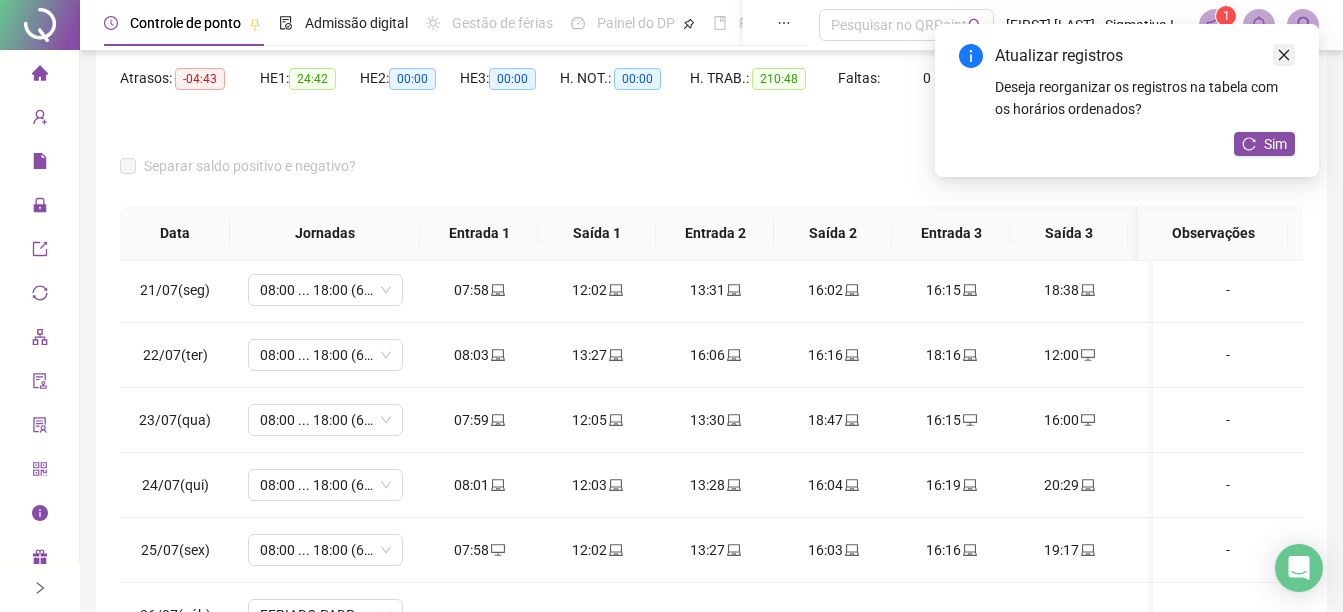 click 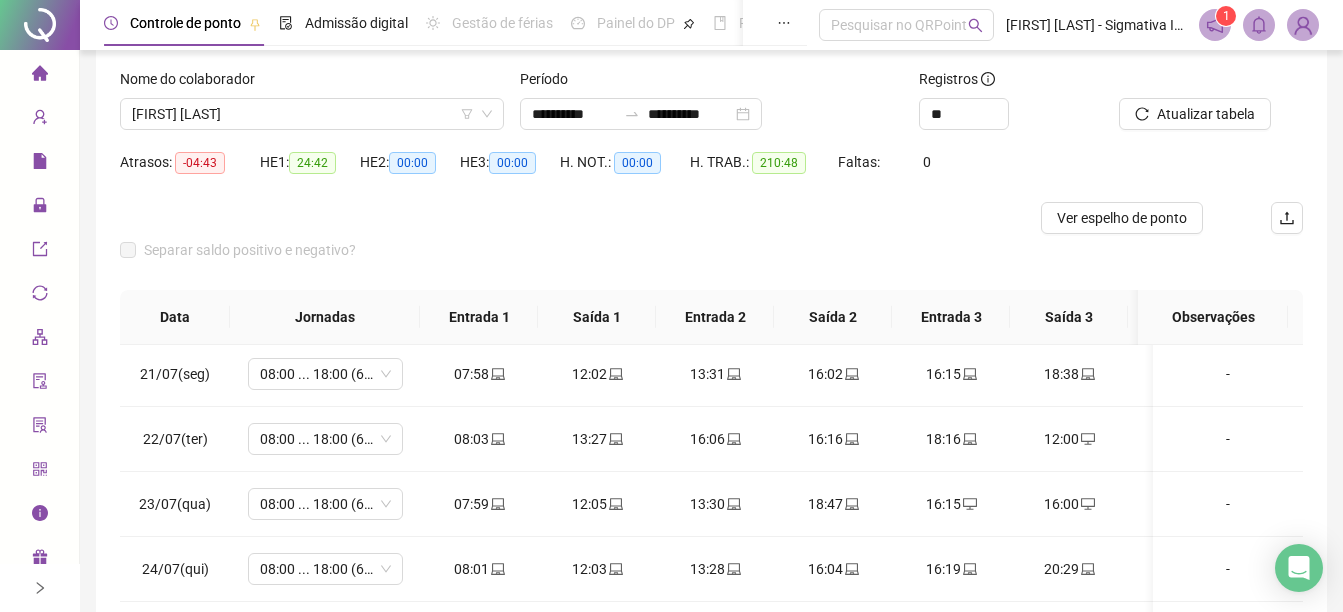 scroll, scrollTop: 0, scrollLeft: 0, axis: both 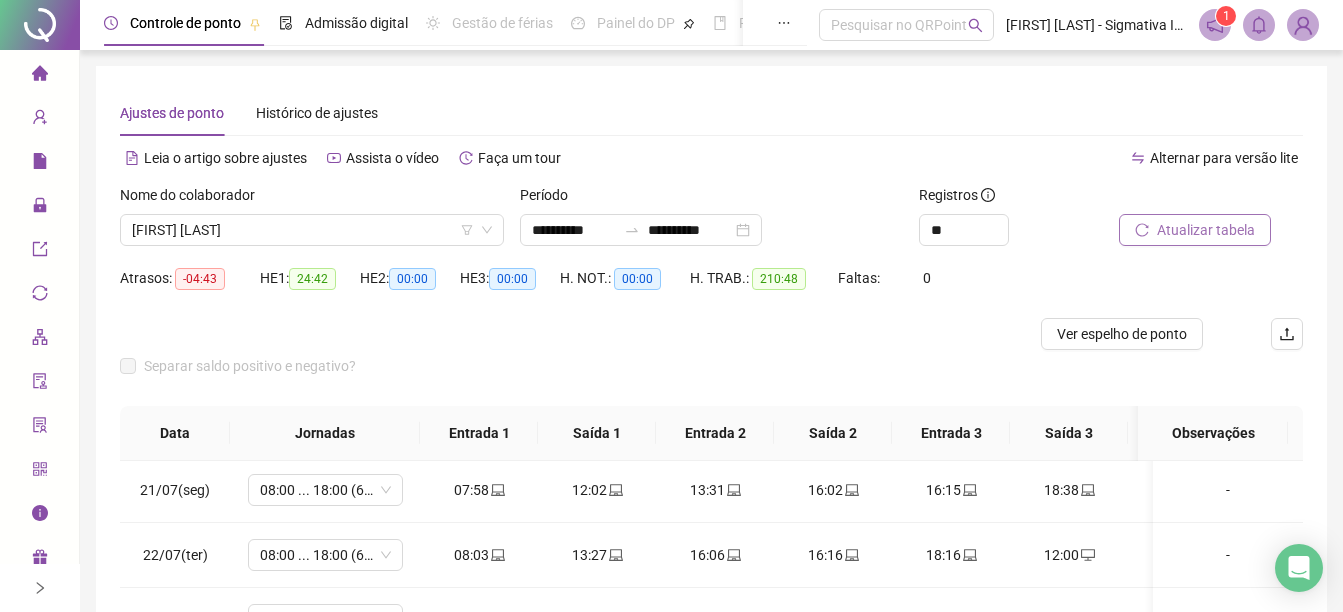click on "Atualizar tabela" at bounding box center [1206, 230] 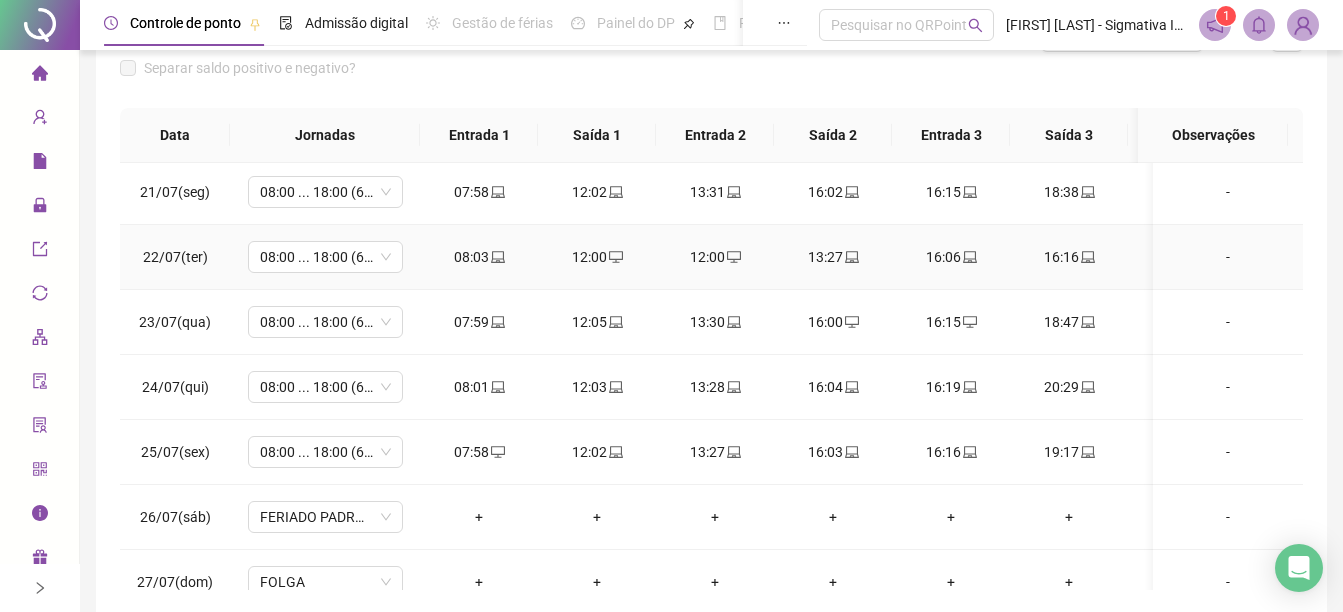 scroll, scrollTop: 300, scrollLeft: 0, axis: vertical 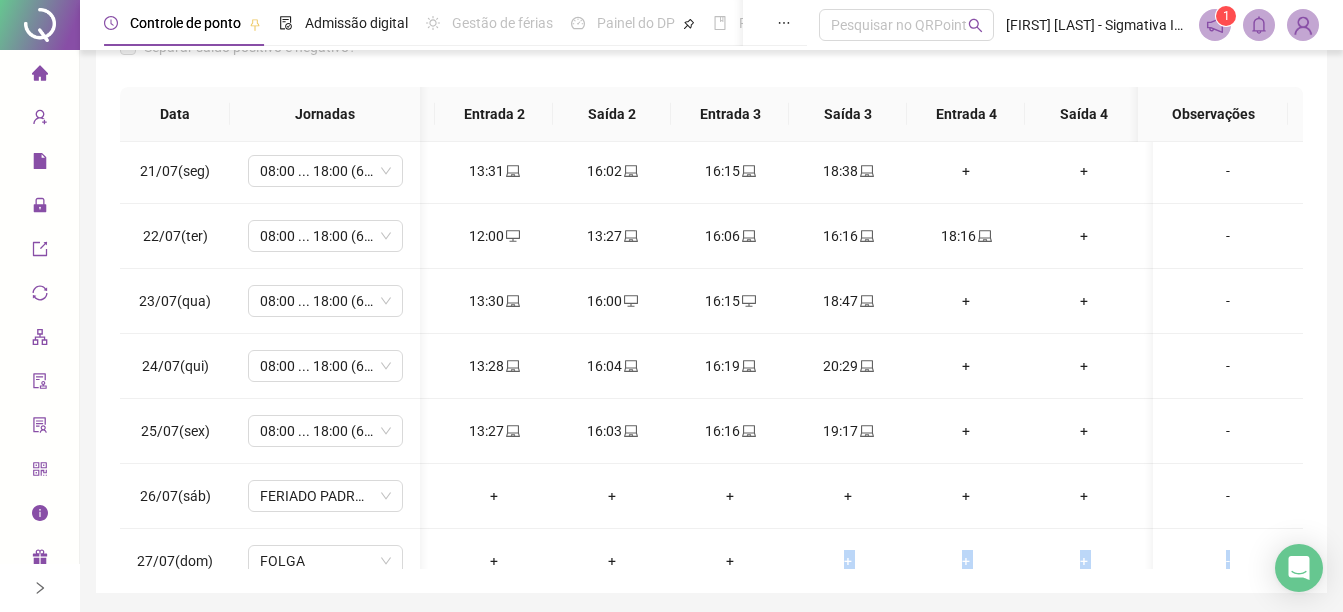 drag, startPoint x: 760, startPoint y: 588, endPoint x: 681, endPoint y: 589, distance: 79.00633 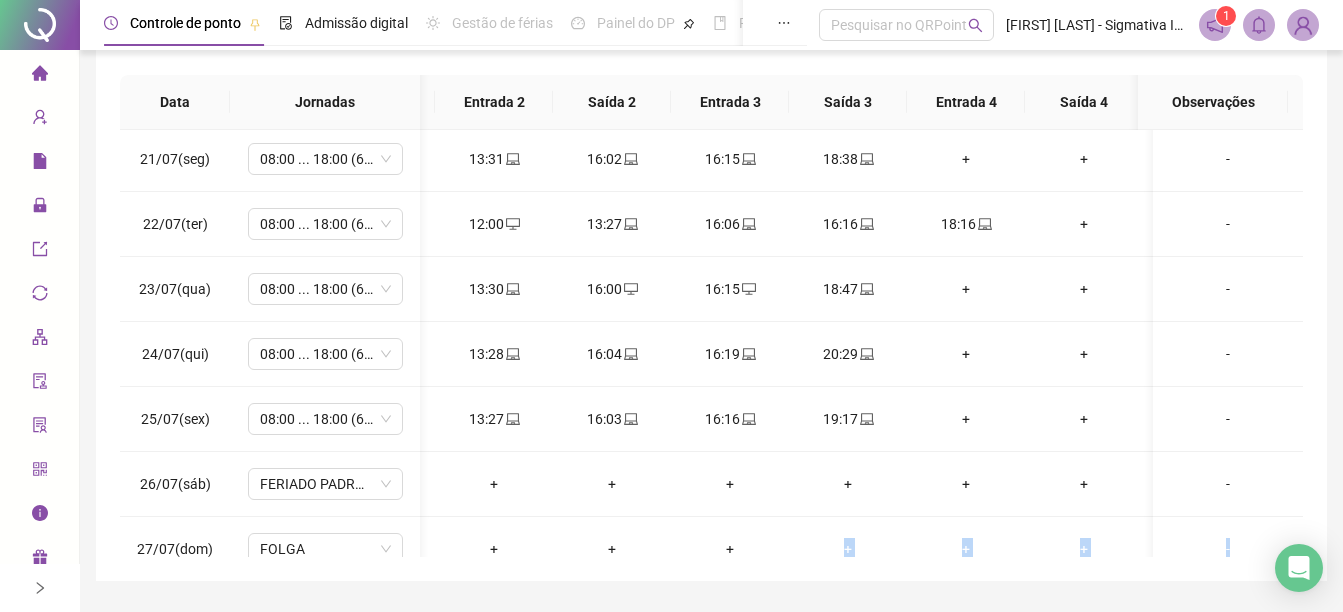 scroll, scrollTop: 1303, scrollLeft: 216, axis: both 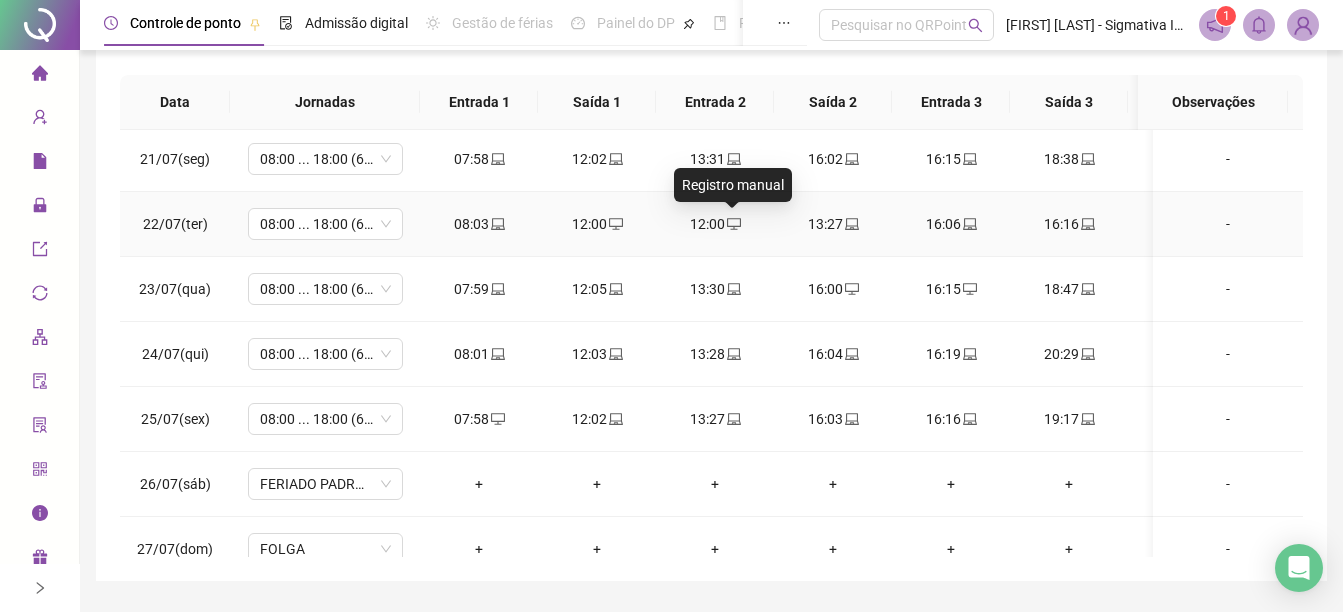 click 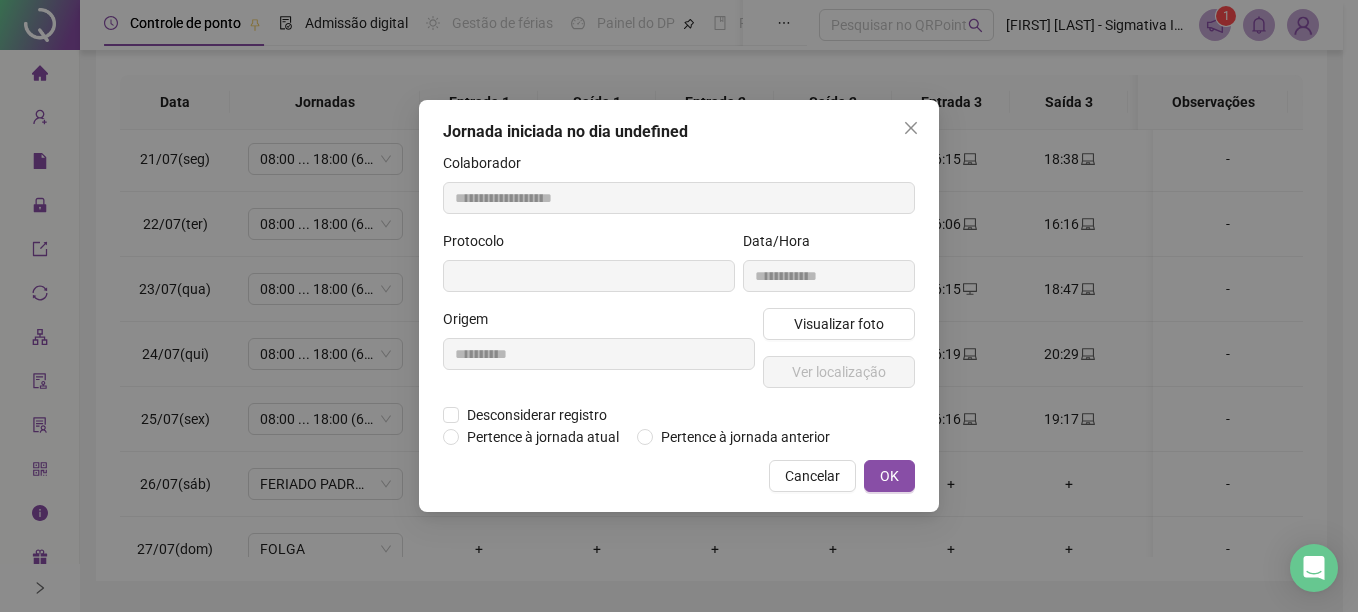type on "**********" 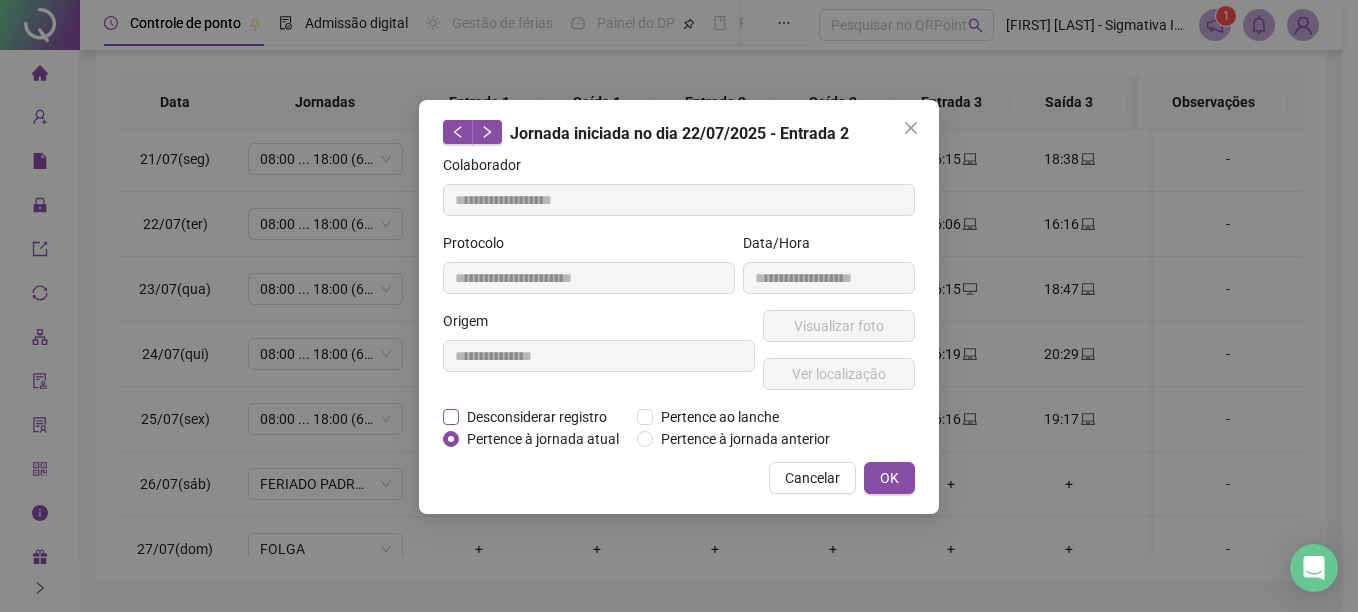 click on "Desconsiderar registro" at bounding box center (537, 417) 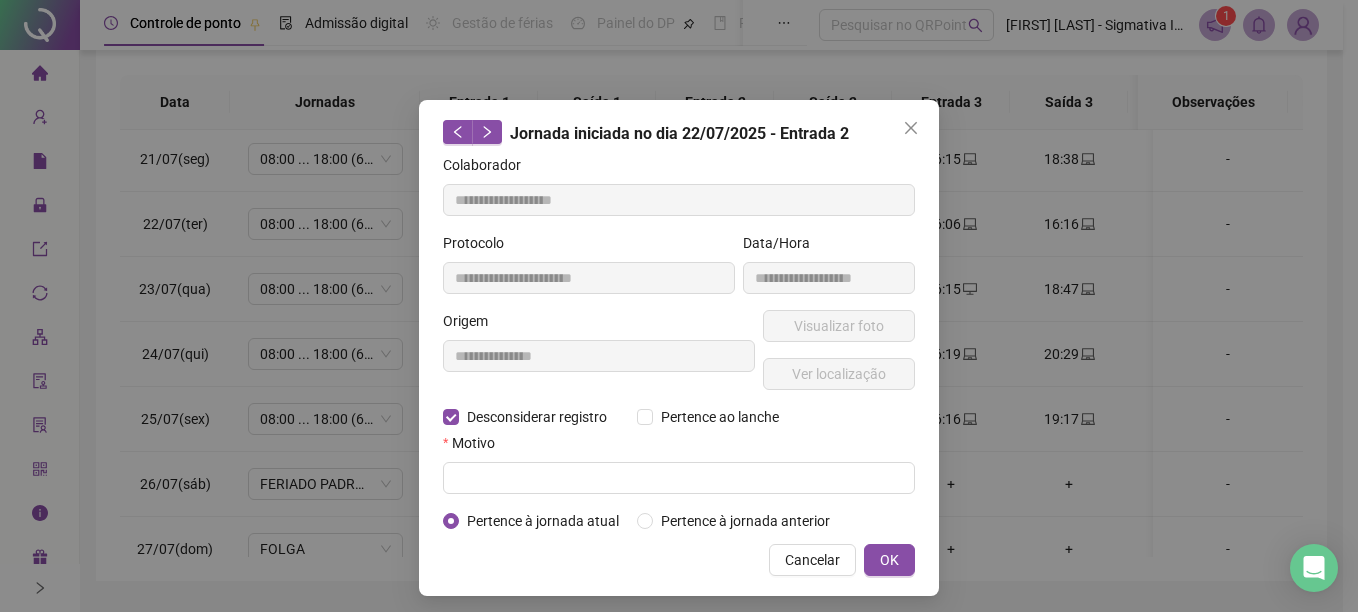 click on "**********" at bounding box center (679, 343) 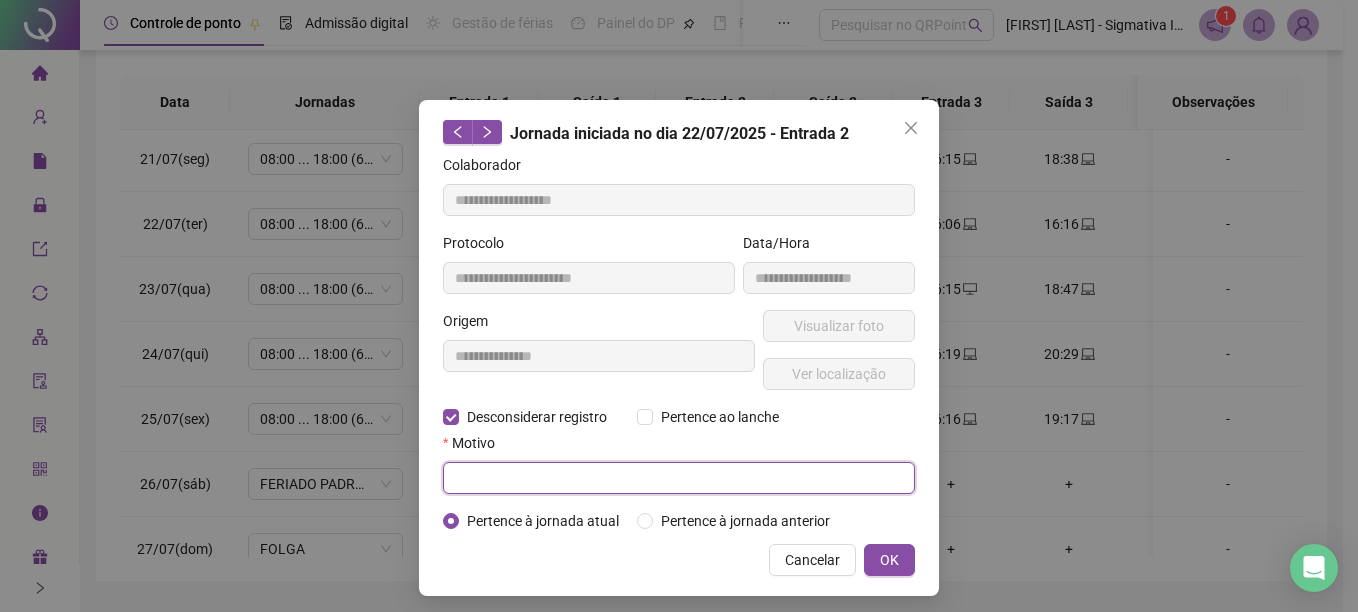 click at bounding box center [679, 478] 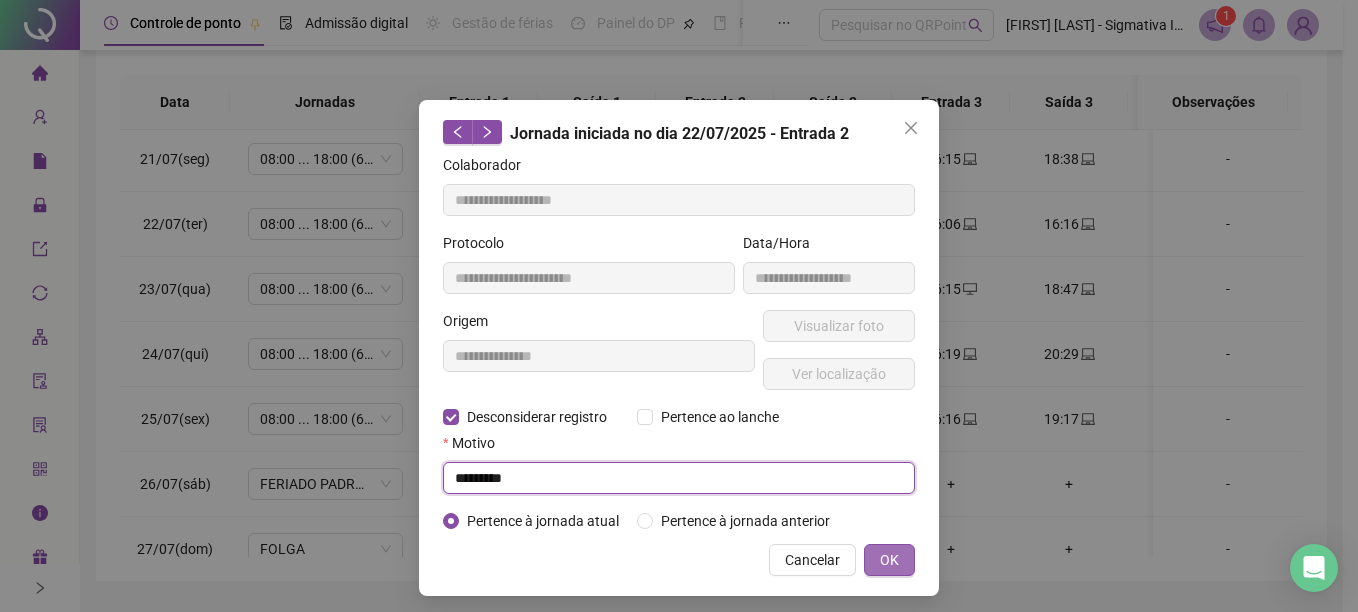 type on "*********" 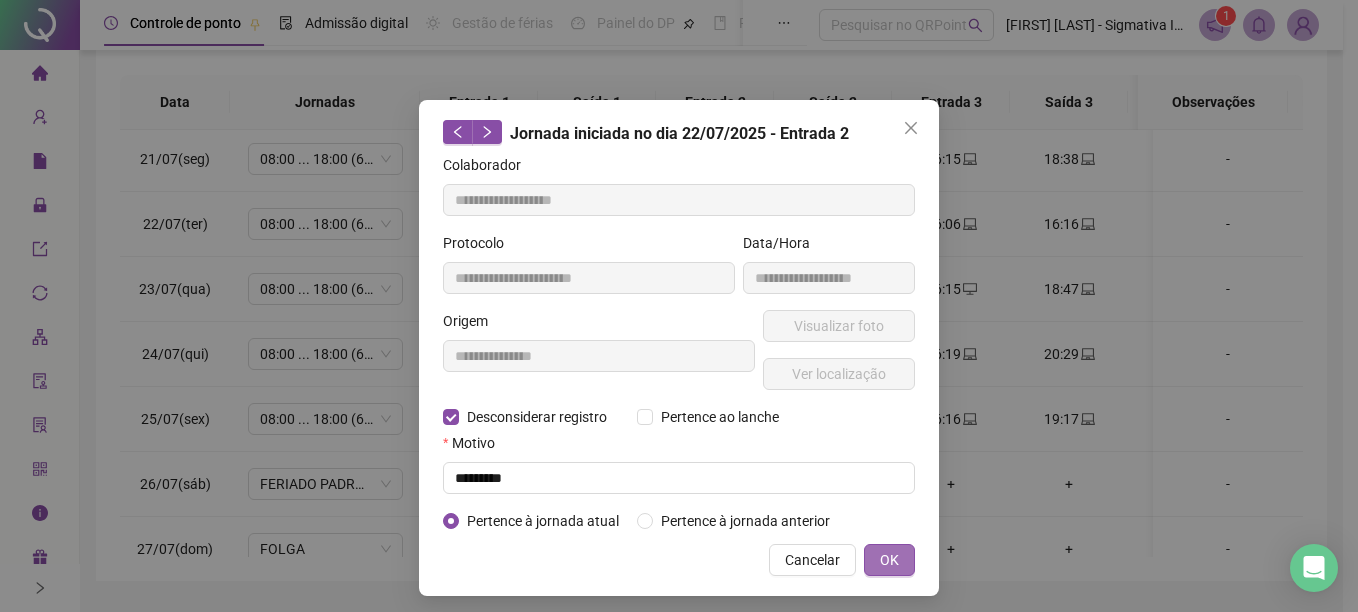 click on "OK" at bounding box center (889, 560) 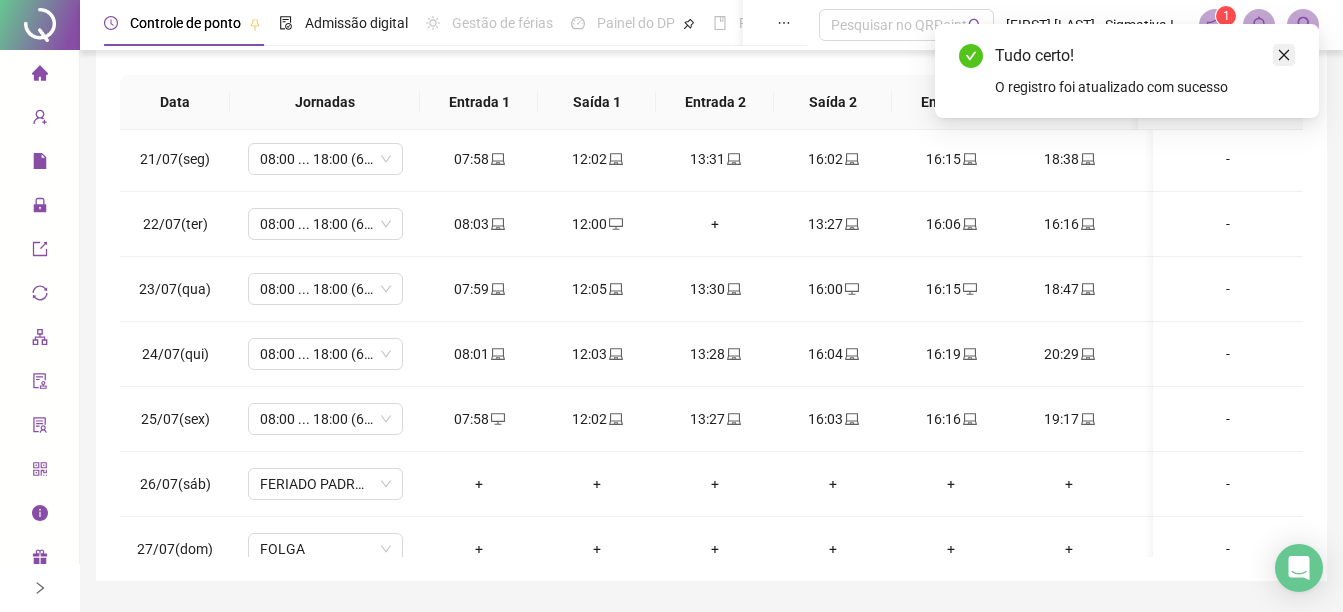 drag, startPoint x: 1290, startPoint y: 48, endPoint x: 1283, endPoint y: 57, distance: 11.401754 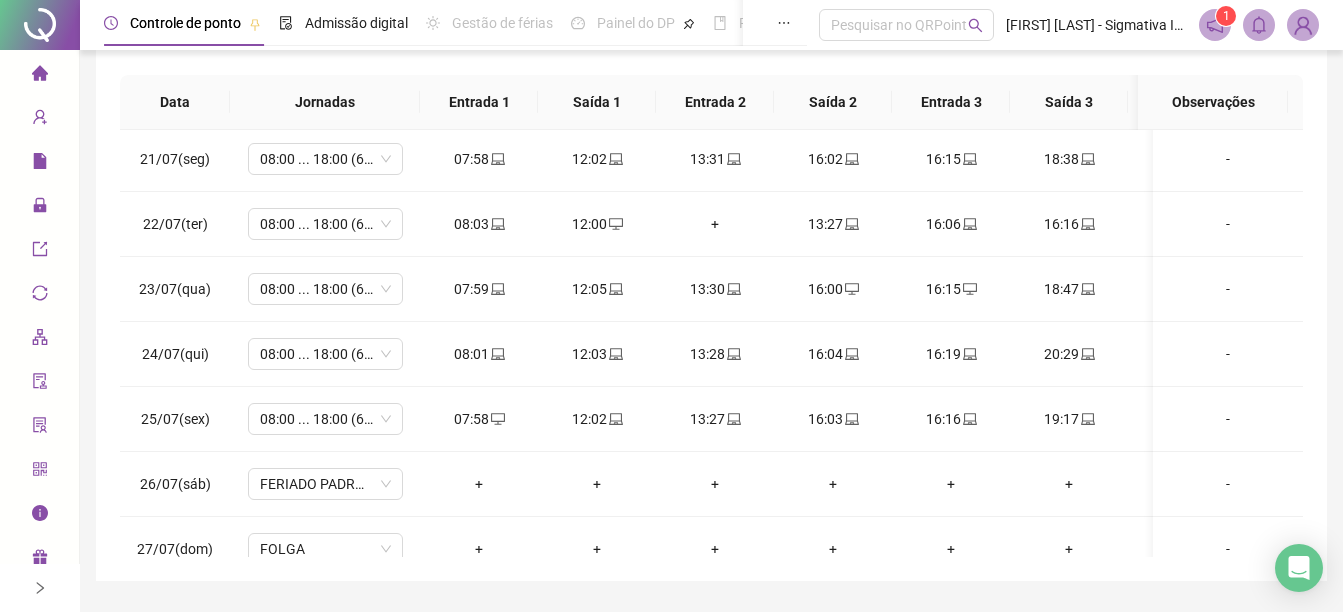 scroll, scrollTop: 1303, scrollLeft: 13, axis: both 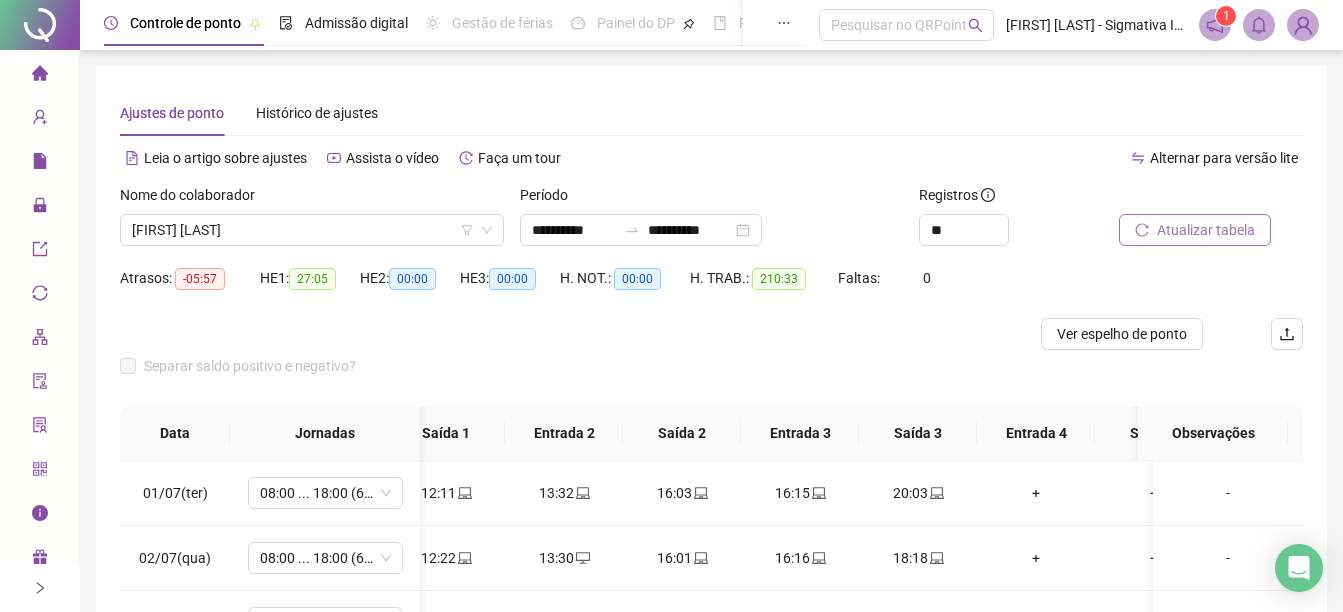 click on "Atualizar tabela" at bounding box center (1206, 230) 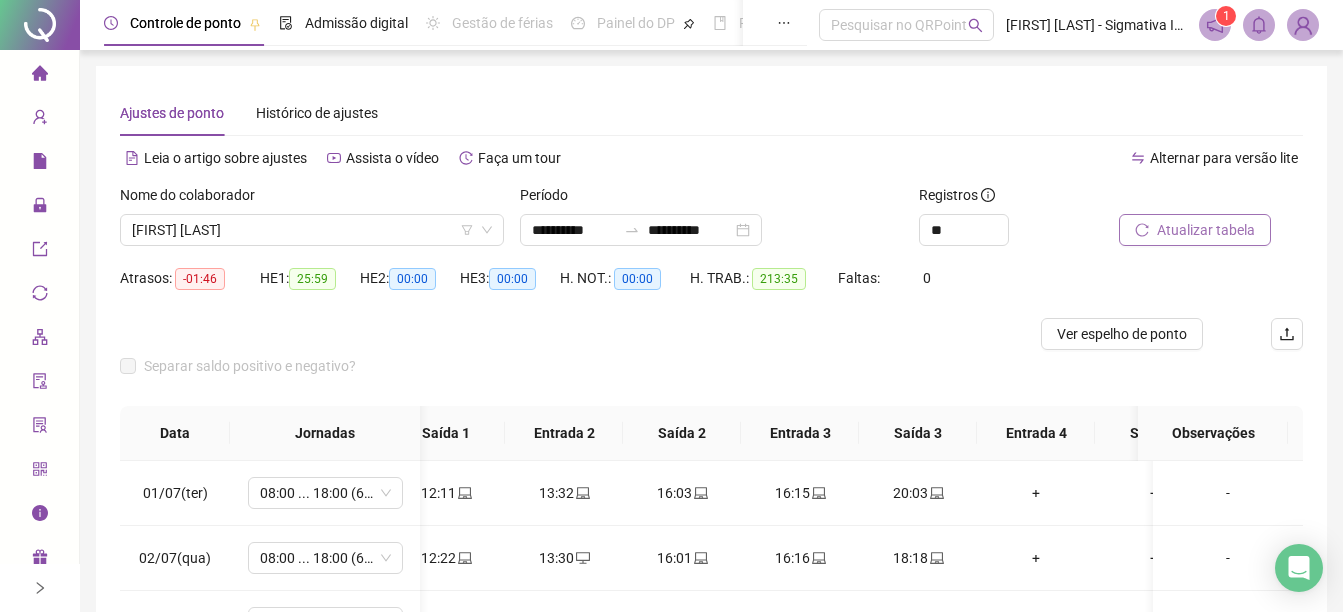 click on "Atualizar tabela" at bounding box center [1206, 230] 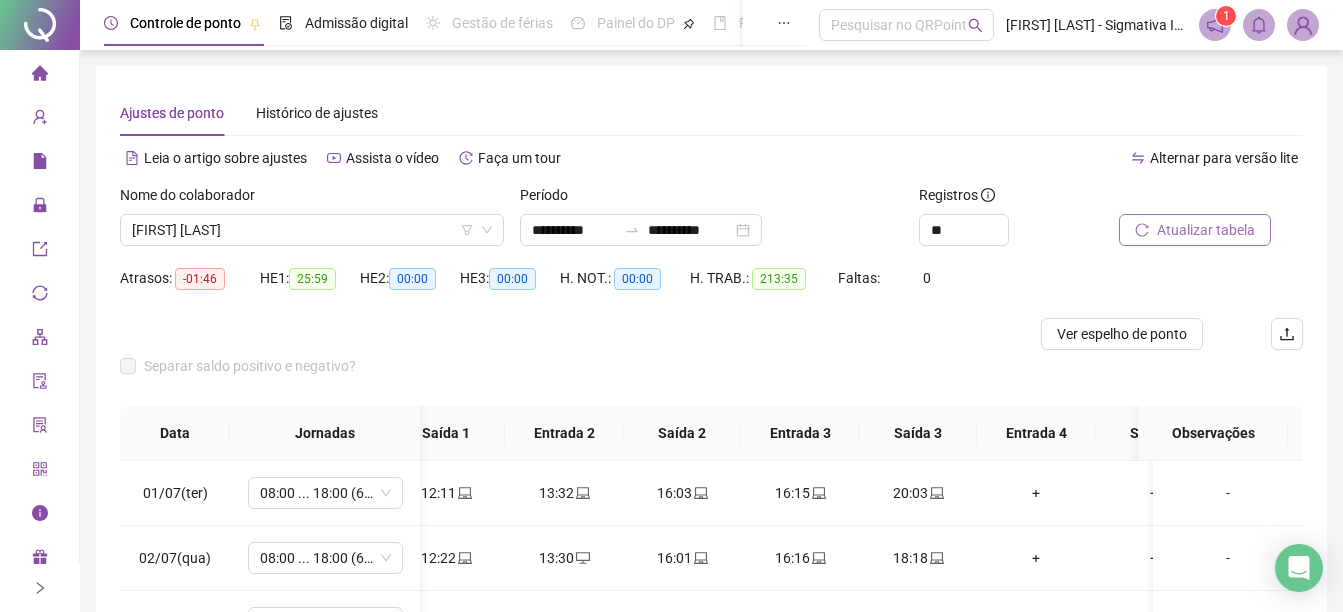 click on "Atualizar tabela" at bounding box center (1206, 230) 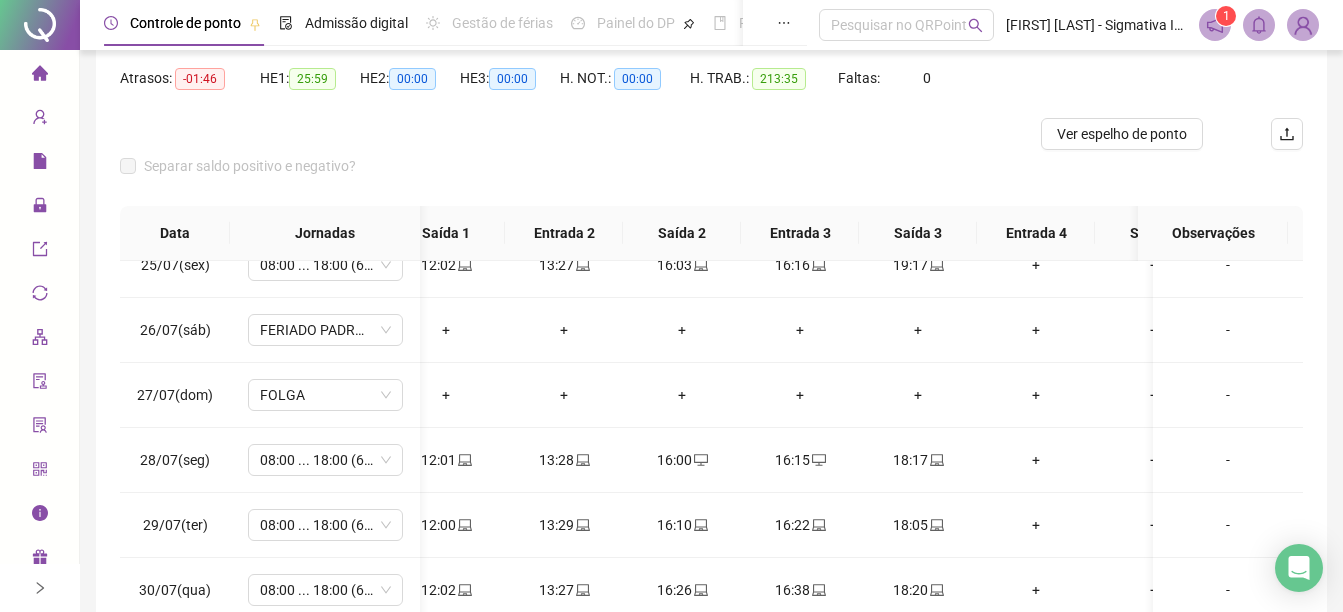 scroll, scrollTop: 1603, scrollLeft: 151, axis: both 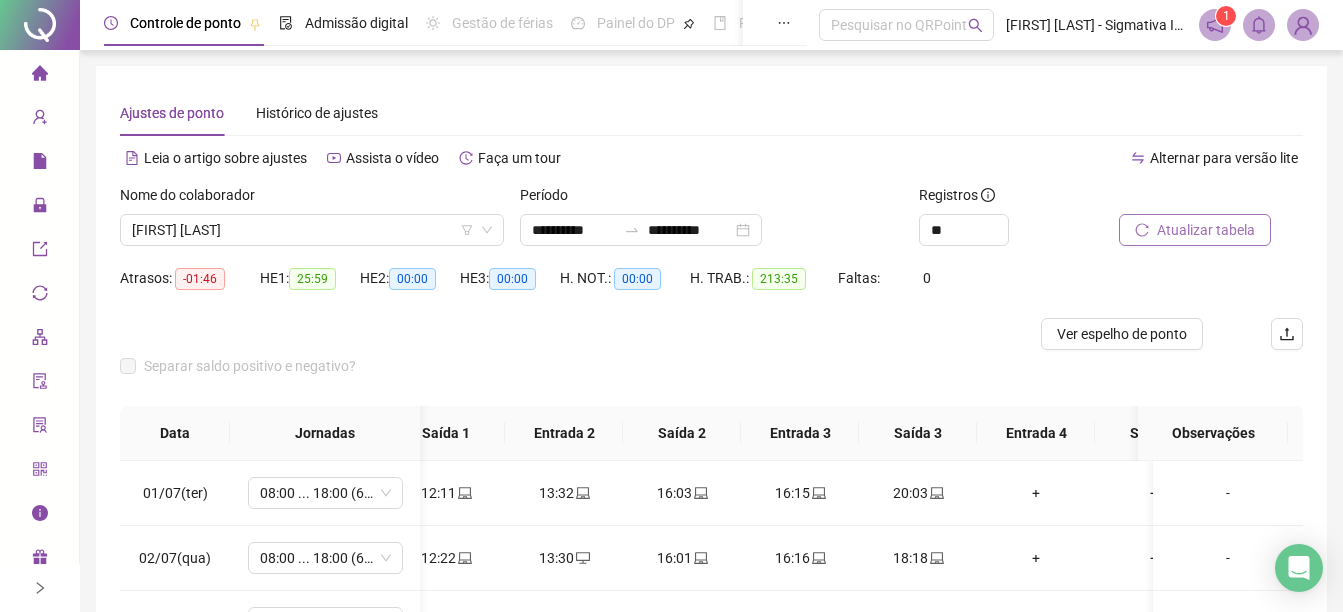 click on "Atualizar tabela" at bounding box center [1206, 230] 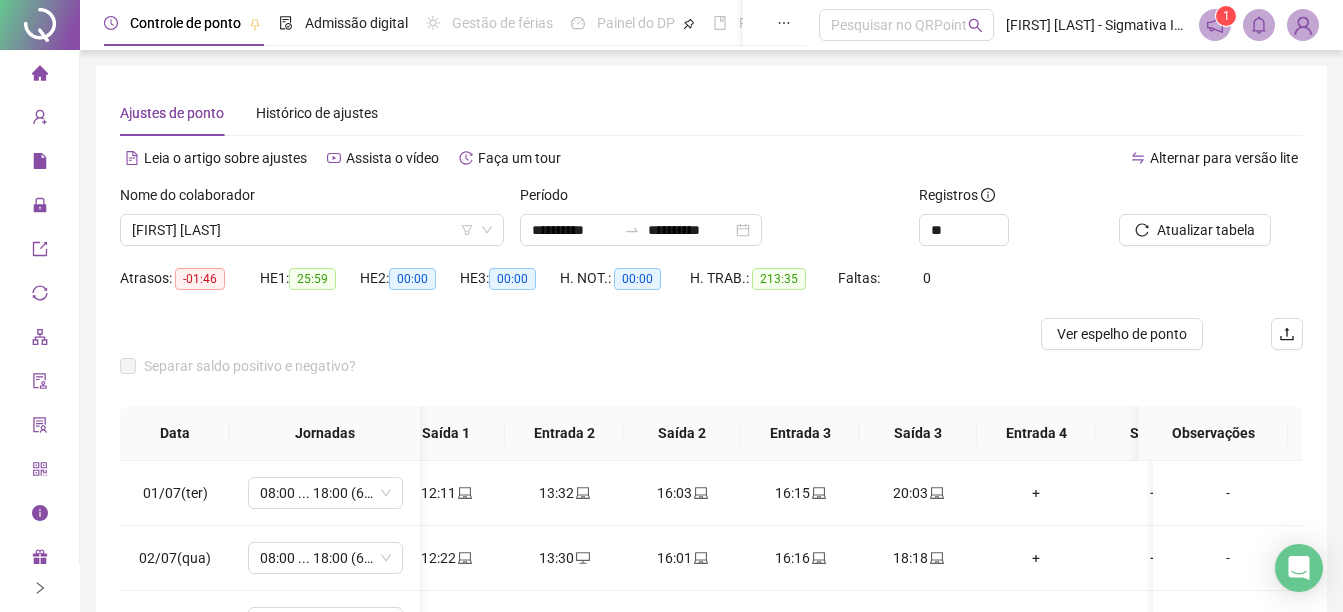 click on "Ver espelho de ponto" at bounding box center (1122, 334) 